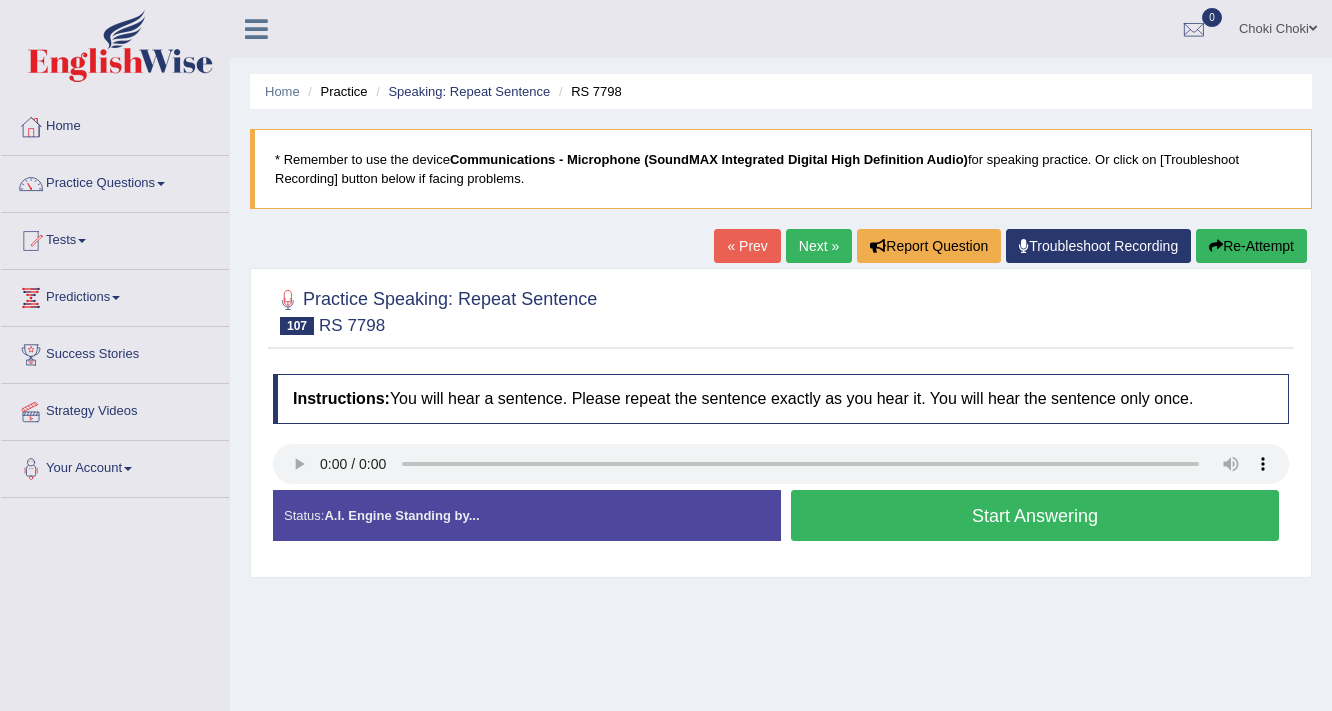 scroll, scrollTop: 0, scrollLeft: 0, axis: both 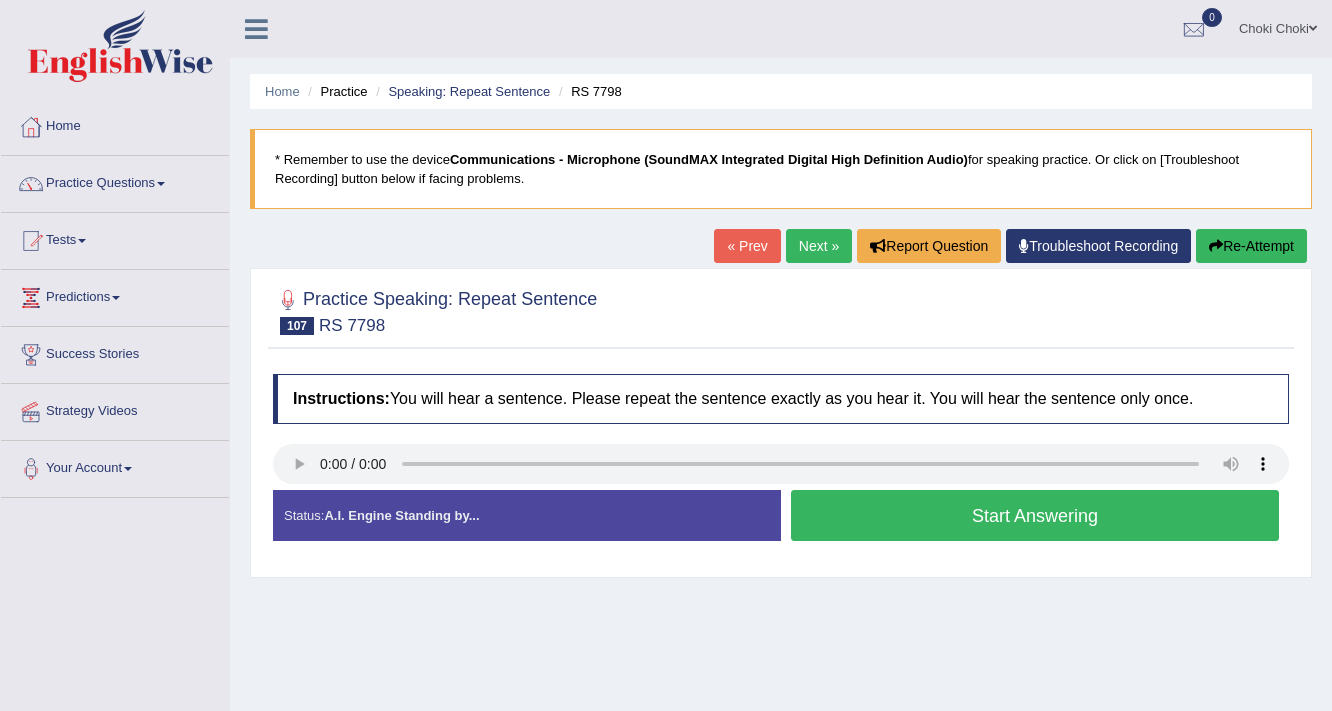 click on "Start Answering" at bounding box center [1035, 515] 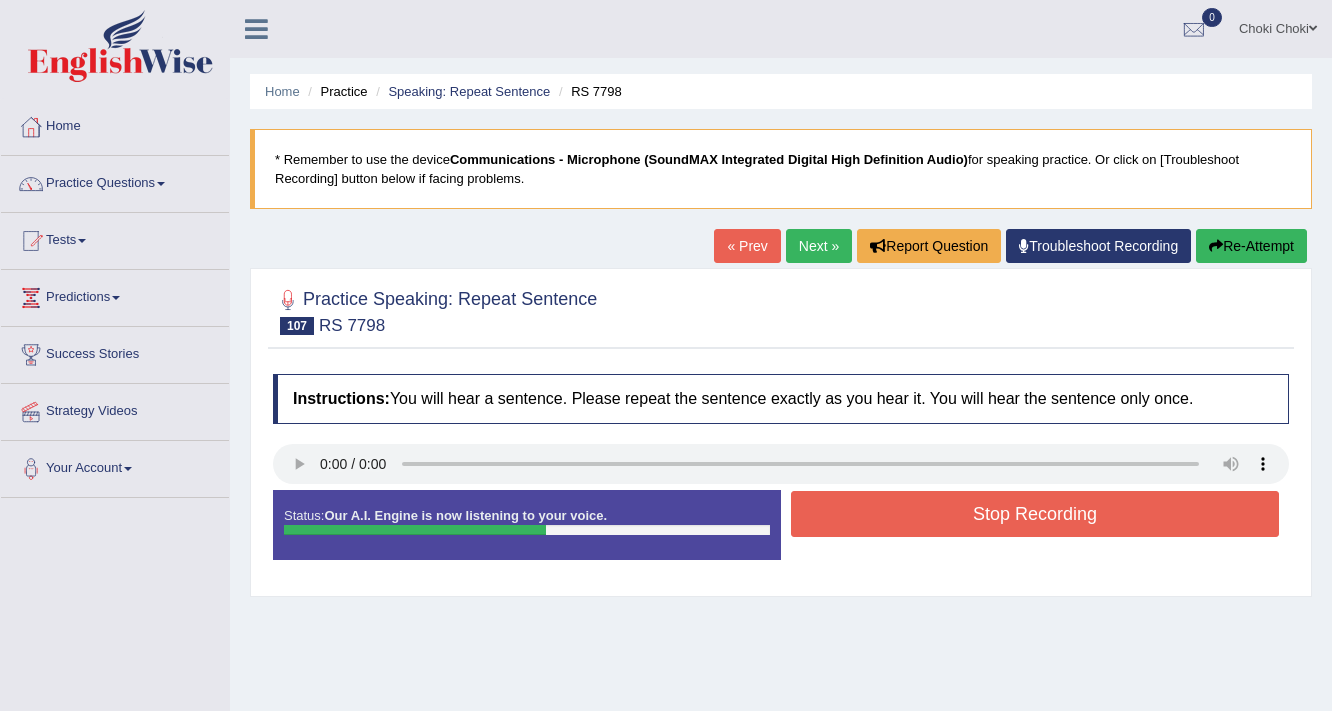 click on "Stop Recording" at bounding box center (1035, 514) 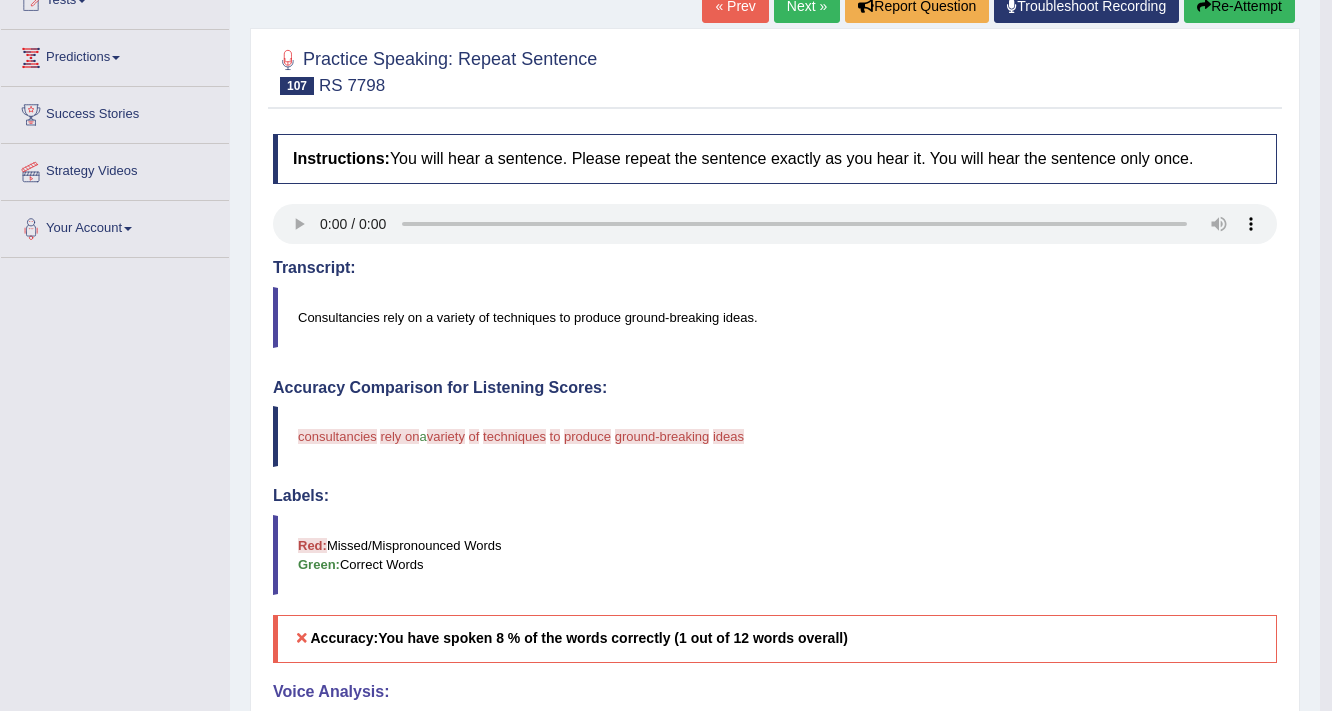scroll, scrollTop: 160, scrollLeft: 0, axis: vertical 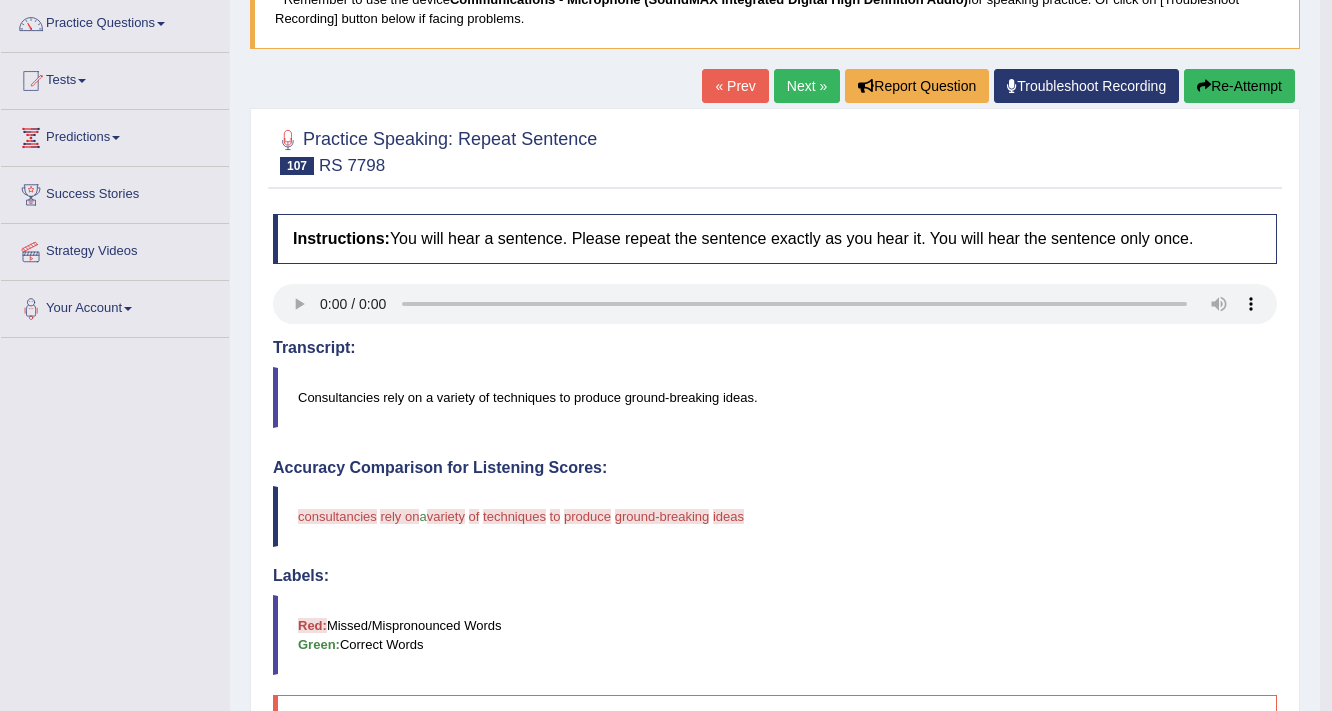 click on "Next »" at bounding box center (807, 86) 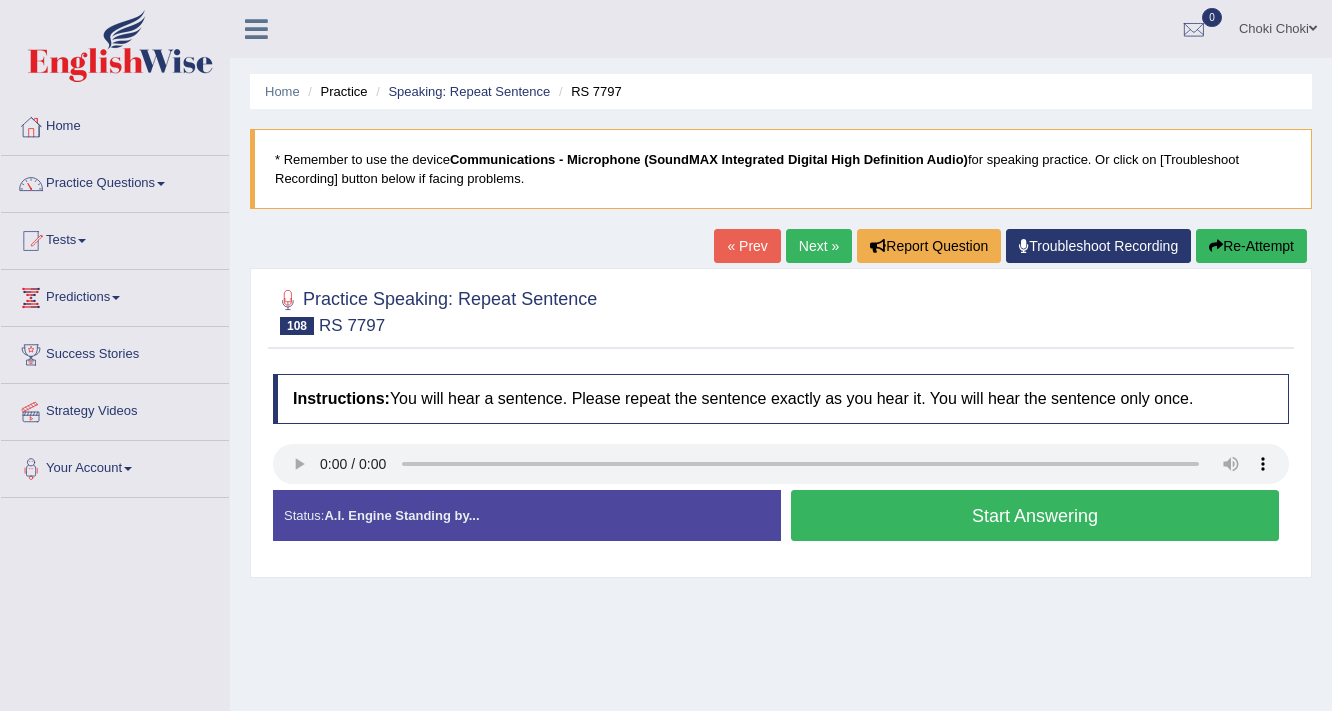 scroll, scrollTop: 0, scrollLeft: 0, axis: both 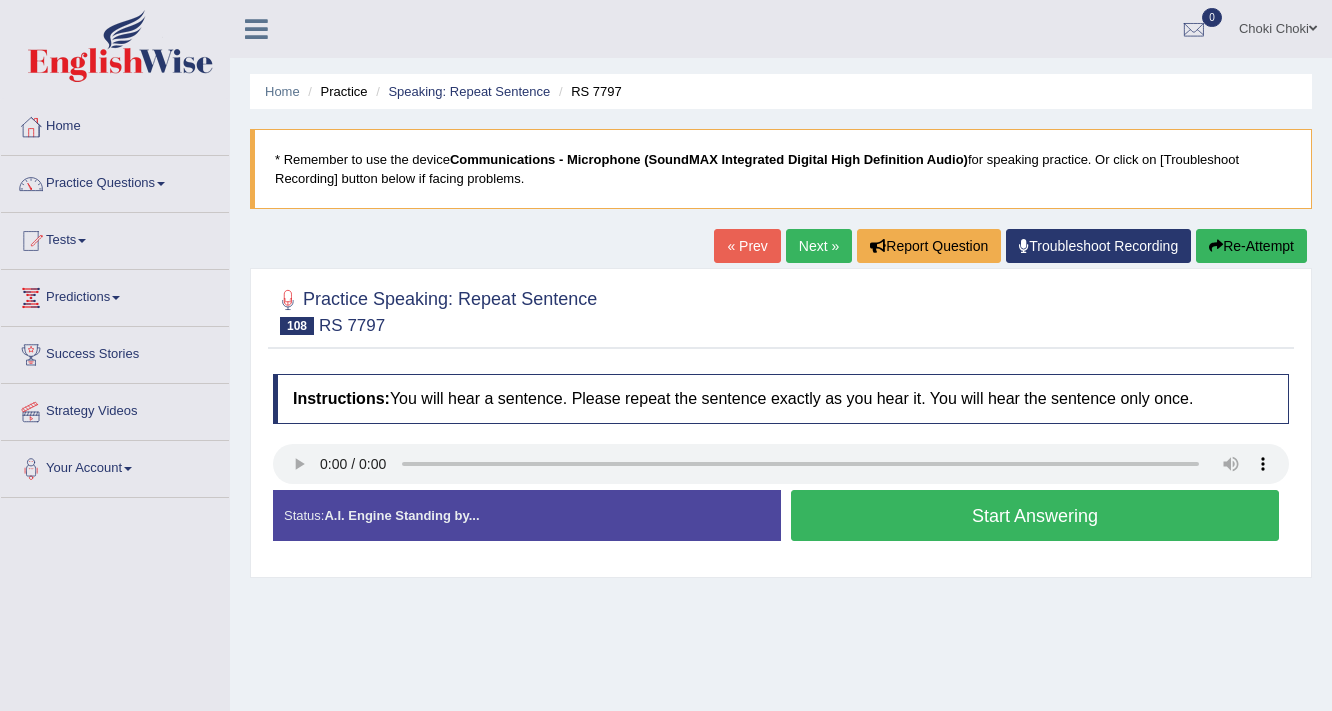 click on "Start Answering" at bounding box center (1035, 515) 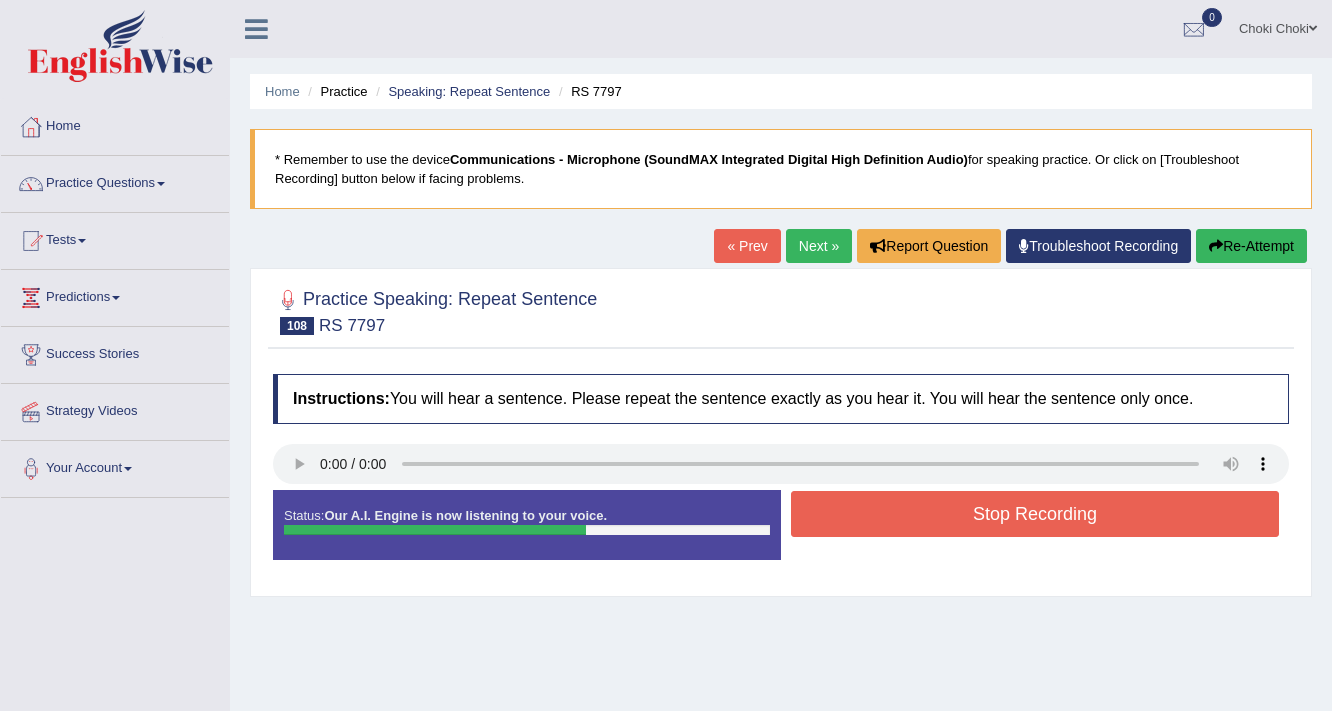 click on "Stop Recording" at bounding box center [1035, 514] 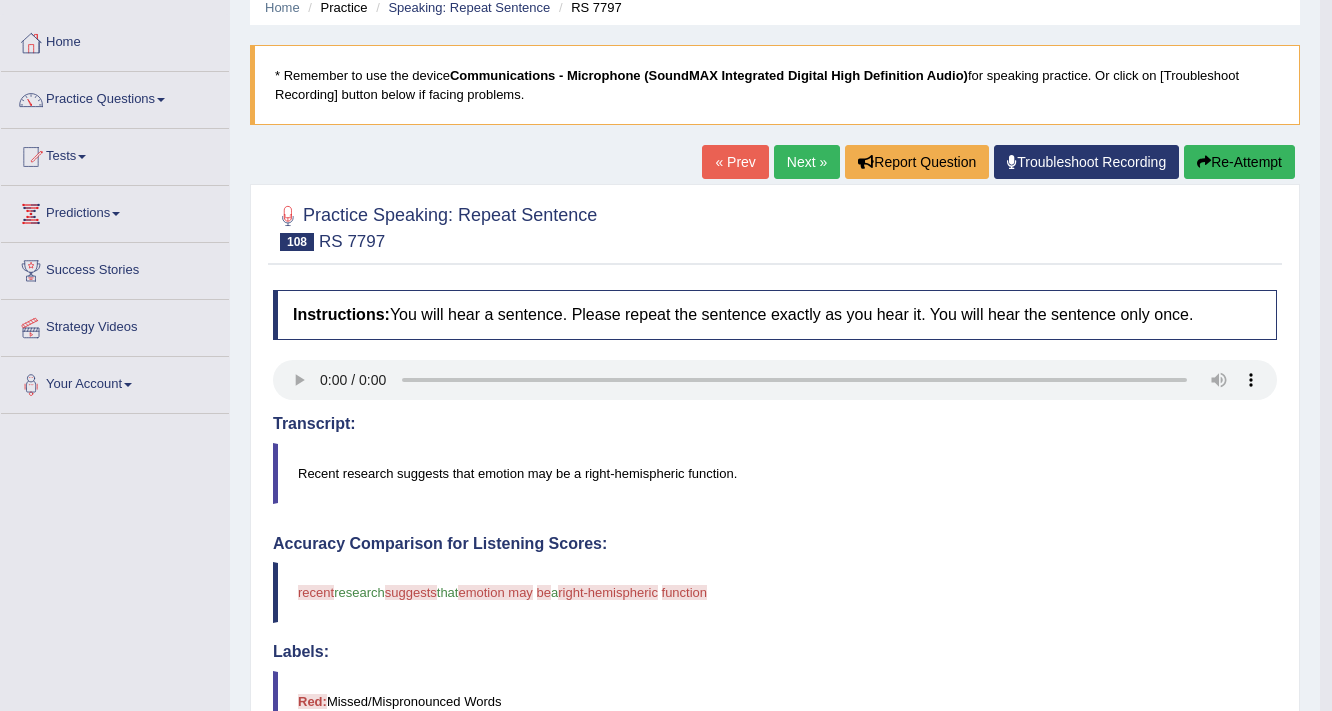 scroll, scrollTop: 80, scrollLeft: 0, axis: vertical 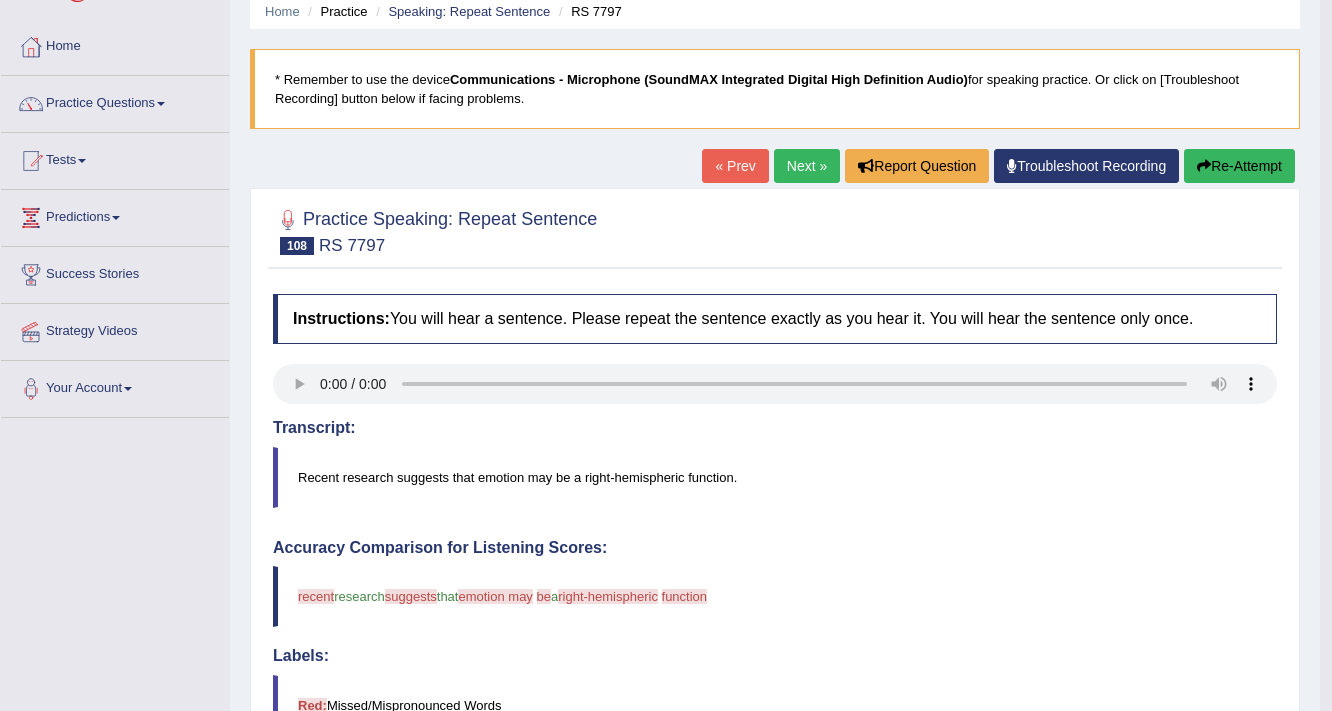click on "Next »" at bounding box center [807, 166] 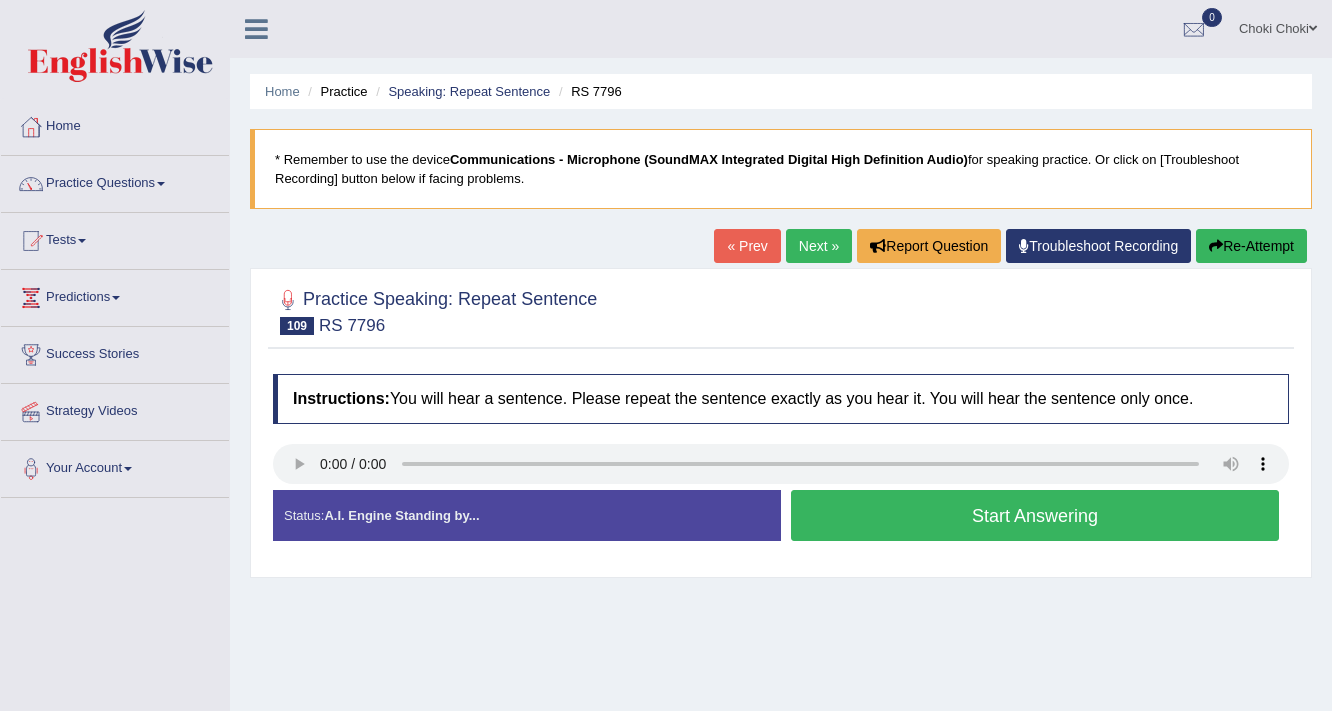 scroll, scrollTop: 0, scrollLeft: 0, axis: both 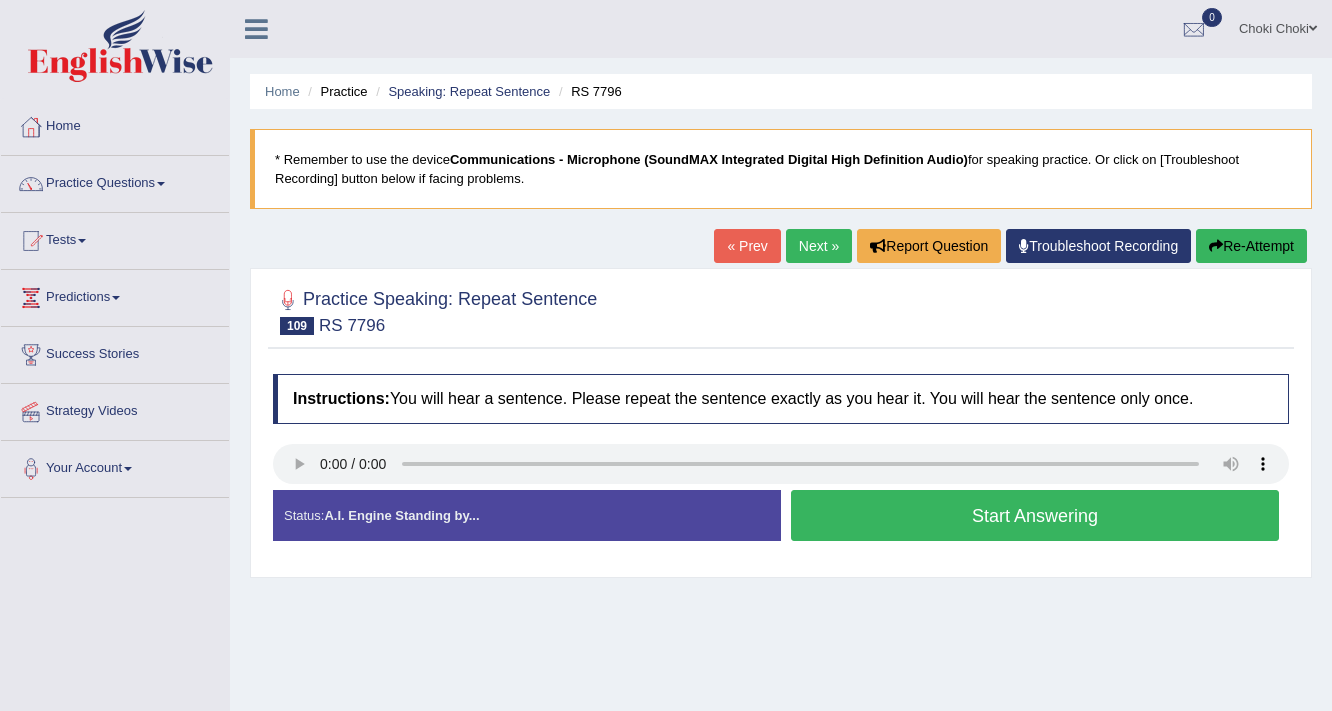 click on "Start Answering" at bounding box center (1035, 515) 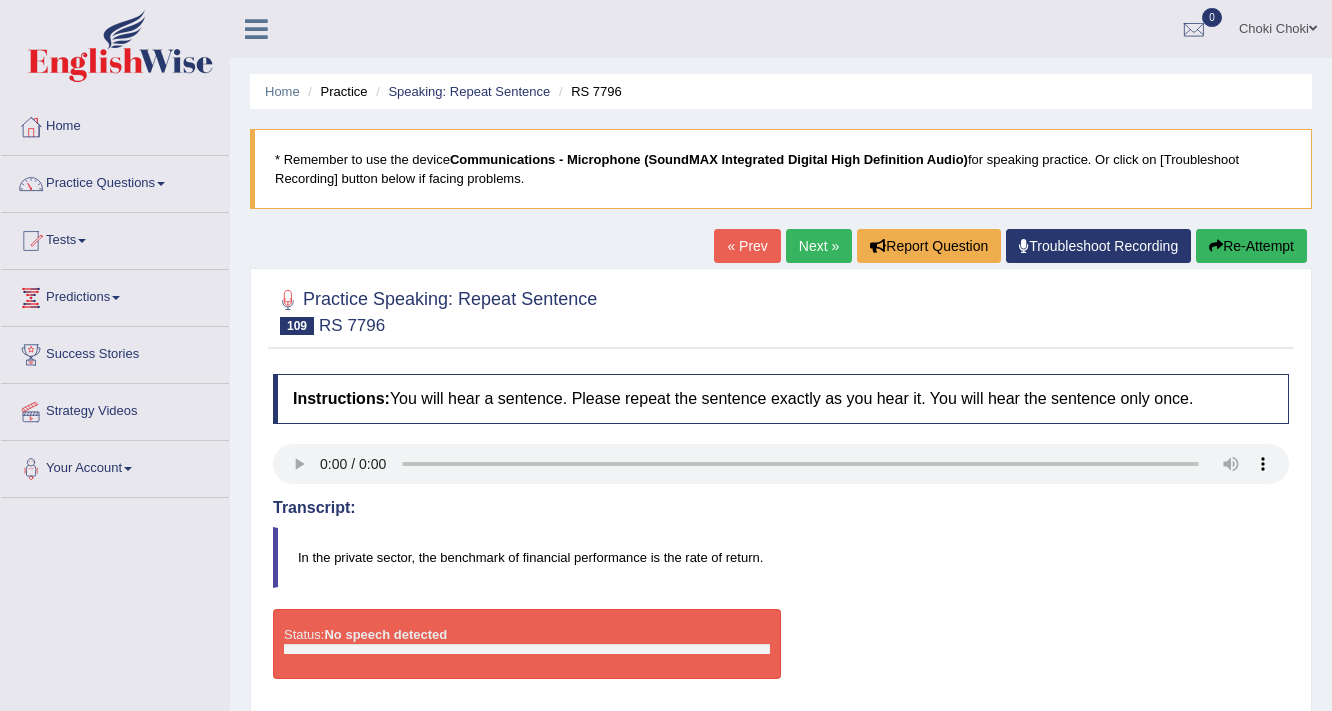 click on "Re-Attempt" at bounding box center (1251, 246) 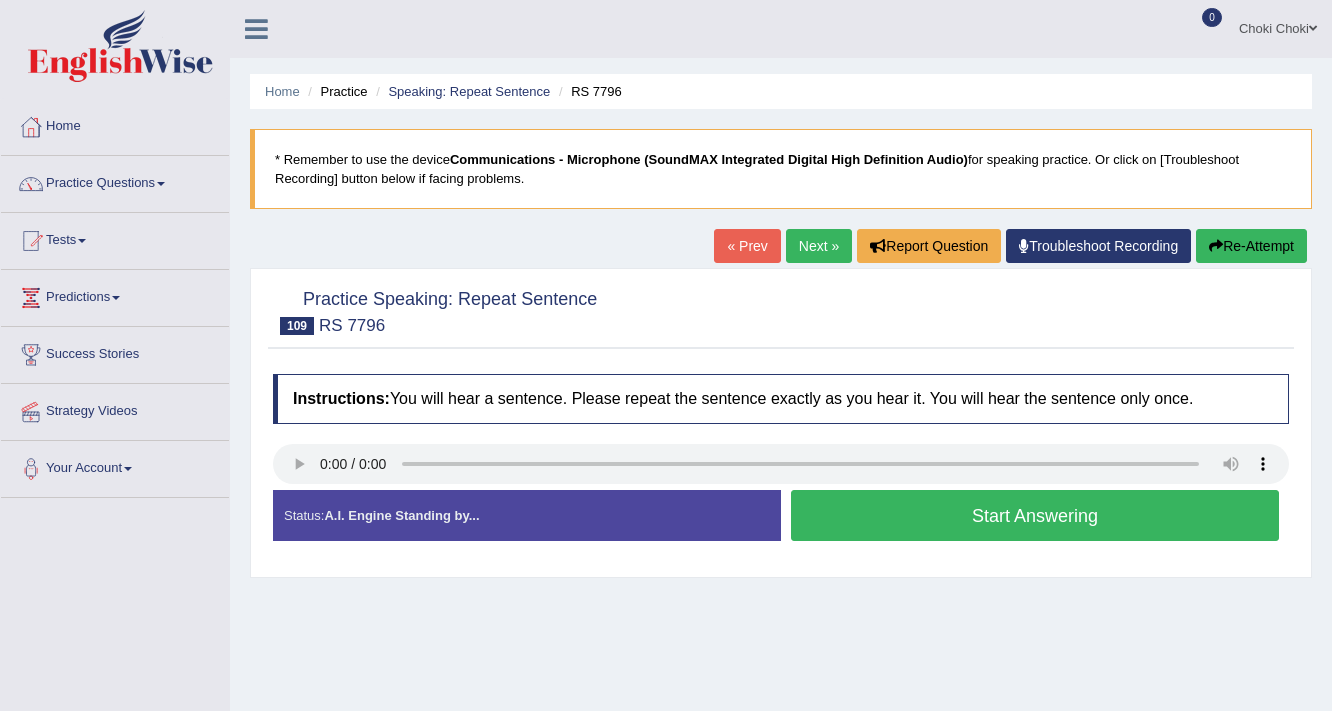 click on "Start Answering" at bounding box center (1035, 515) 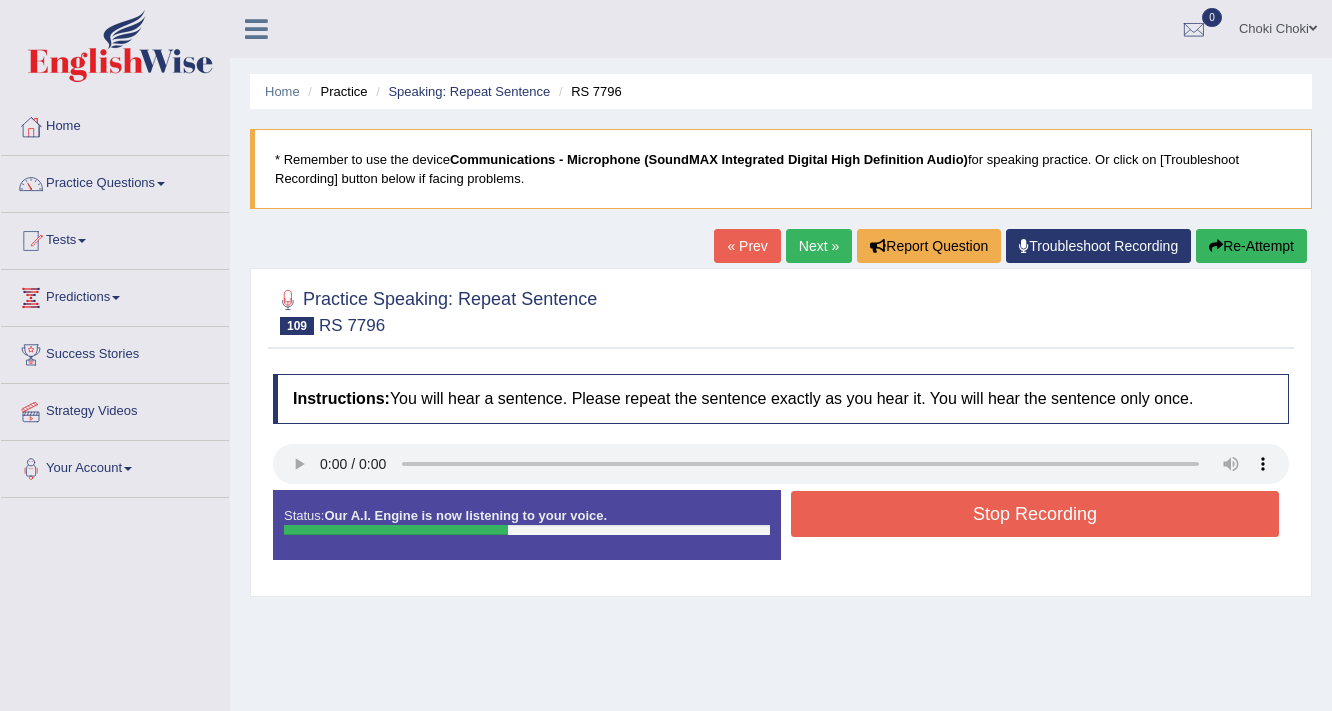 click on "Stop Recording" at bounding box center (1035, 514) 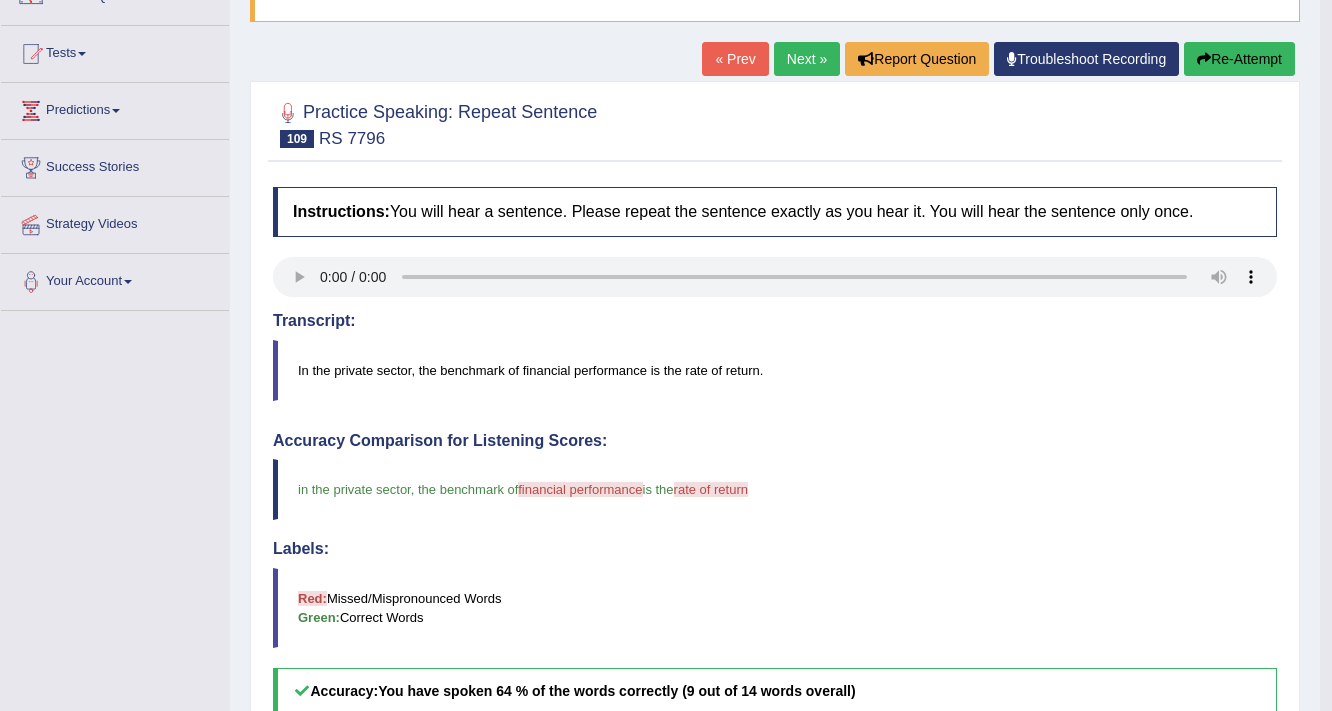 scroll, scrollTop: 80, scrollLeft: 0, axis: vertical 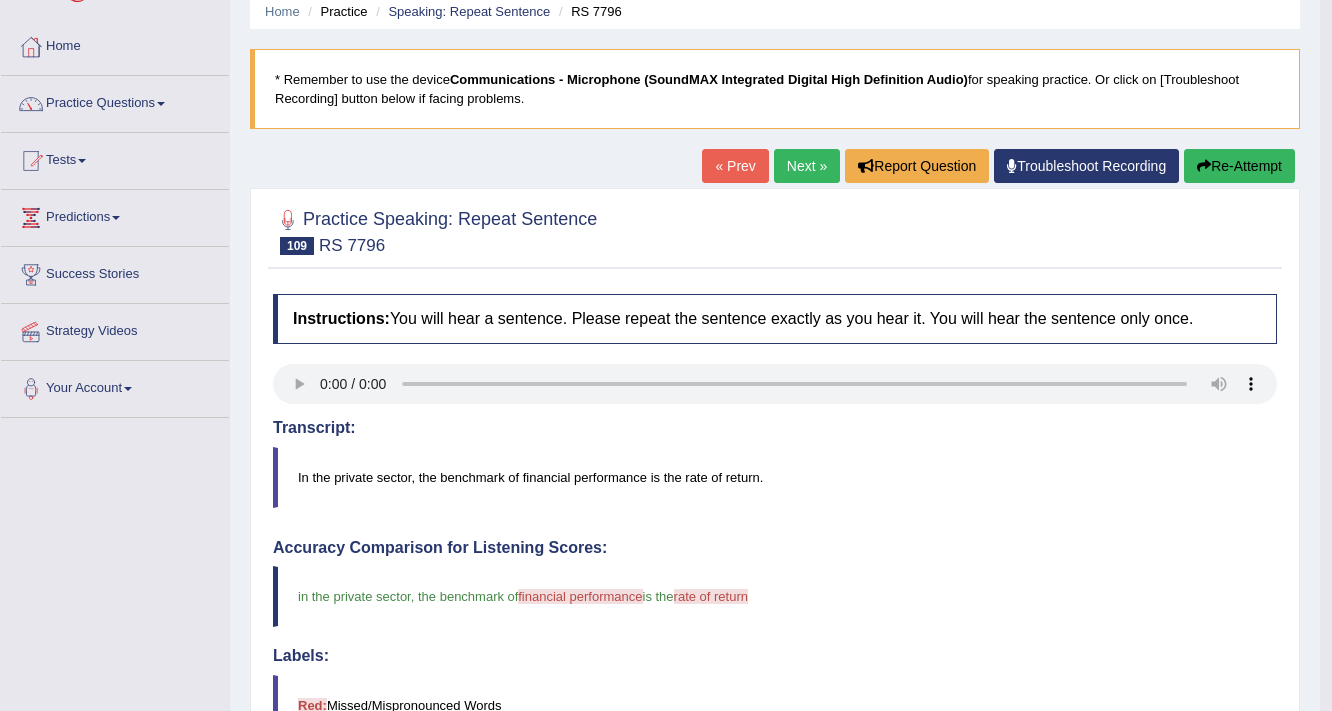 click on "Re-Attempt" at bounding box center [1239, 166] 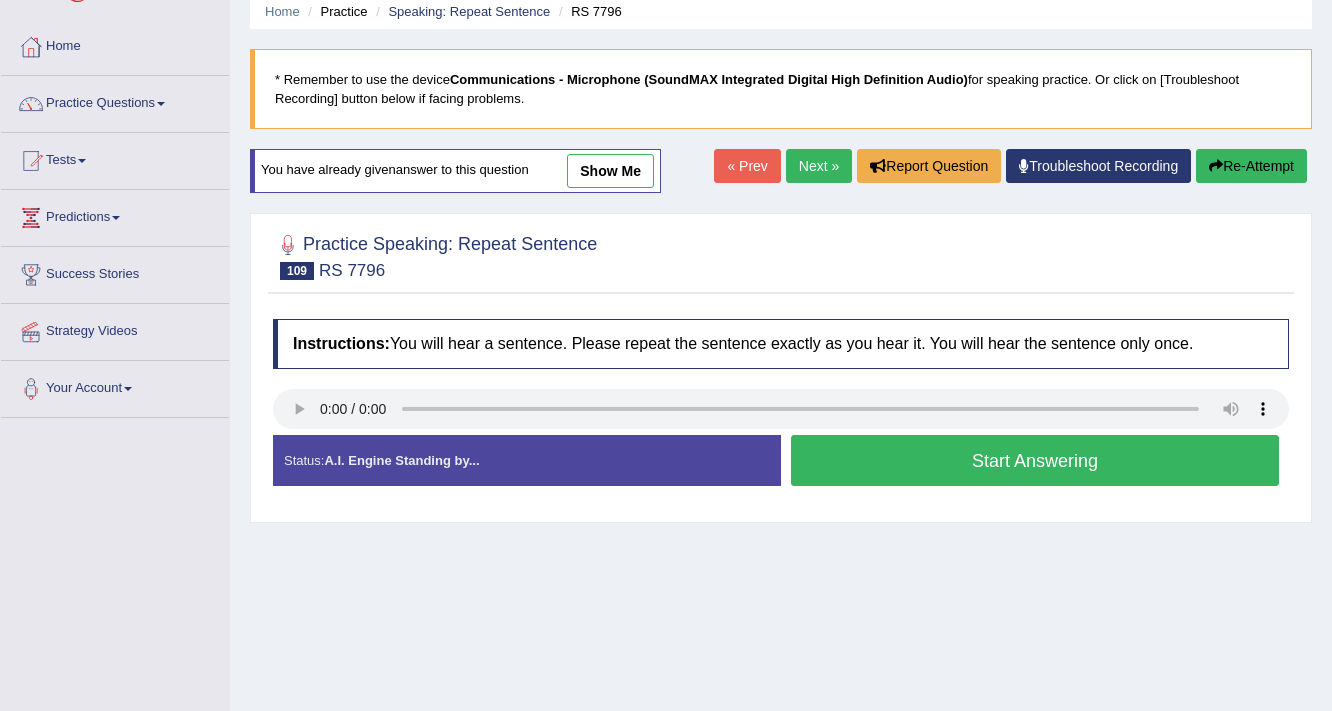 click on "Start Answering" at bounding box center (1035, 460) 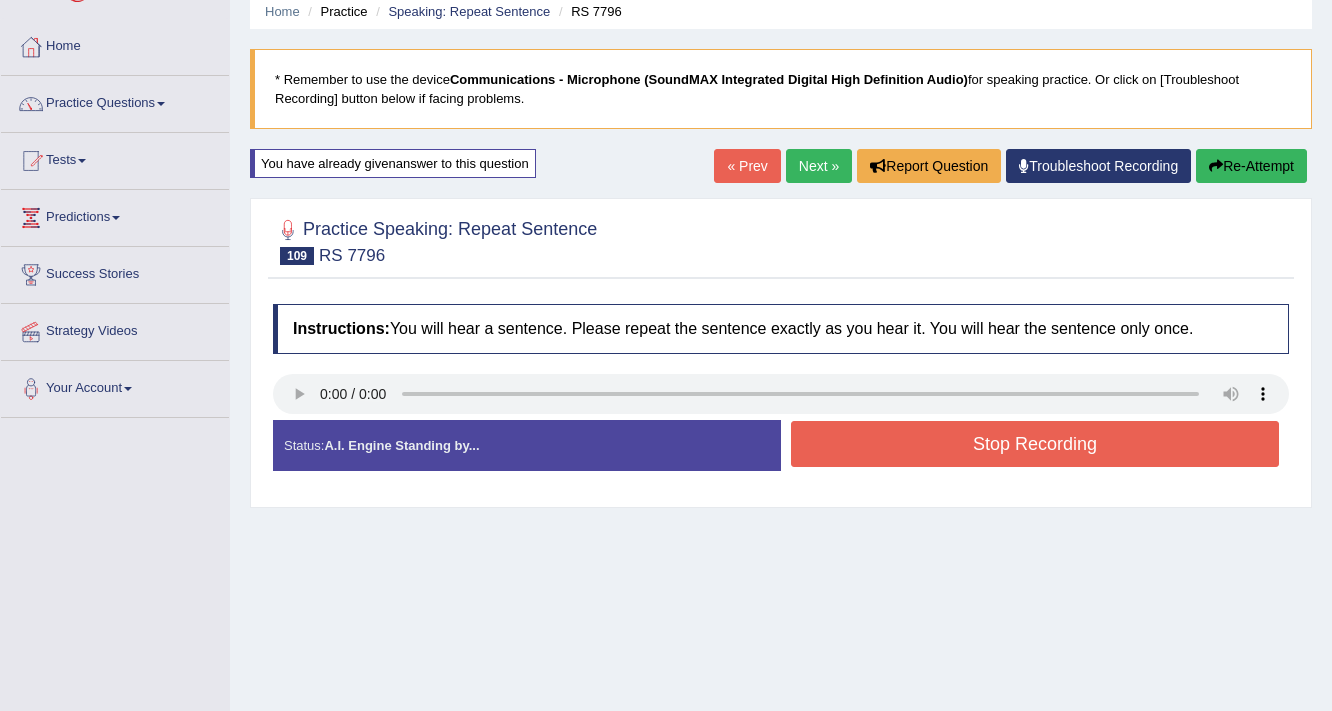 scroll, scrollTop: 80, scrollLeft: 0, axis: vertical 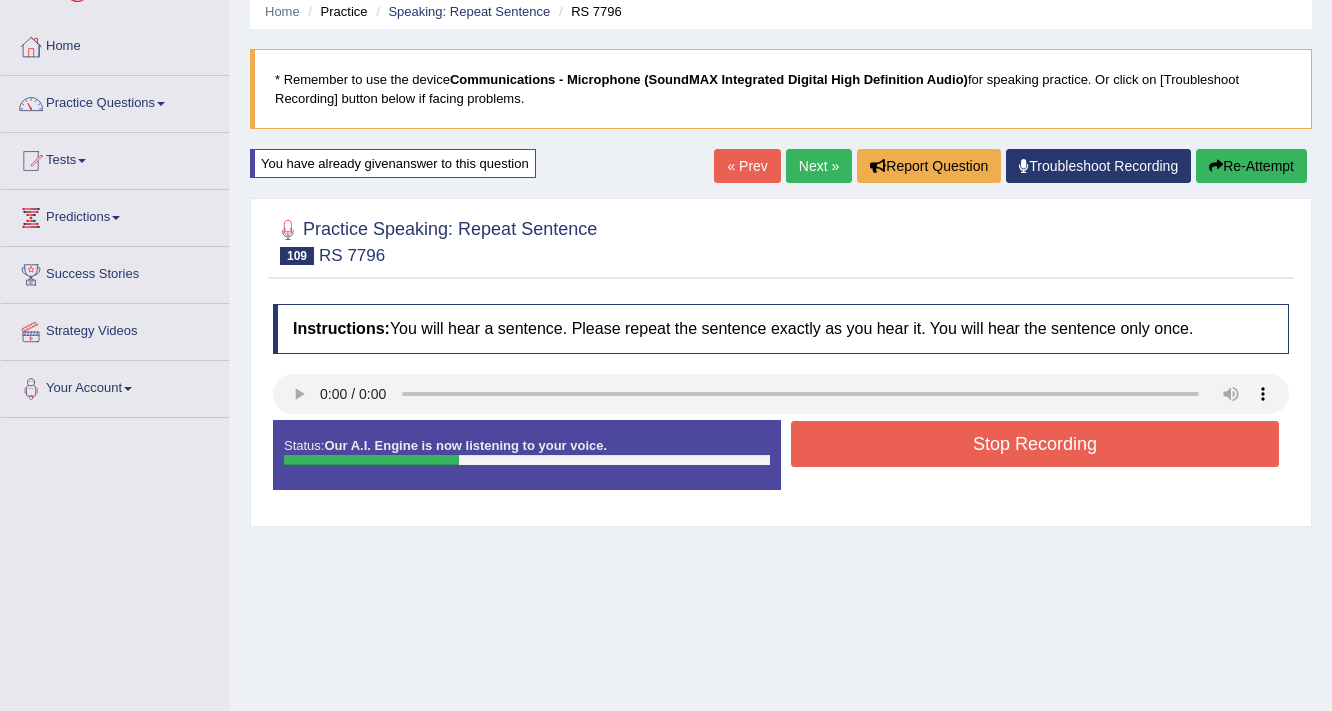click on "Stop Recording" at bounding box center [1035, 444] 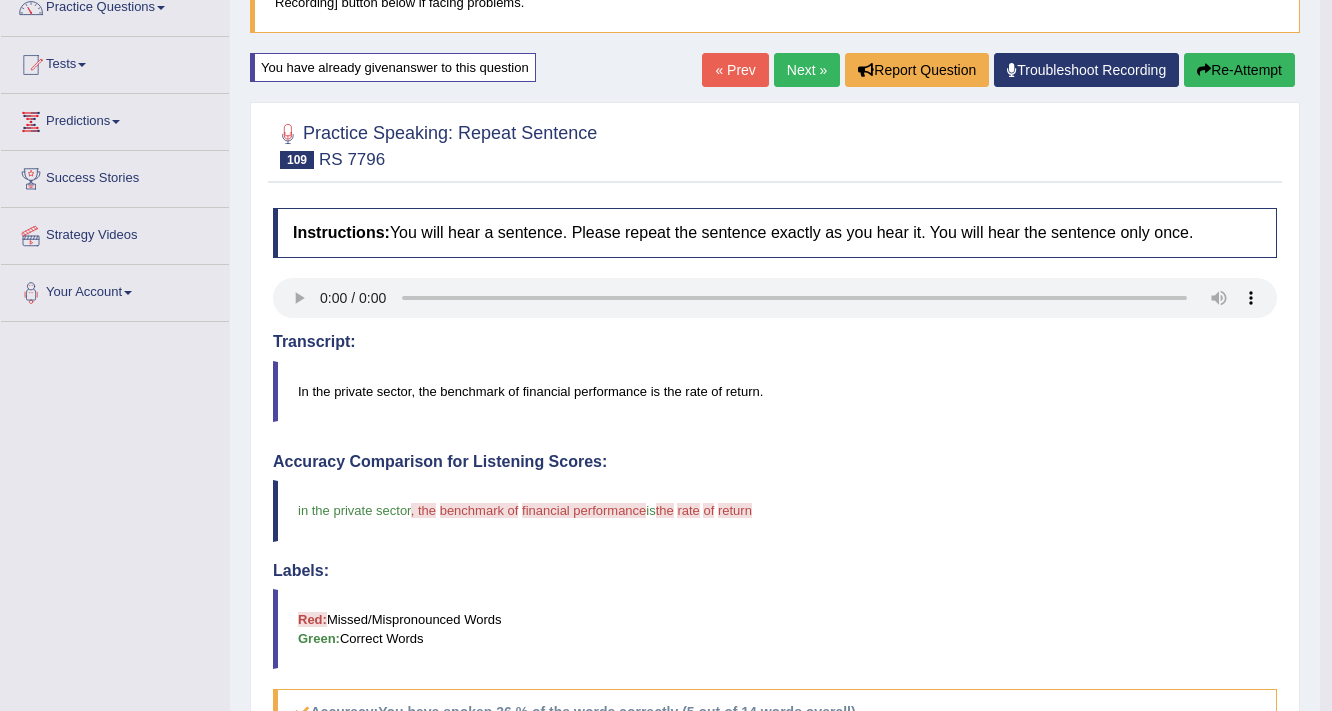 scroll, scrollTop: 160, scrollLeft: 0, axis: vertical 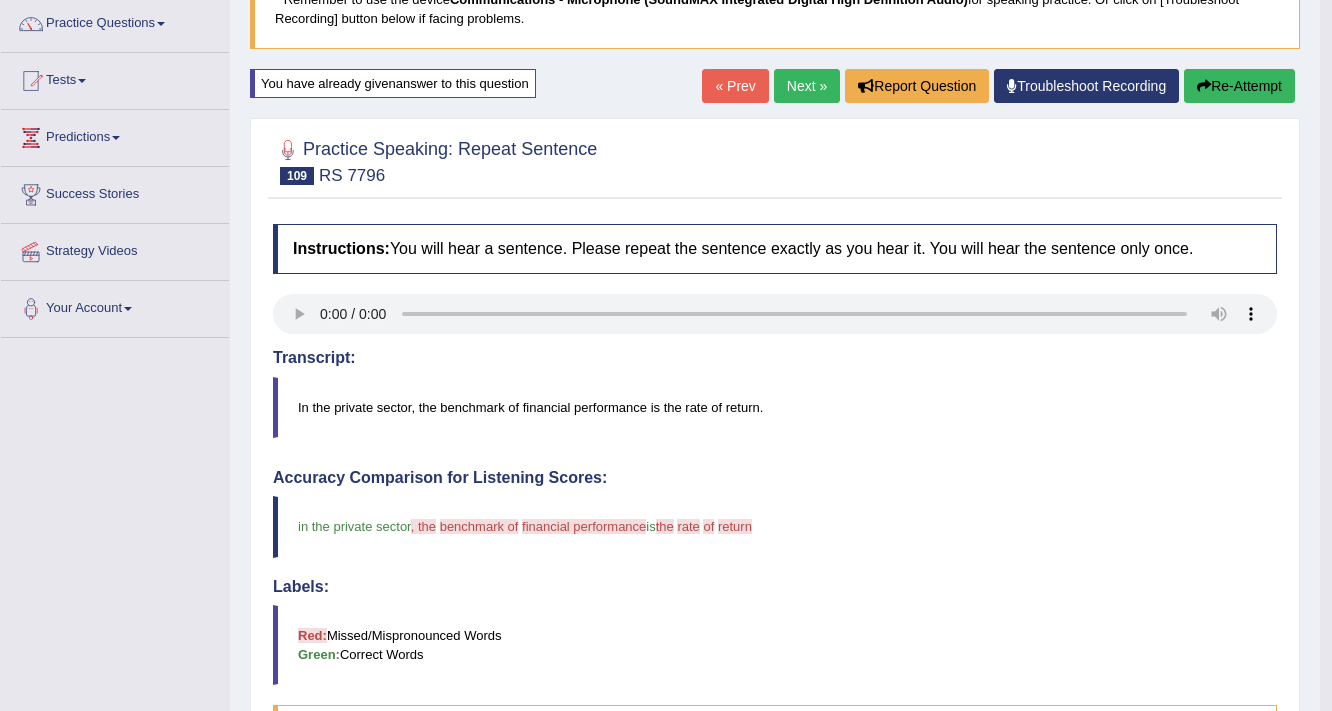 click on "Next »" at bounding box center [807, 86] 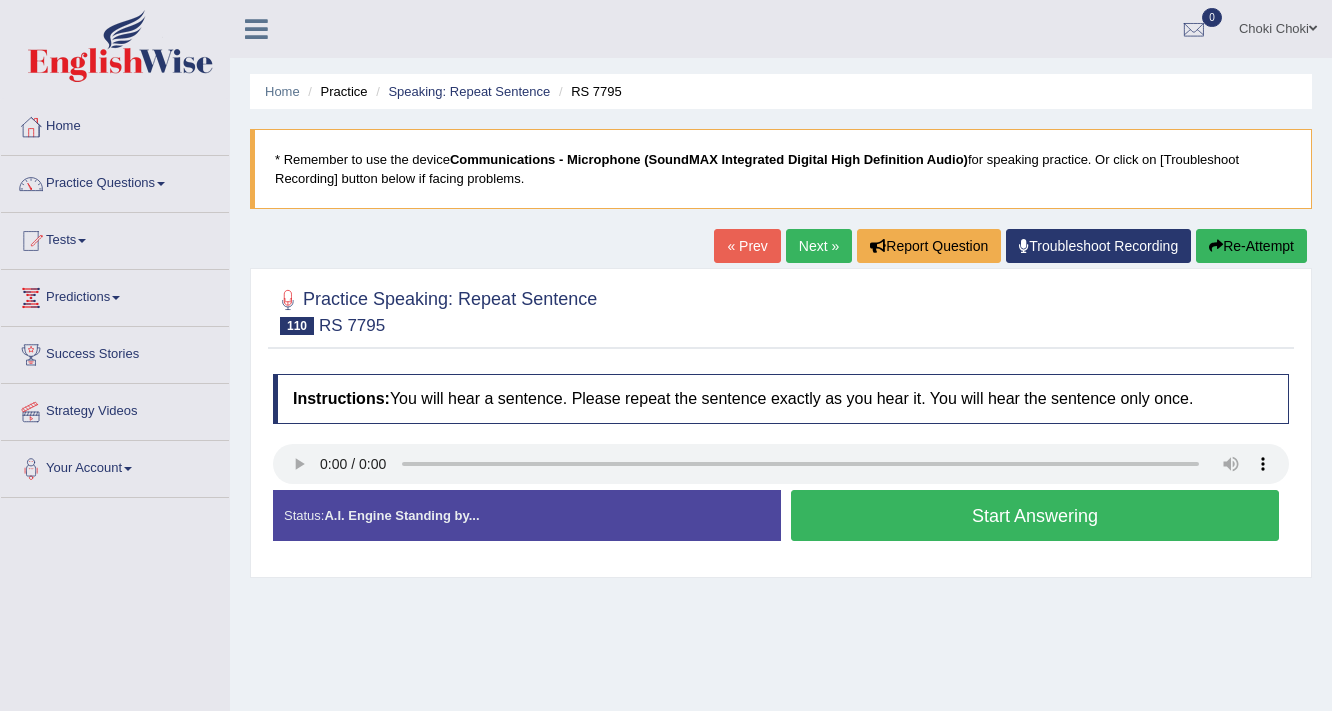 scroll, scrollTop: 0, scrollLeft: 0, axis: both 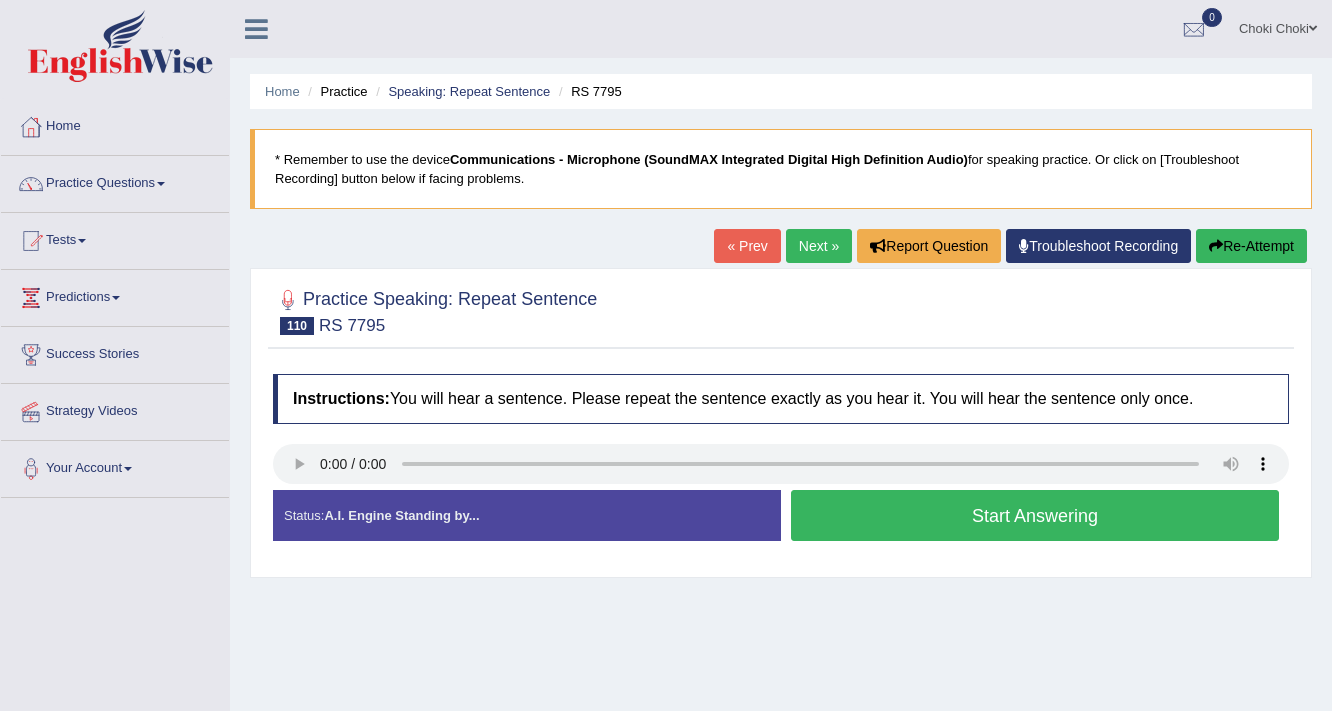 click on "Start Answering" at bounding box center (1035, 515) 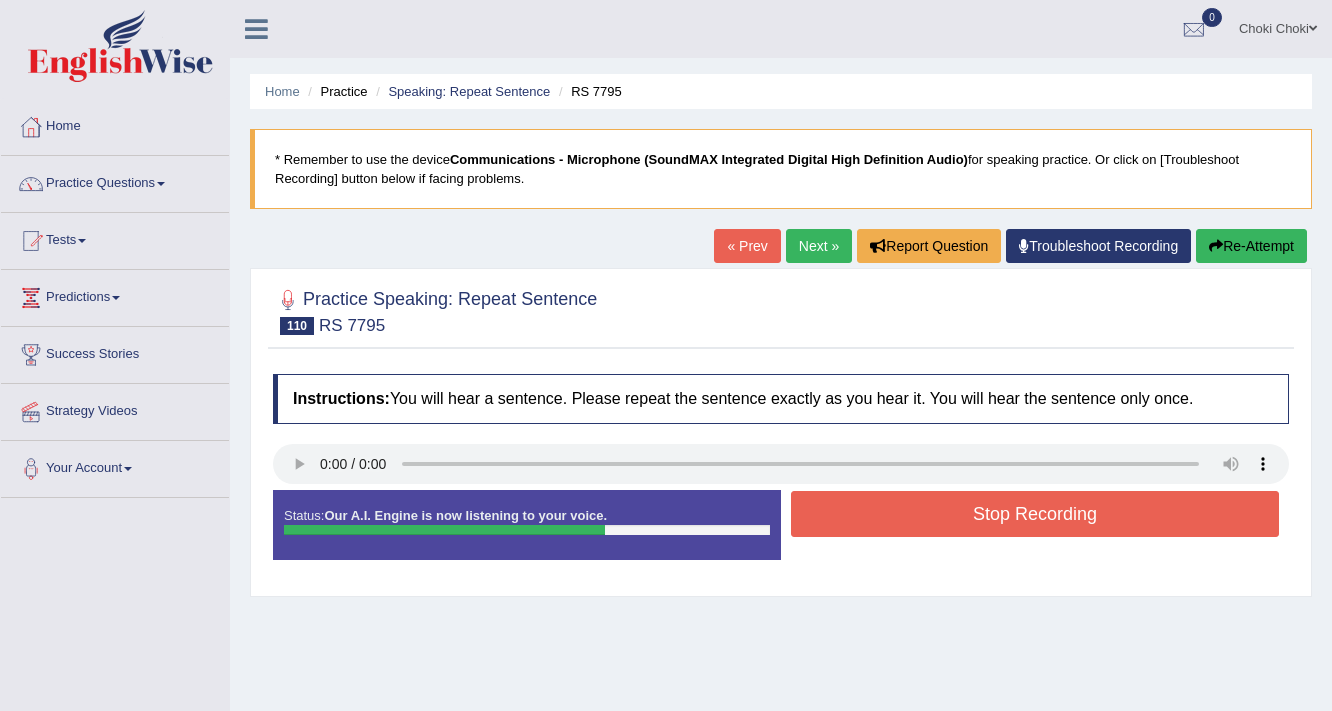 click on "Stop Recording" at bounding box center (1035, 514) 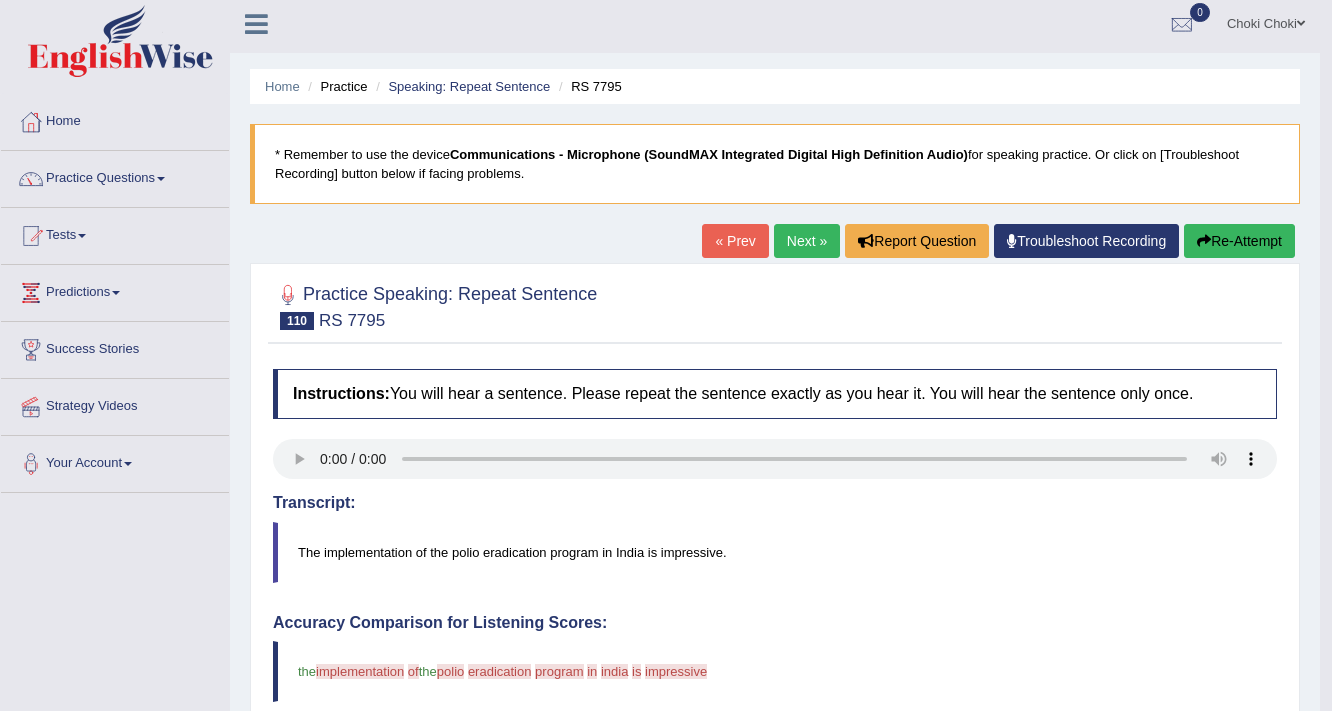 scroll, scrollTop: 0, scrollLeft: 0, axis: both 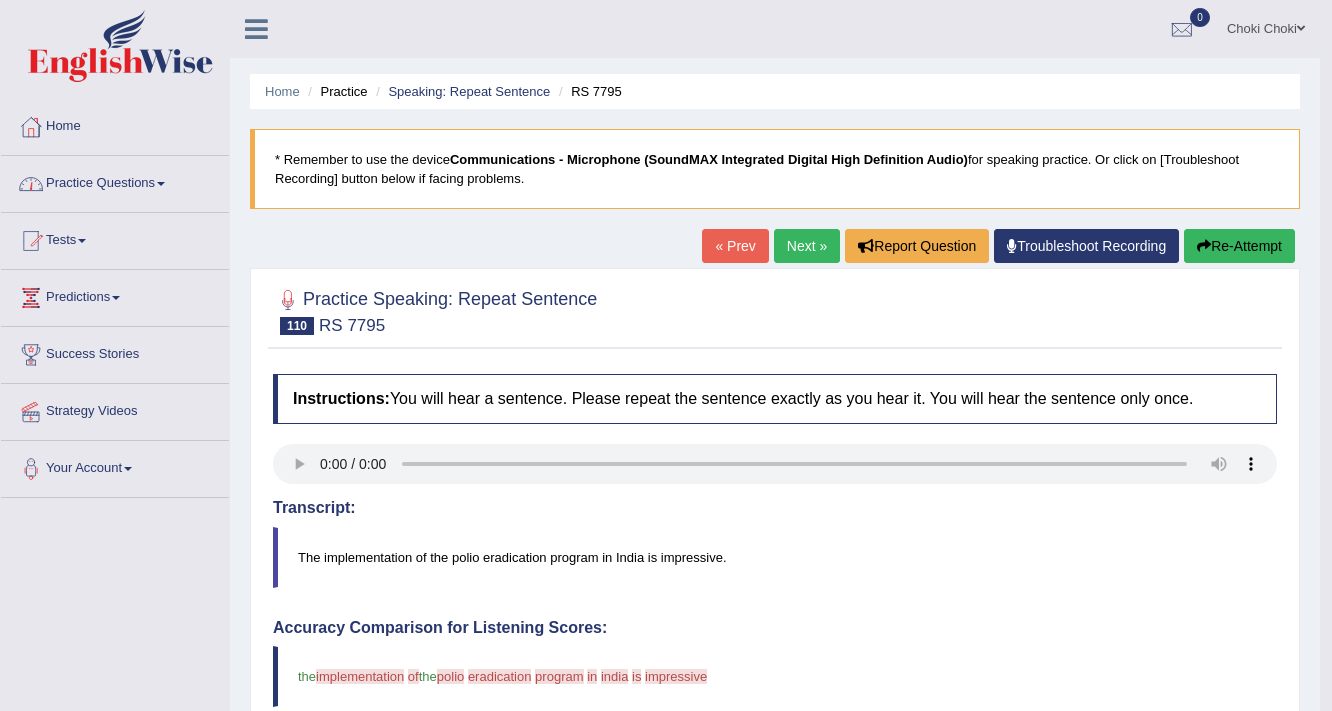 click on "Practice Questions" at bounding box center (115, 181) 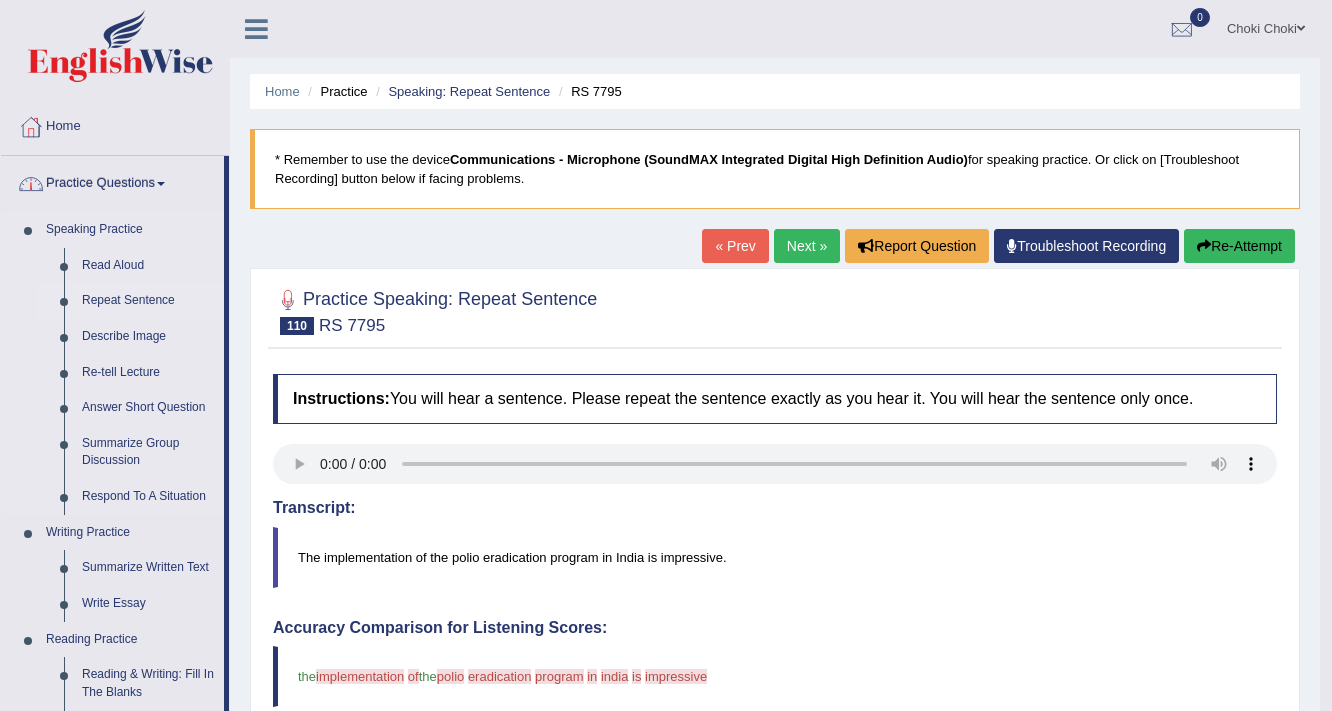 click on "Repeat Sentence" at bounding box center [148, 301] 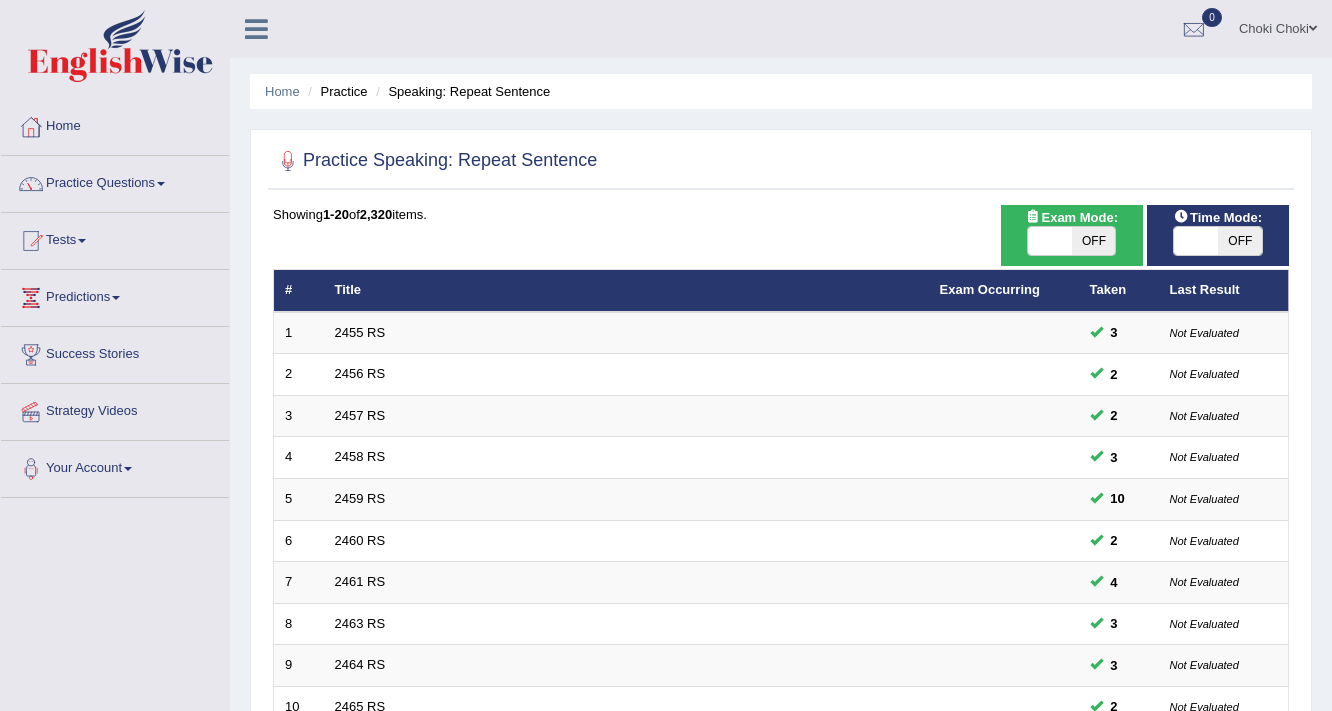 scroll, scrollTop: 607, scrollLeft: 0, axis: vertical 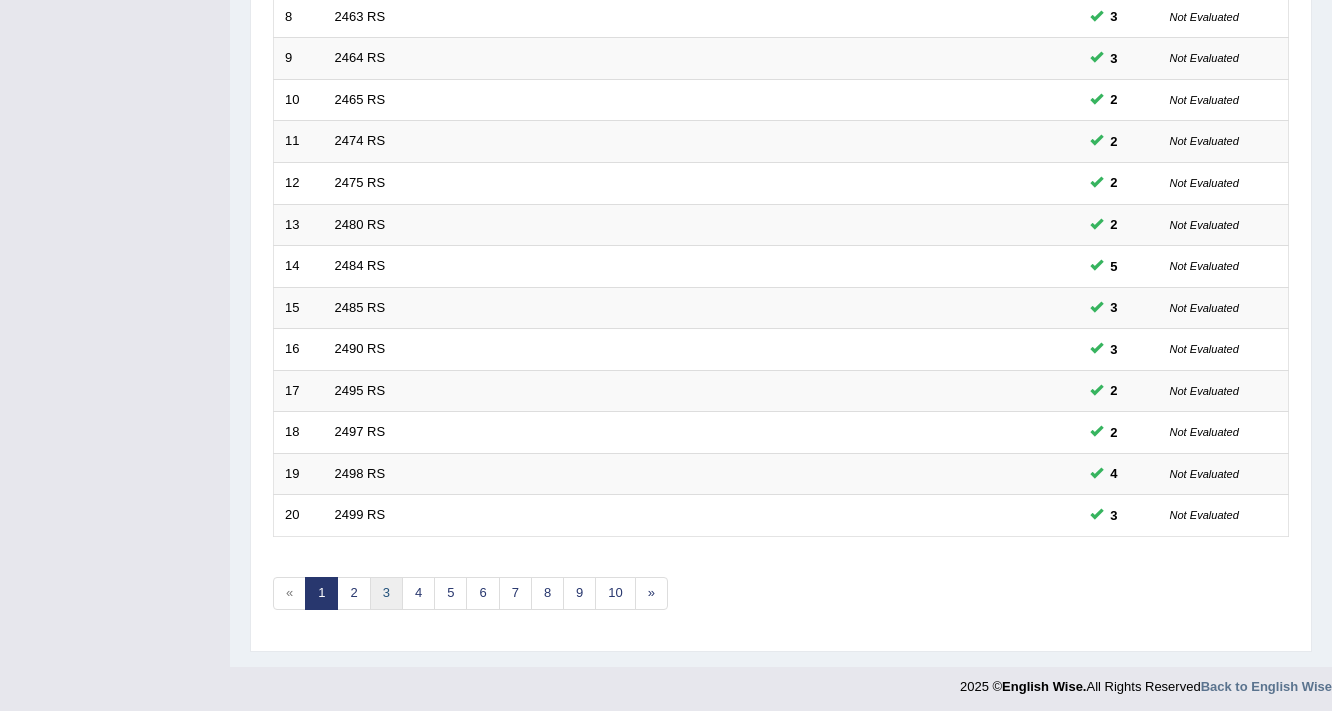 click on "3" at bounding box center (386, 593) 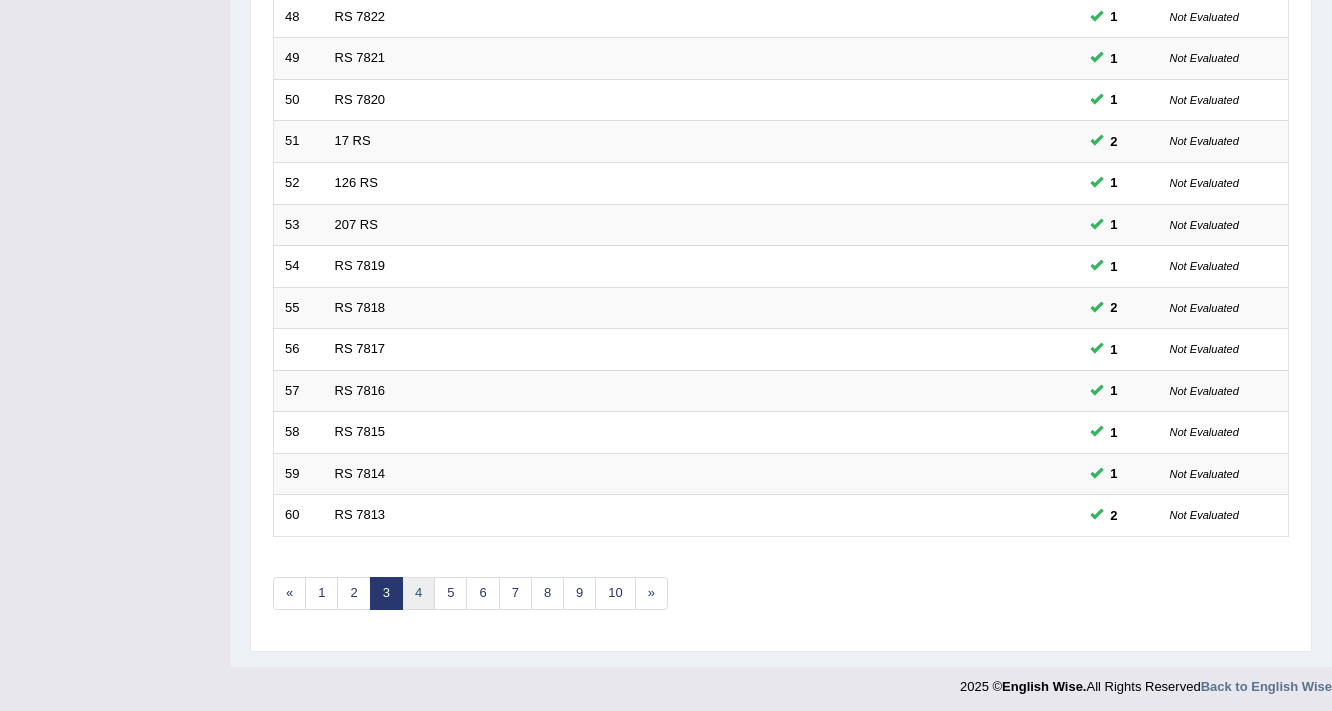 scroll, scrollTop: 0, scrollLeft: 0, axis: both 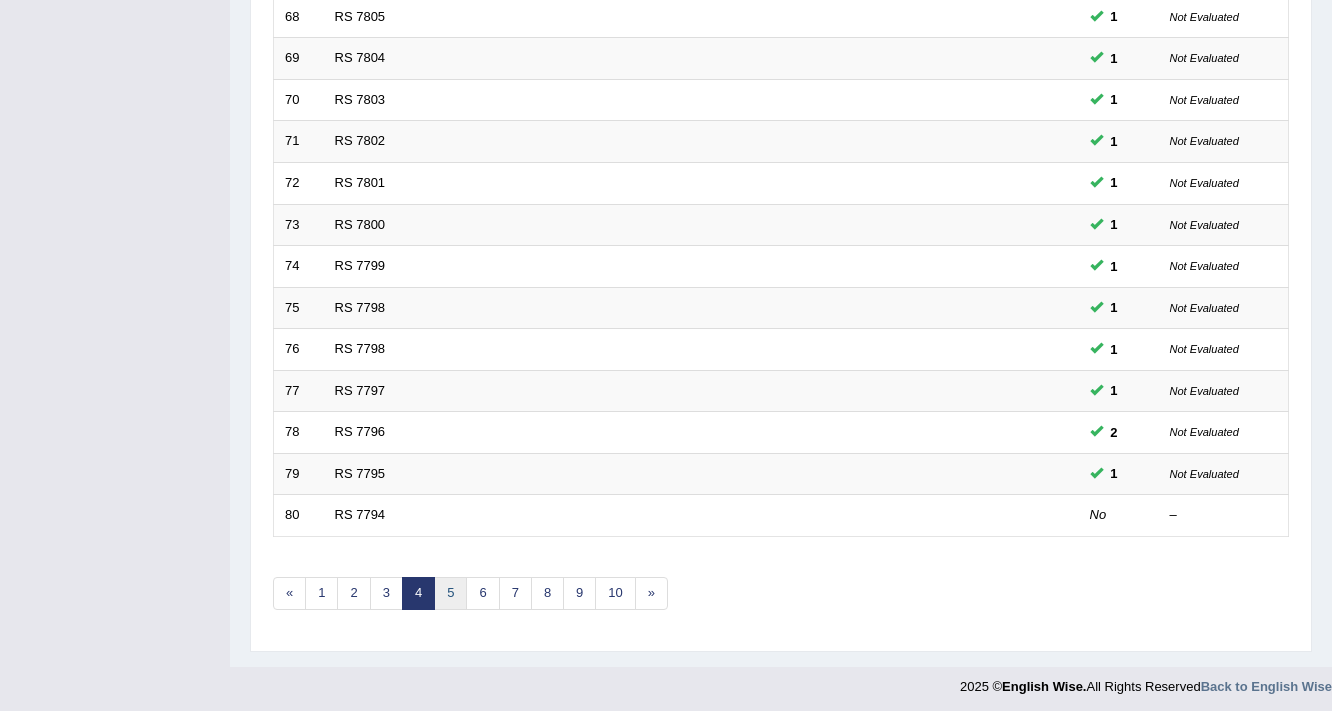 click on "5" at bounding box center (450, 593) 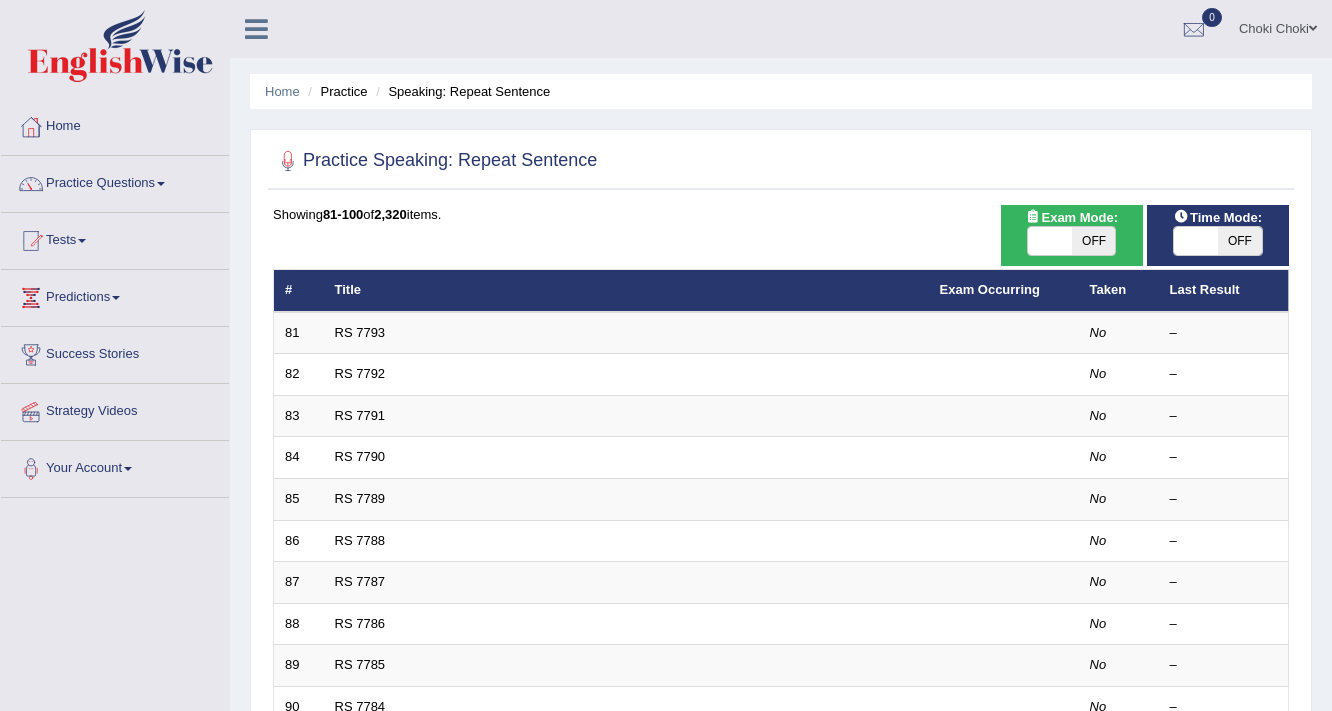 scroll, scrollTop: 10, scrollLeft: 0, axis: vertical 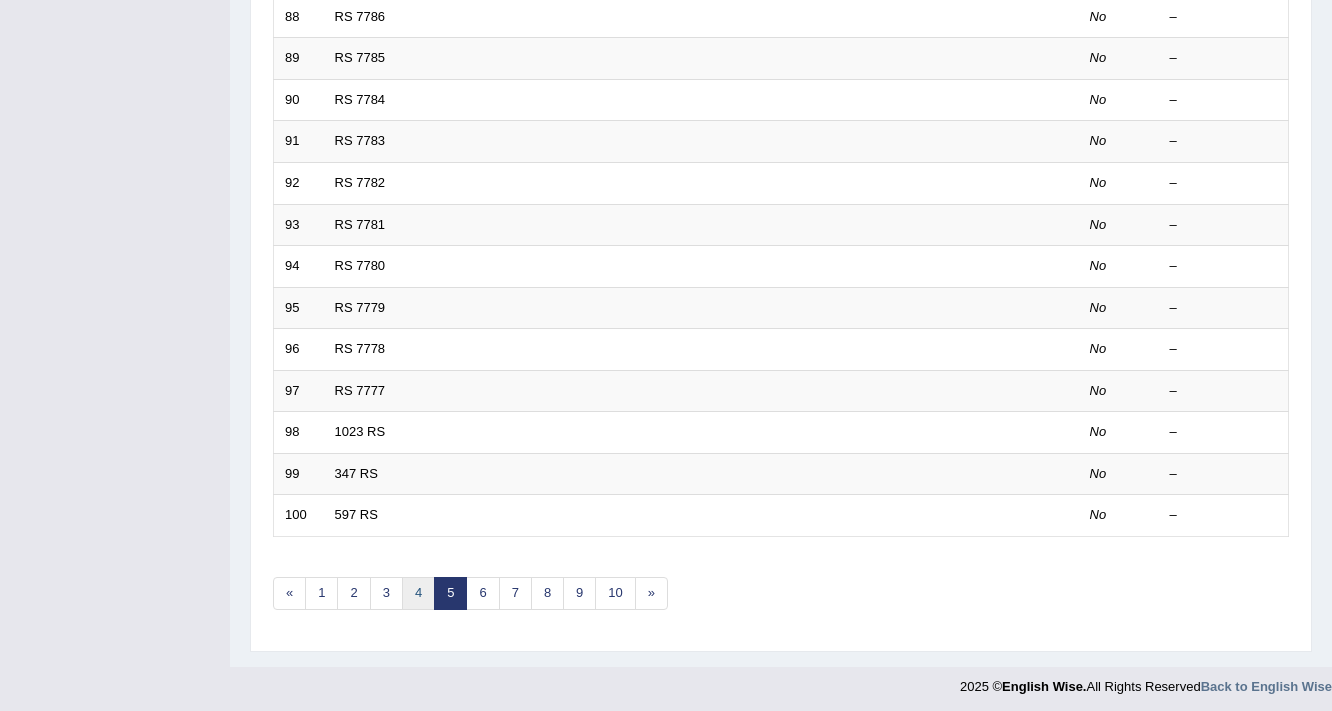 click on "4" at bounding box center (418, 593) 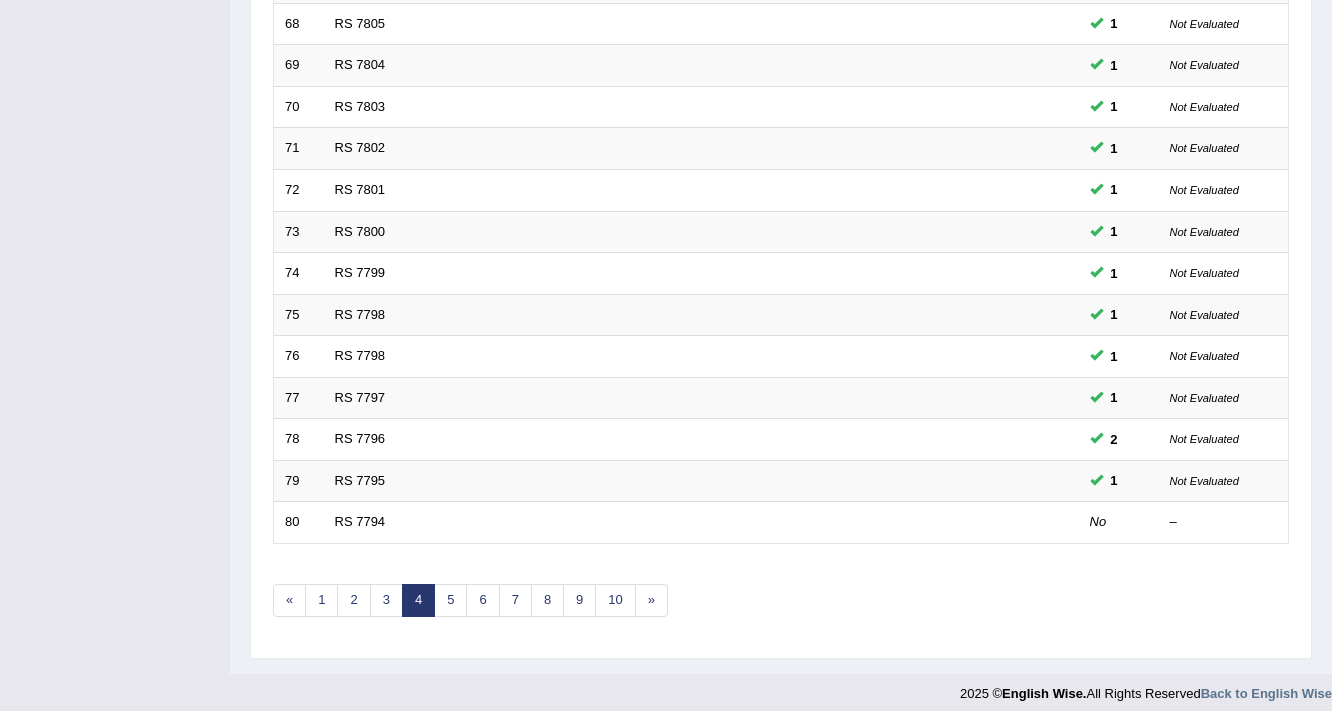 scroll, scrollTop: 0, scrollLeft: 0, axis: both 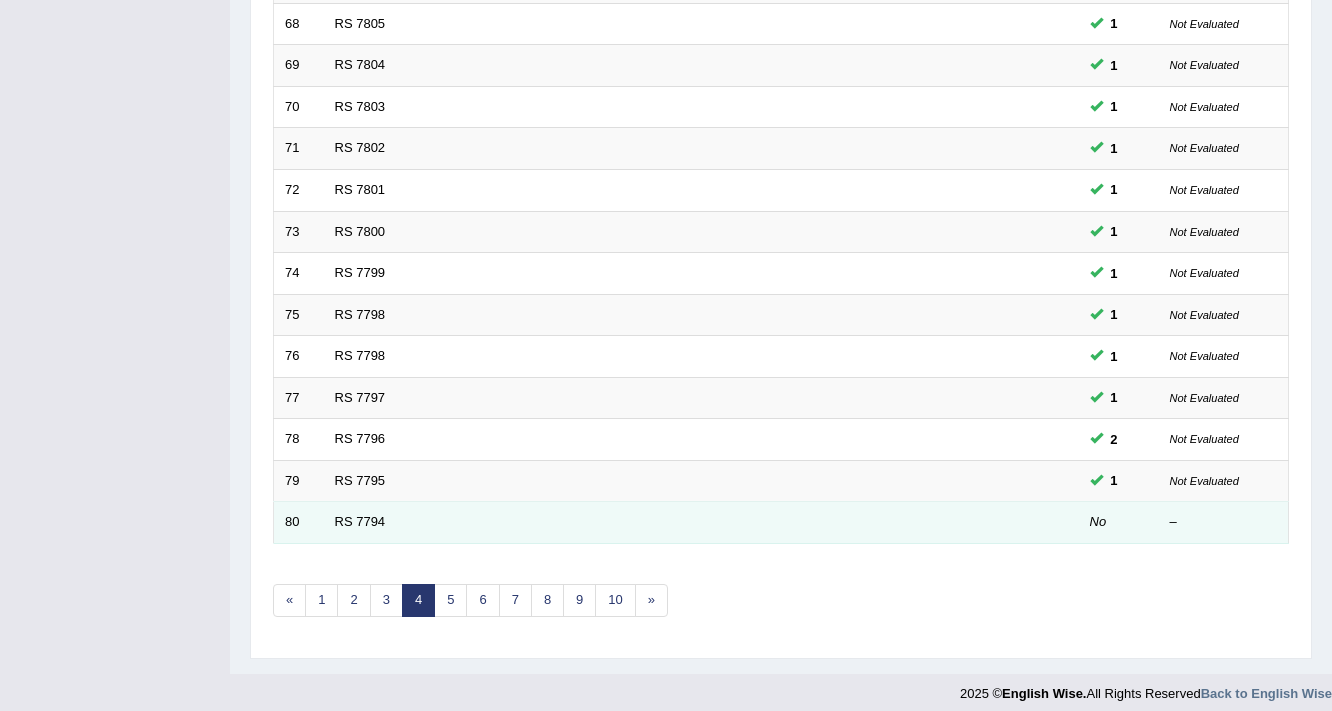 click on "RS 7794" at bounding box center (626, 523) 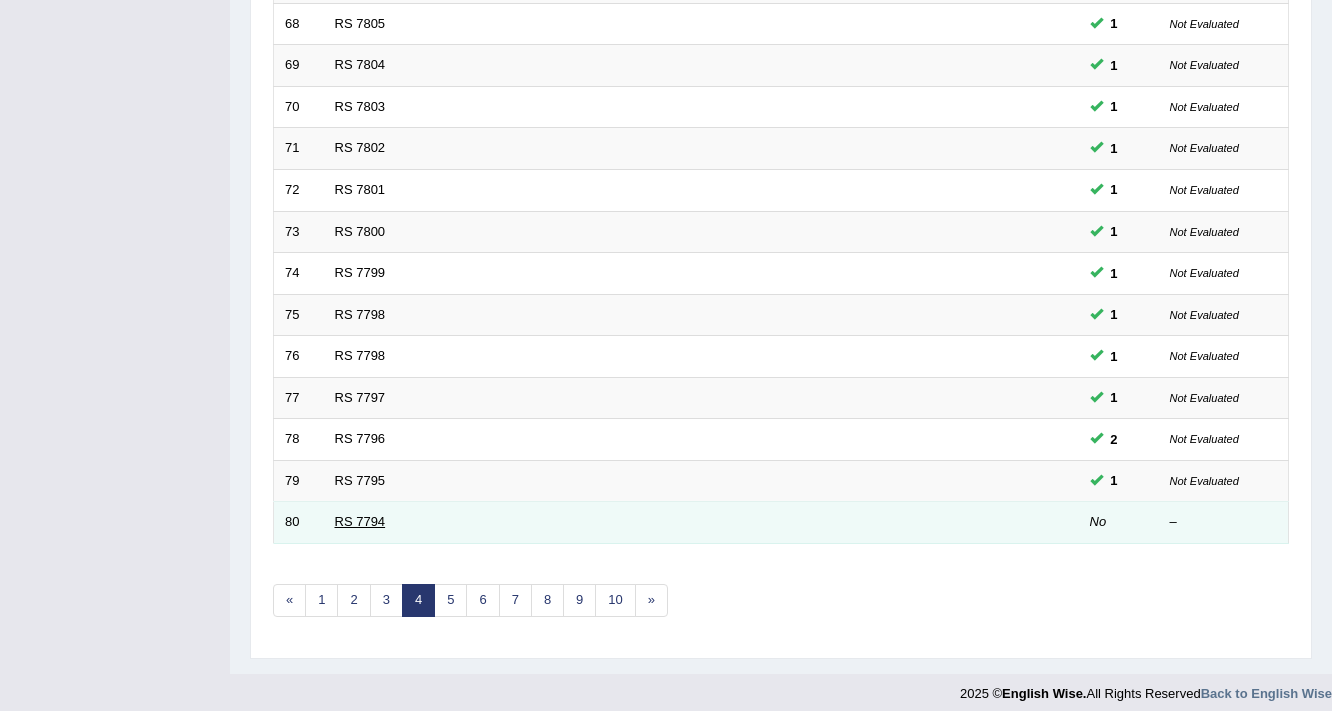 click on "RS 7794" at bounding box center (360, 521) 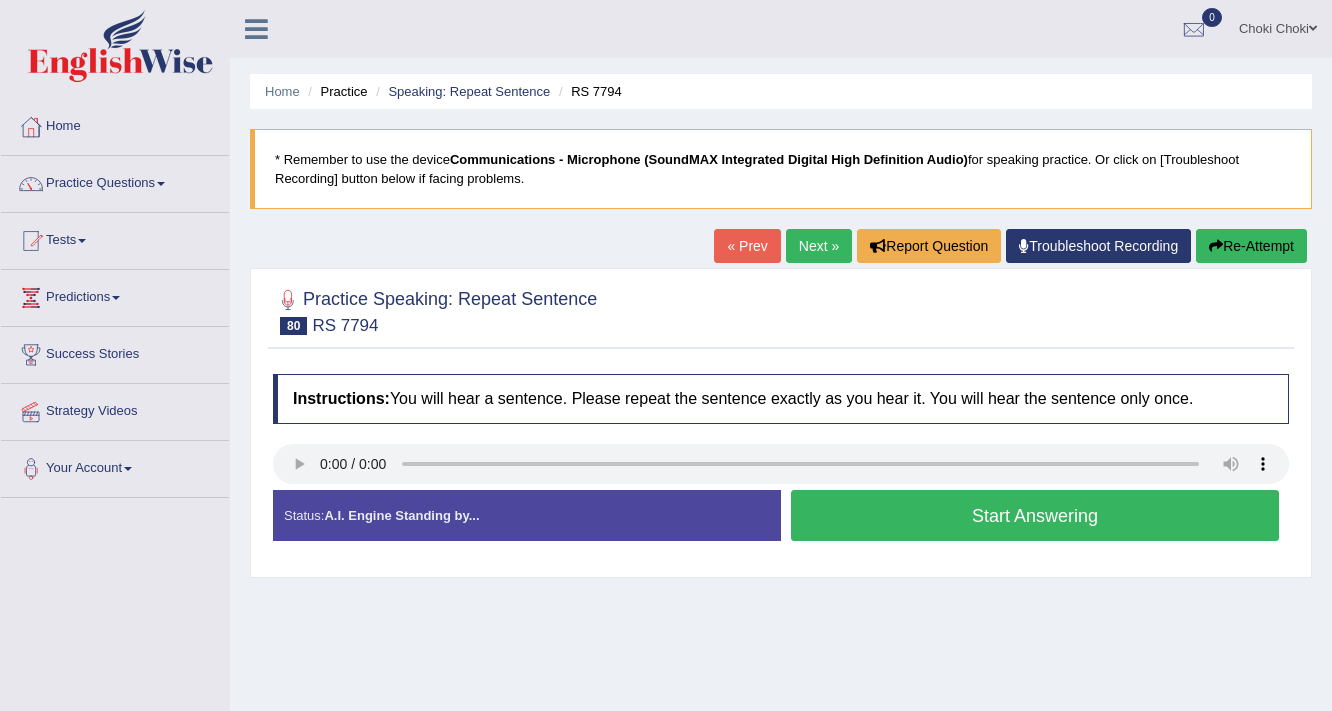 scroll, scrollTop: 0, scrollLeft: 0, axis: both 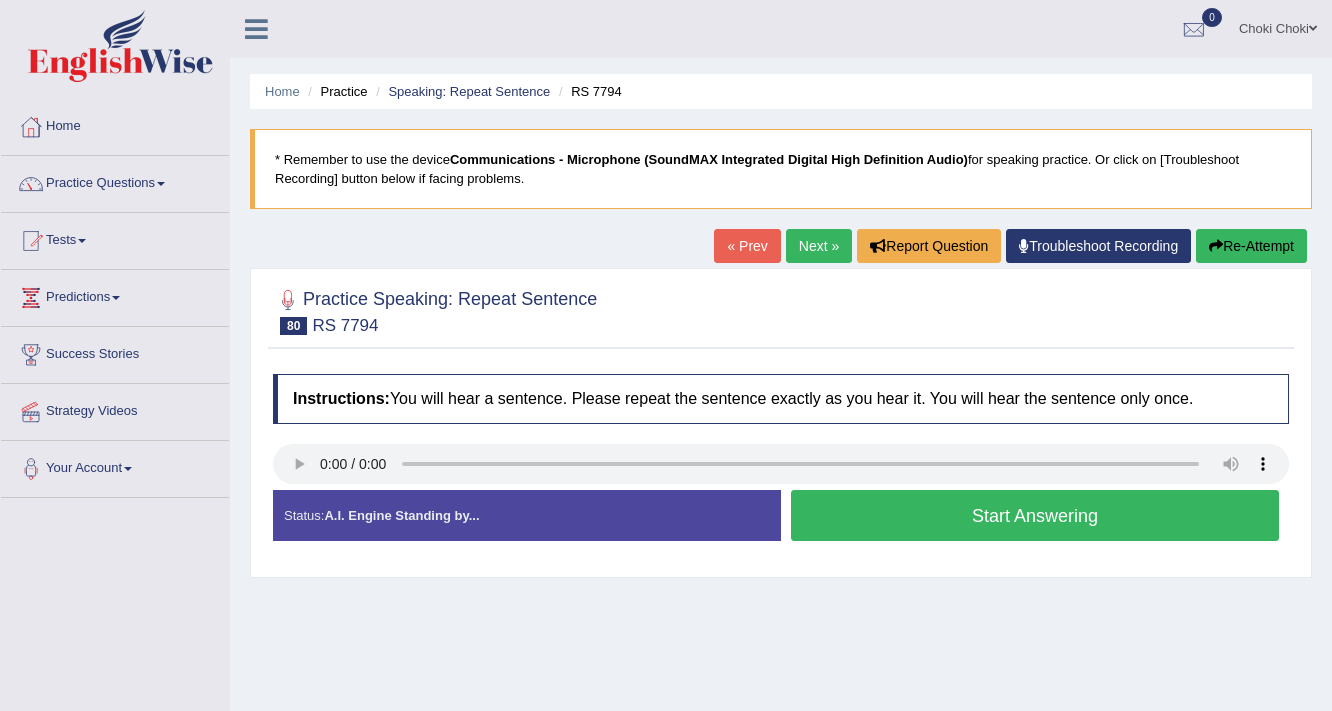 click on "Start Answering" at bounding box center [1035, 515] 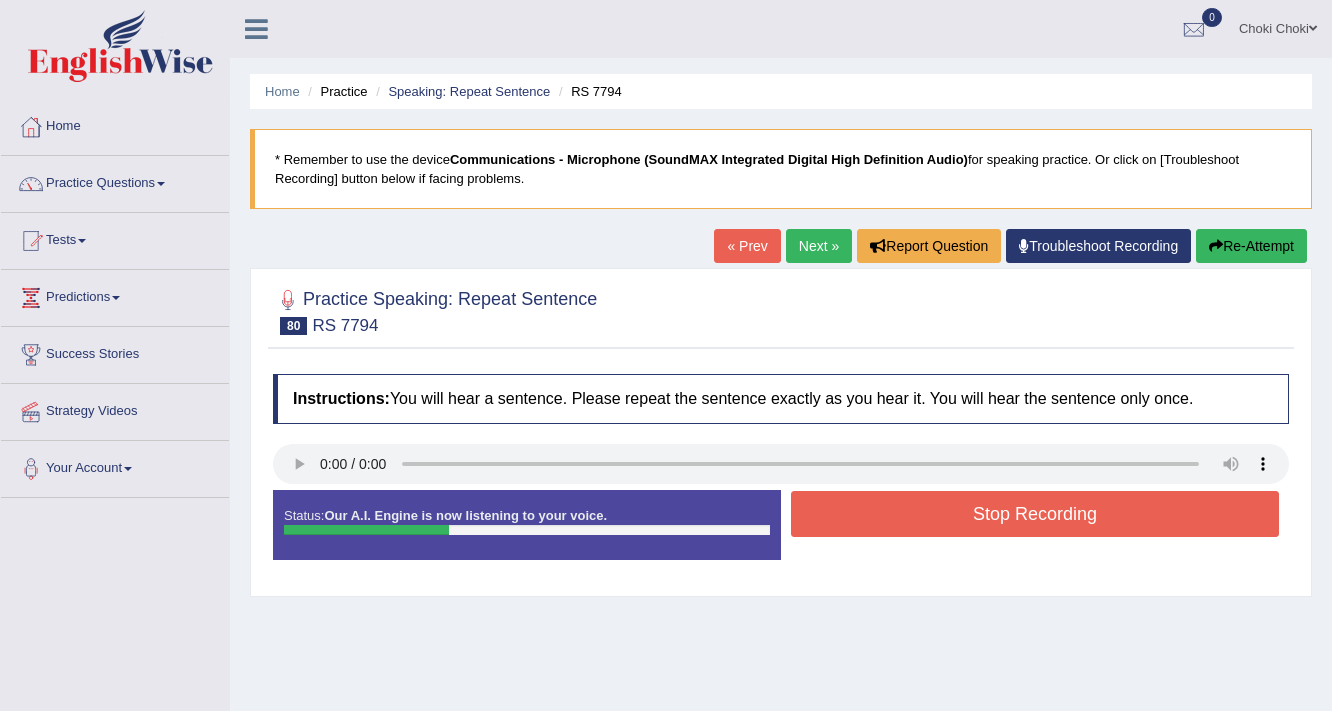 click on "Stop Recording" at bounding box center [1035, 514] 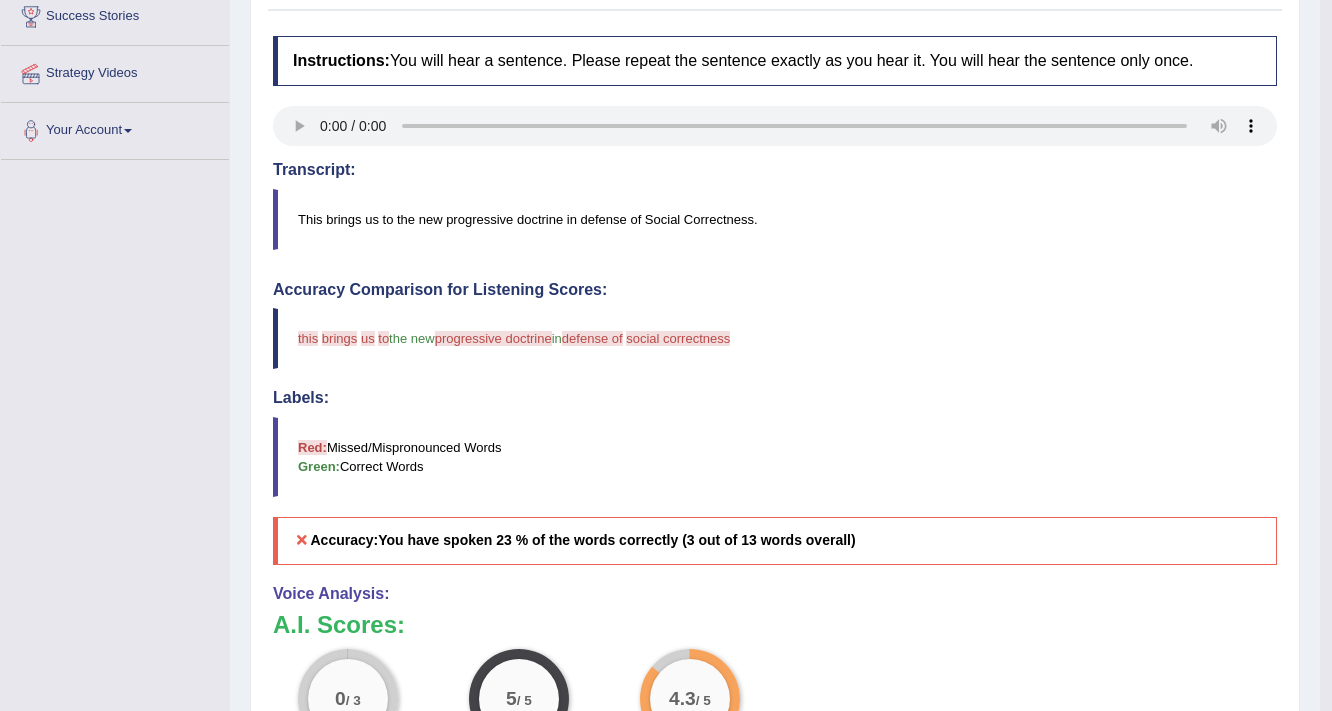 scroll, scrollTop: 80, scrollLeft: 0, axis: vertical 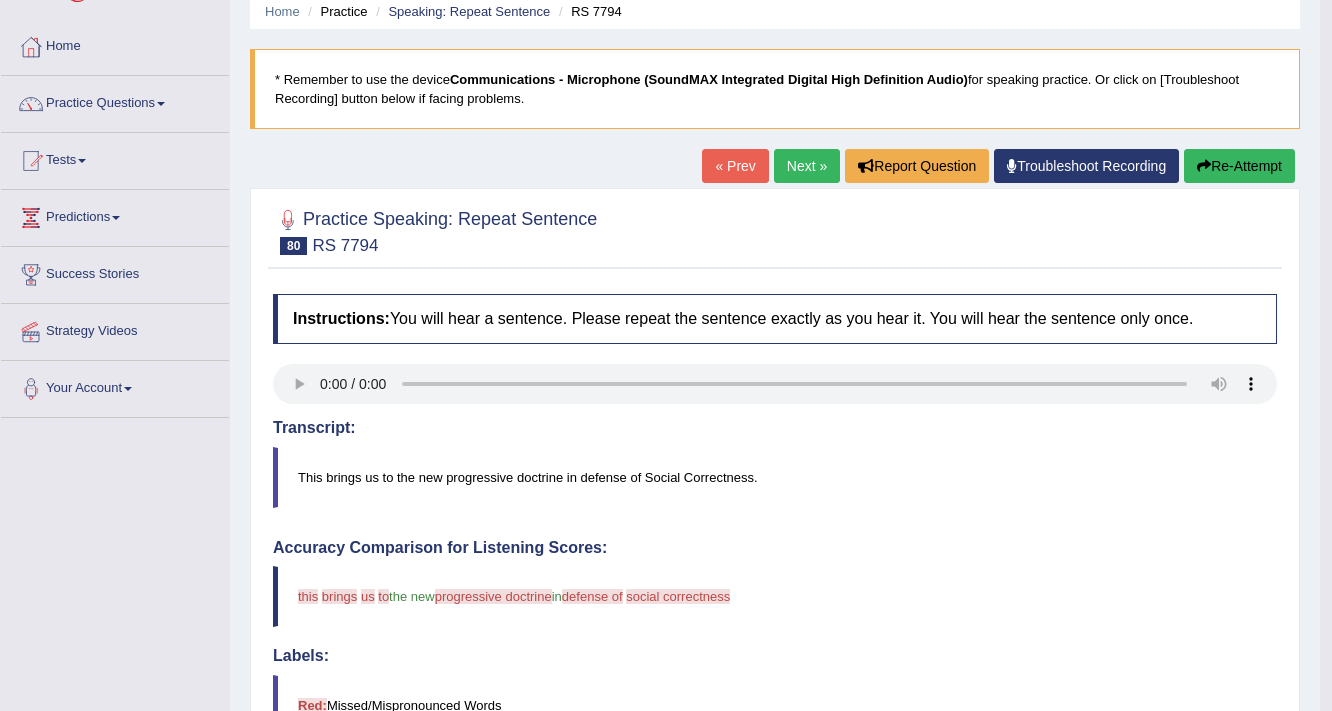 click on "Next »" at bounding box center (807, 166) 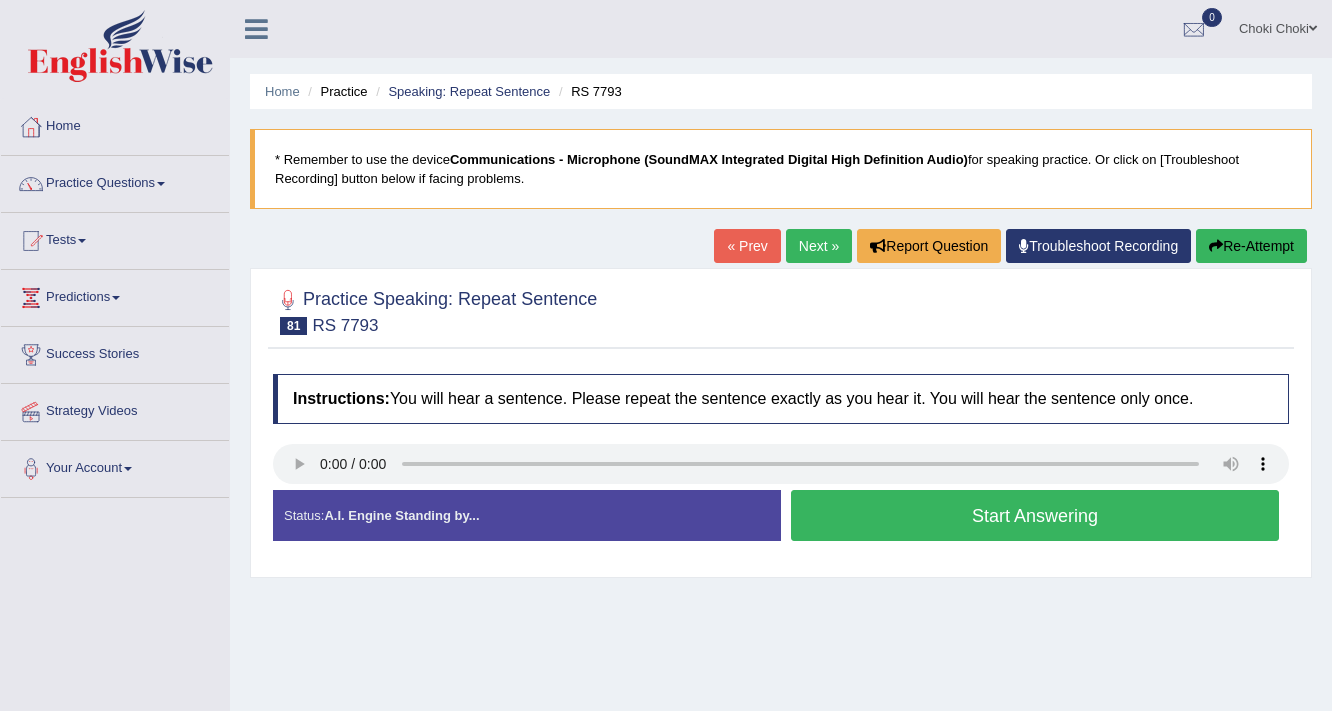 scroll, scrollTop: 0, scrollLeft: 0, axis: both 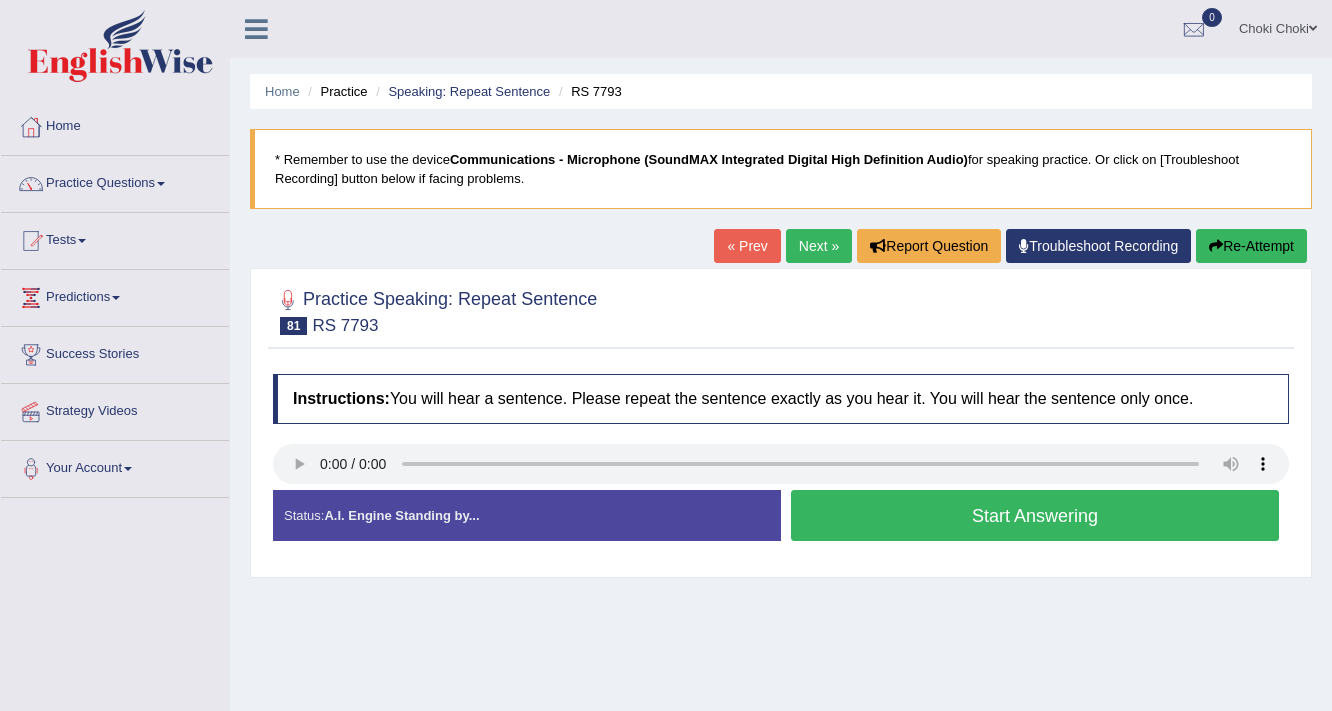 click on "Start Answering" at bounding box center (1035, 515) 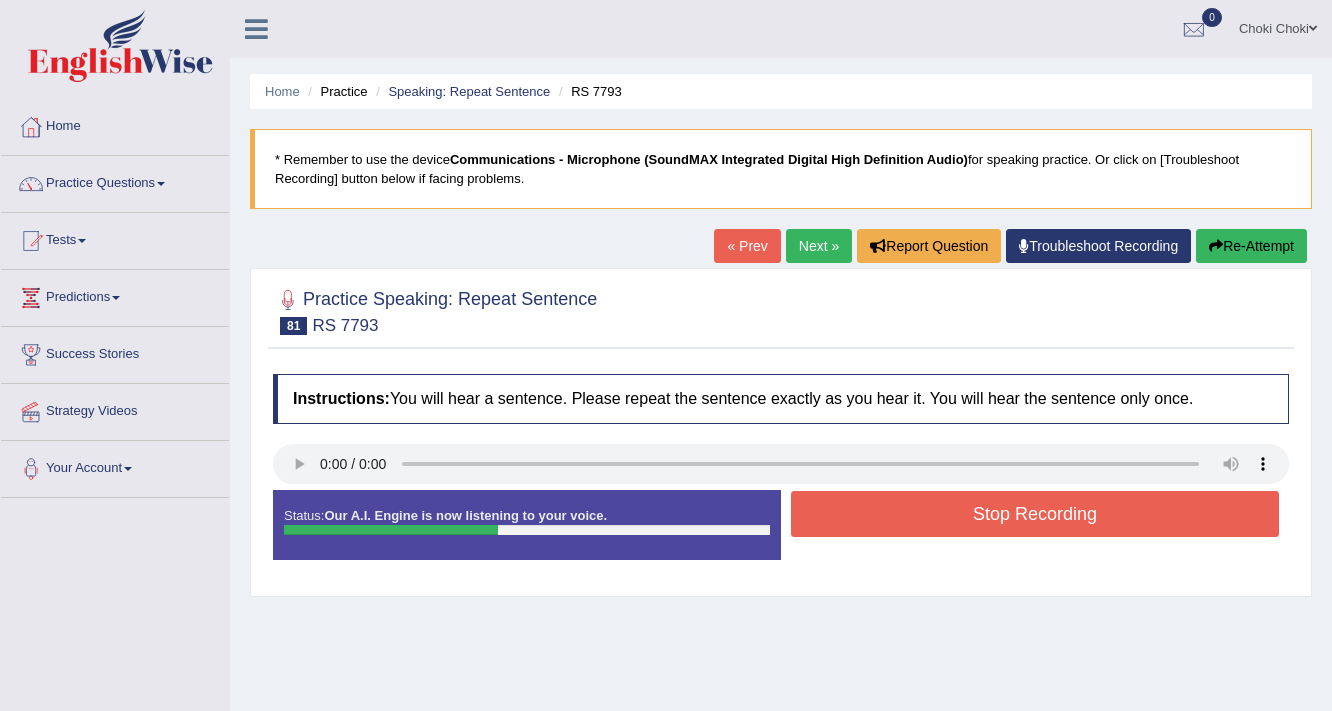 click on "Stop Recording" at bounding box center (1035, 514) 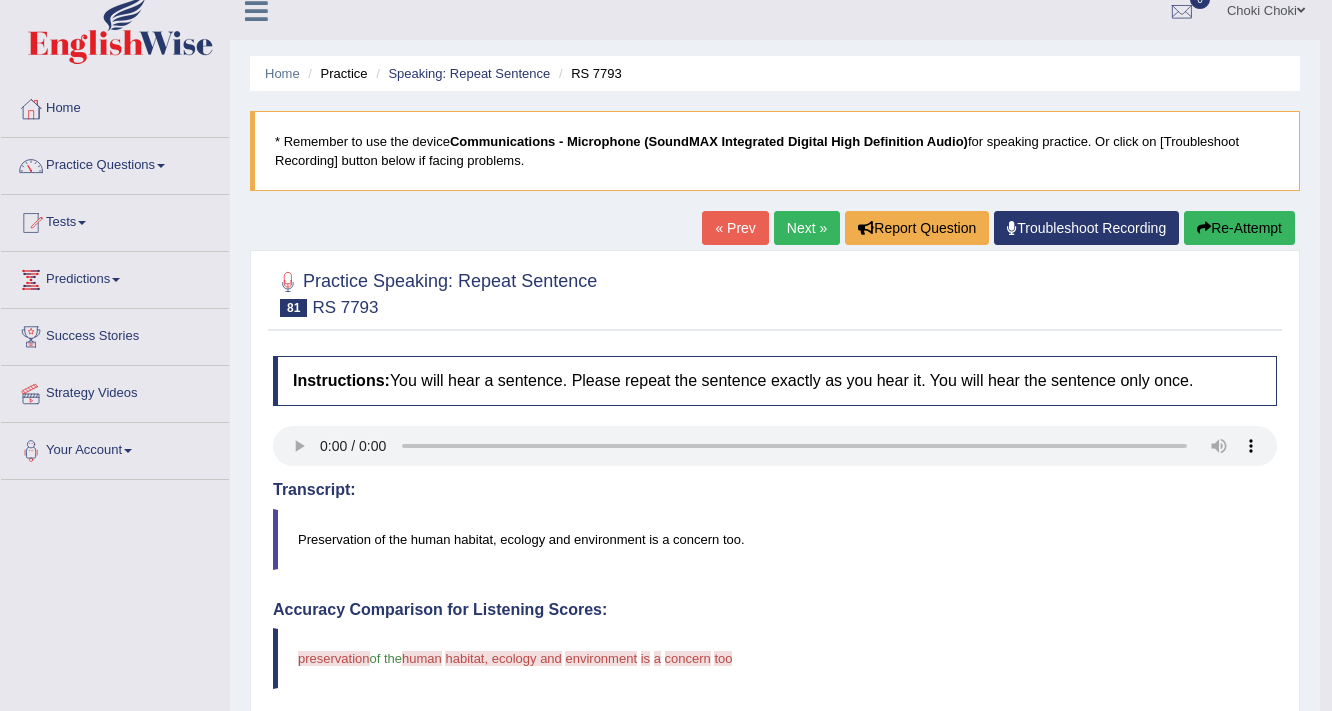 scroll, scrollTop: 16, scrollLeft: 0, axis: vertical 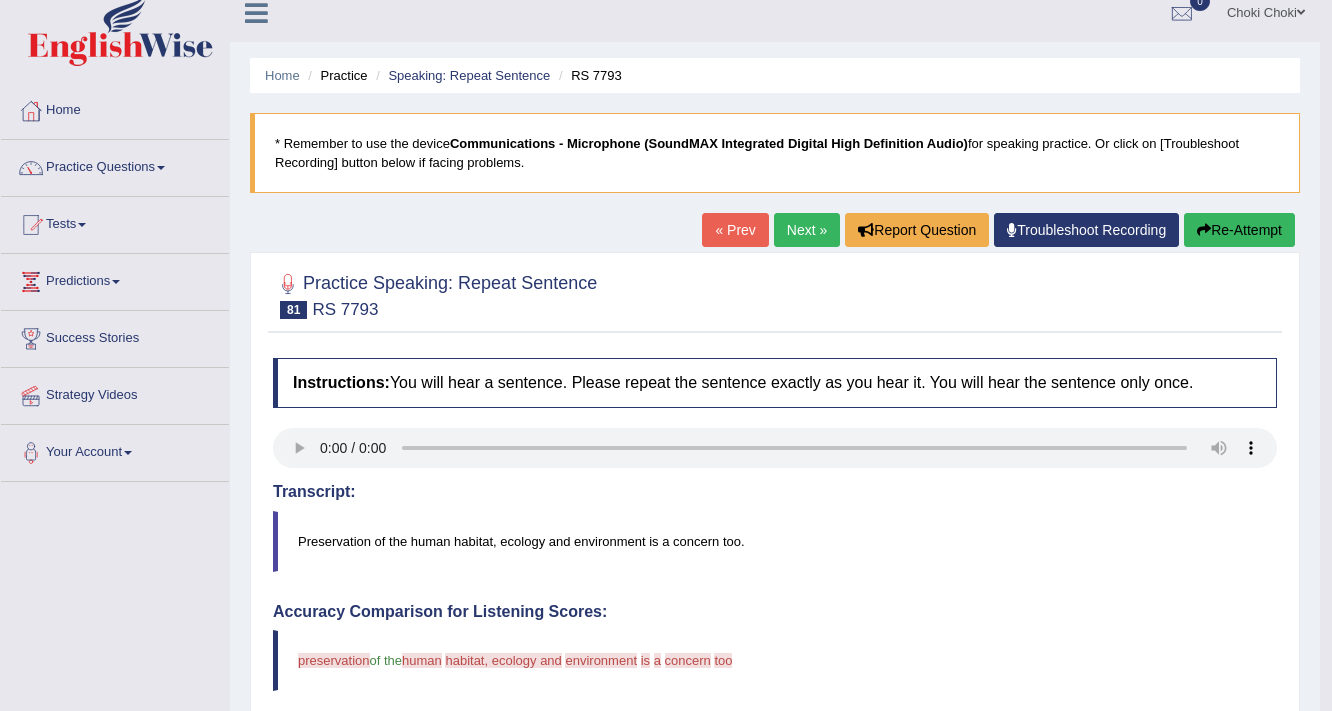 click on "Next »" at bounding box center (807, 230) 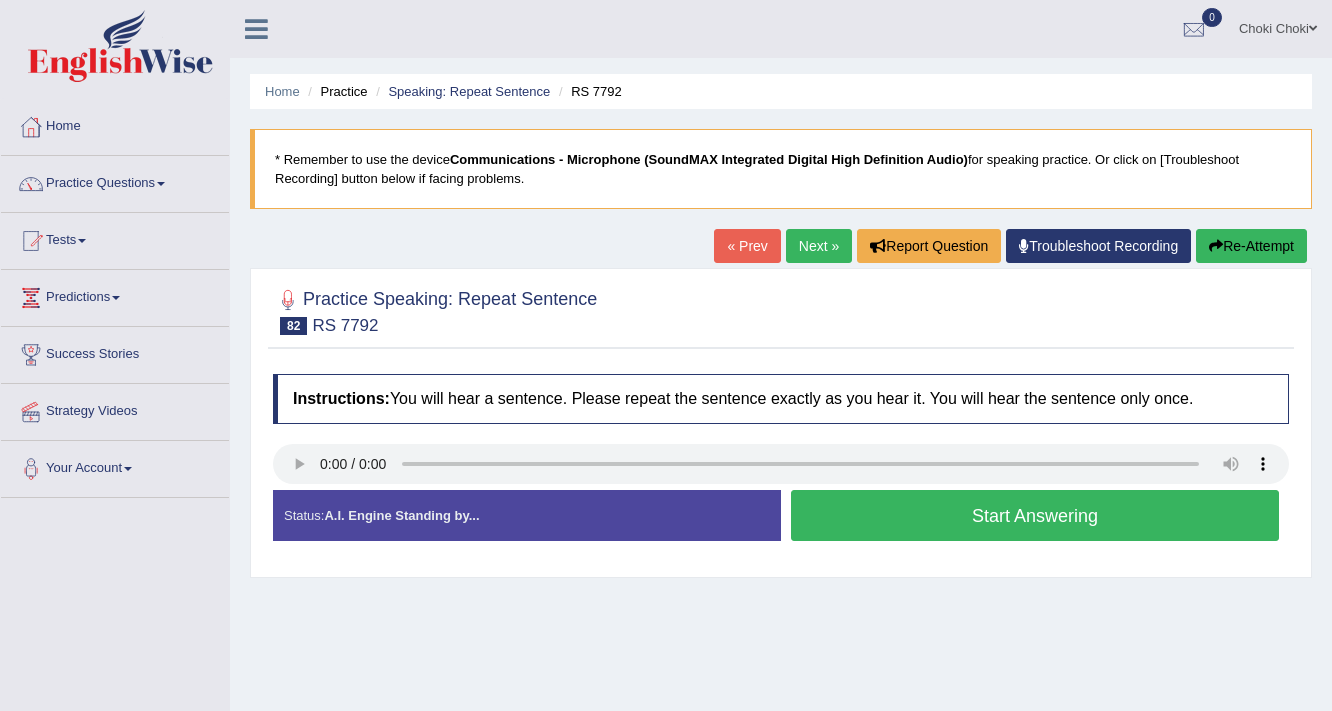 scroll, scrollTop: 0, scrollLeft: 0, axis: both 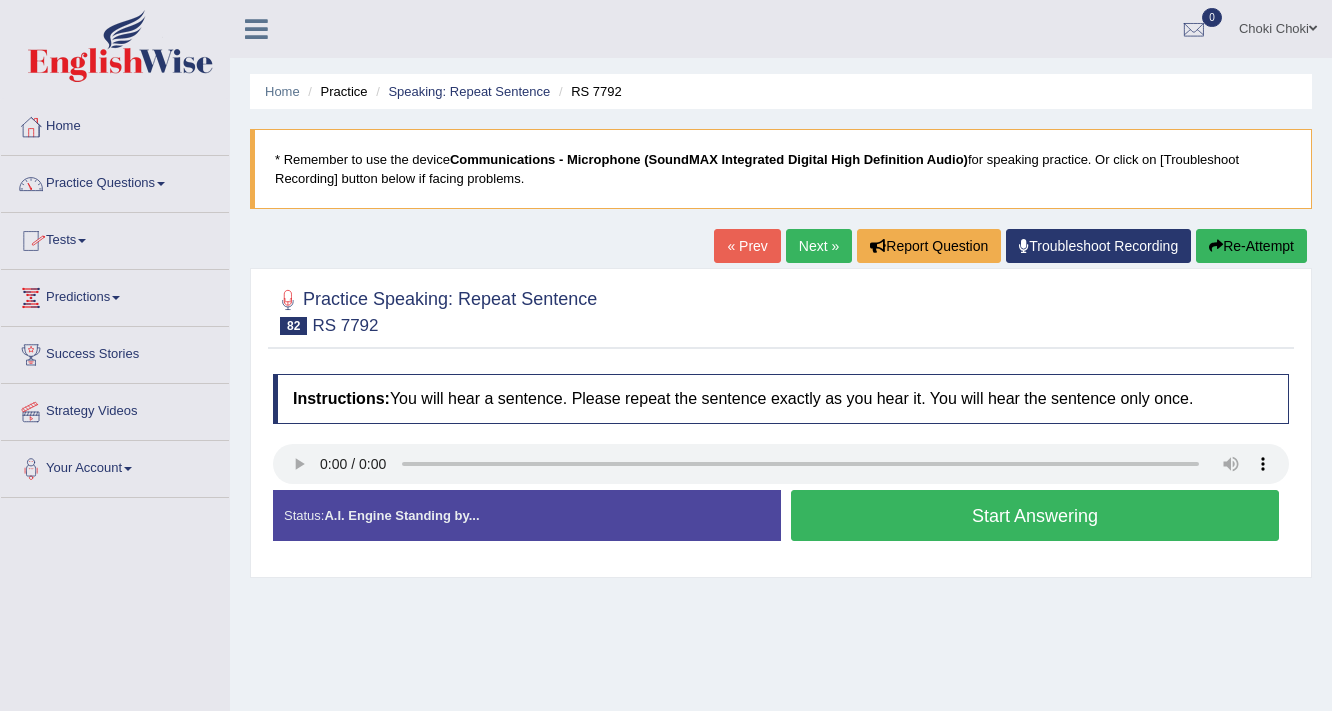 click on "Start Answering" at bounding box center [1035, 515] 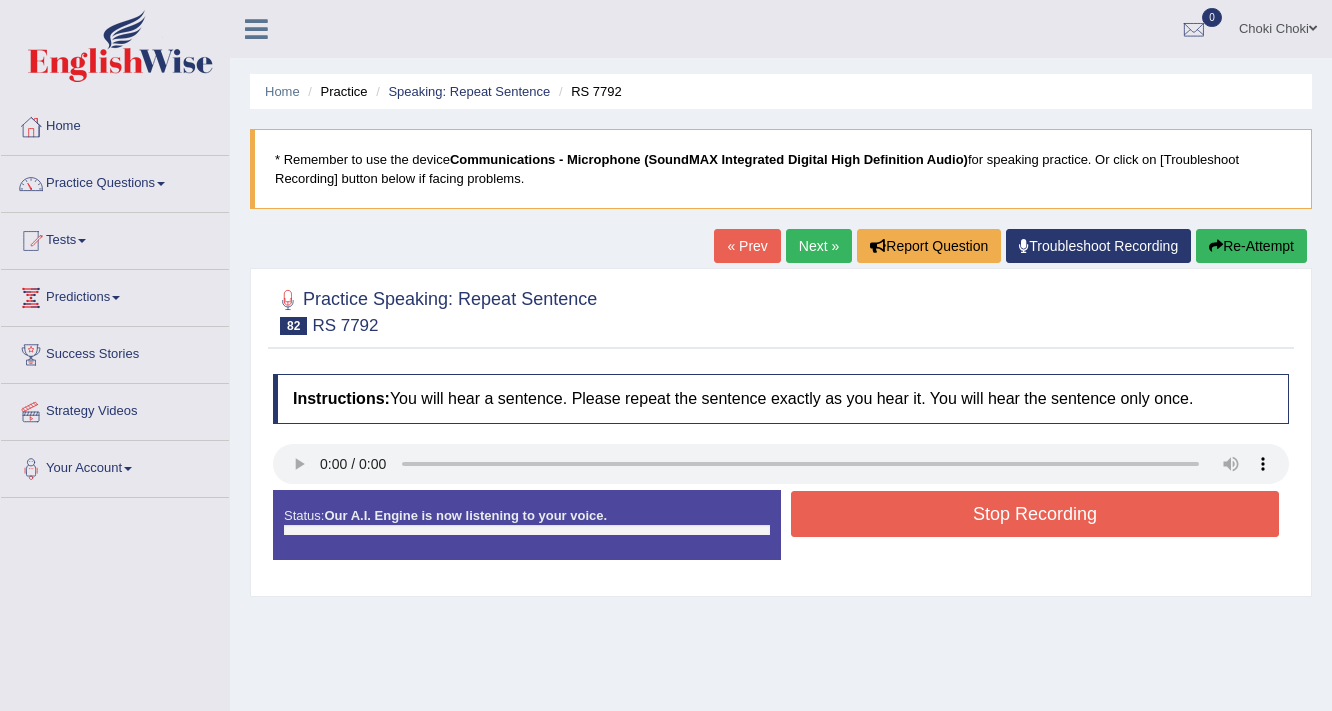 click on "Stop Recording" at bounding box center (1035, 514) 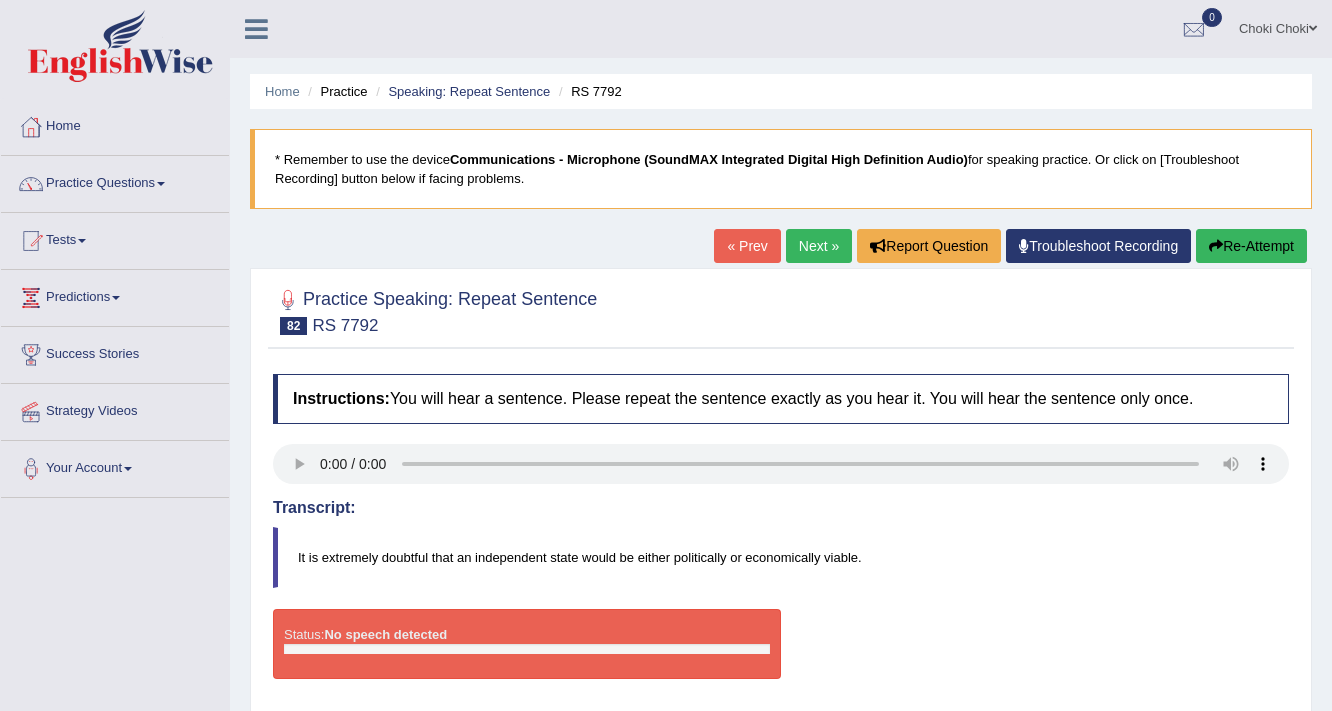 click on "Re-Attempt" at bounding box center [1251, 246] 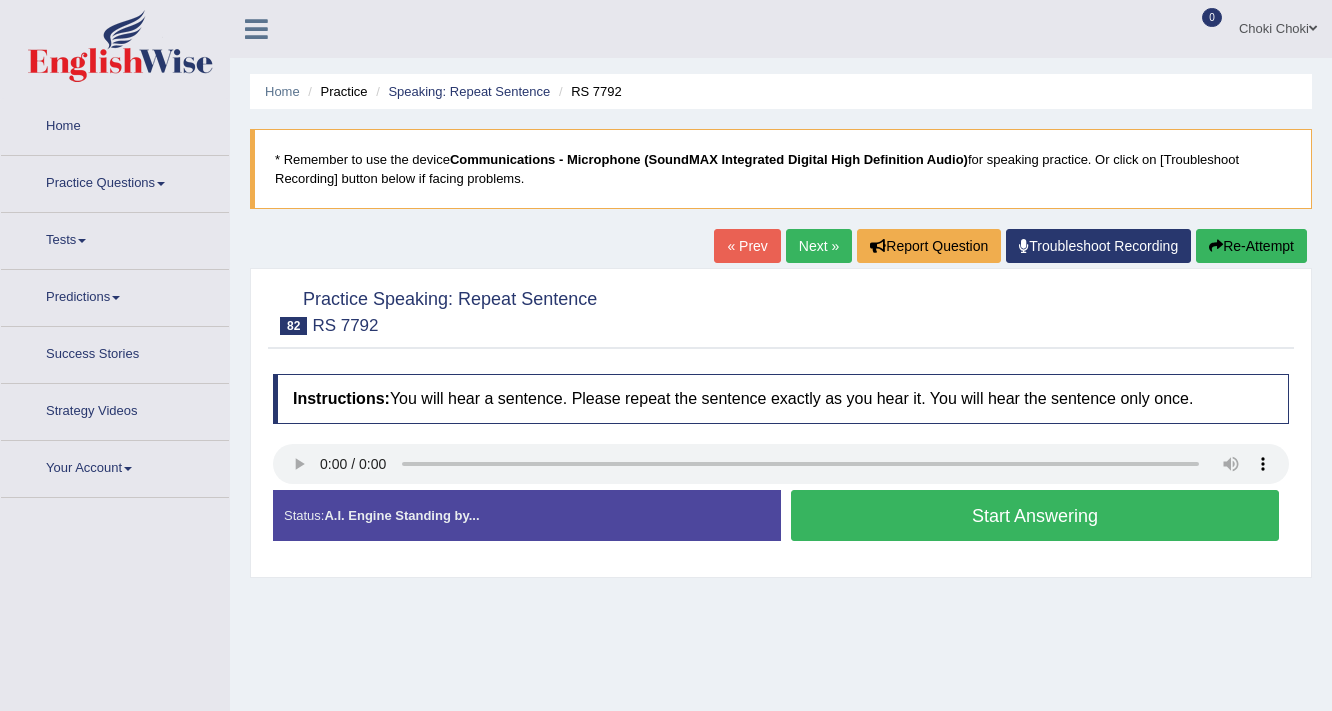 scroll, scrollTop: 0, scrollLeft: 0, axis: both 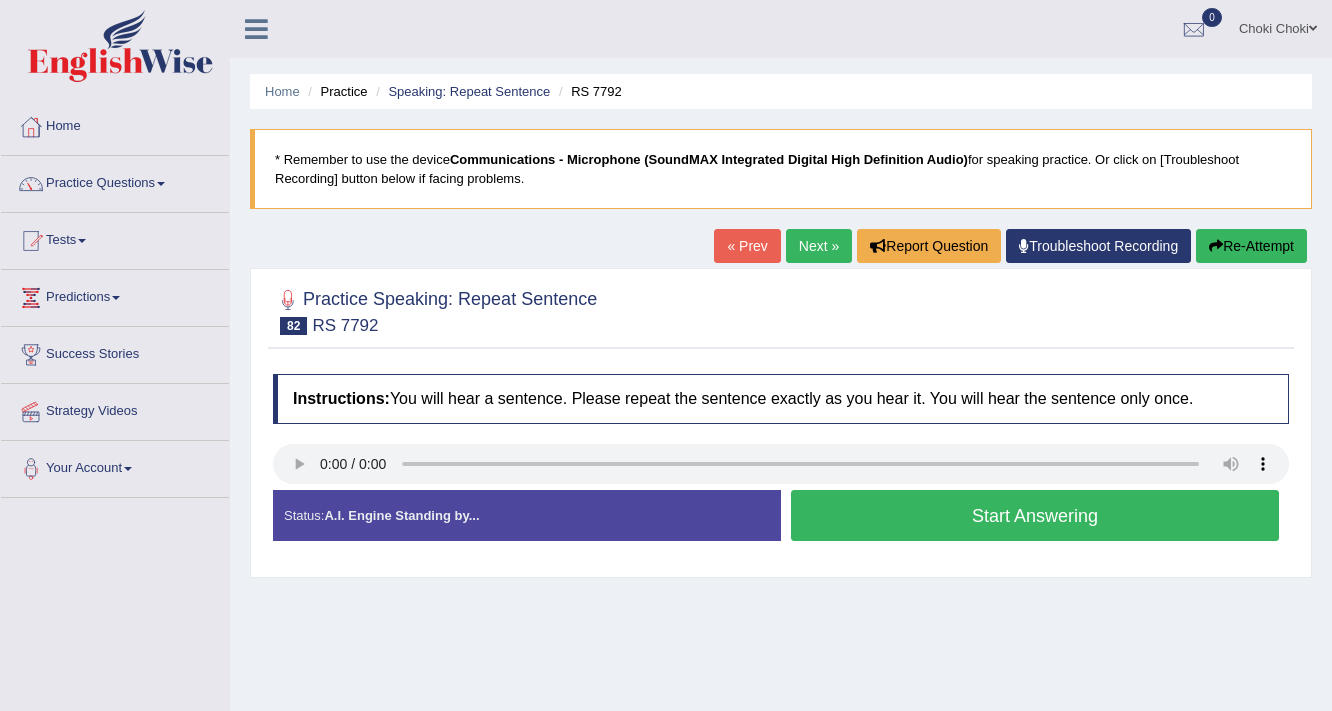 click on "Start Answering" at bounding box center [1035, 515] 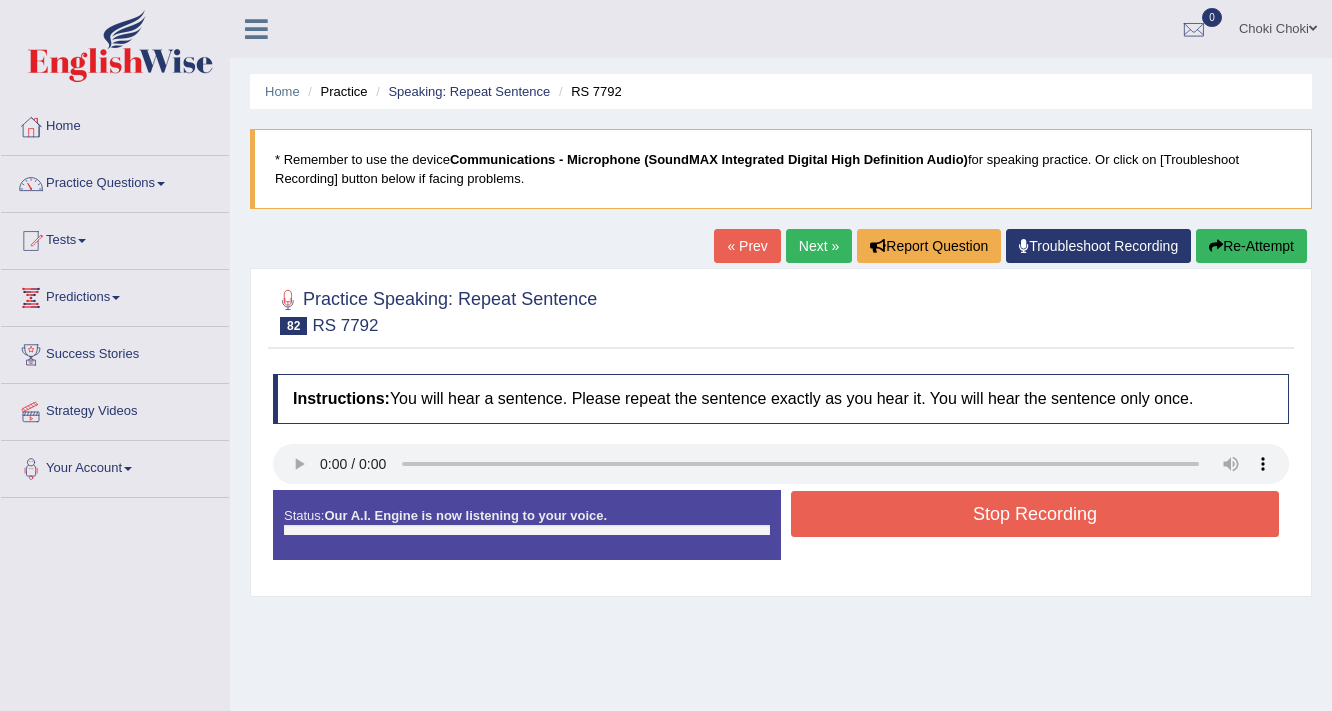 scroll, scrollTop: 0, scrollLeft: 0, axis: both 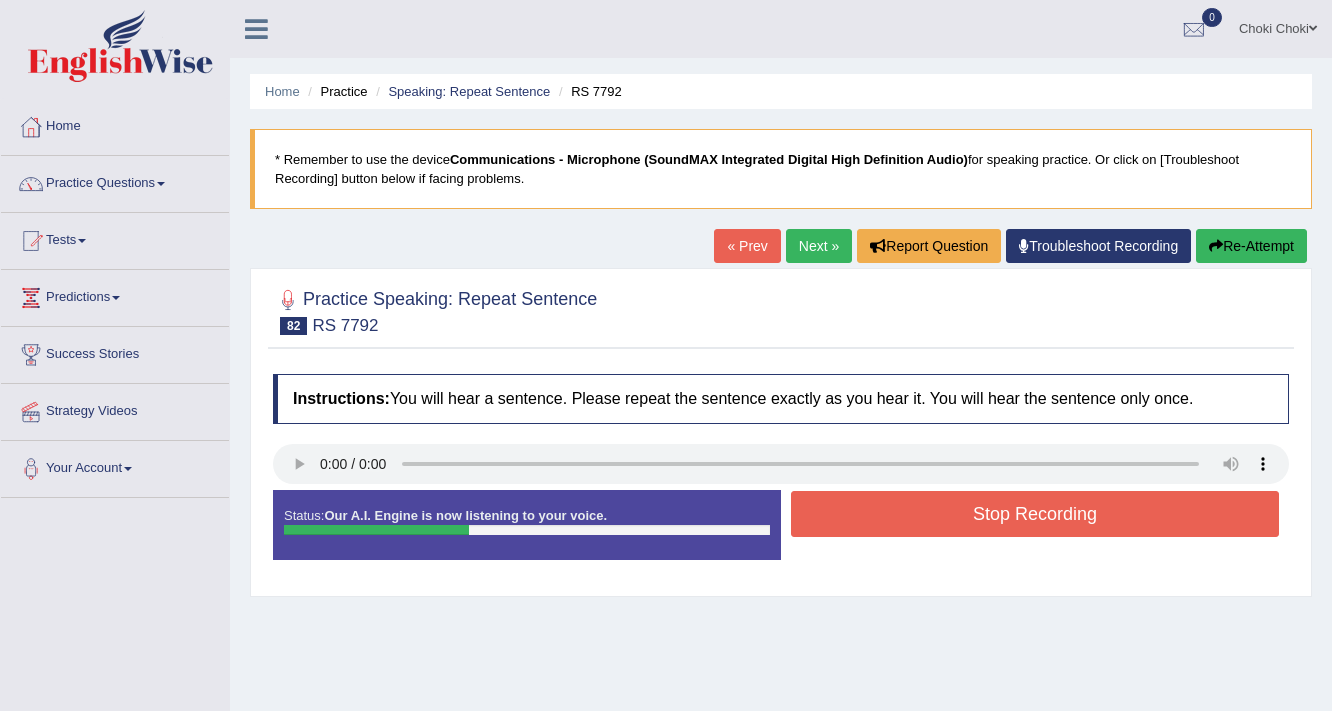 click on "Stop Recording" at bounding box center [1035, 514] 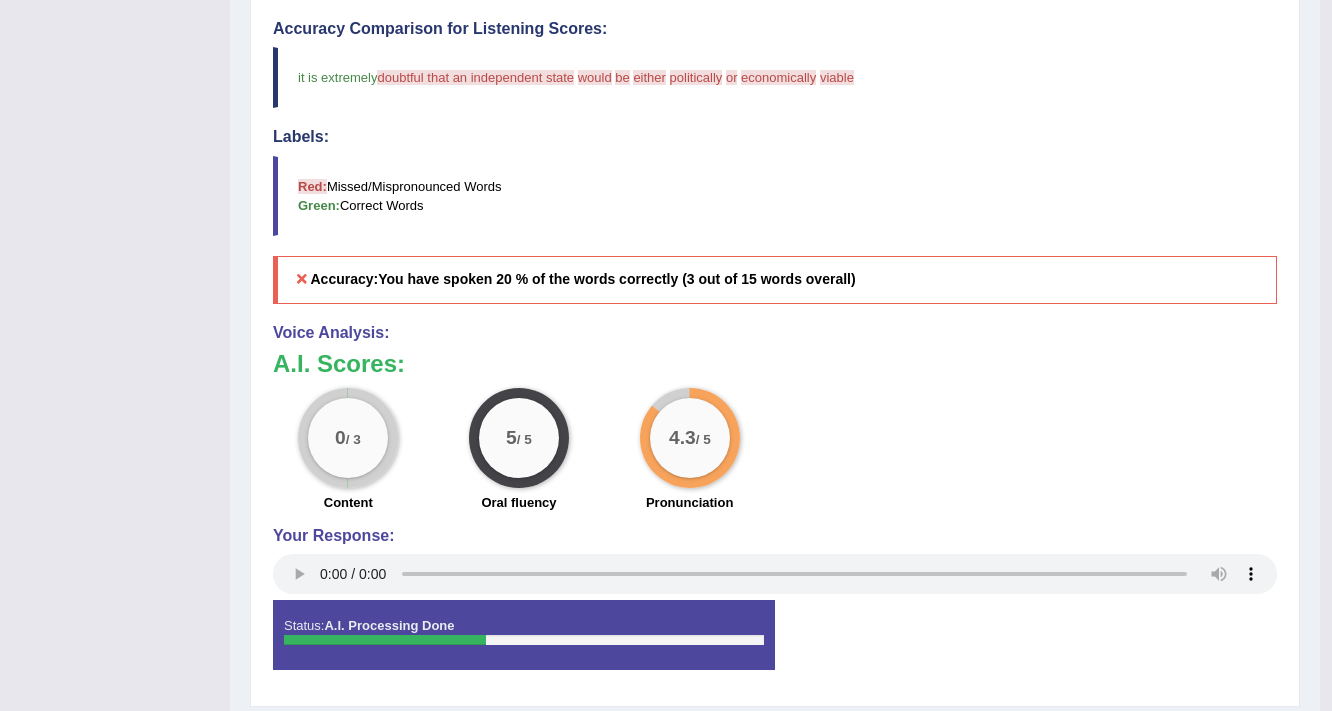 scroll, scrollTop: 640, scrollLeft: 0, axis: vertical 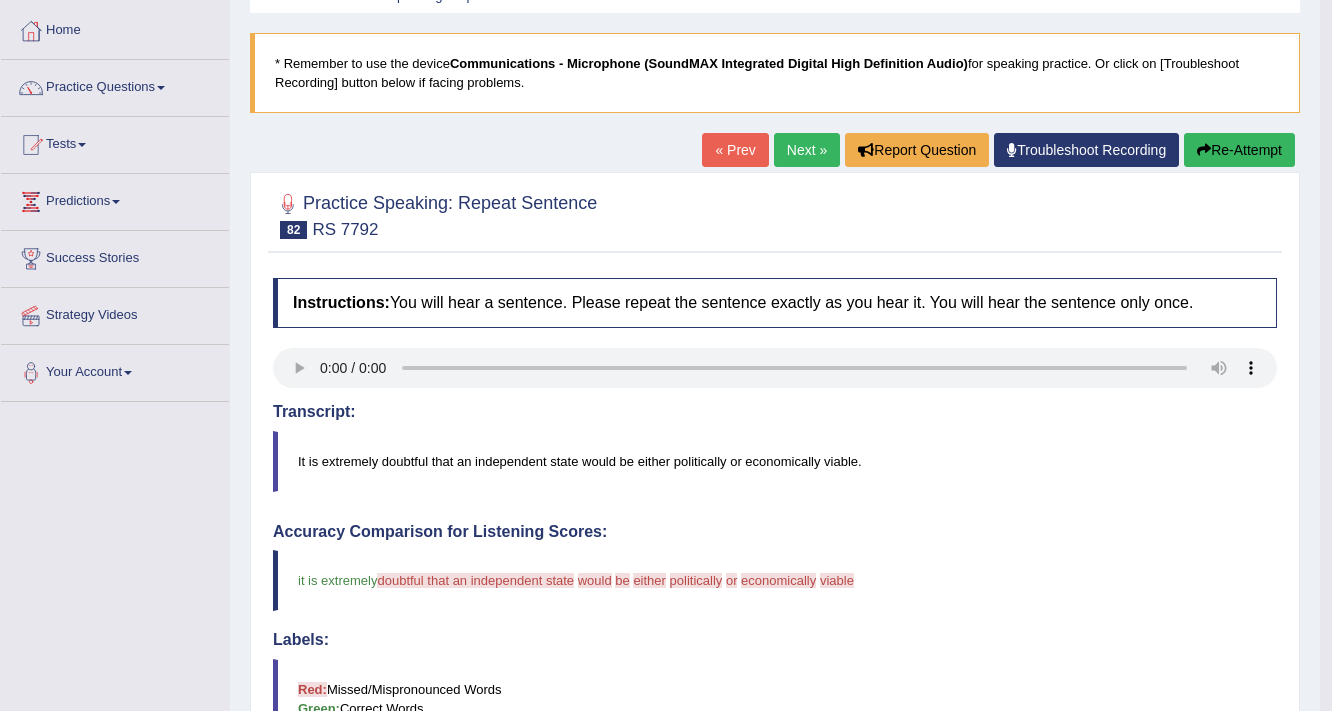 click on "Next »" at bounding box center (807, 150) 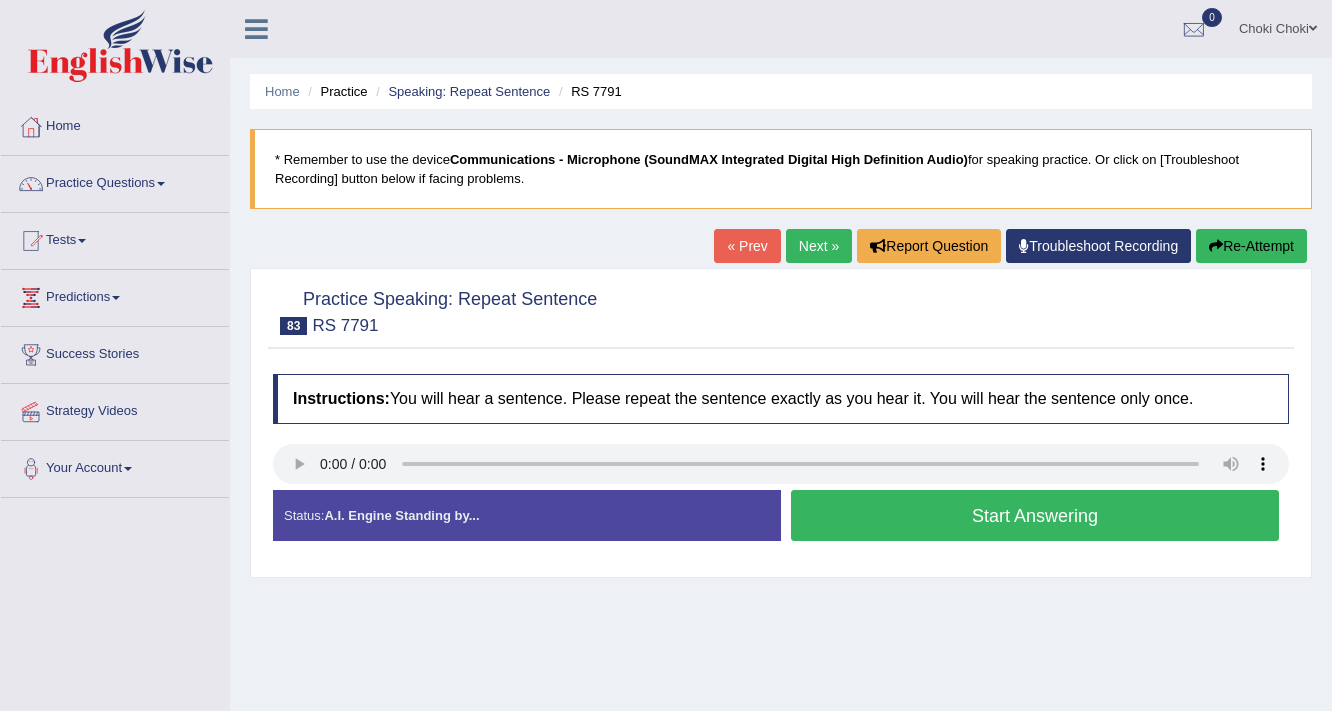 scroll, scrollTop: 0, scrollLeft: 0, axis: both 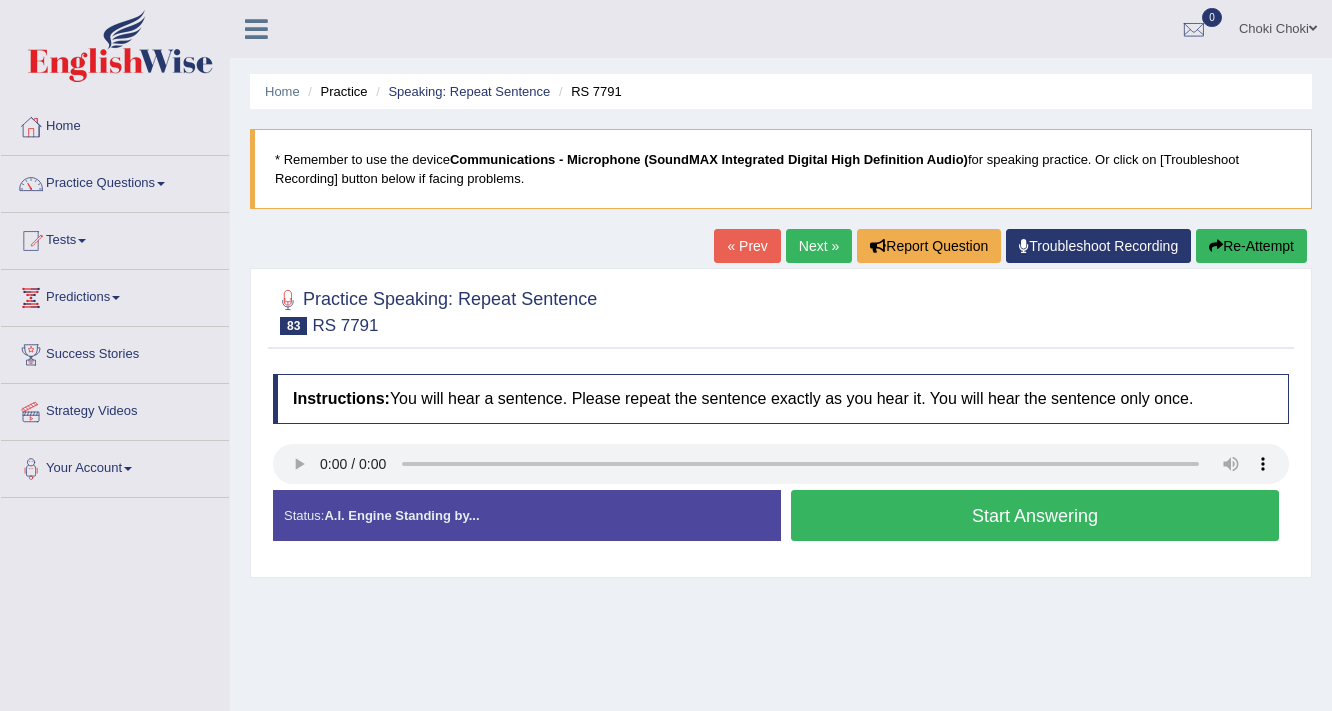 click on "Start Answering" at bounding box center (1035, 515) 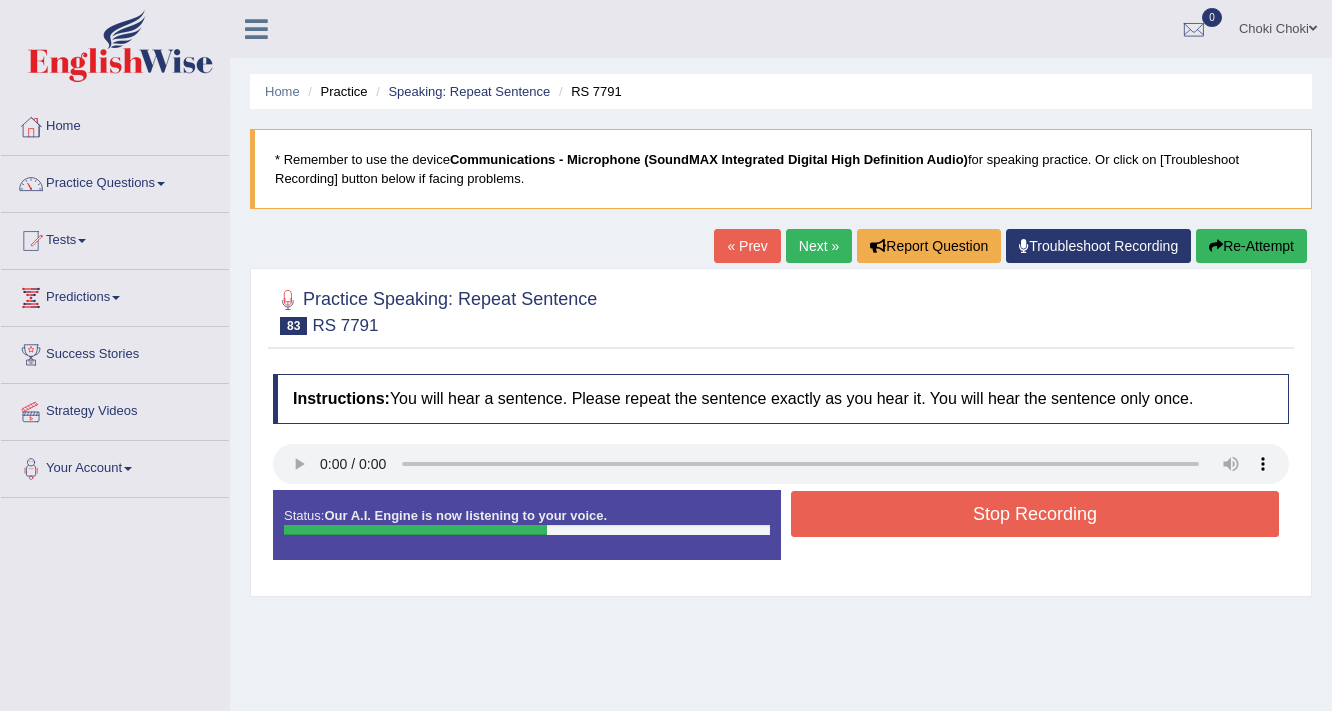 click on "Stop Recording" at bounding box center (1035, 514) 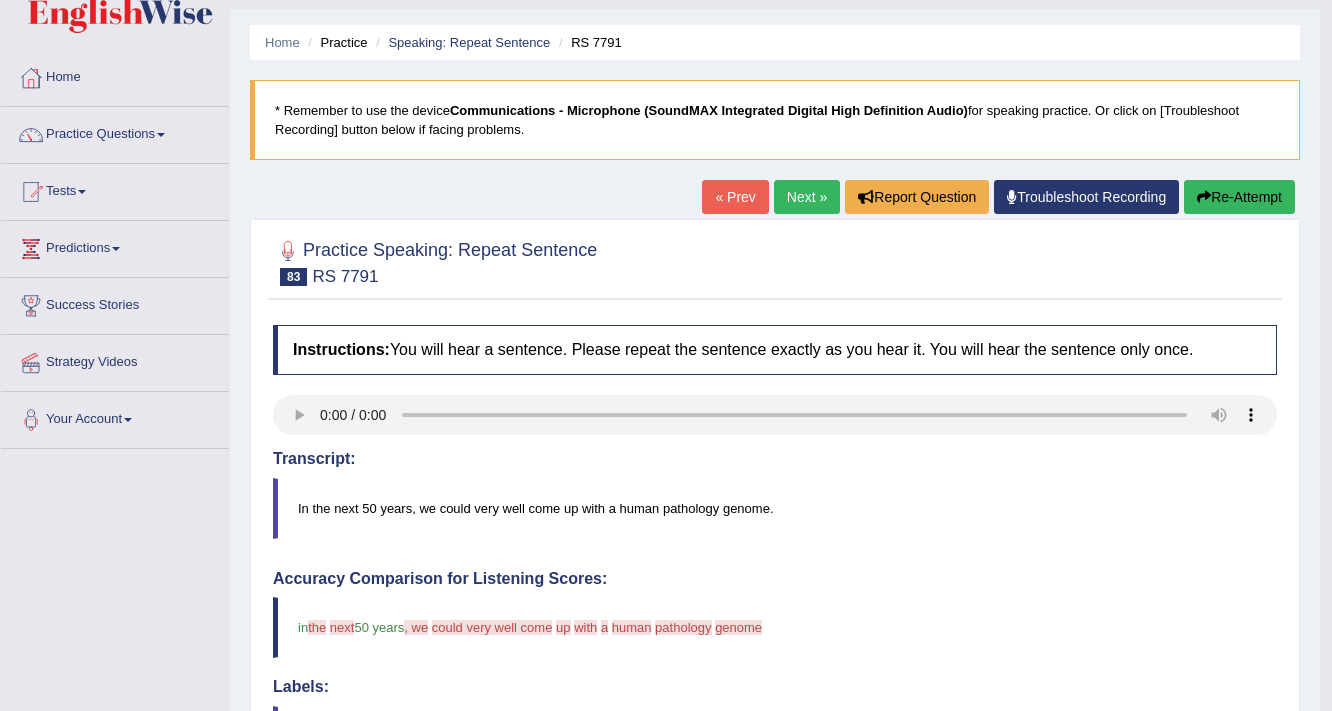 scroll, scrollTop: 0, scrollLeft: 0, axis: both 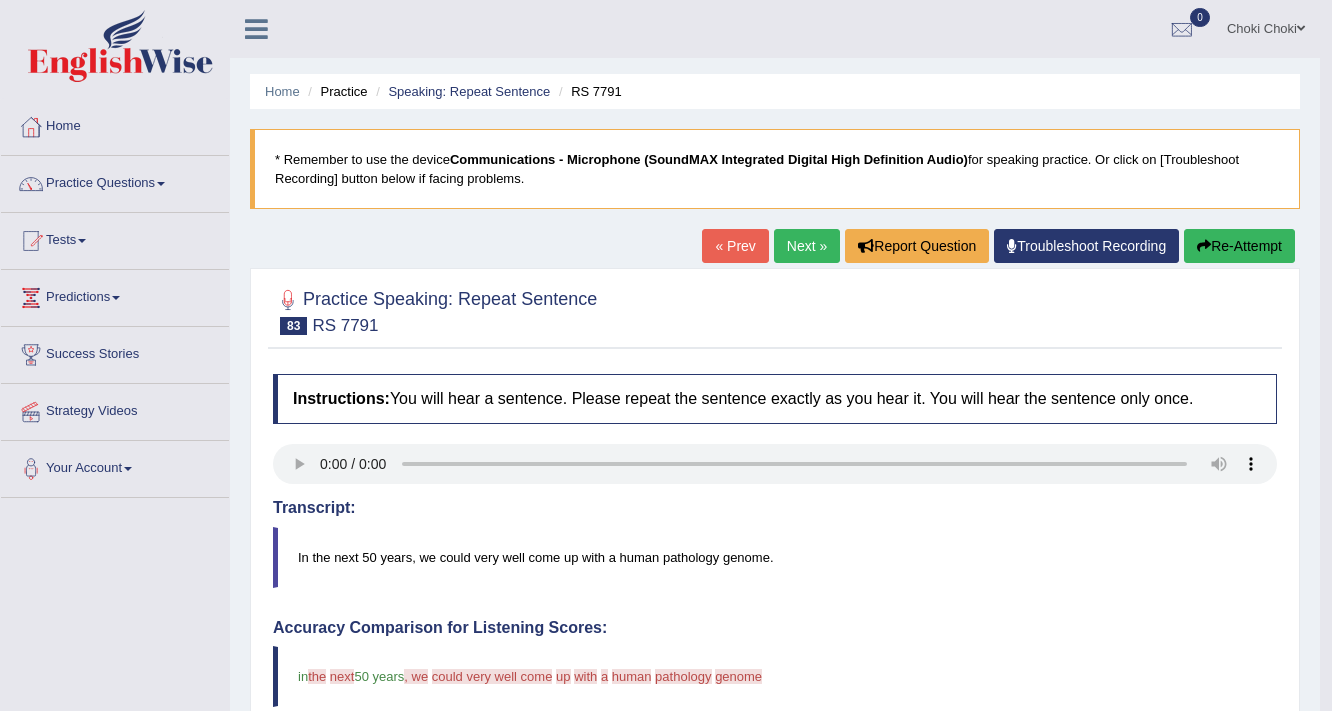 click on "Next »" at bounding box center (807, 246) 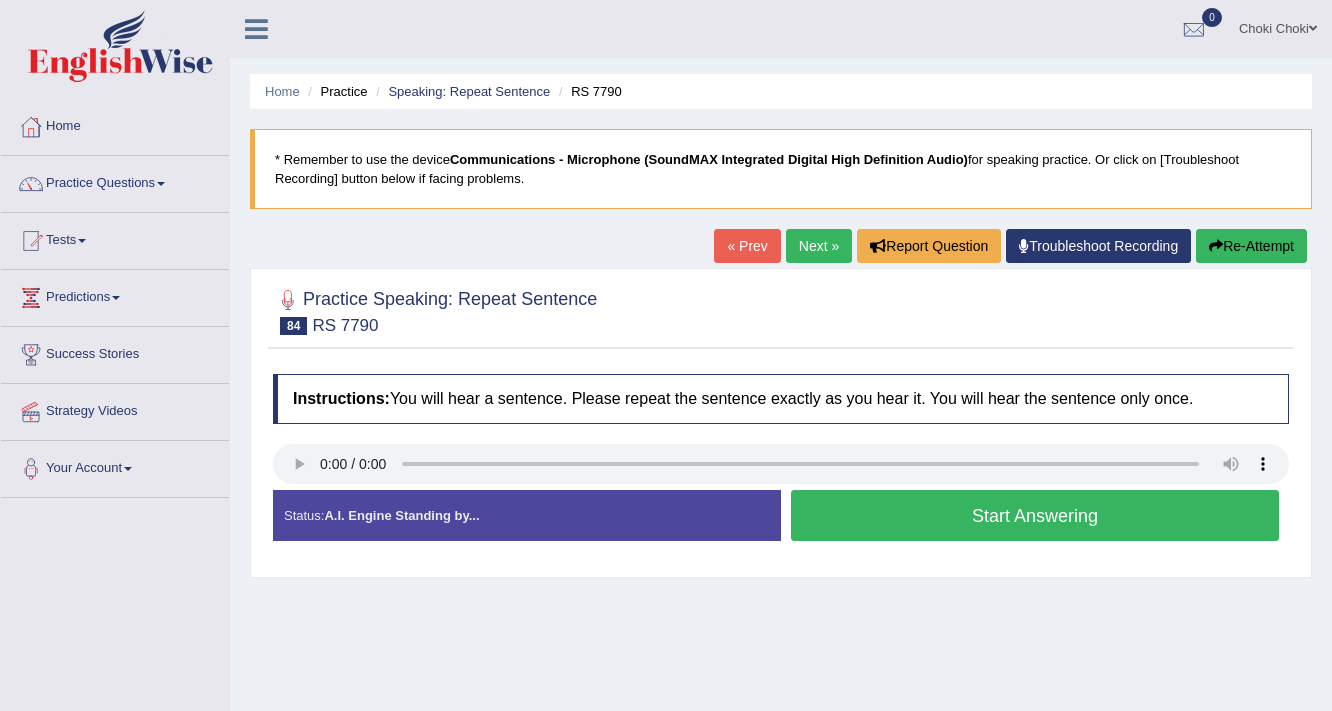 scroll, scrollTop: 0, scrollLeft: 0, axis: both 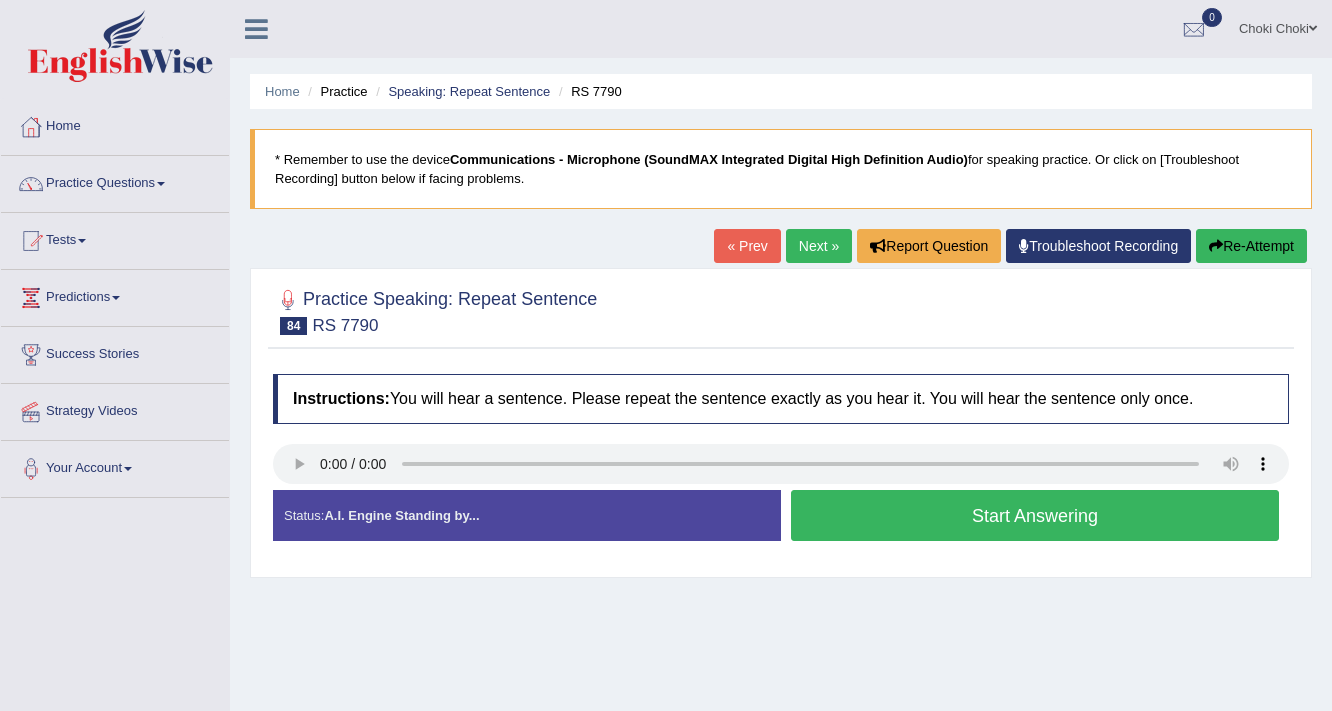click on "Start Answering" at bounding box center [1035, 515] 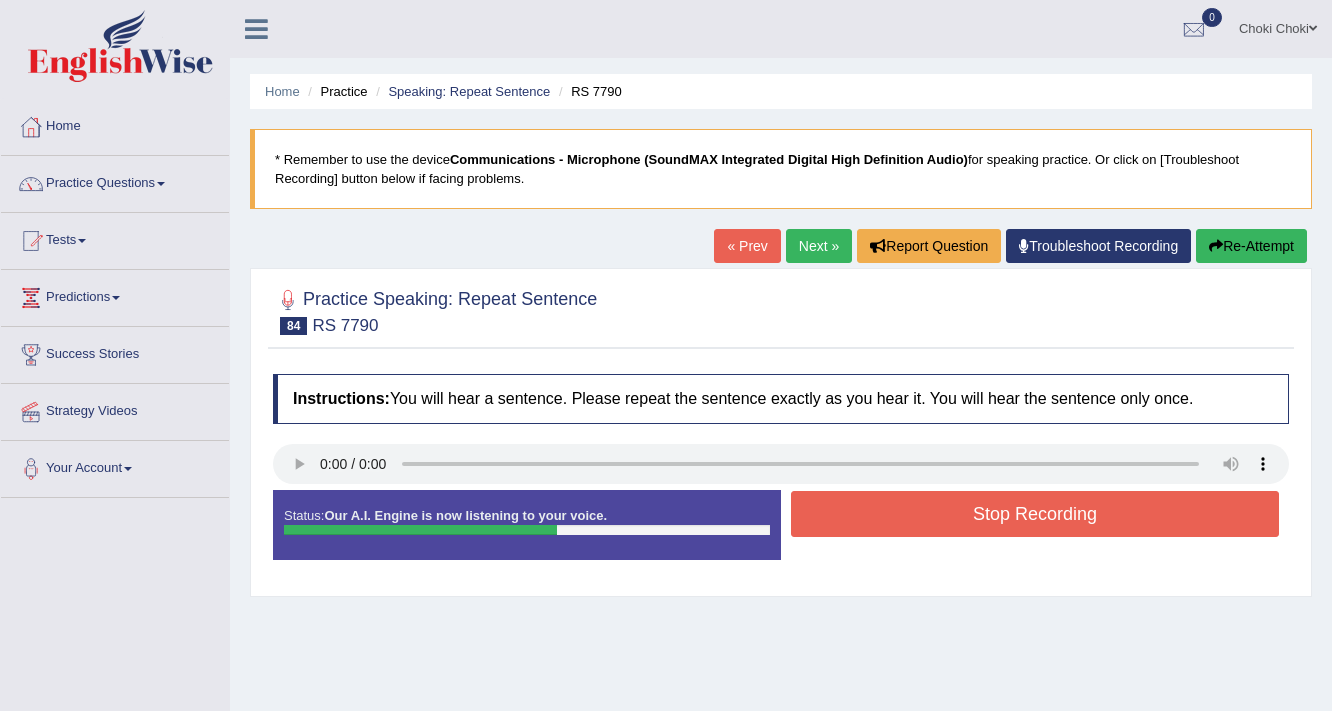 click on "Stop Recording" at bounding box center (1035, 514) 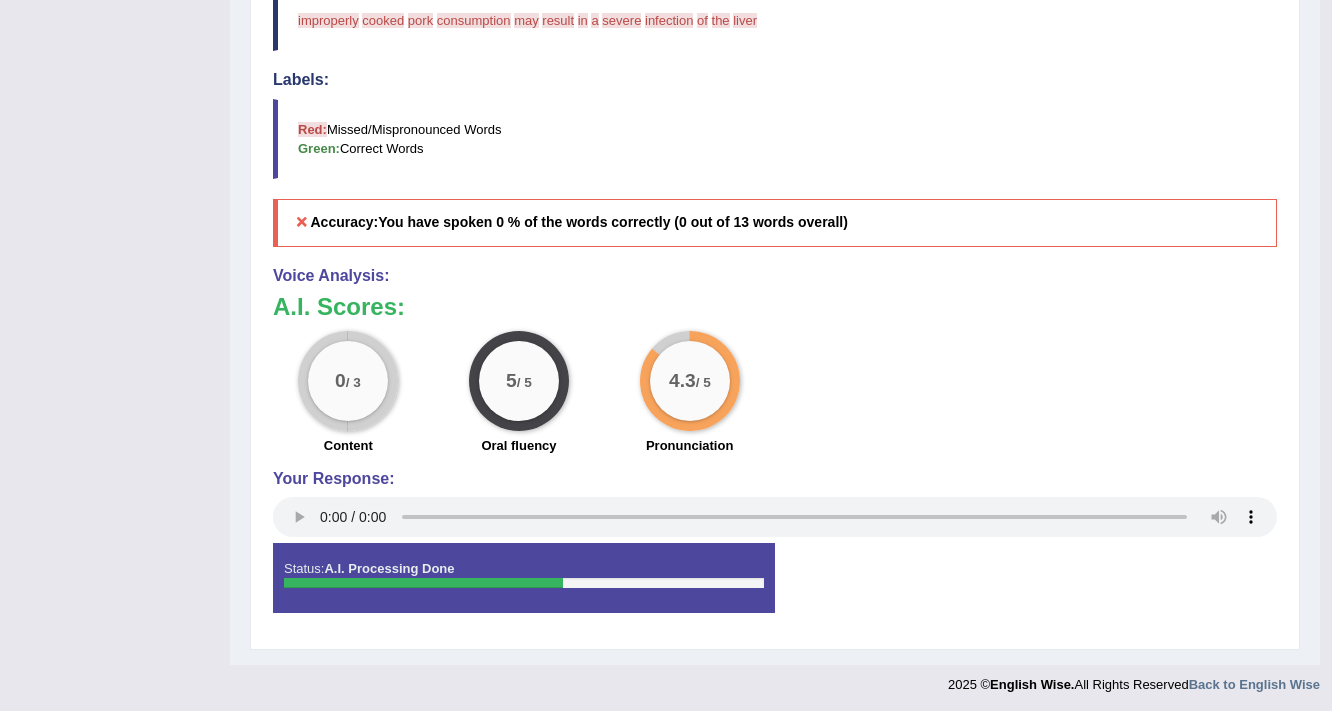 scroll, scrollTop: 656, scrollLeft: 0, axis: vertical 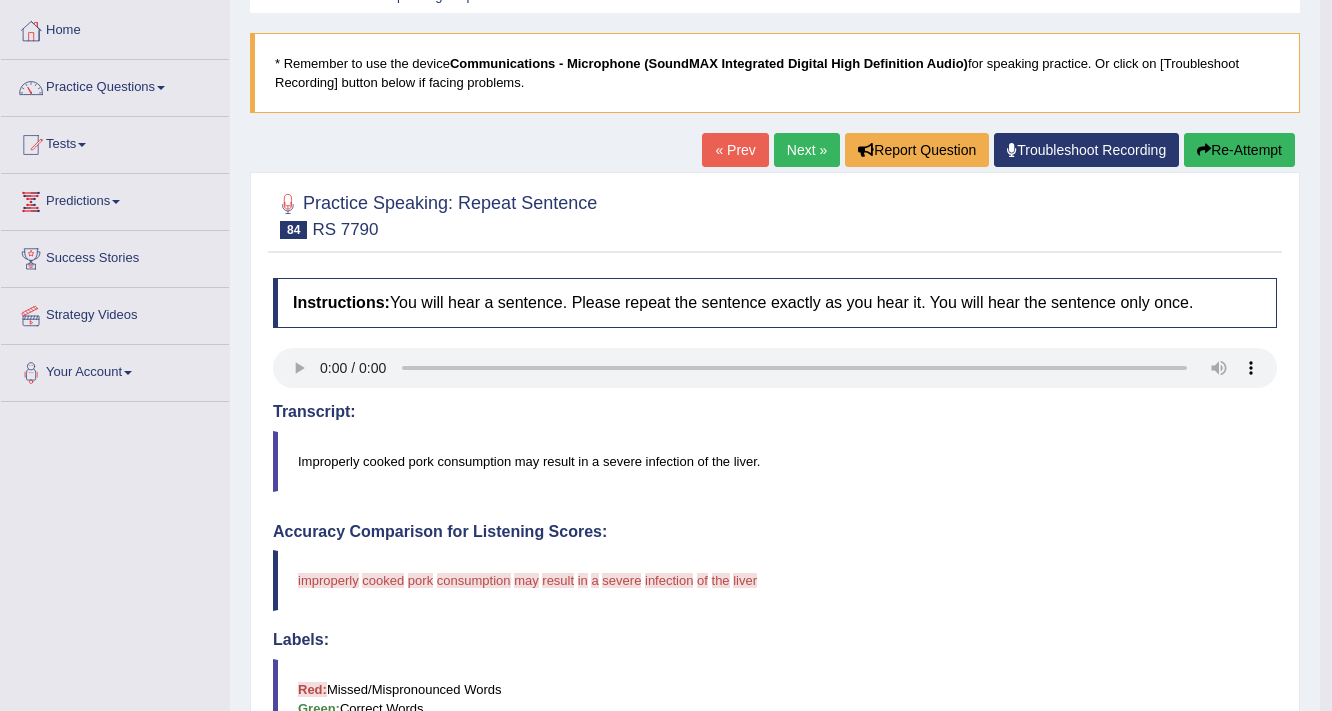 click on "Next »" at bounding box center (807, 150) 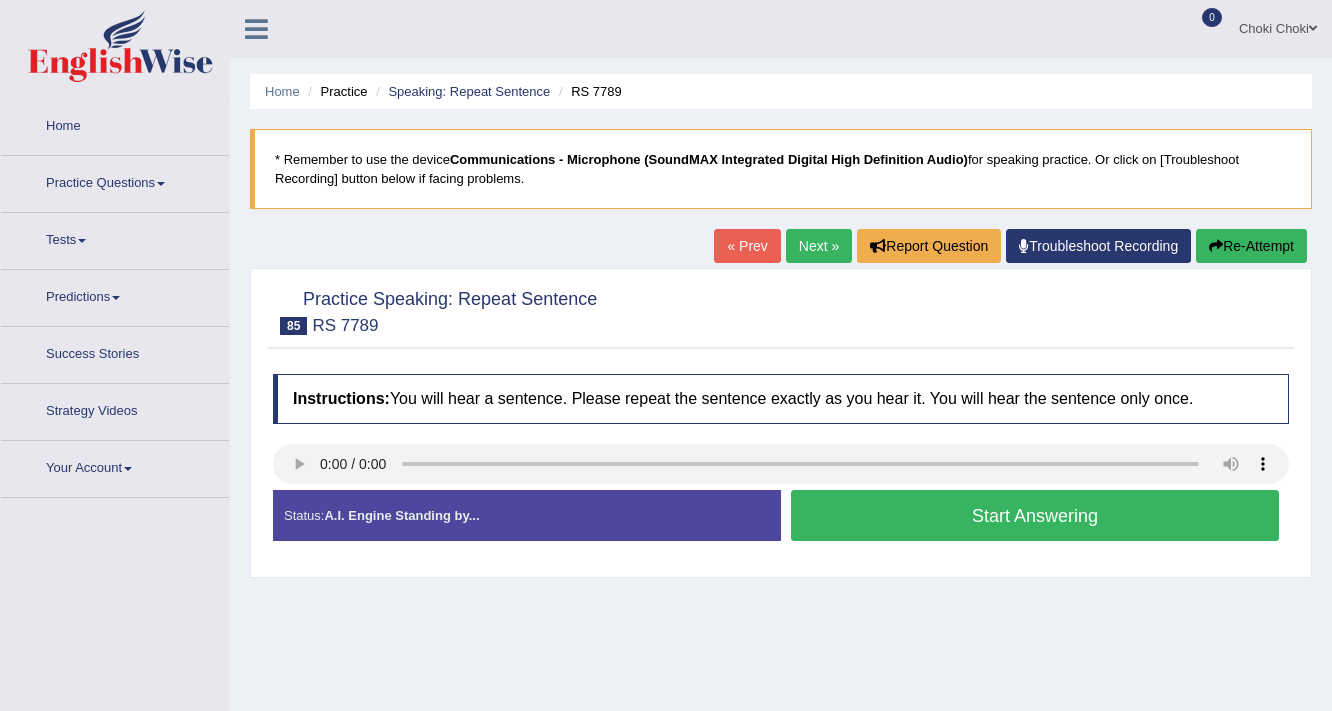 scroll, scrollTop: 0, scrollLeft: 0, axis: both 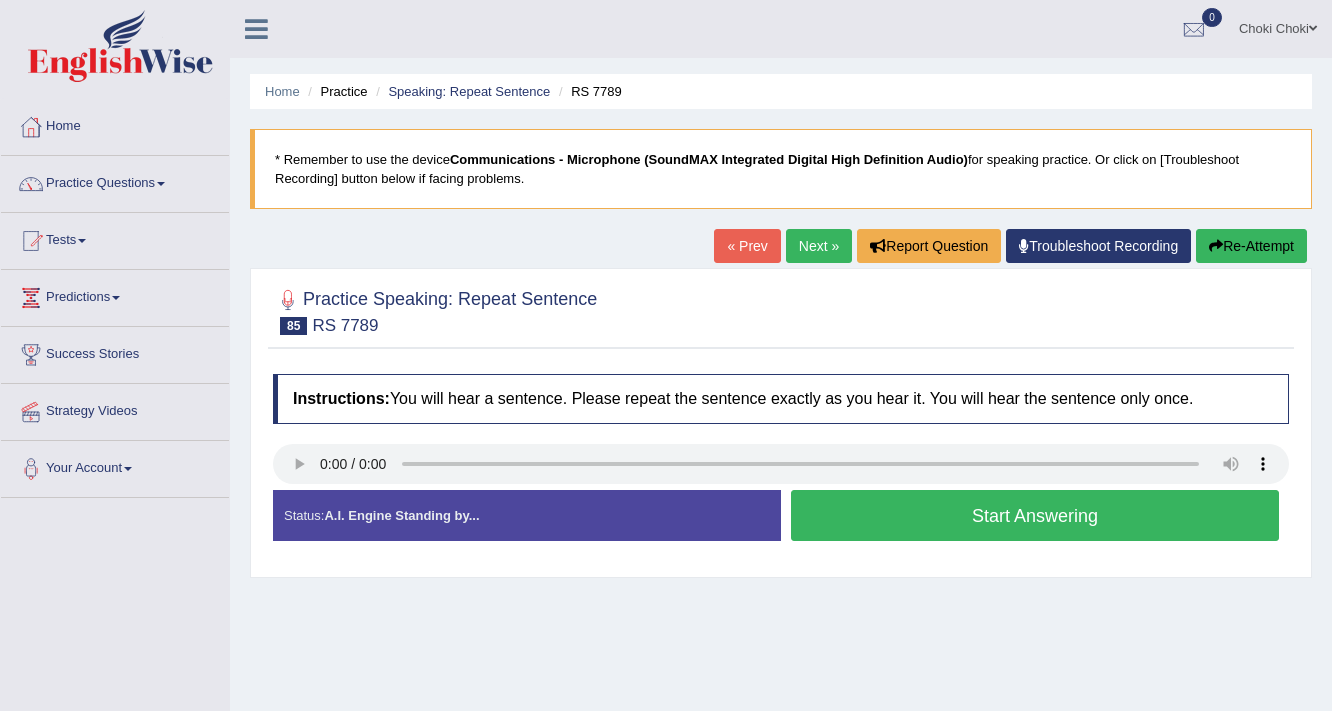 click on "Start Answering" at bounding box center [1035, 515] 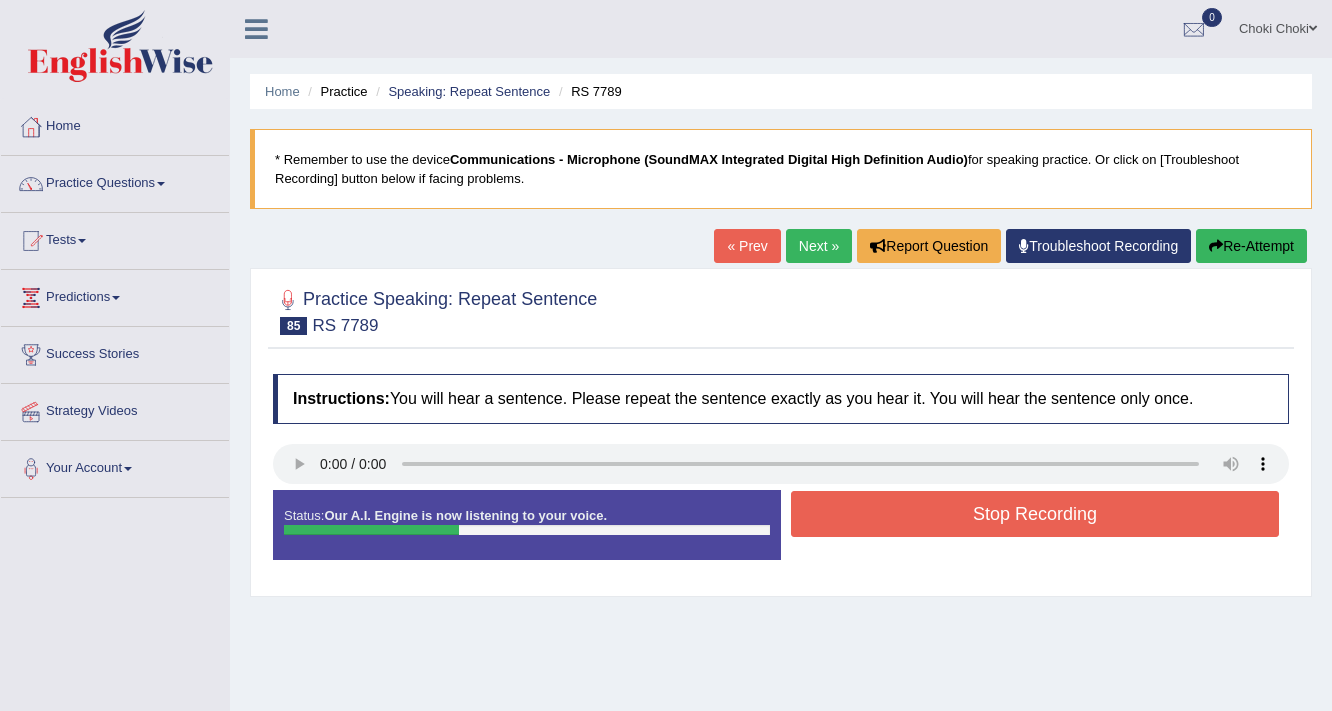 click on "Stop Recording" at bounding box center (1035, 514) 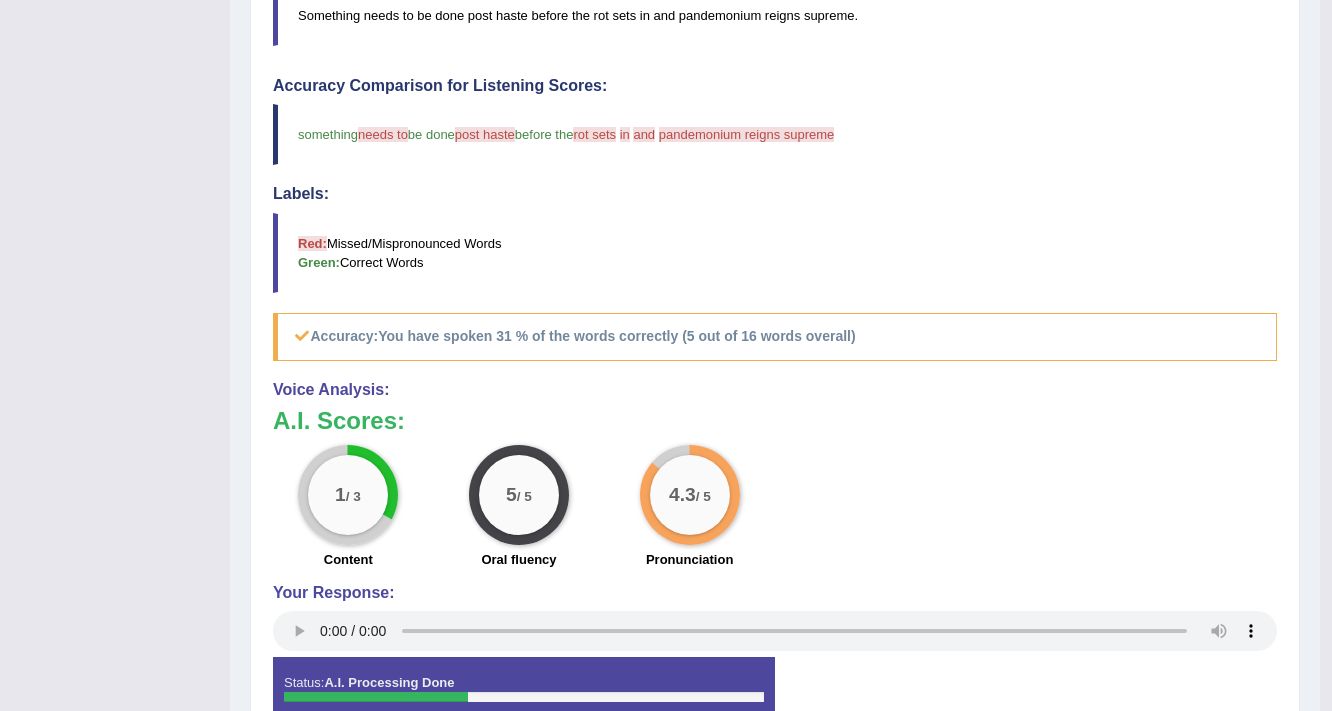 scroll, scrollTop: 560, scrollLeft: 0, axis: vertical 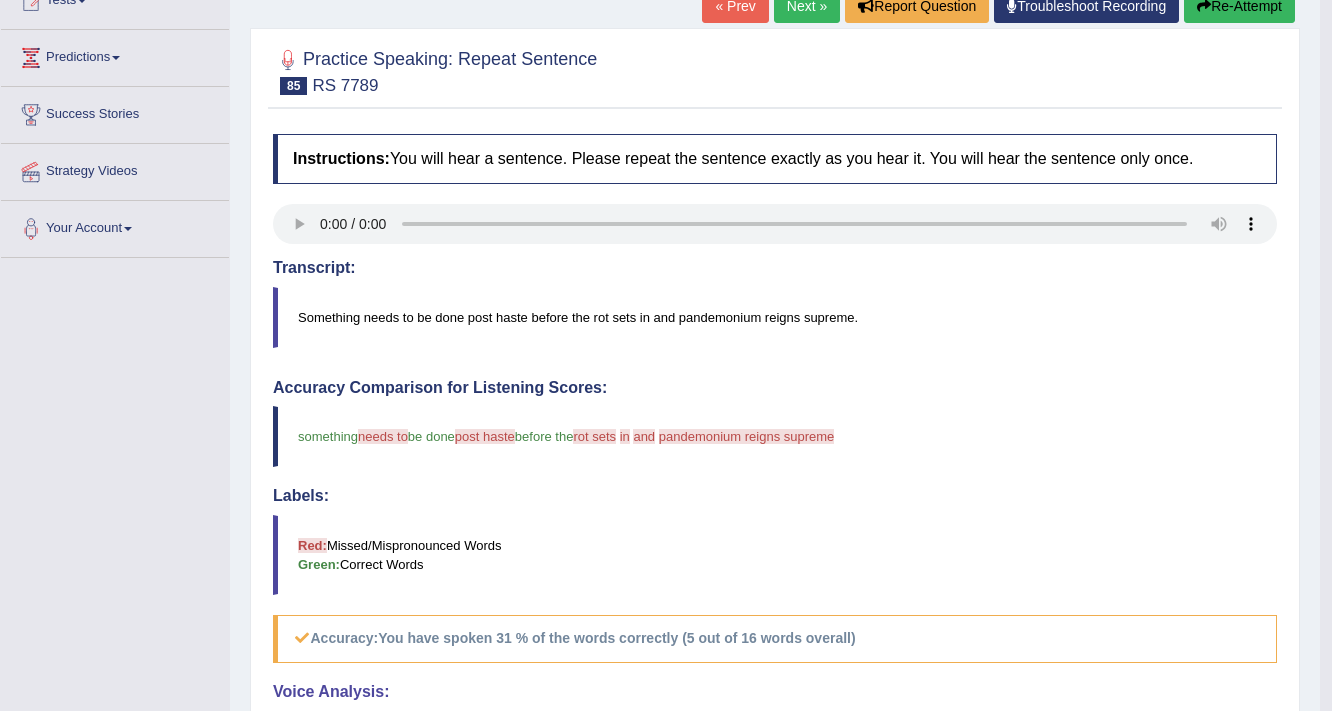 click on "Next »" at bounding box center (807, 6) 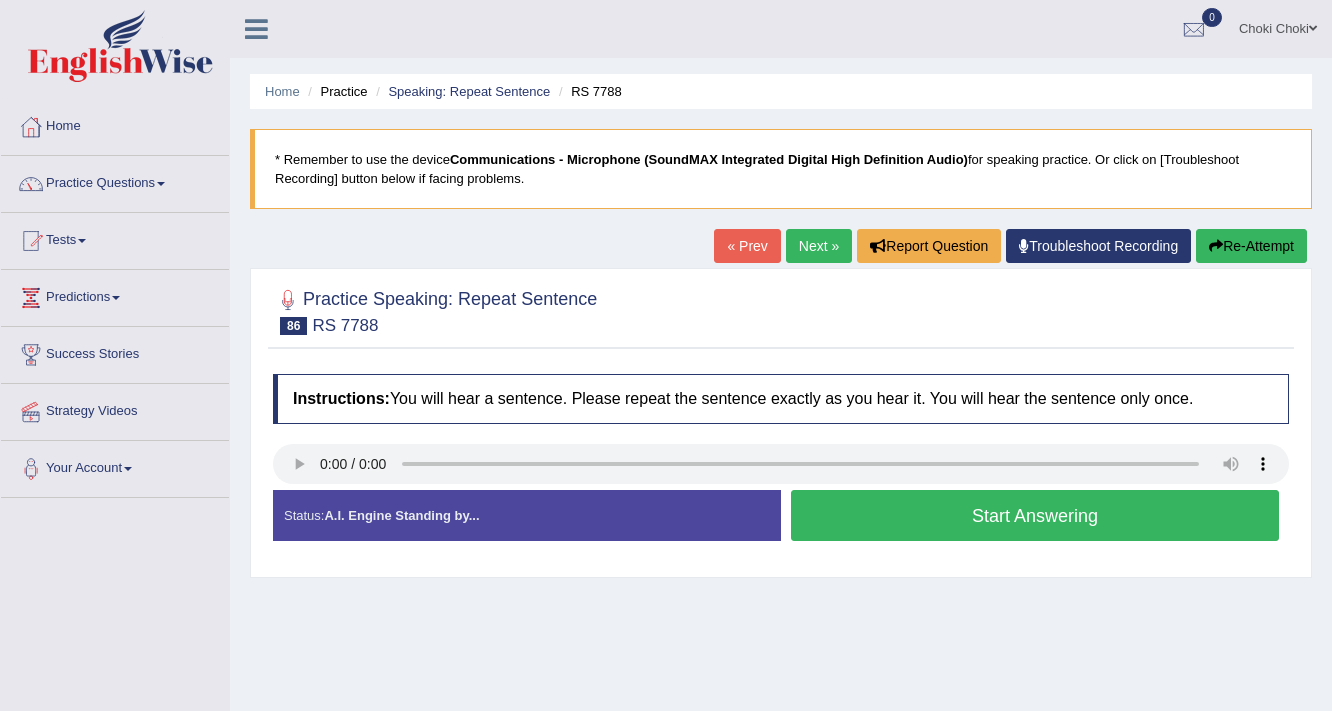 scroll, scrollTop: 0, scrollLeft: 0, axis: both 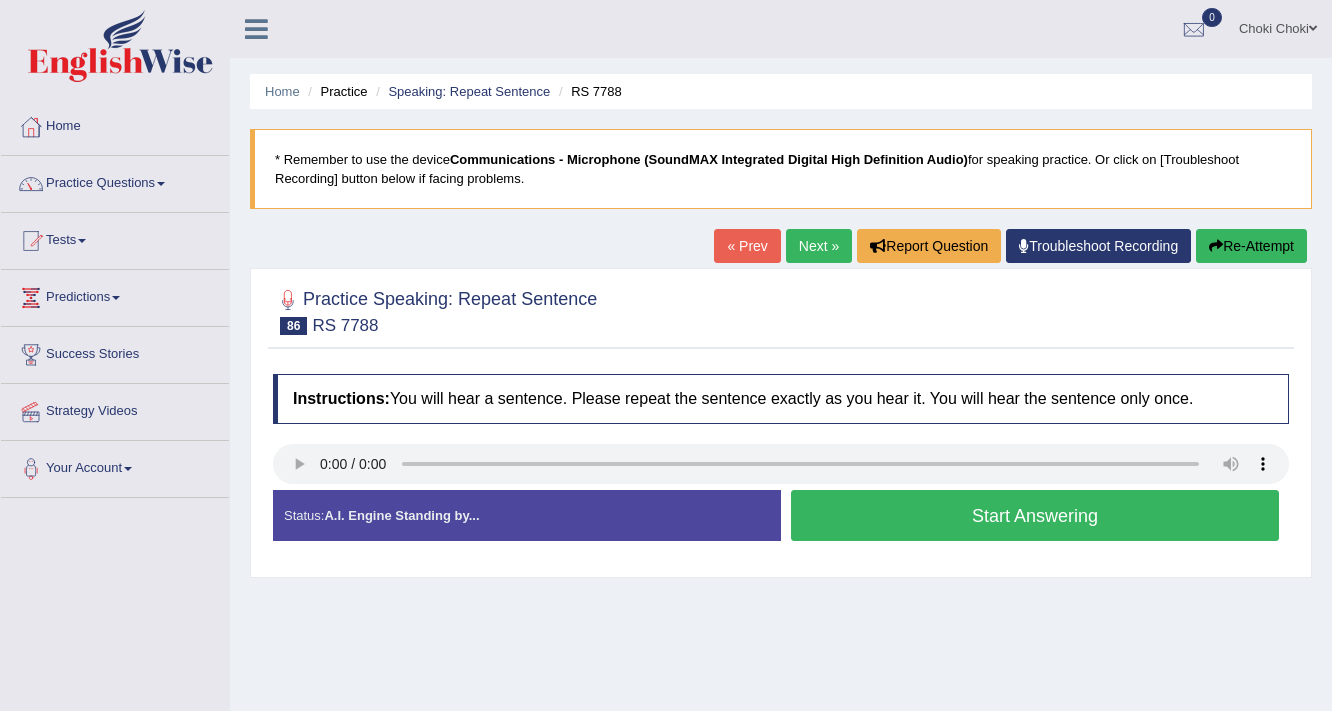 click on "Start Answering" at bounding box center [1035, 515] 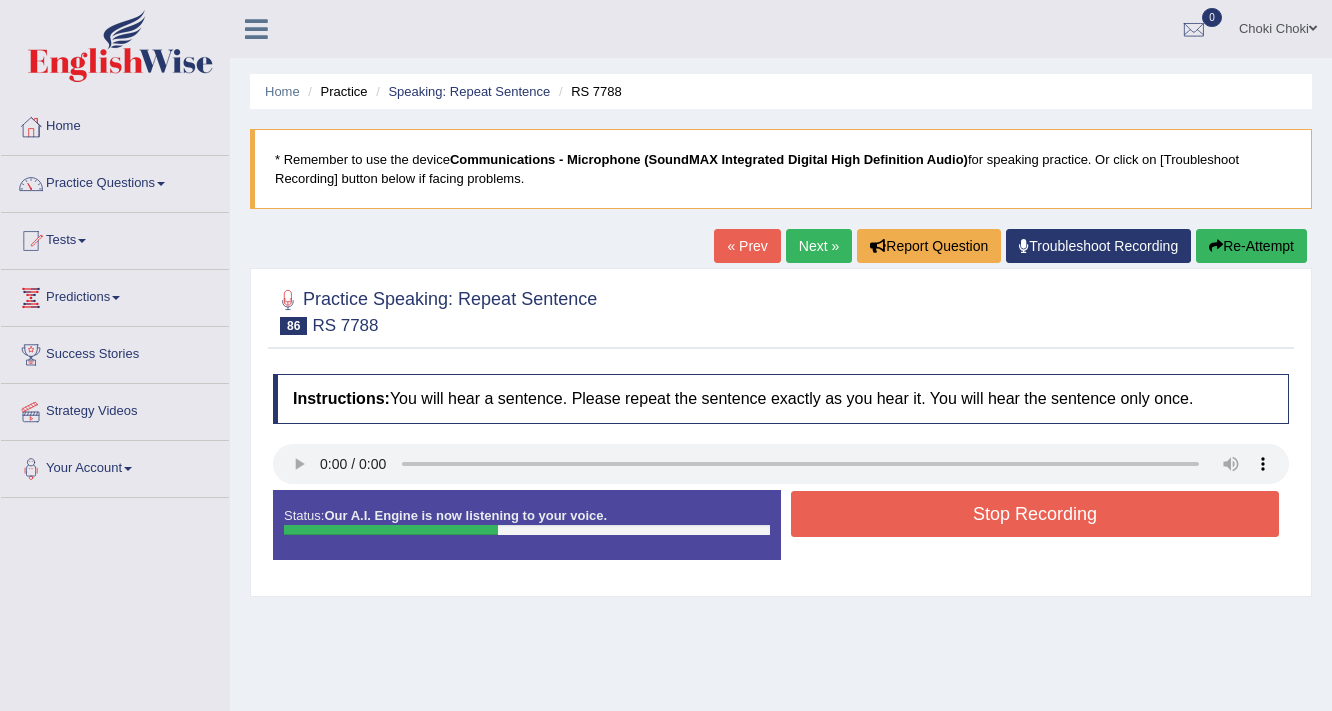 click on "Stop Recording" at bounding box center [1035, 514] 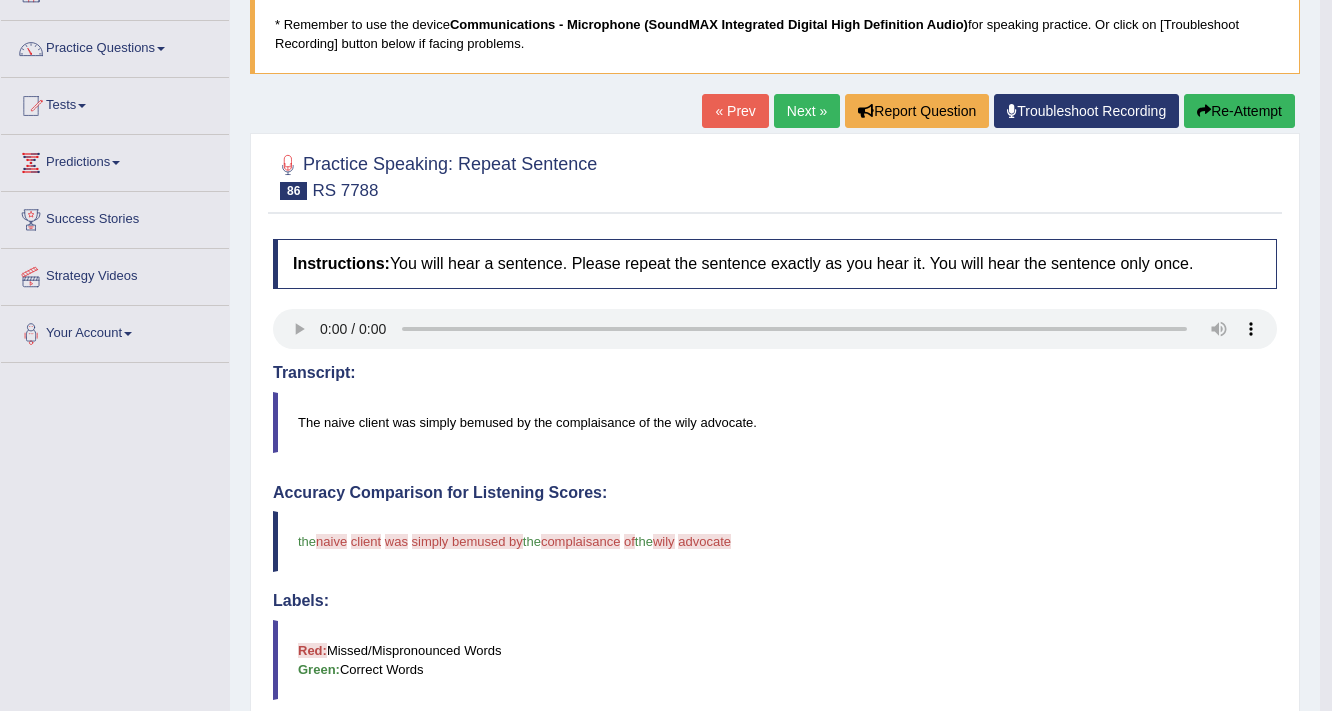 scroll, scrollTop: 80, scrollLeft: 0, axis: vertical 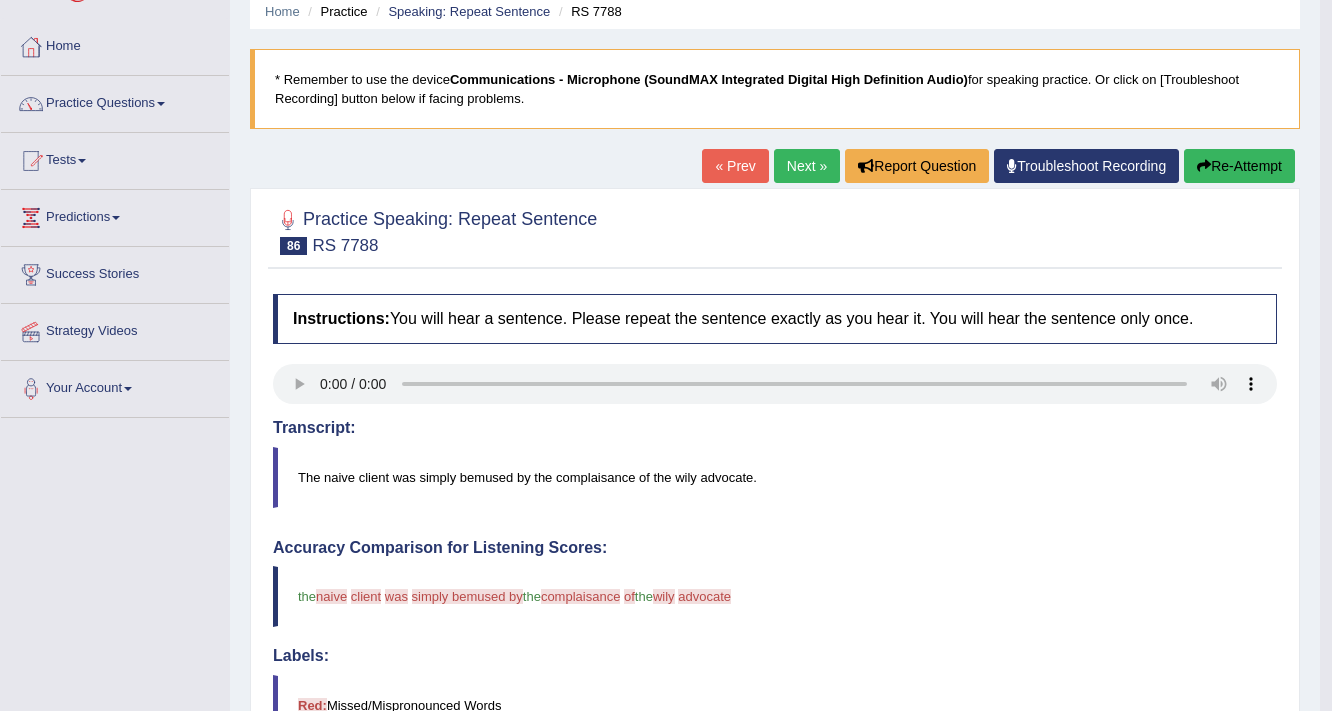 click on "Next »" at bounding box center (807, 166) 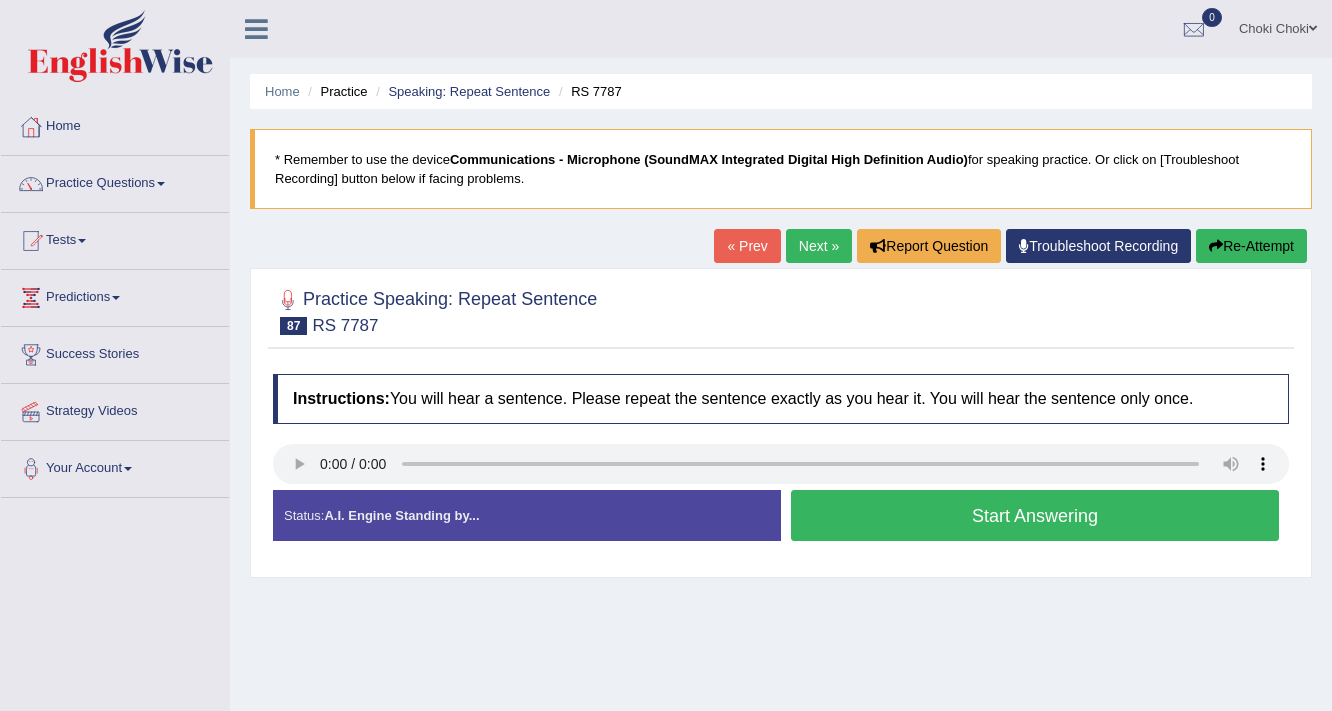 scroll, scrollTop: 0, scrollLeft: 0, axis: both 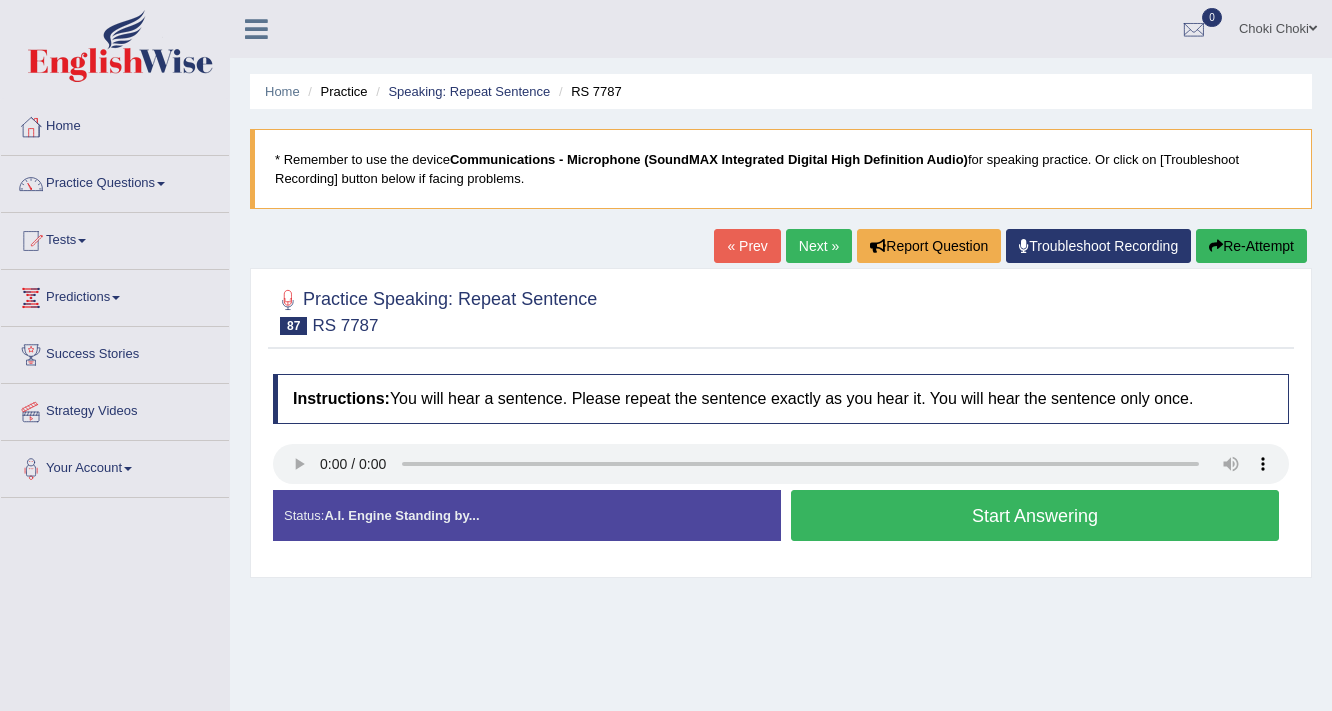 click on "Start Answering" at bounding box center (1035, 515) 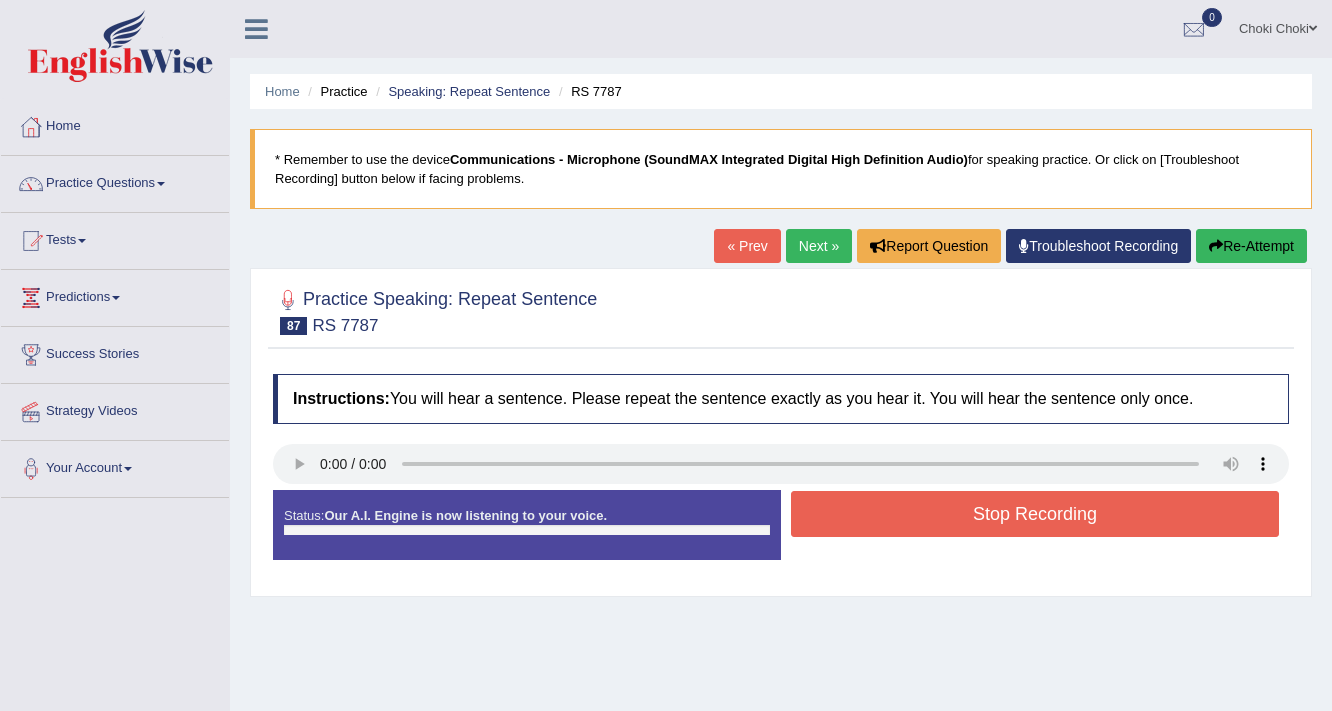 click on "Stop Recording" at bounding box center [1035, 514] 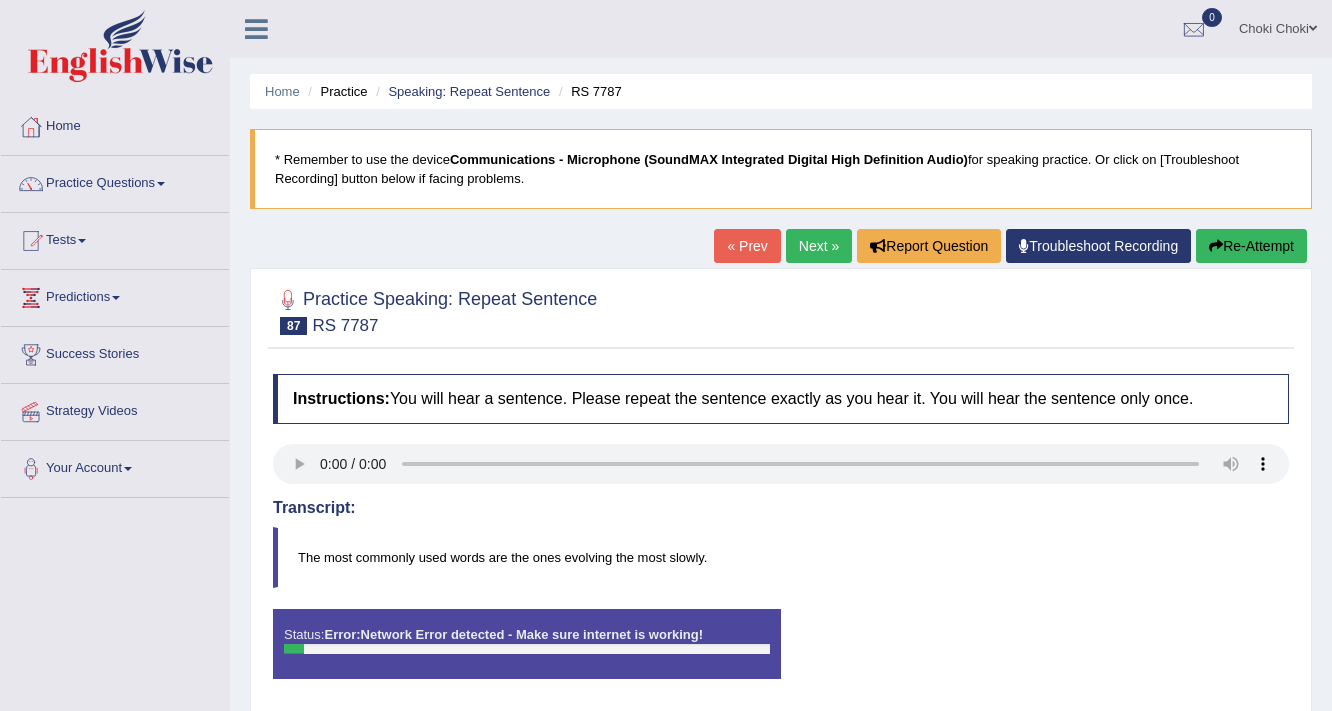 click on "Re-Attempt" at bounding box center [1251, 246] 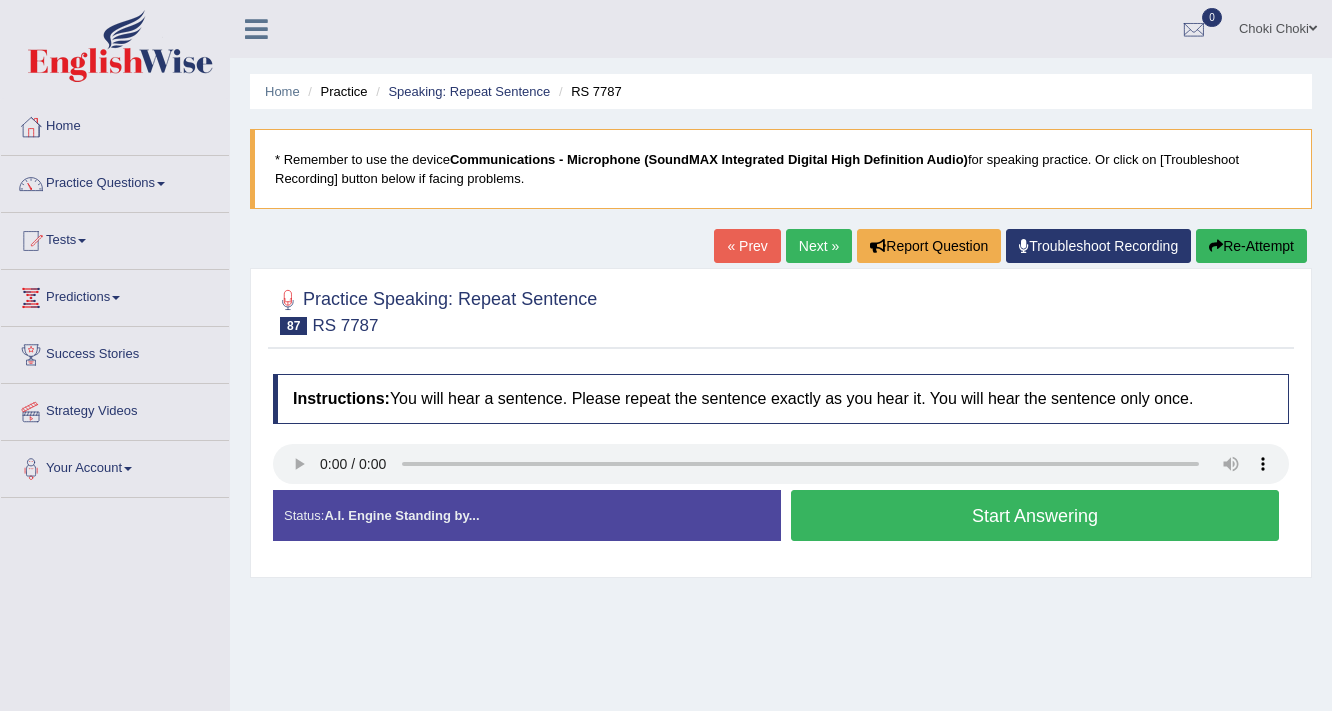 scroll, scrollTop: 0, scrollLeft: 0, axis: both 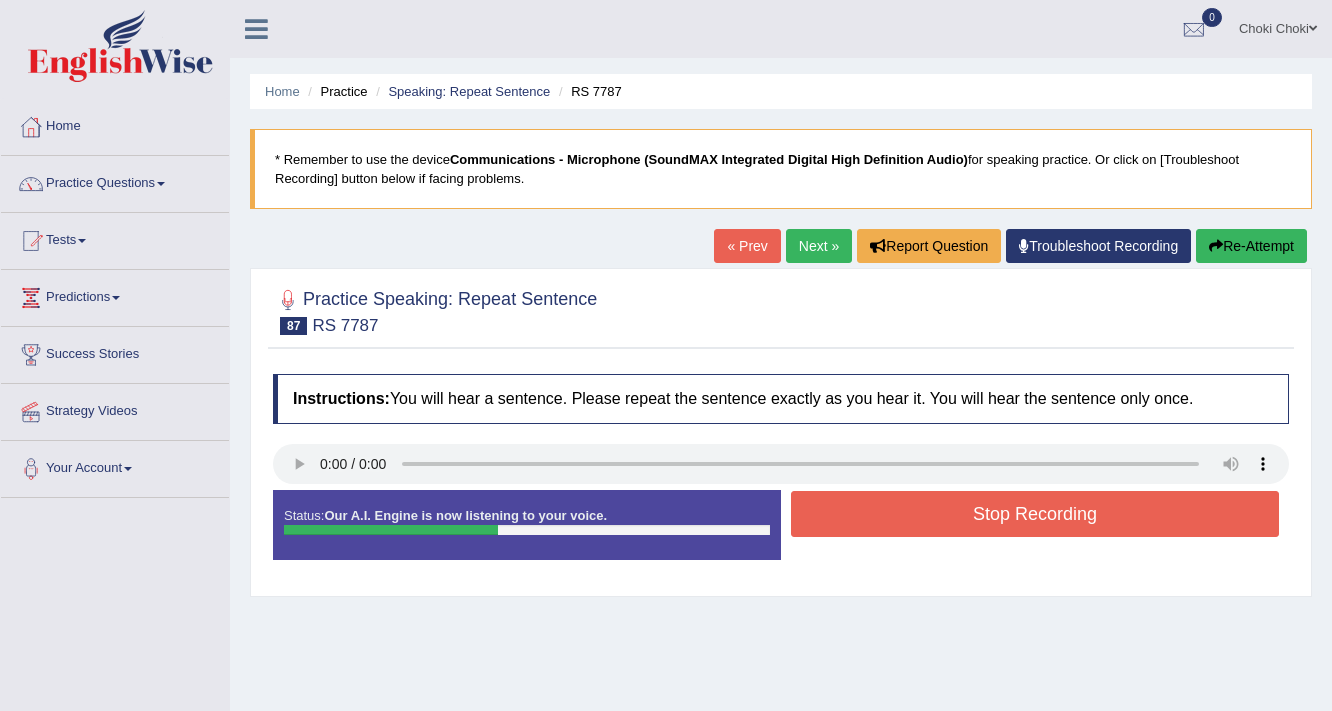 click on "Stop Recording" at bounding box center [1035, 514] 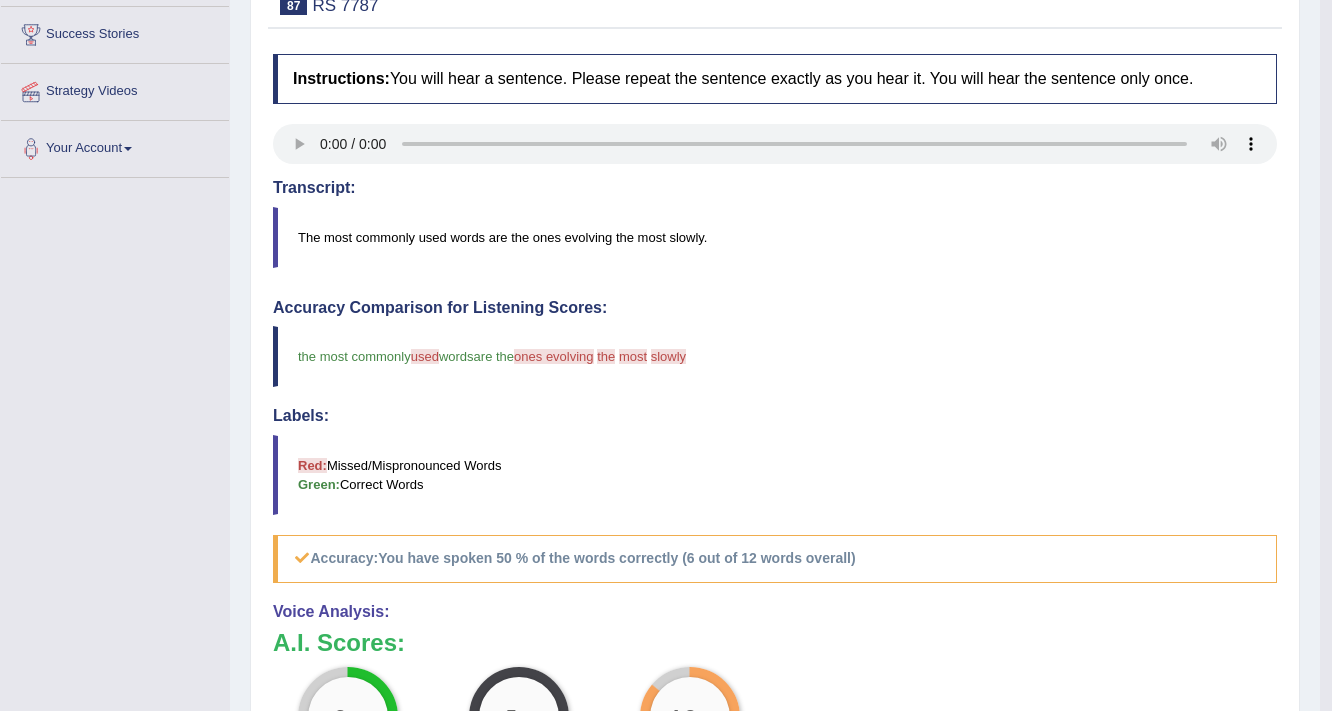 scroll, scrollTop: 560, scrollLeft: 0, axis: vertical 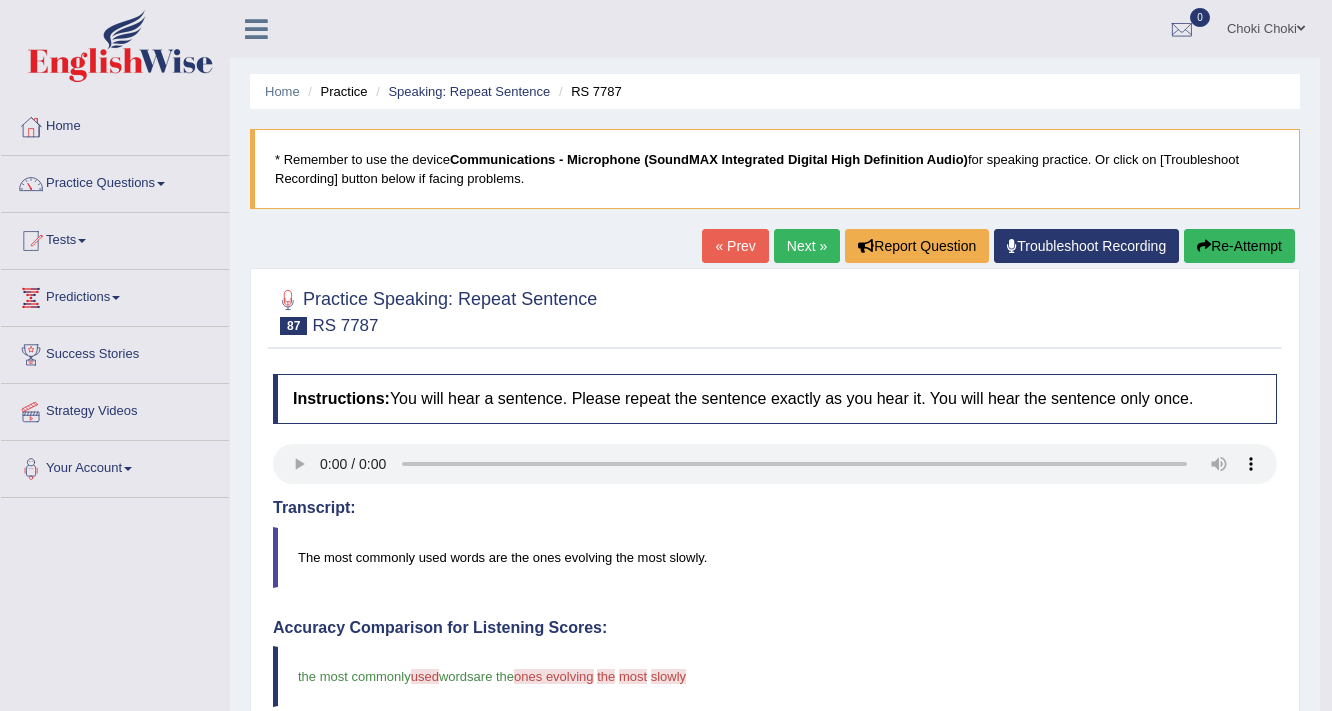 click on "Next »" at bounding box center (807, 246) 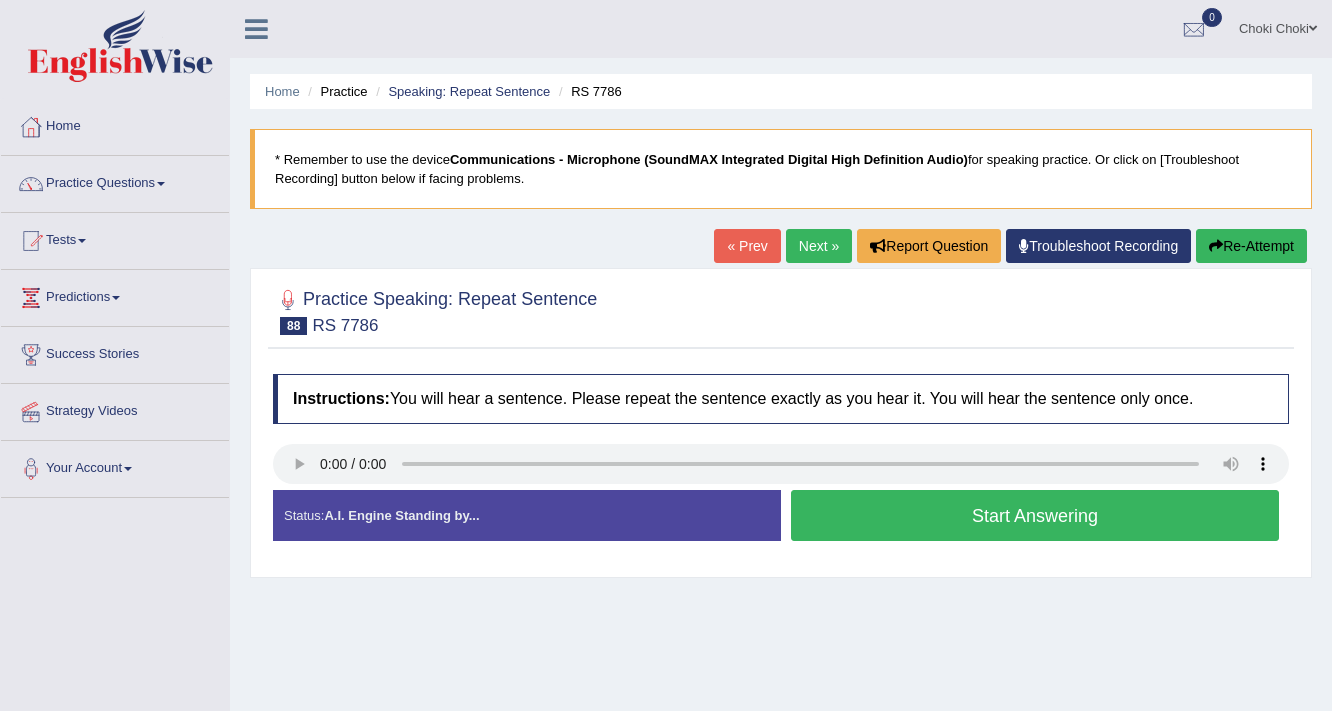 scroll, scrollTop: 0, scrollLeft: 0, axis: both 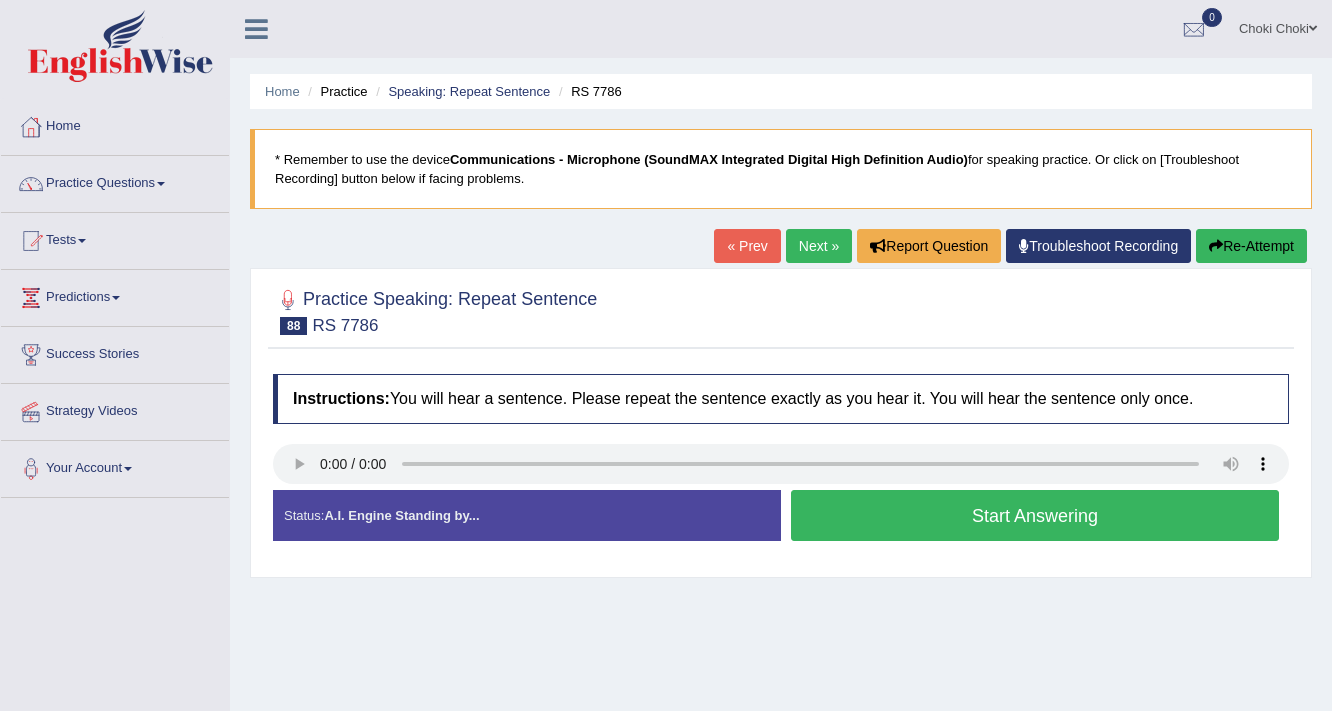 click on "Start Answering" at bounding box center (1035, 515) 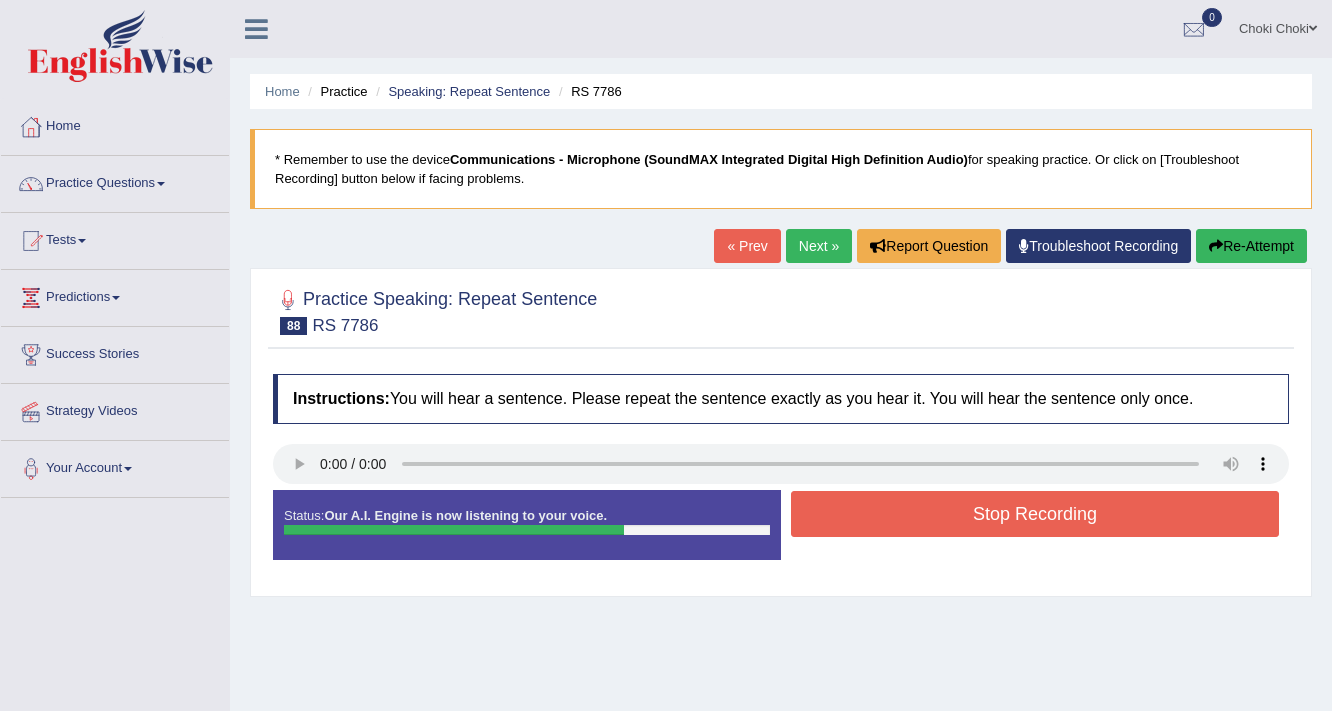 click on "Stop Recording" at bounding box center (1035, 514) 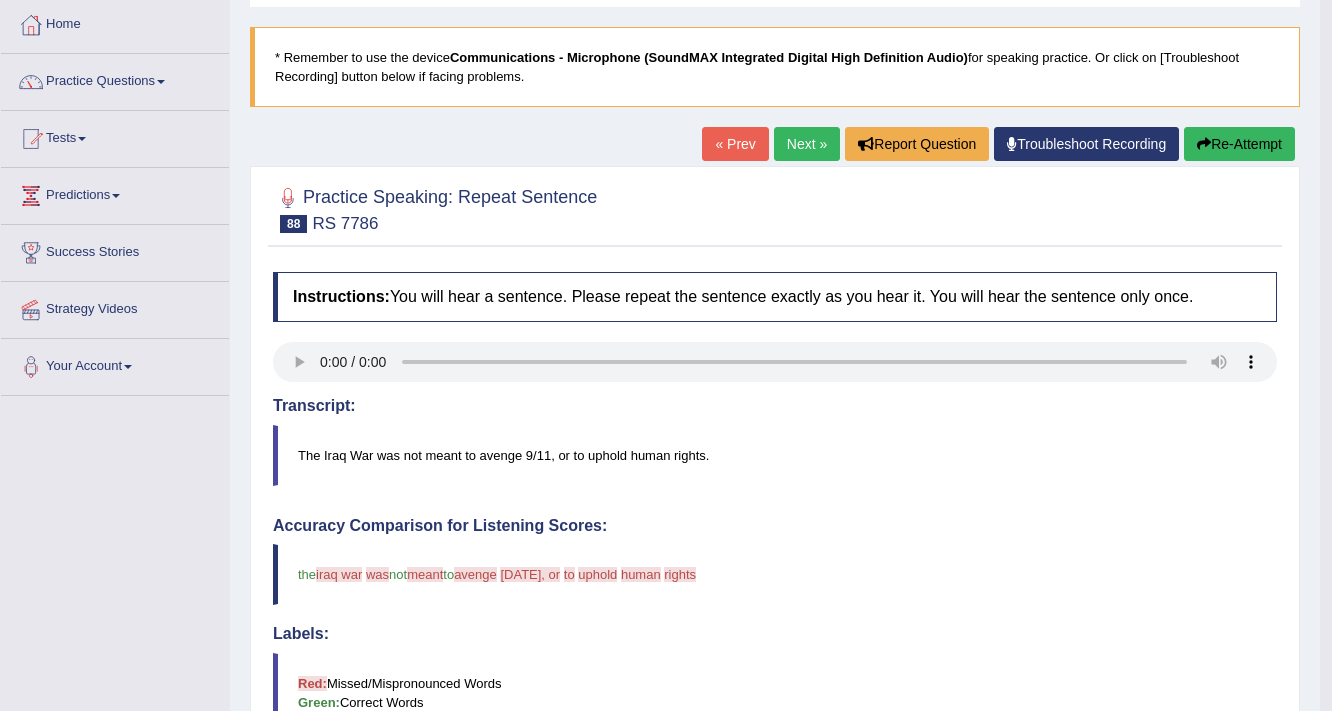 scroll, scrollTop: 80, scrollLeft: 0, axis: vertical 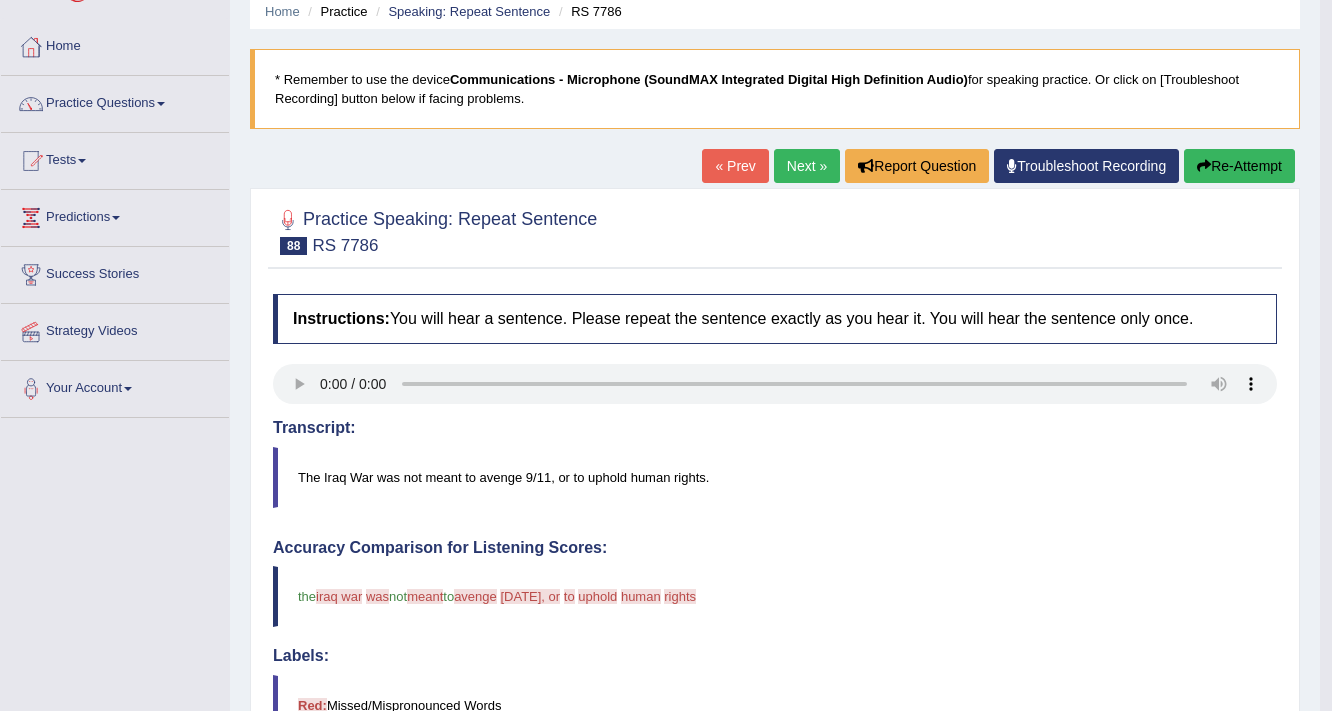 click on "Re-Attempt" at bounding box center (1239, 166) 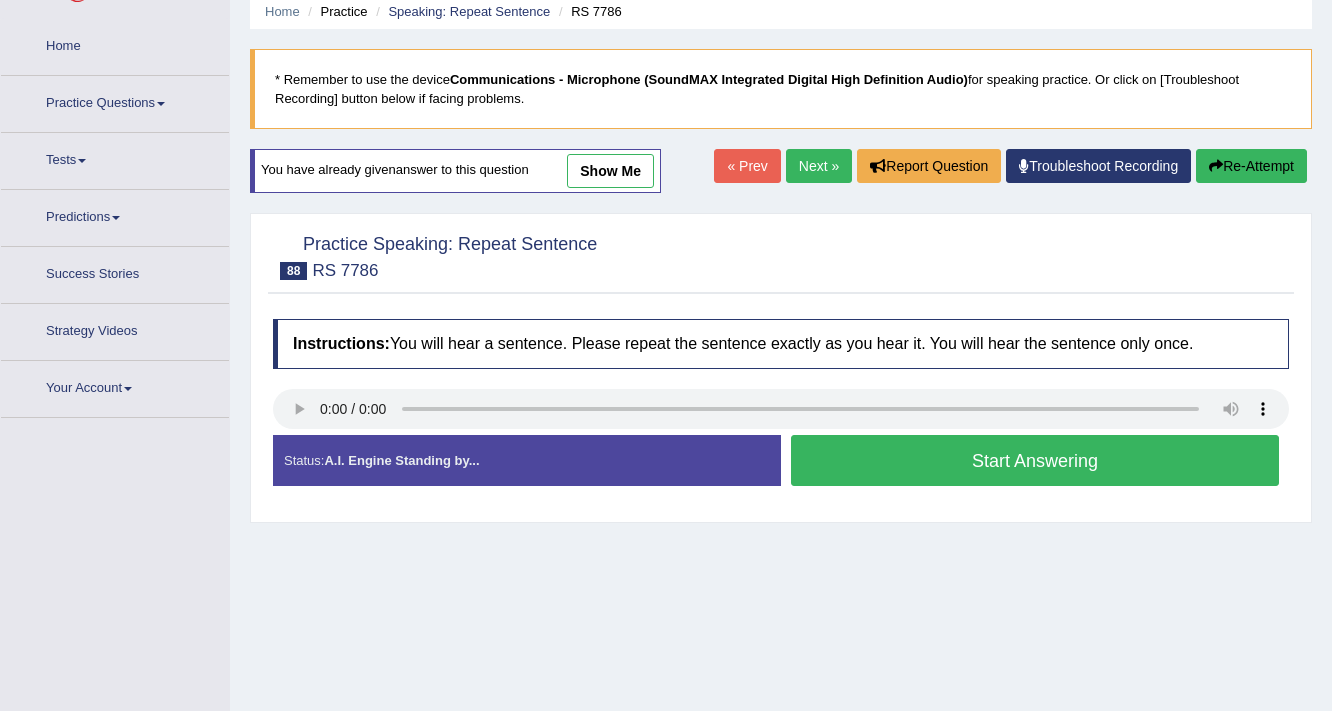click on "Start Answering" at bounding box center [1035, 460] 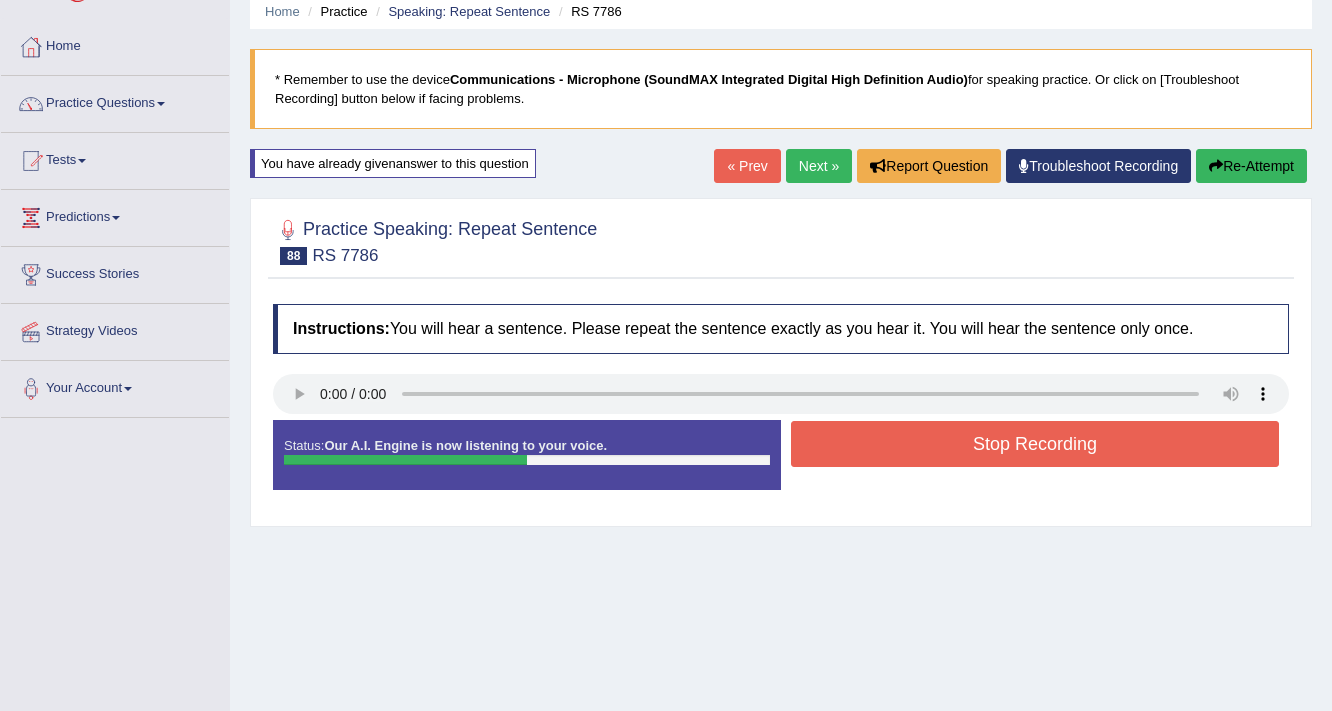 click on "Stop Recording" at bounding box center [1035, 444] 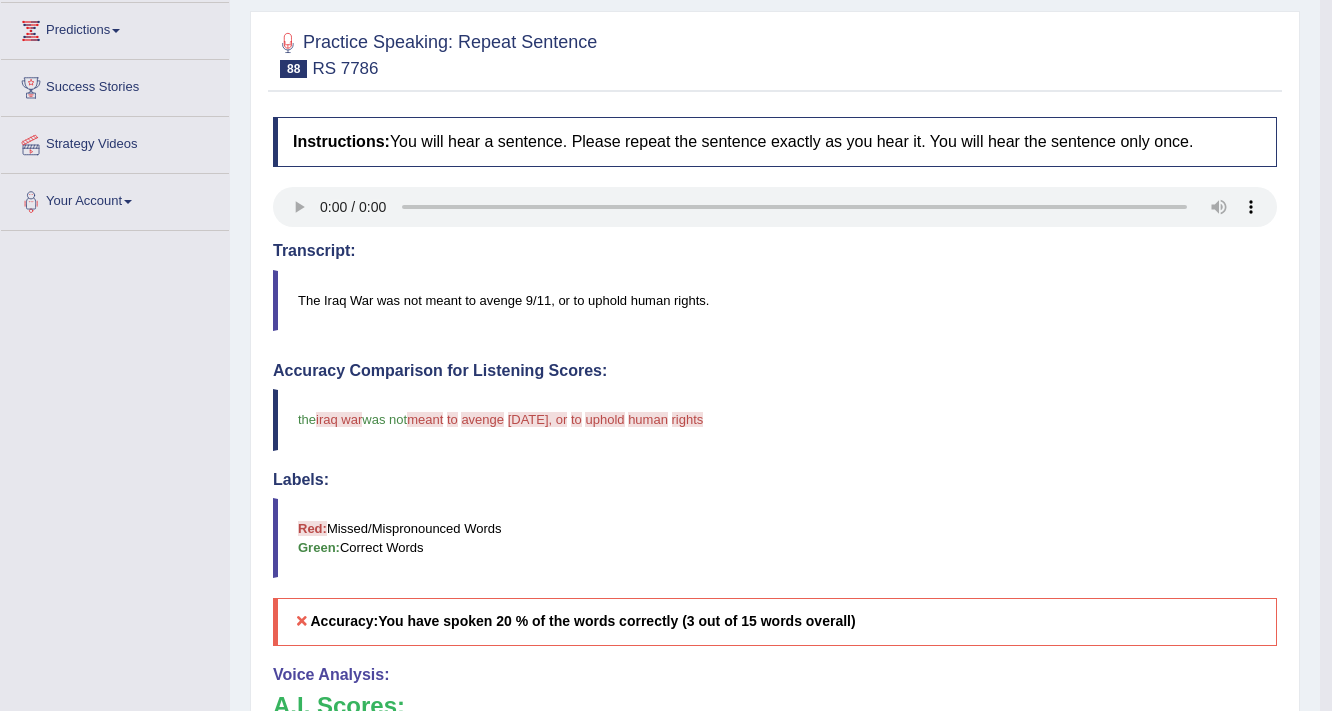 scroll, scrollTop: 187, scrollLeft: 0, axis: vertical 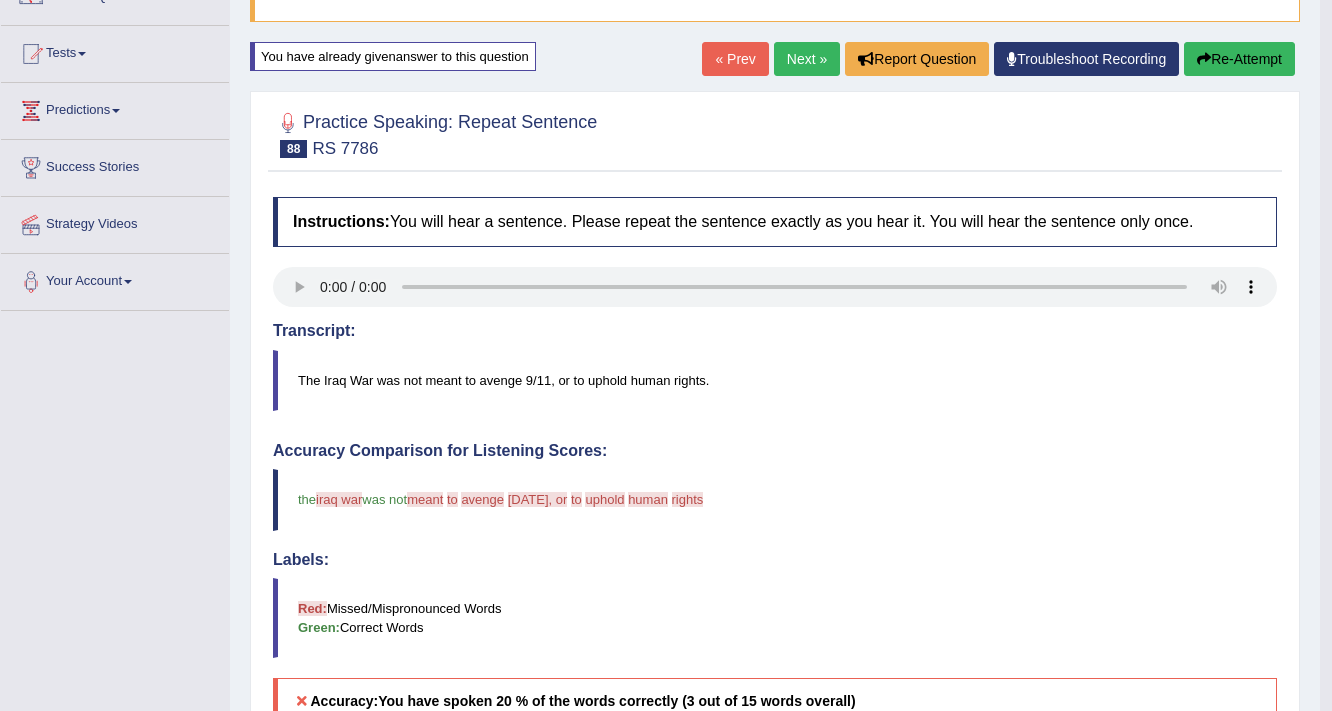 click on "Next »" at bounding box center (807, 59) 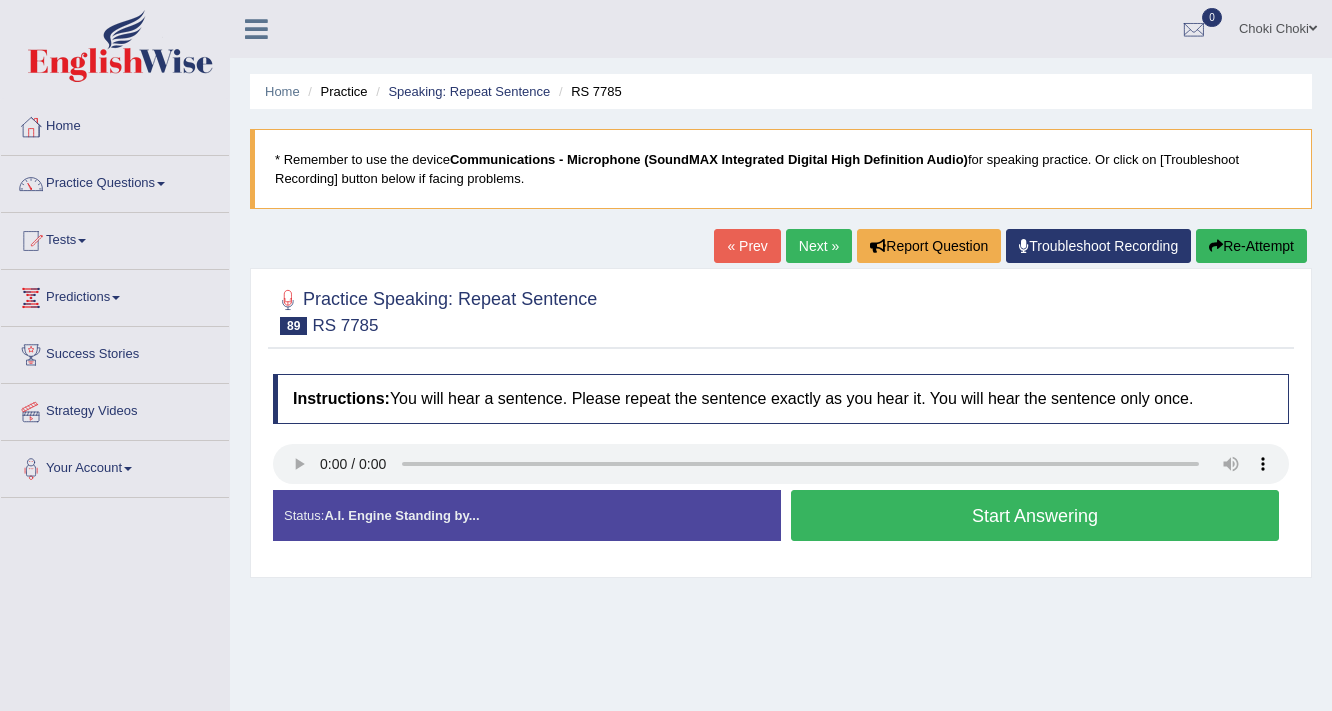scroll, scrollTop: 0, scrollLeft: 0, axis: both 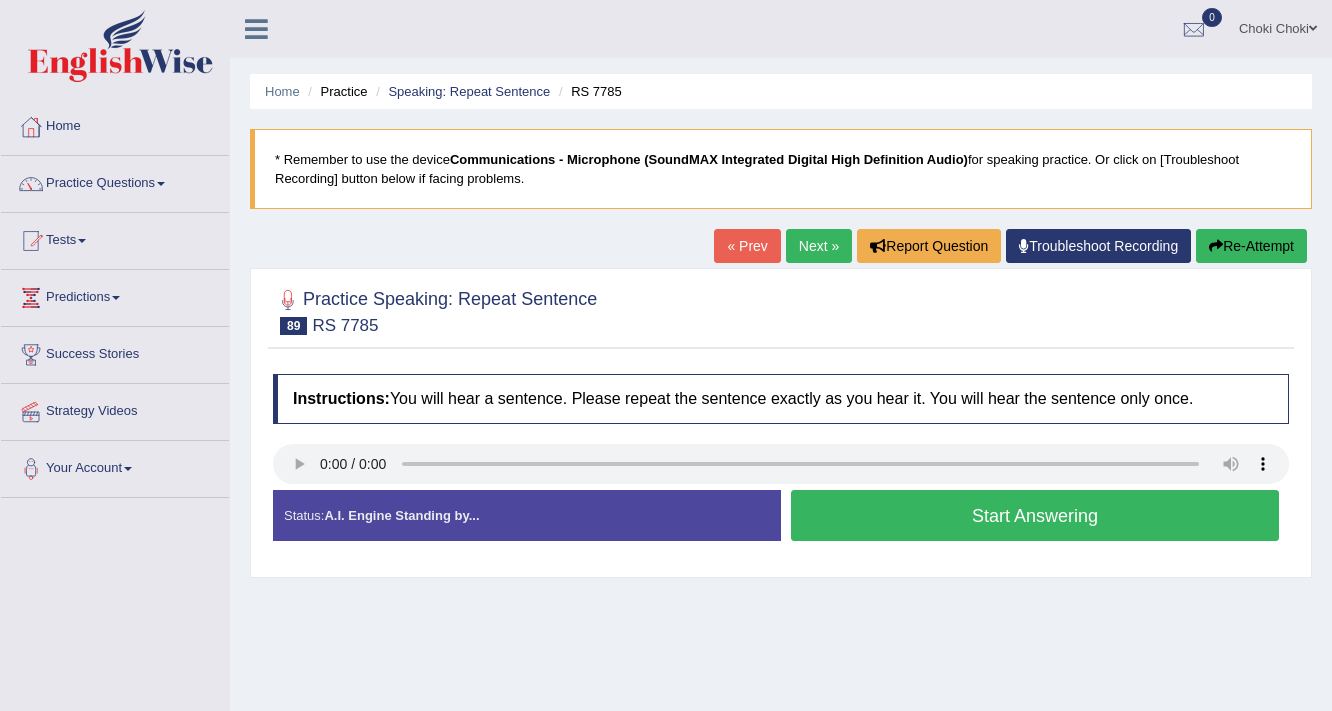 click on "Start Answering" at bounding box center (1035, 515) 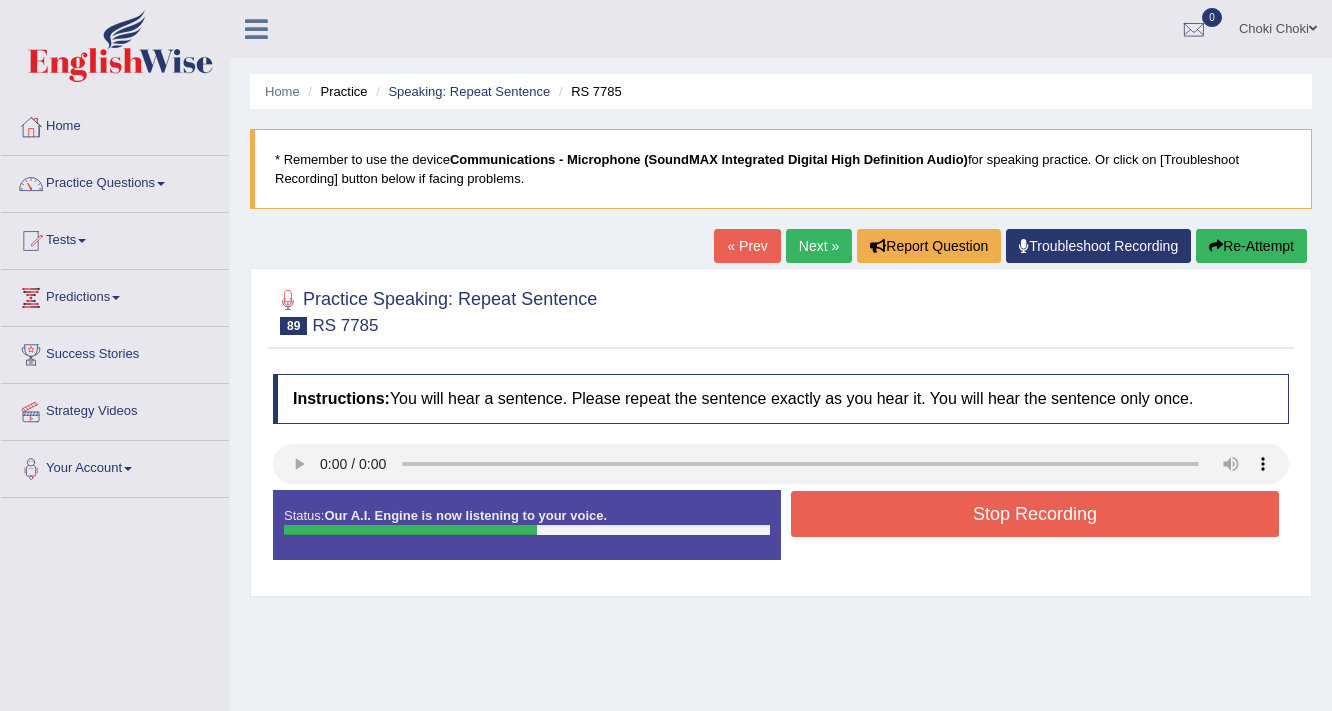 click on "Stop Recording" at bounding box center (1035, 514) 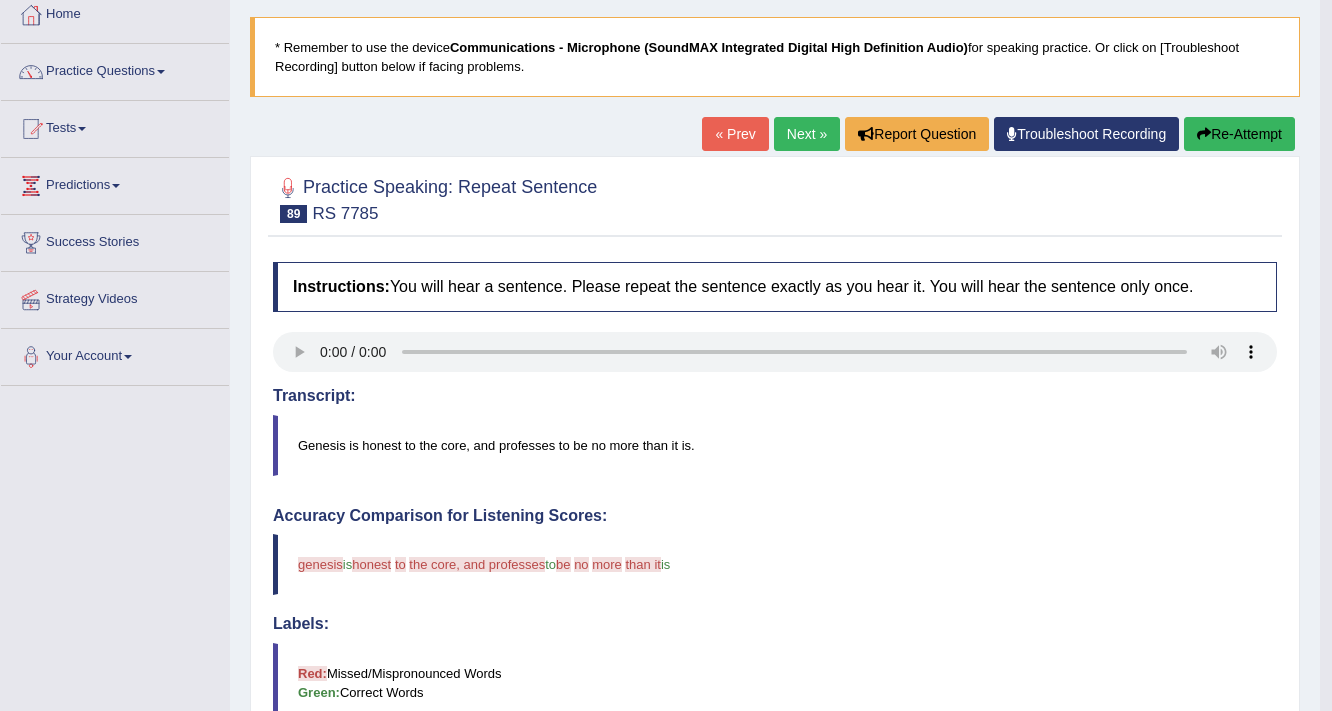 scroll, scrollTop: 80, scrollLeft: 0, axis: vertical 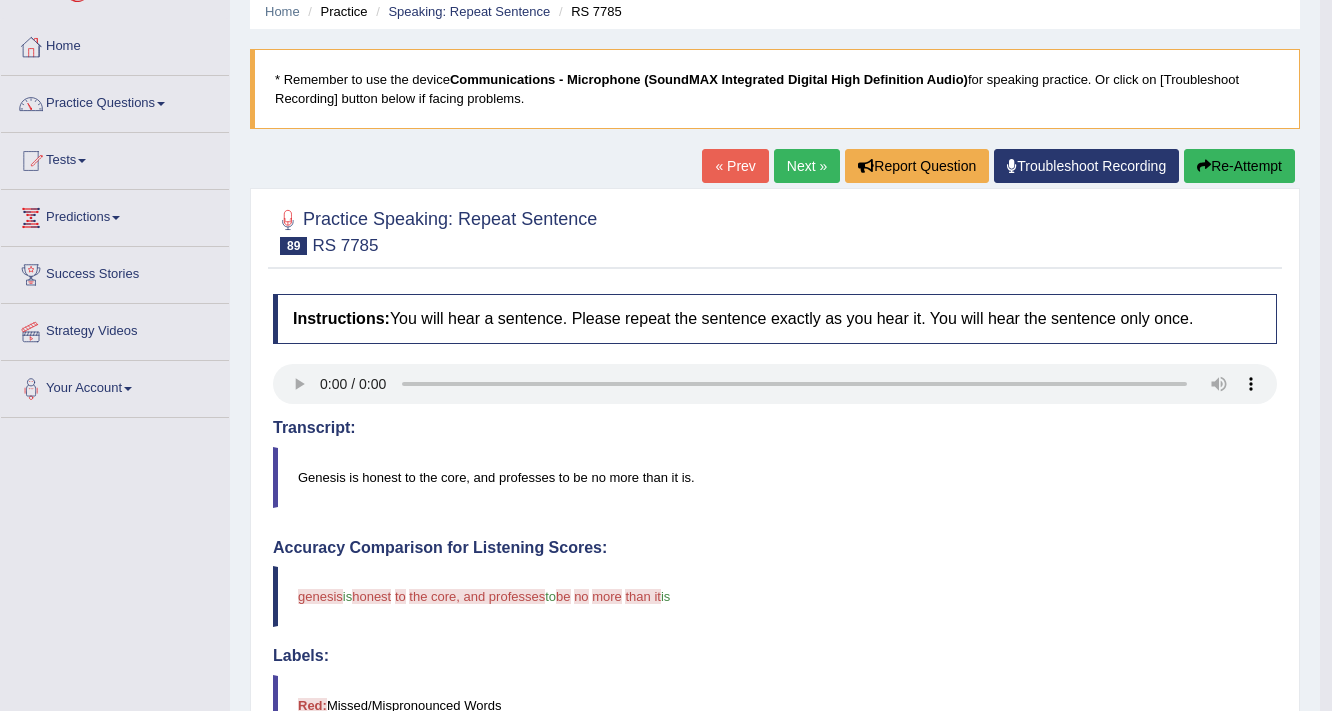 click on "Re-Attempt" at bounding box center (1239, 166) 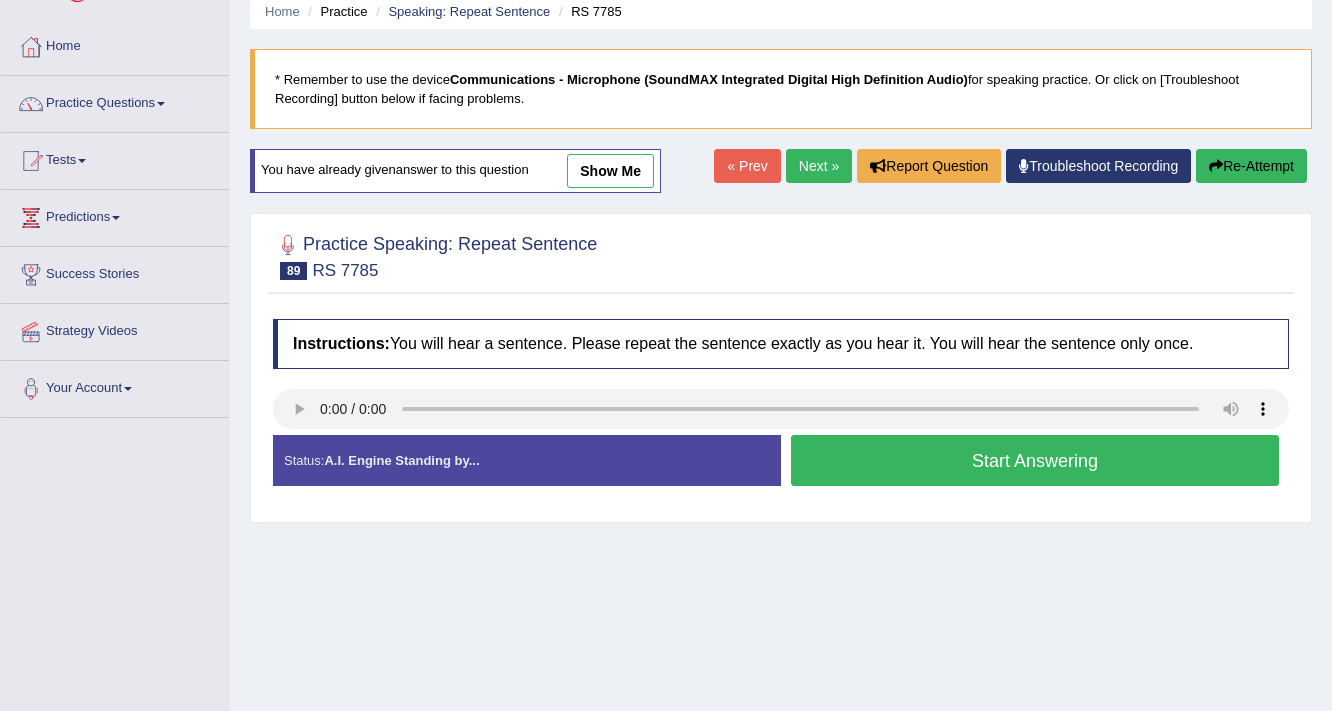 scroll, scrollTop: 80, scrollLeft: 0, axis: vertical 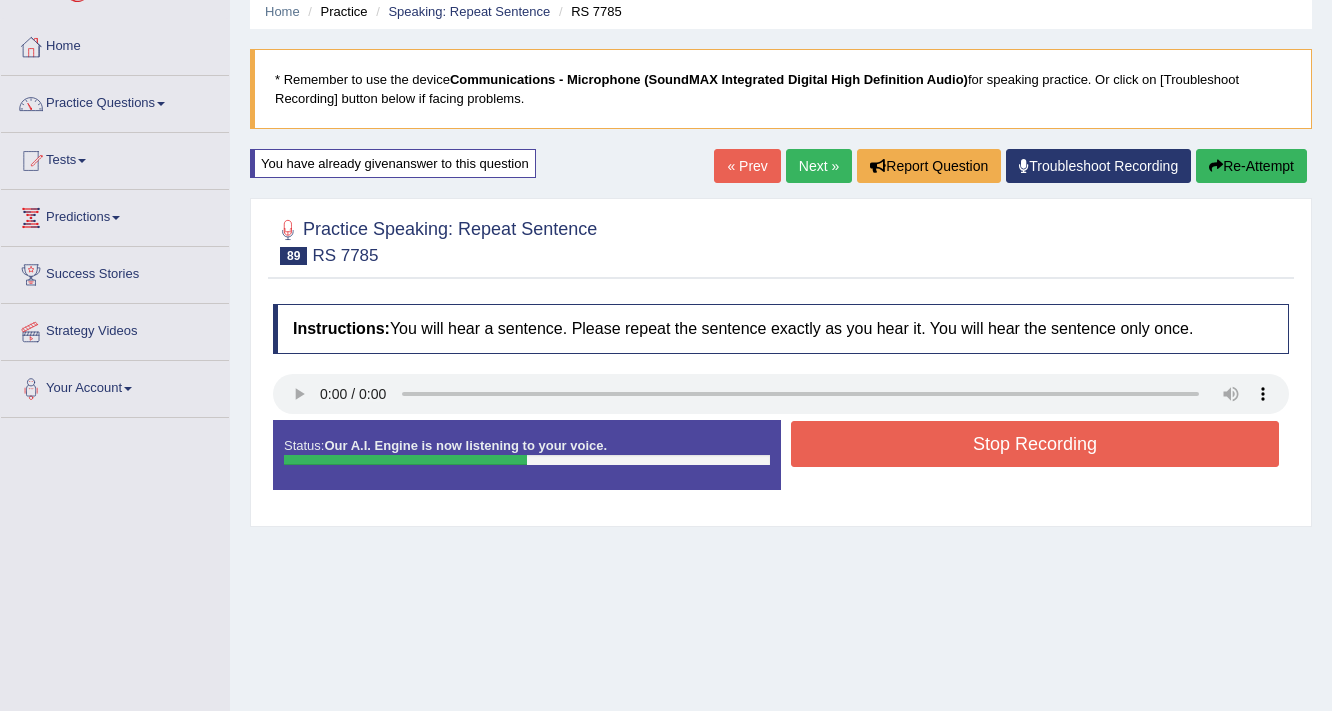 click on "Stop Recording" at bounding box center (1035, 444) 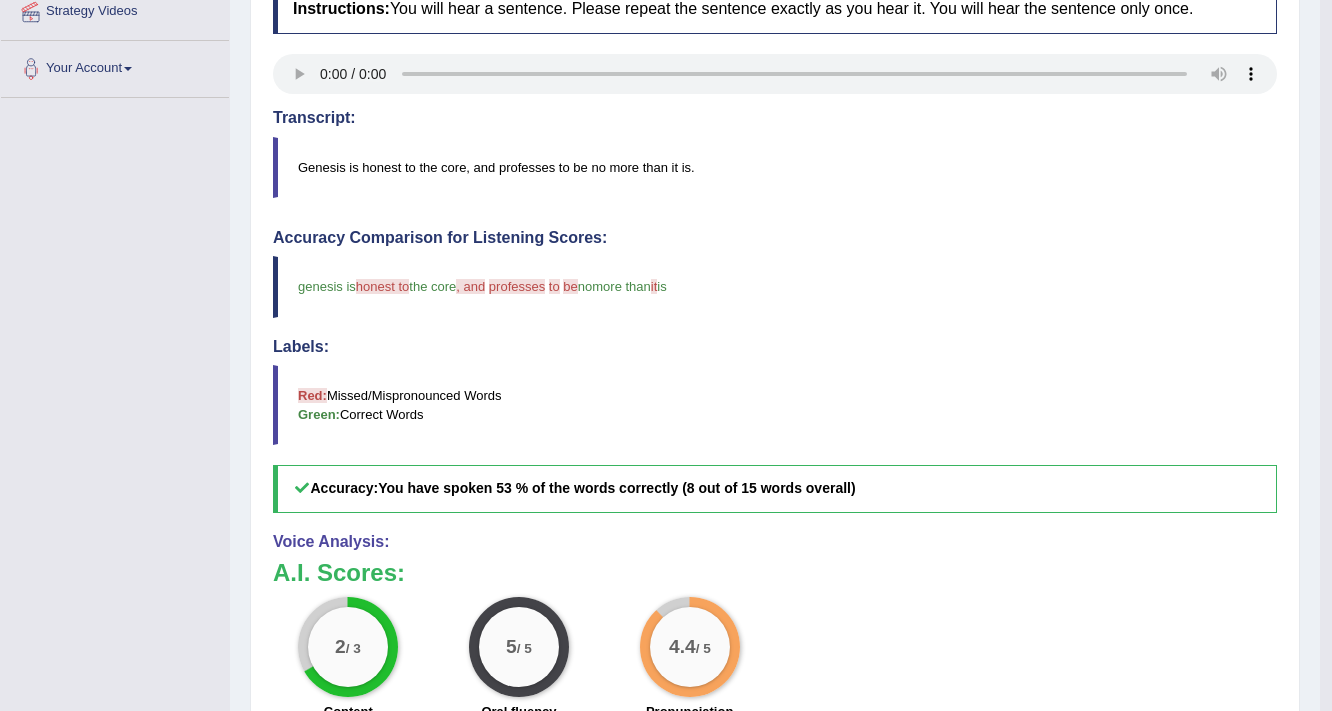 scroll, scrollTop: 640, scrollLeft: 0, axis: vertical 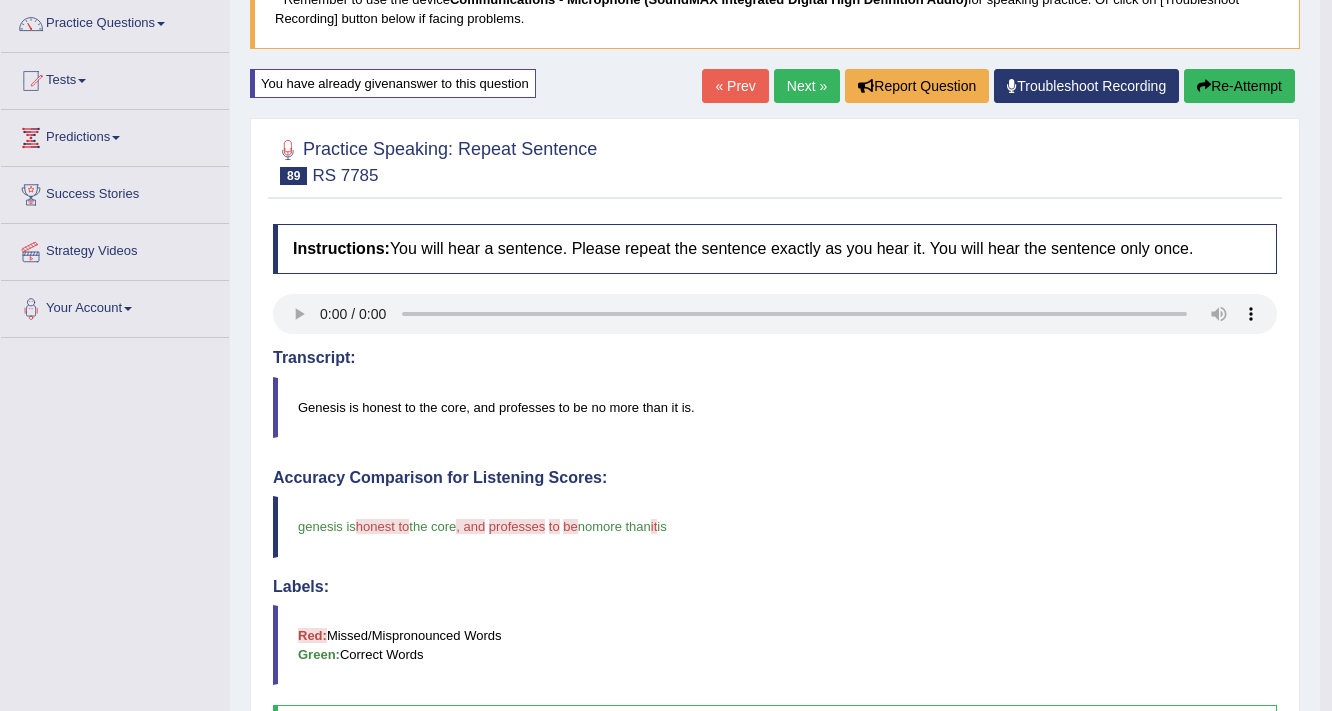 click on "Next »" at bounding box center (807, 86) 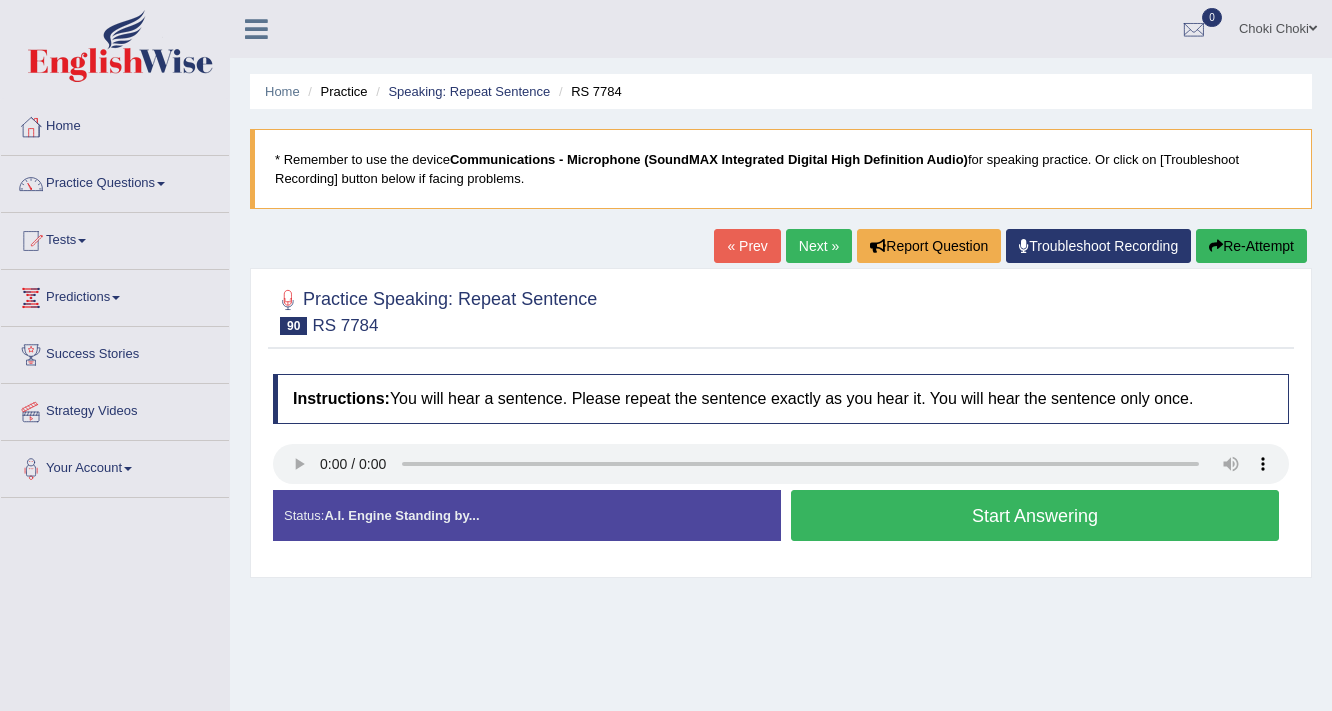 scroll, scrollTop: 0, scrollLeft: 0, axis: both 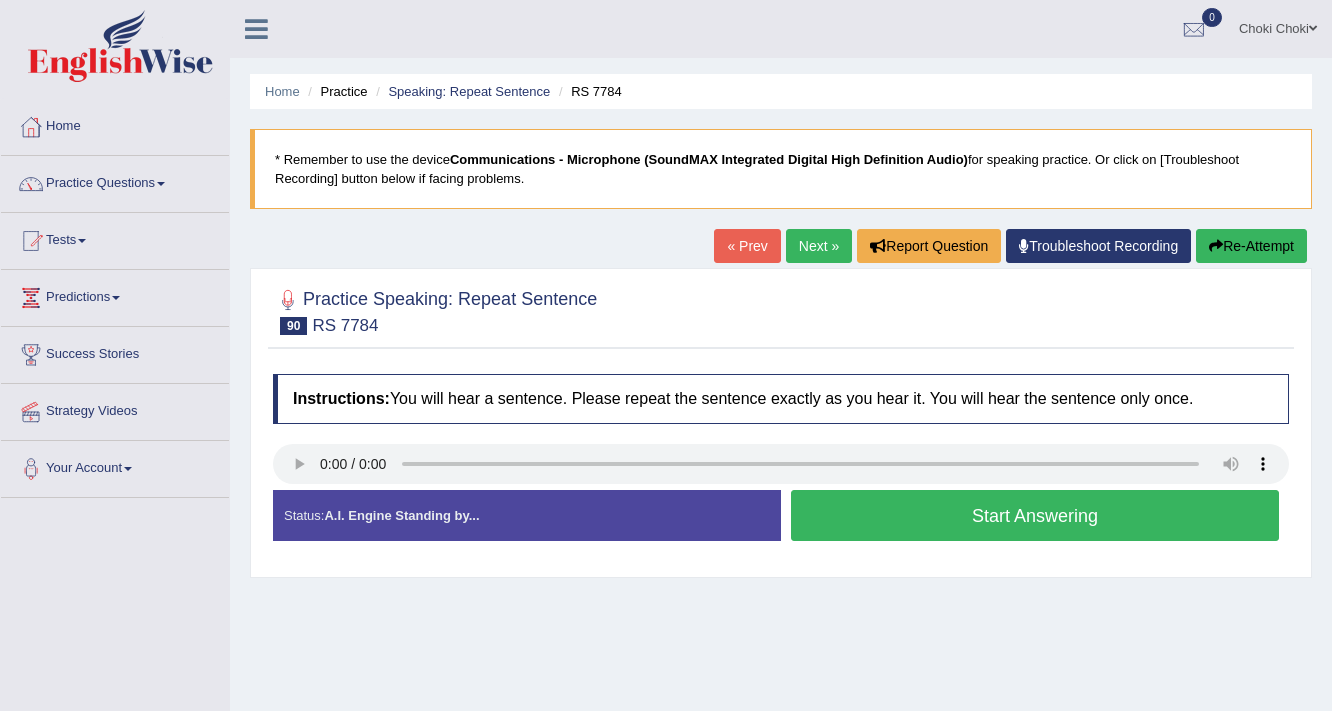 click on "Start Answering" at bounding box center [1035, 515] 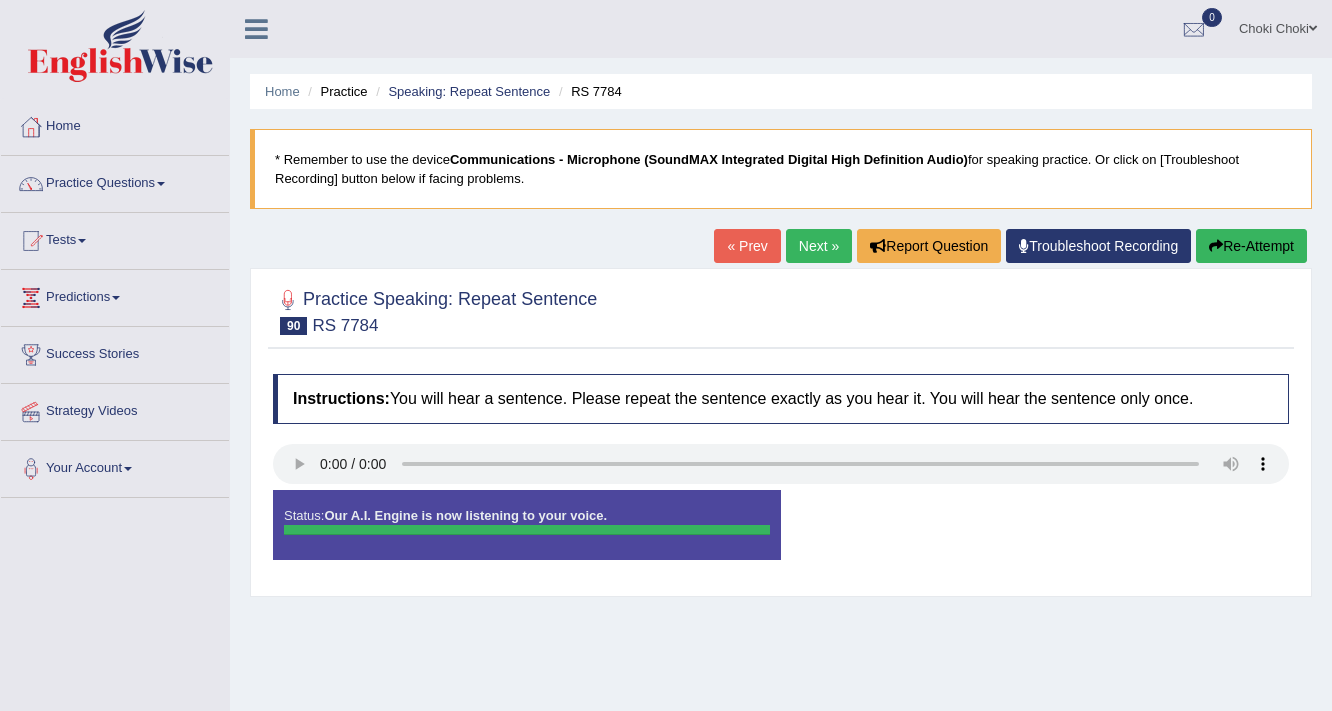 click on "Re-Attempt" at bounding box center (1251, 246) 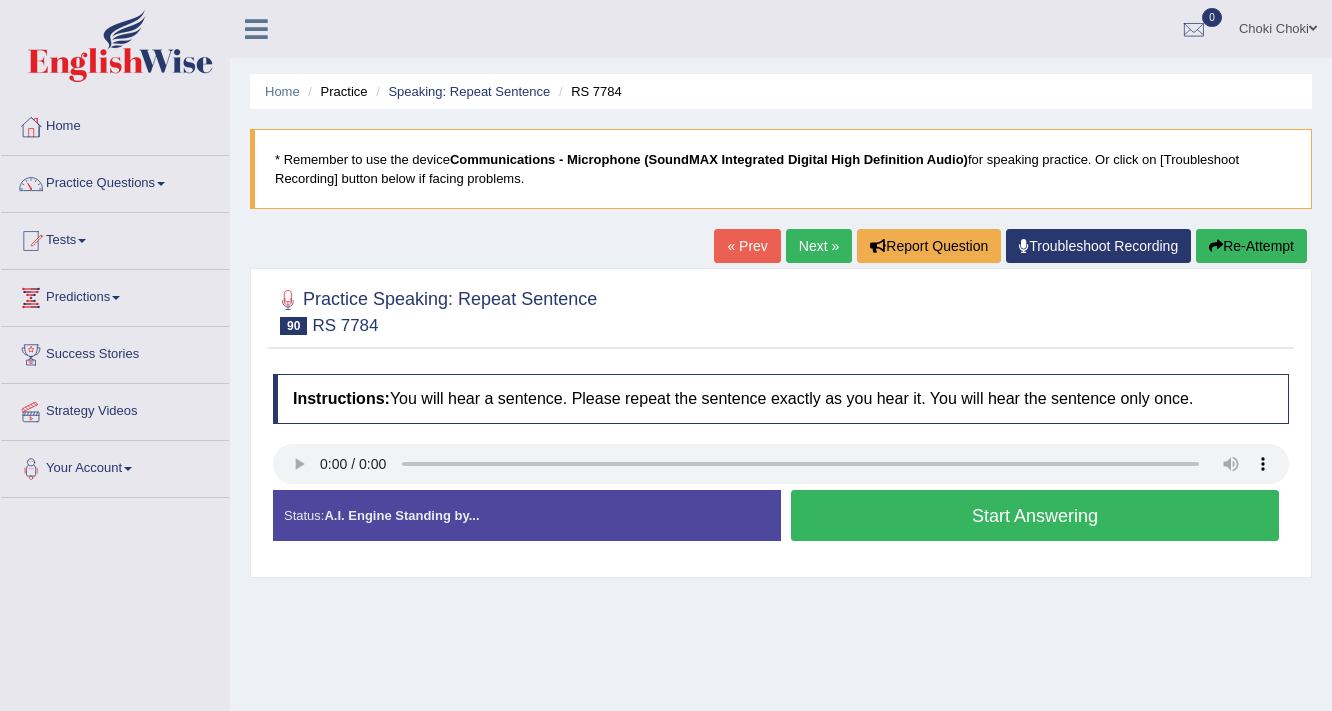 scroll, scrollTop: 0, scrollLeft: 0, axis: both 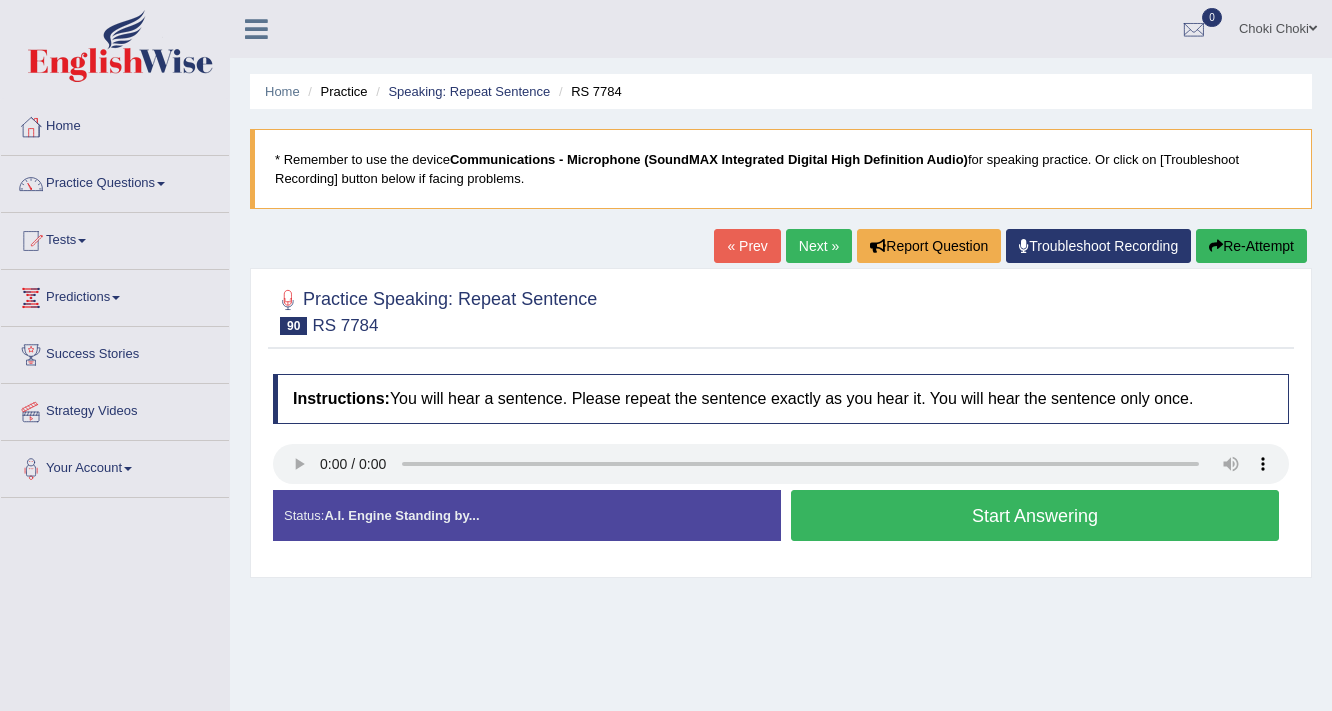 click on "Start Answering" at bounding box center (1035, 515) 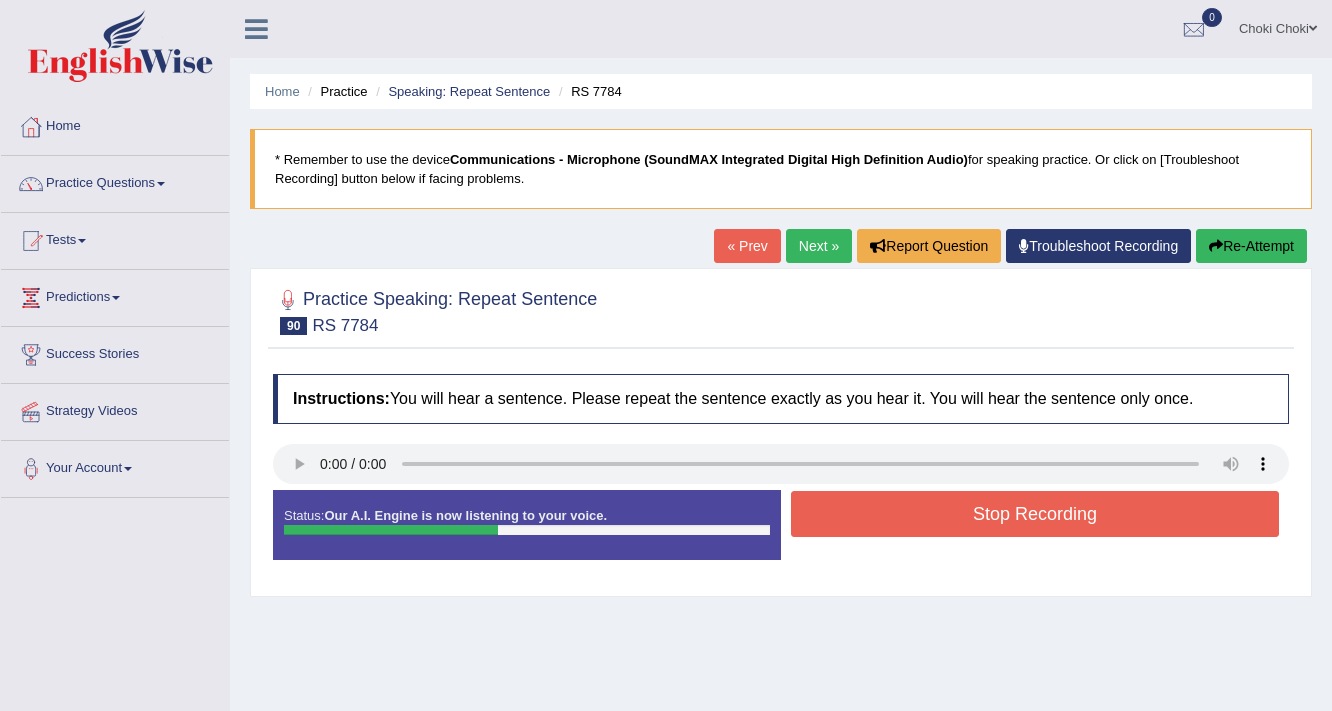 click on "Stop Recording" at bounding box center (1035, 514) 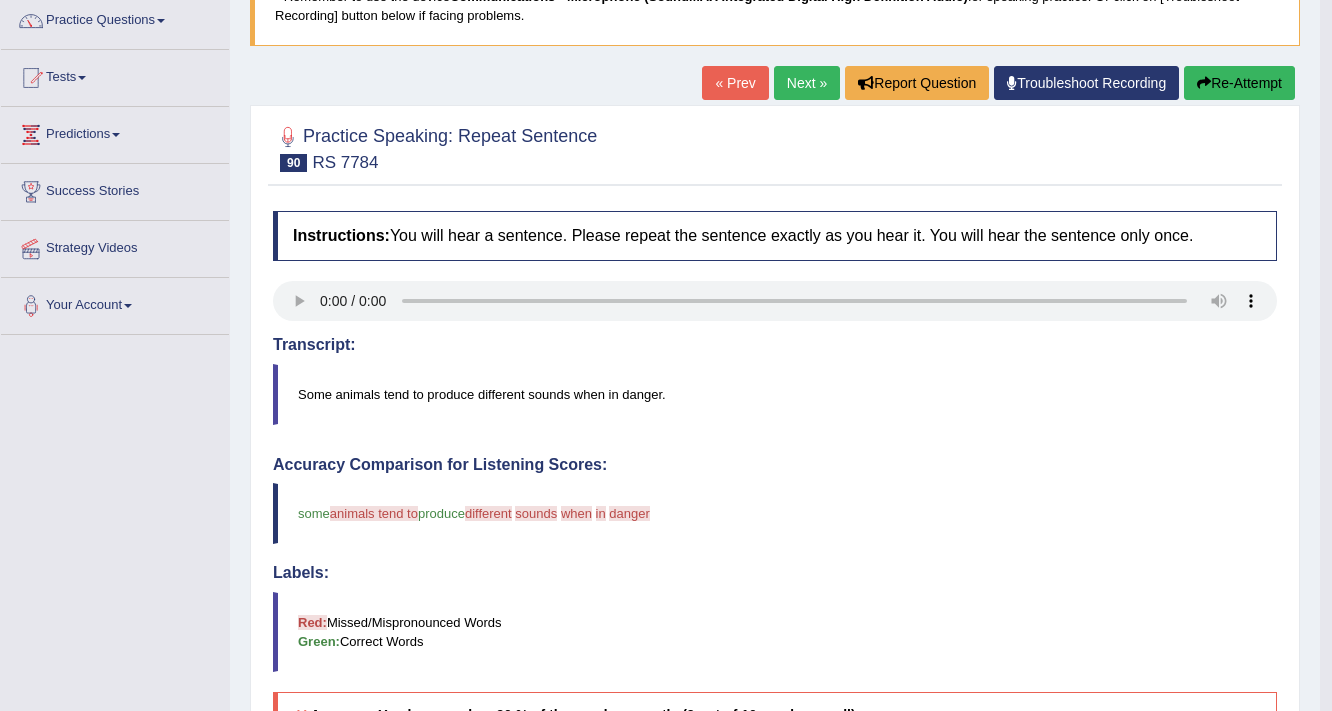 scroll, scrollTop: 160, scrollLeft: 0, axis: vertical 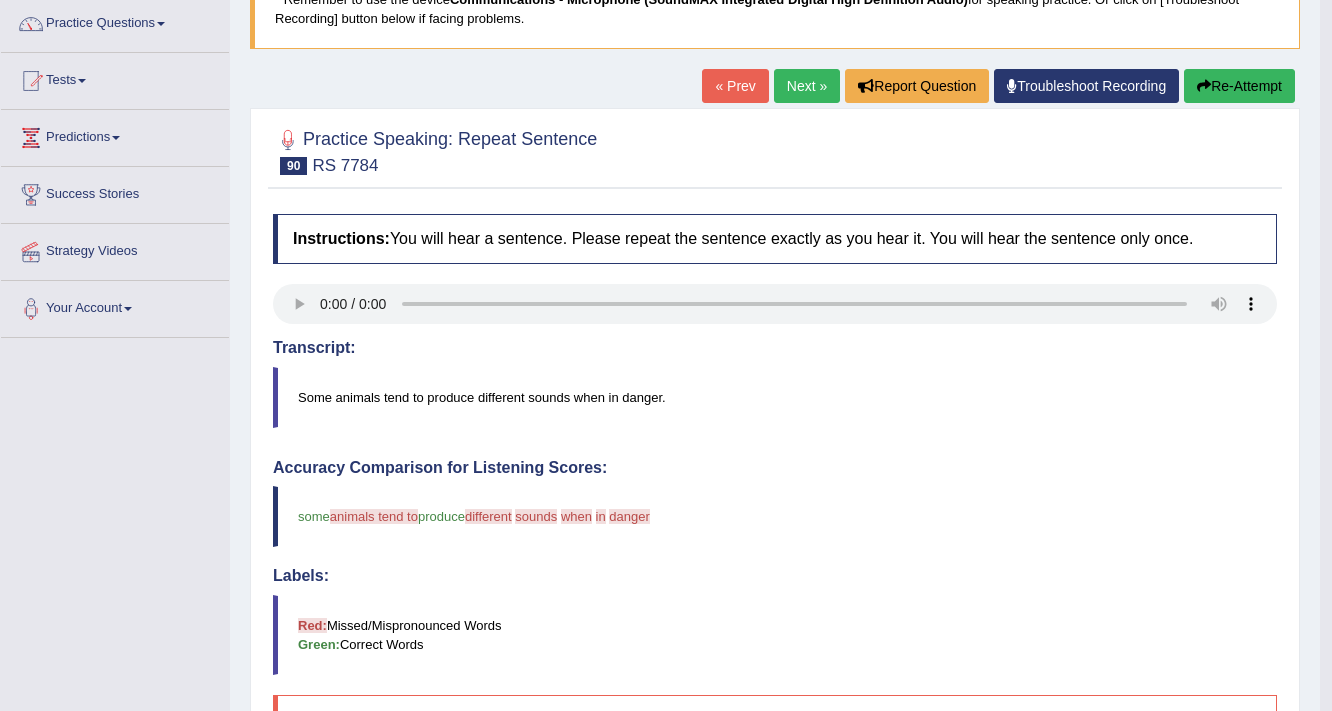 click on "Re-Attempt" at bounding box center (1239, 86) 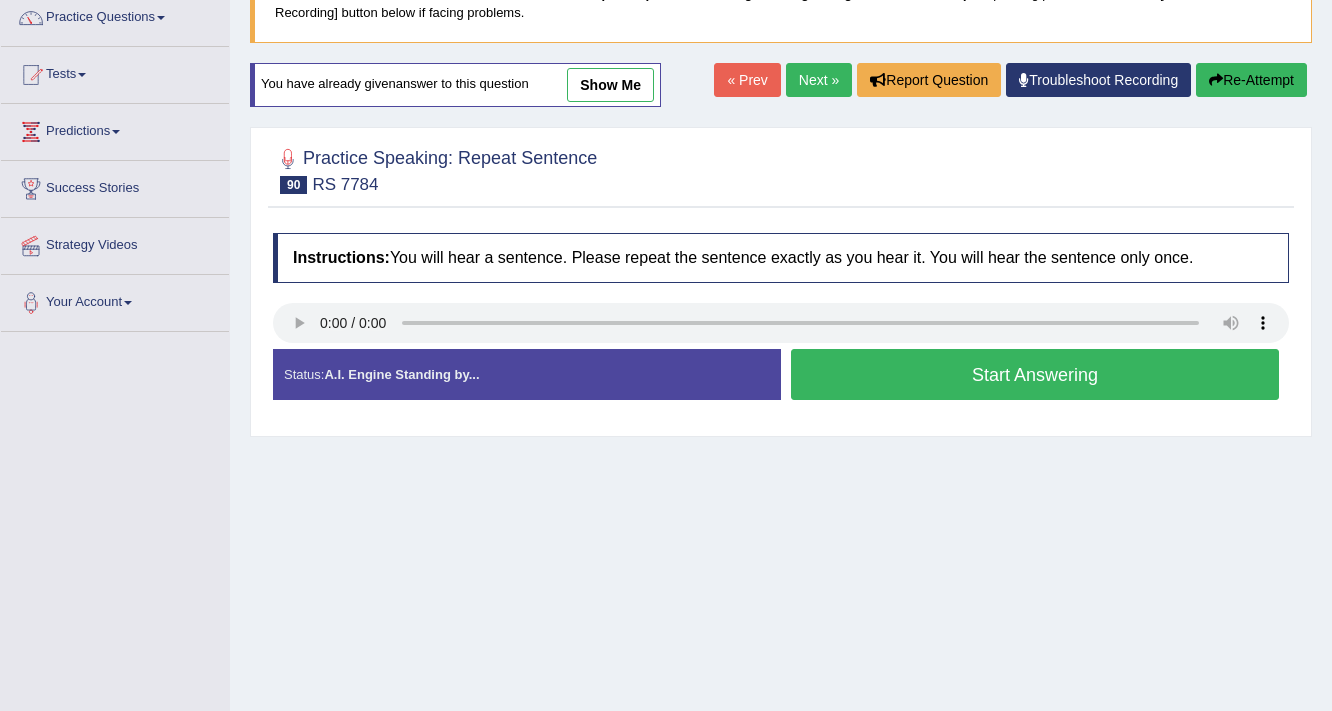 scroll, scrollTop: 166, scrollLeft: 0, axis: vertical 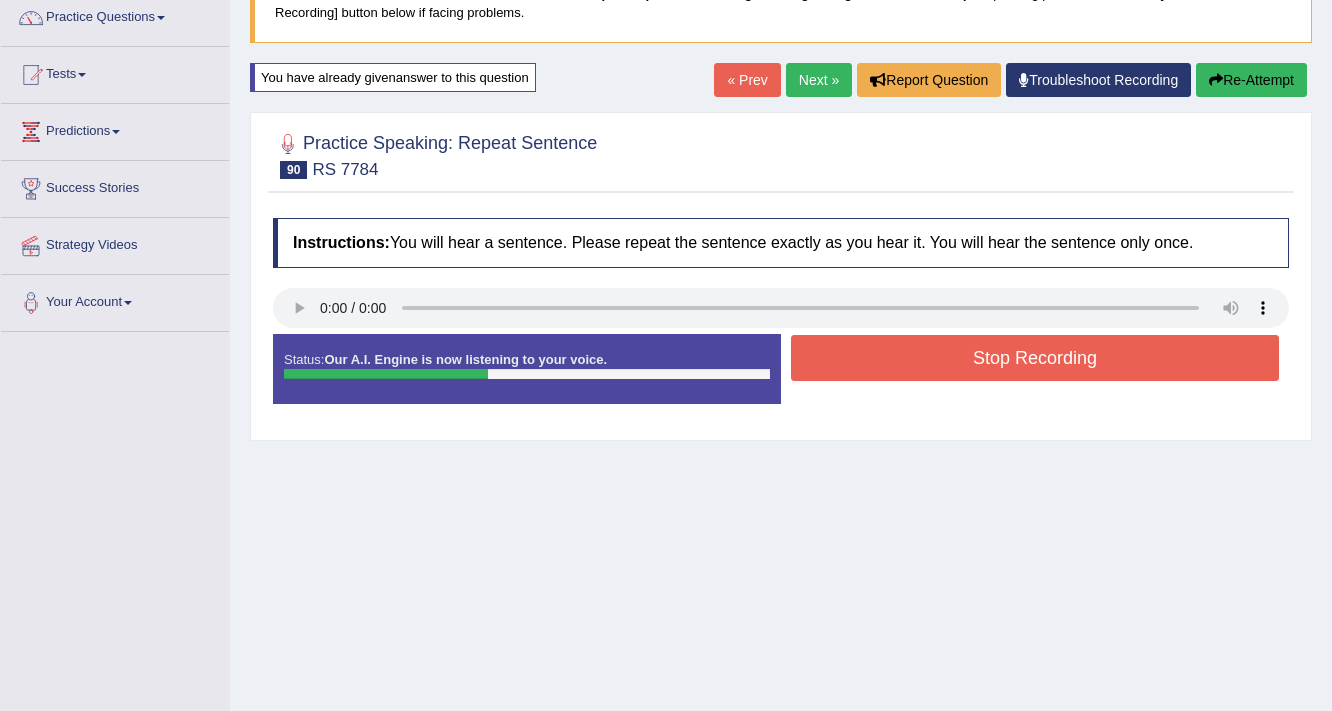 click on "Stop Recording" at bounding box center [1035, 358] 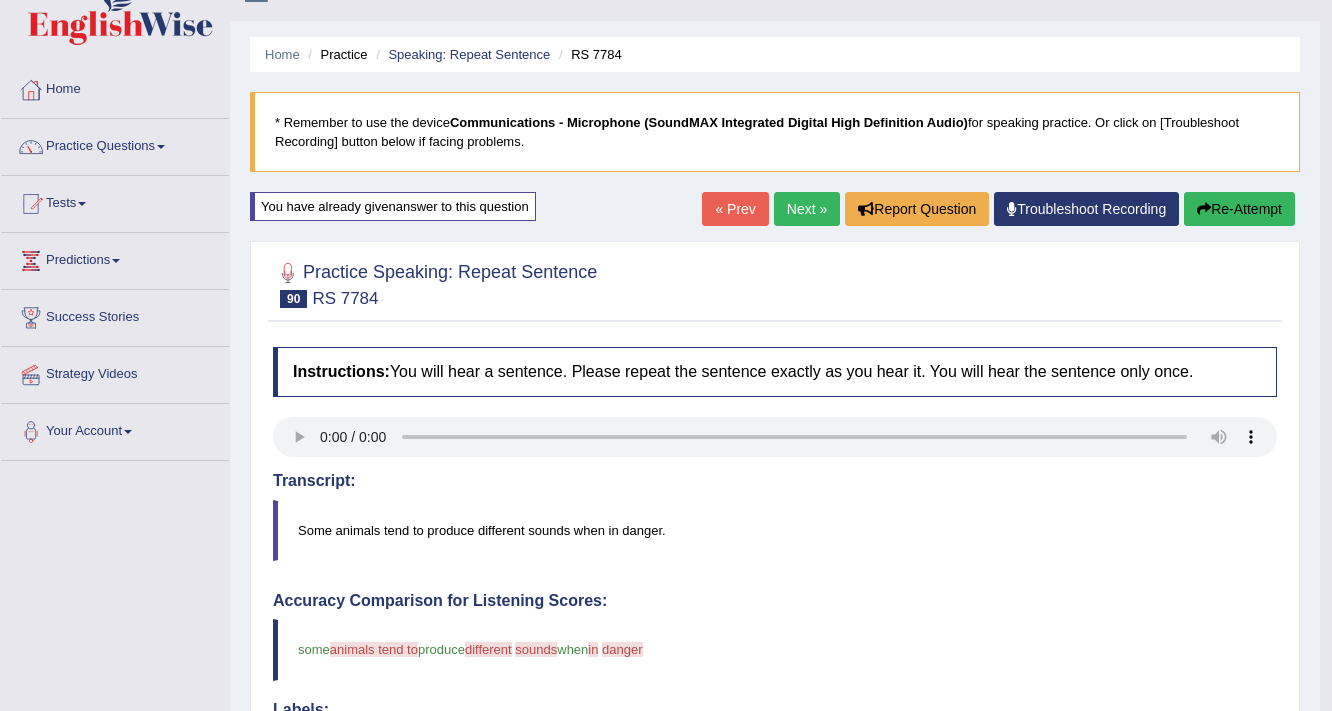 scroll, scrollTop: 6, scrollLeft: 0, axis: vertical 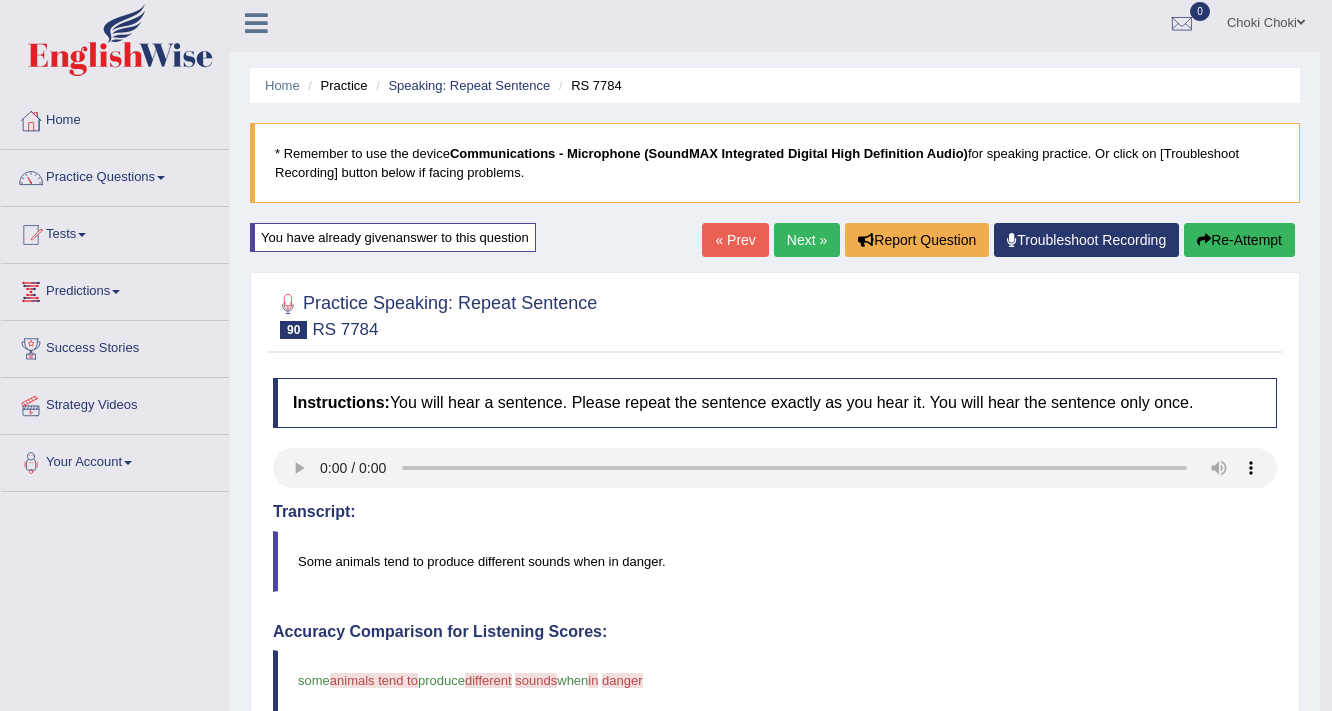 click on "Next »" at bounding box center (807, 240) 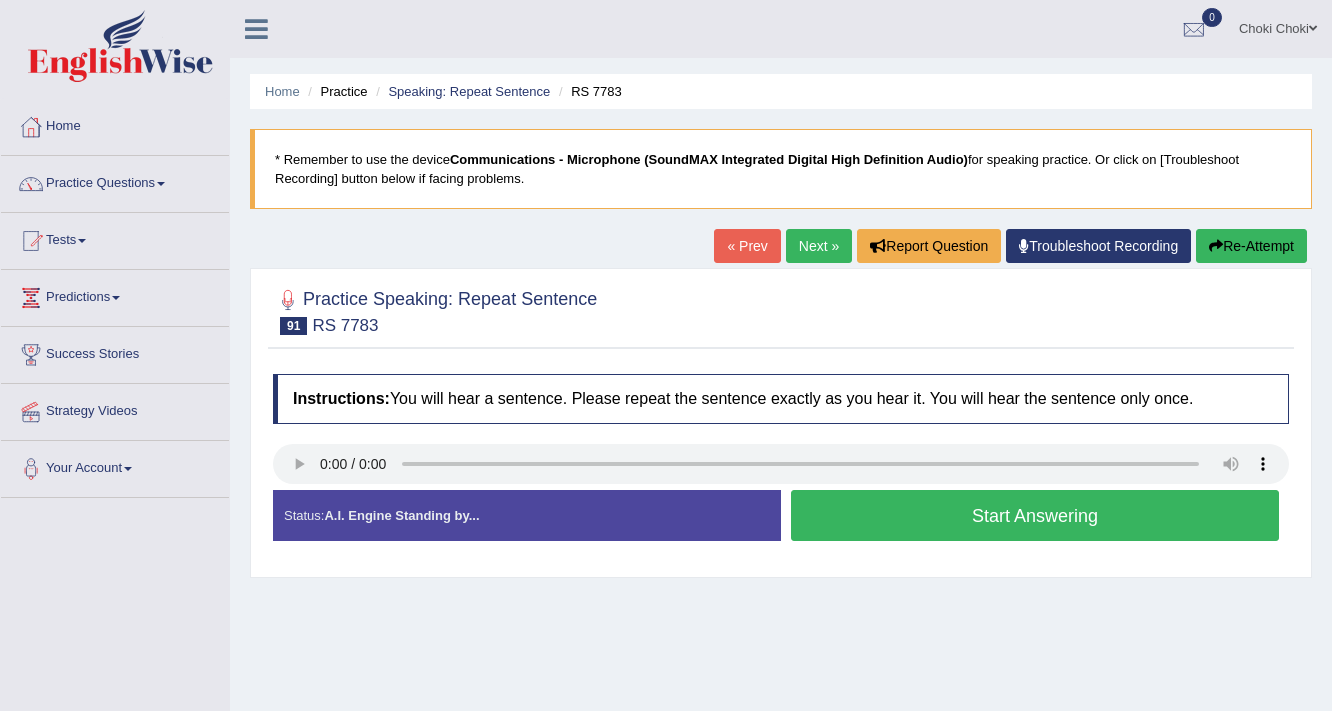 scroll, scrollTop: 0, scrollLeft: 0, axis: both 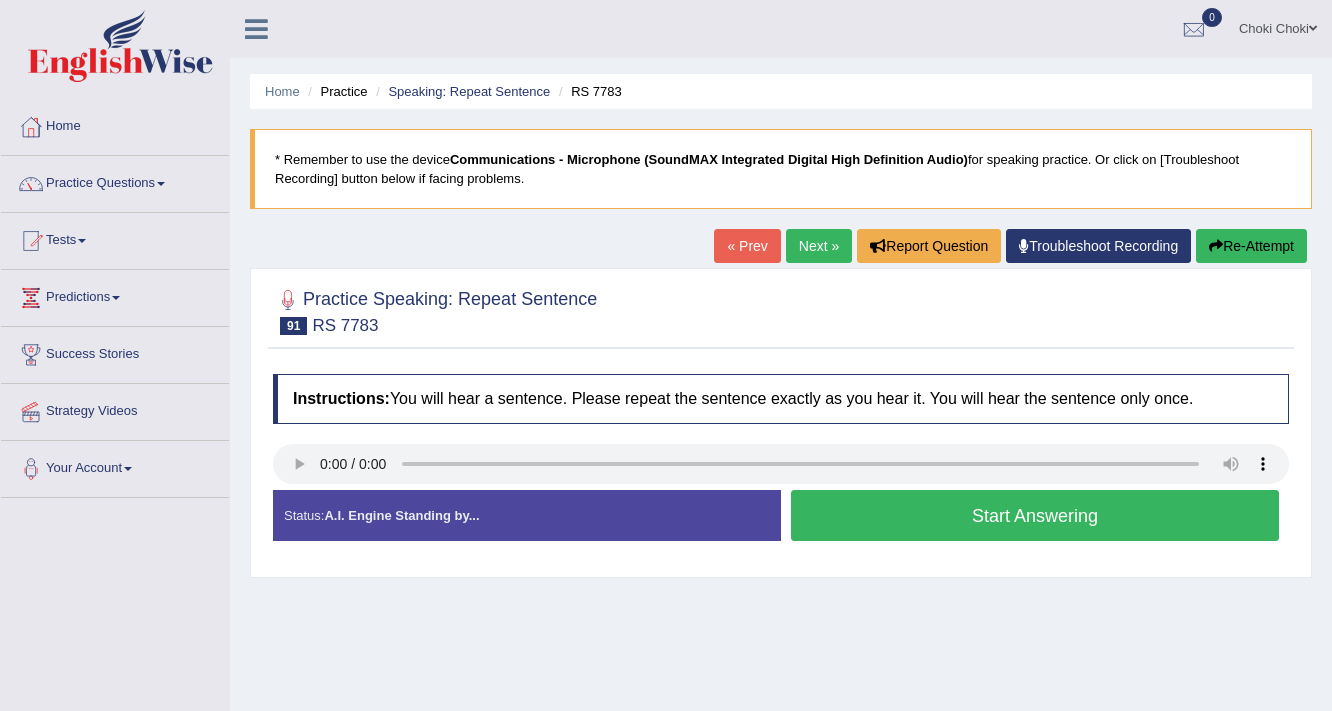click on "Start Answering" at bounding box center [1035, 515] 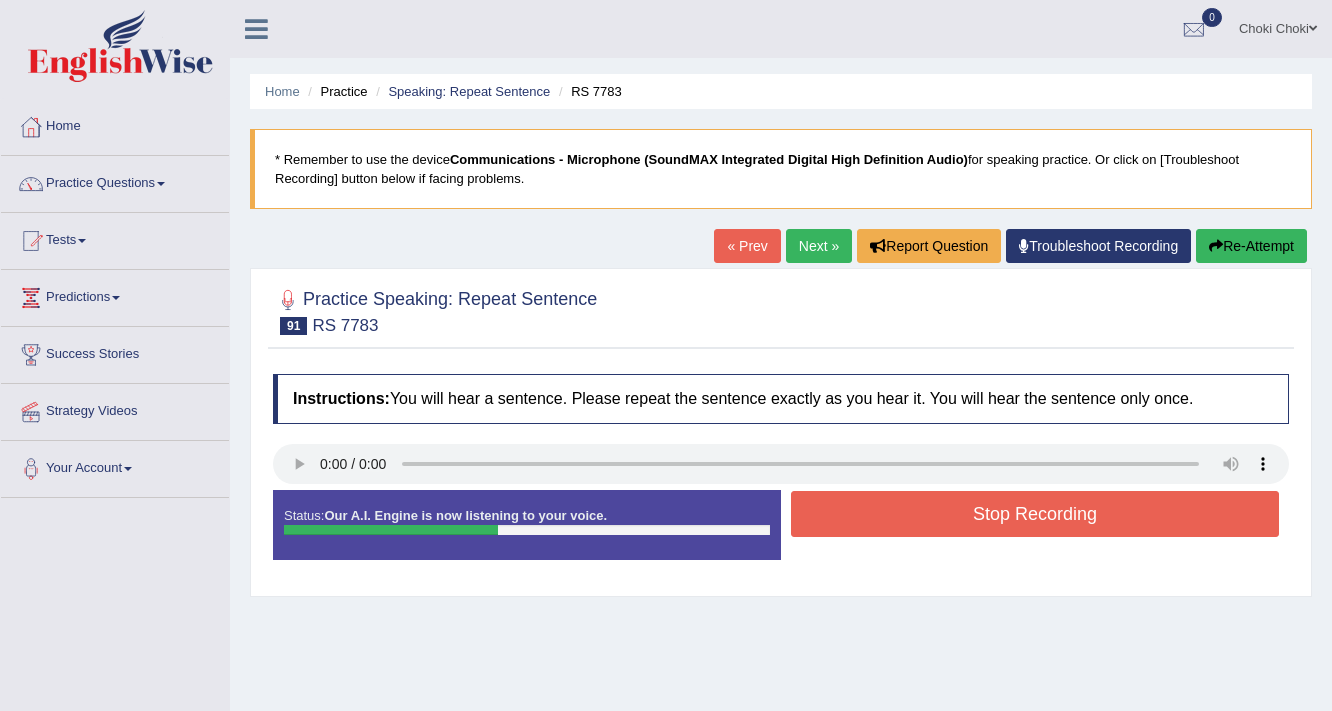 click on "Stop Recording" at bounding box center (1035, 514) 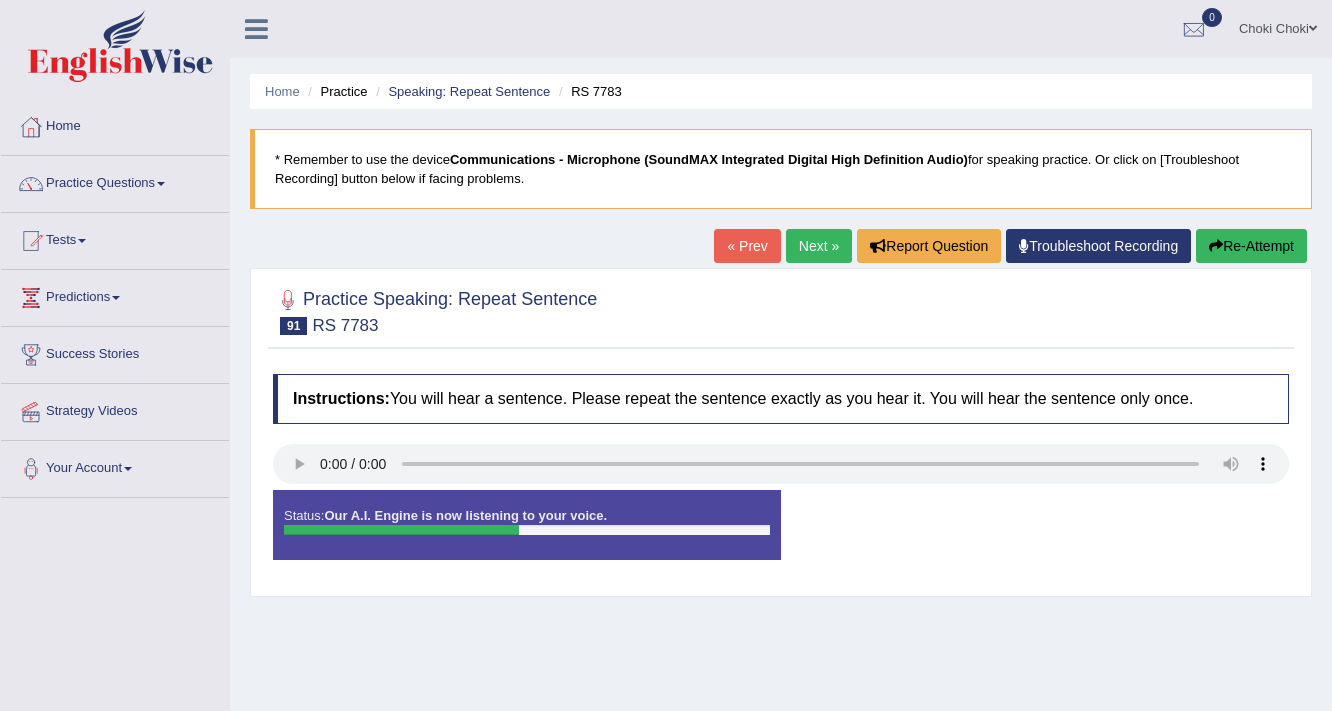 click on "Status:  Our A.I. Engine is now listening to your voice. Start Answering Stop Recording" at bounding box center [781, 535] 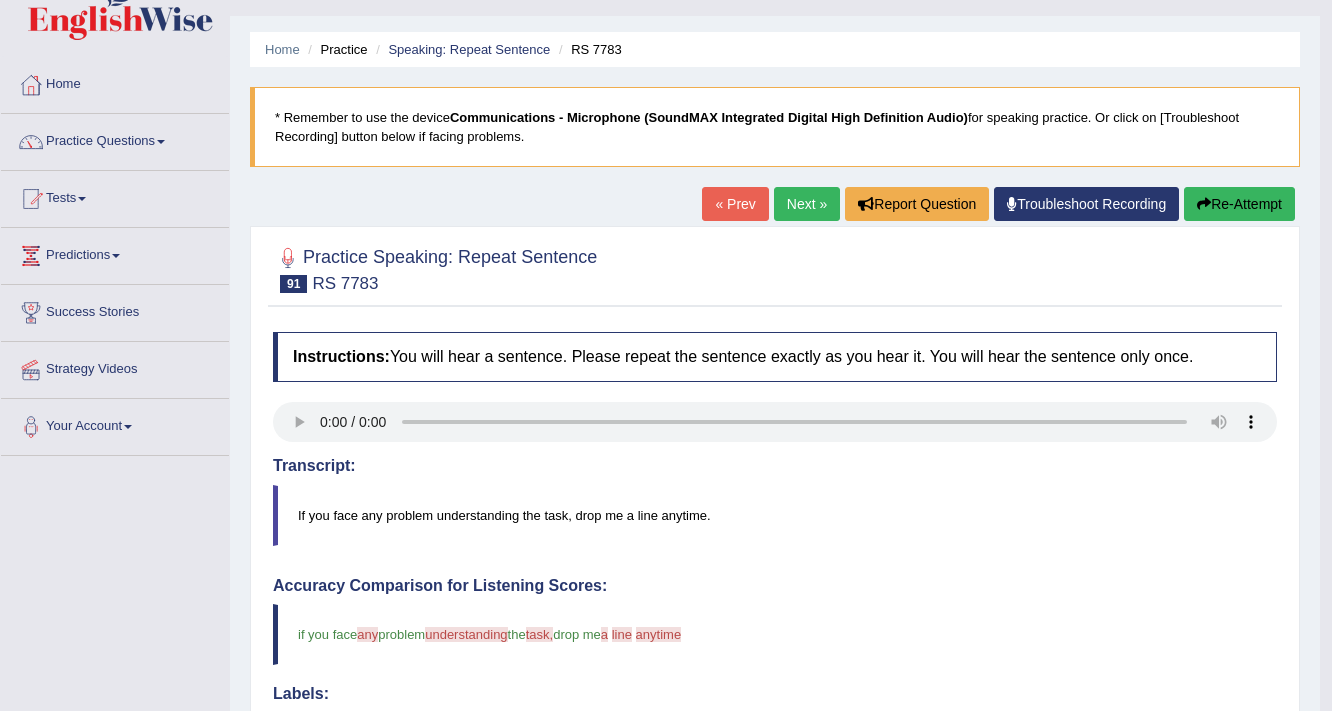scroll, scrollTop: 0, scrollLeft: 0, axis: both 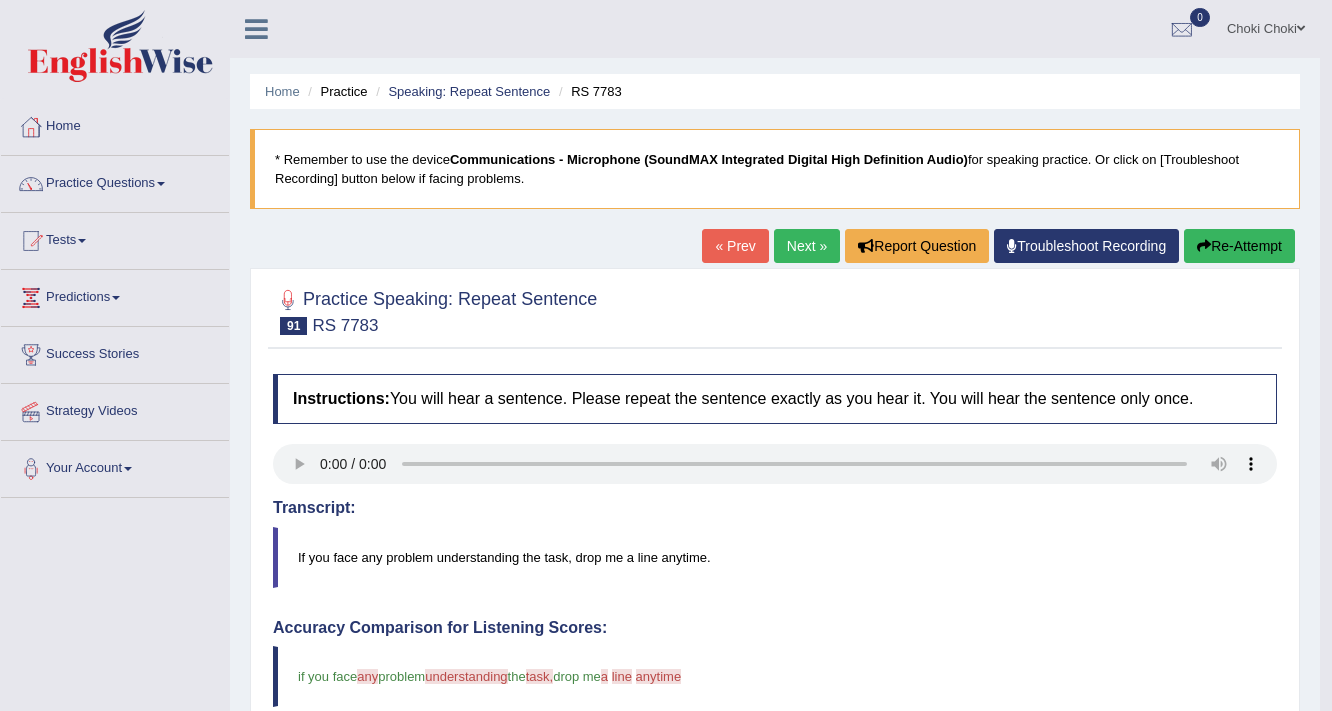 click on "Re-Attempt" at bounding box center [1239, 246] 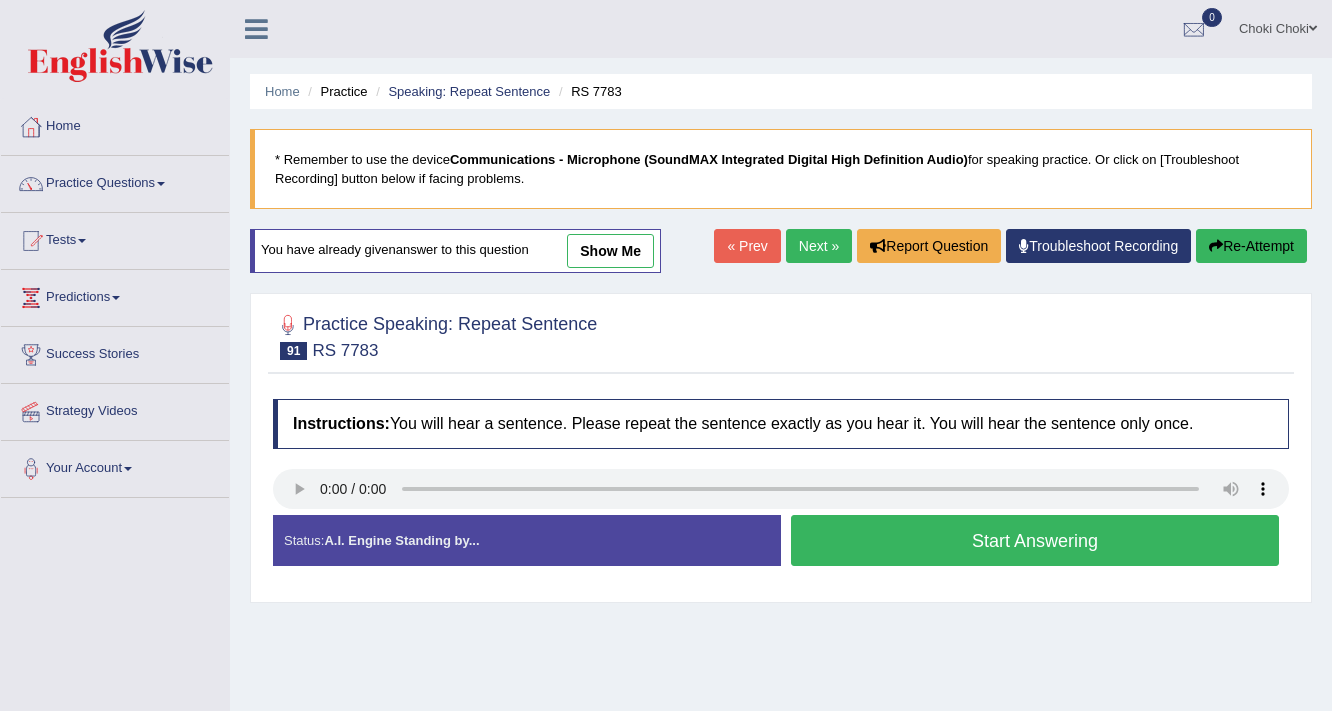 scroll, scrollTop: 0, scrollLeft: 0, axis: both 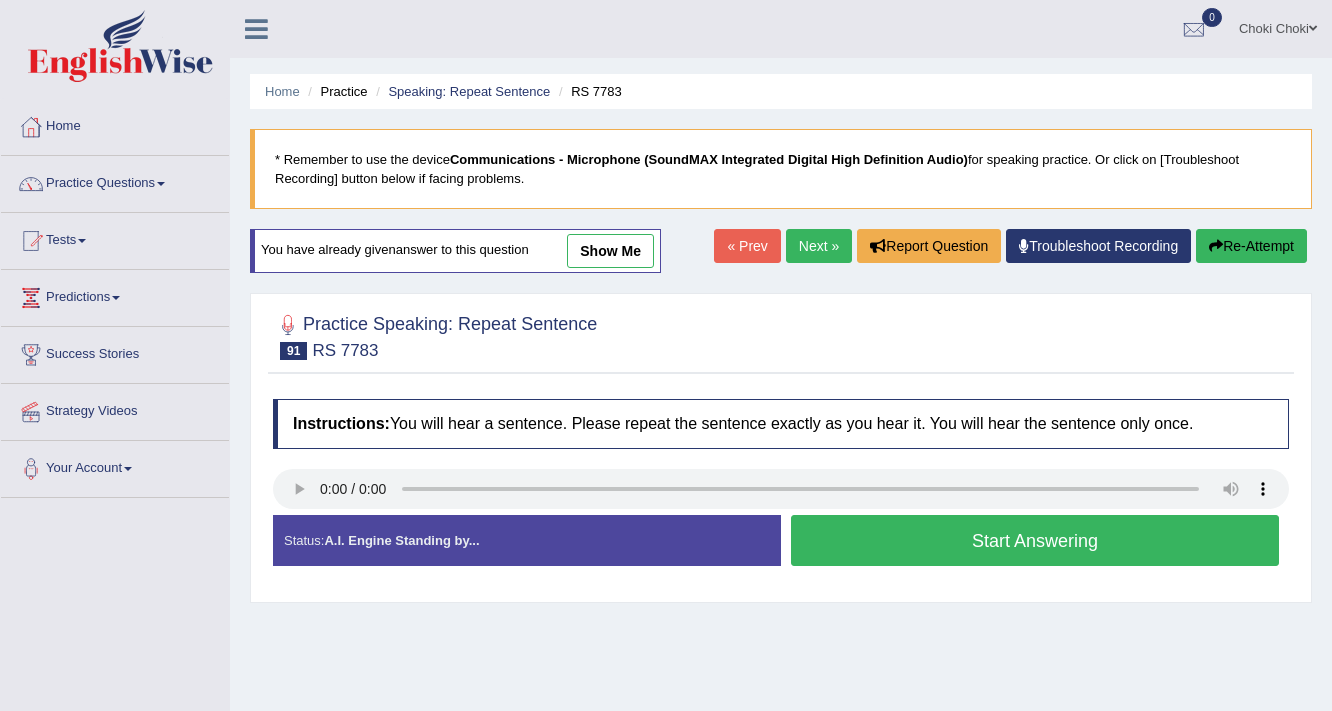 click on "Start Answering" at bounding box center (1035, 540) 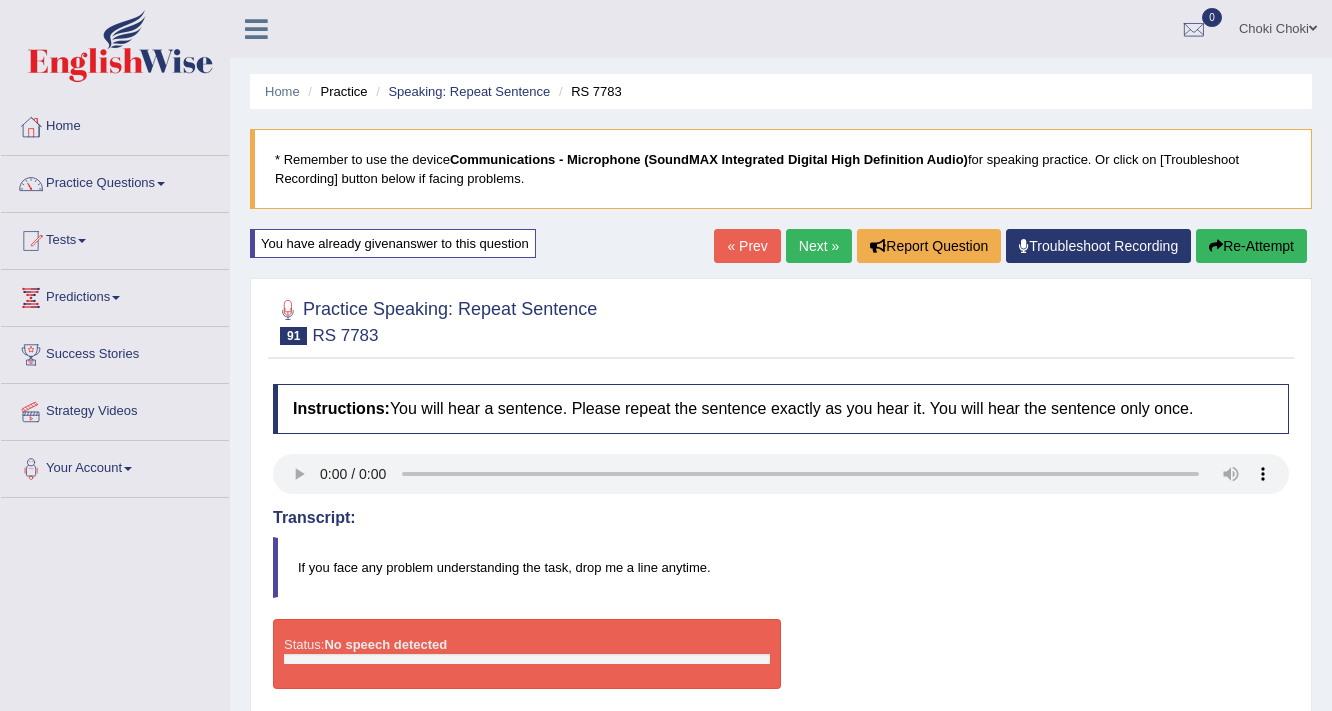 click on "Re-Attempt" at bounding box center [1251, 246] 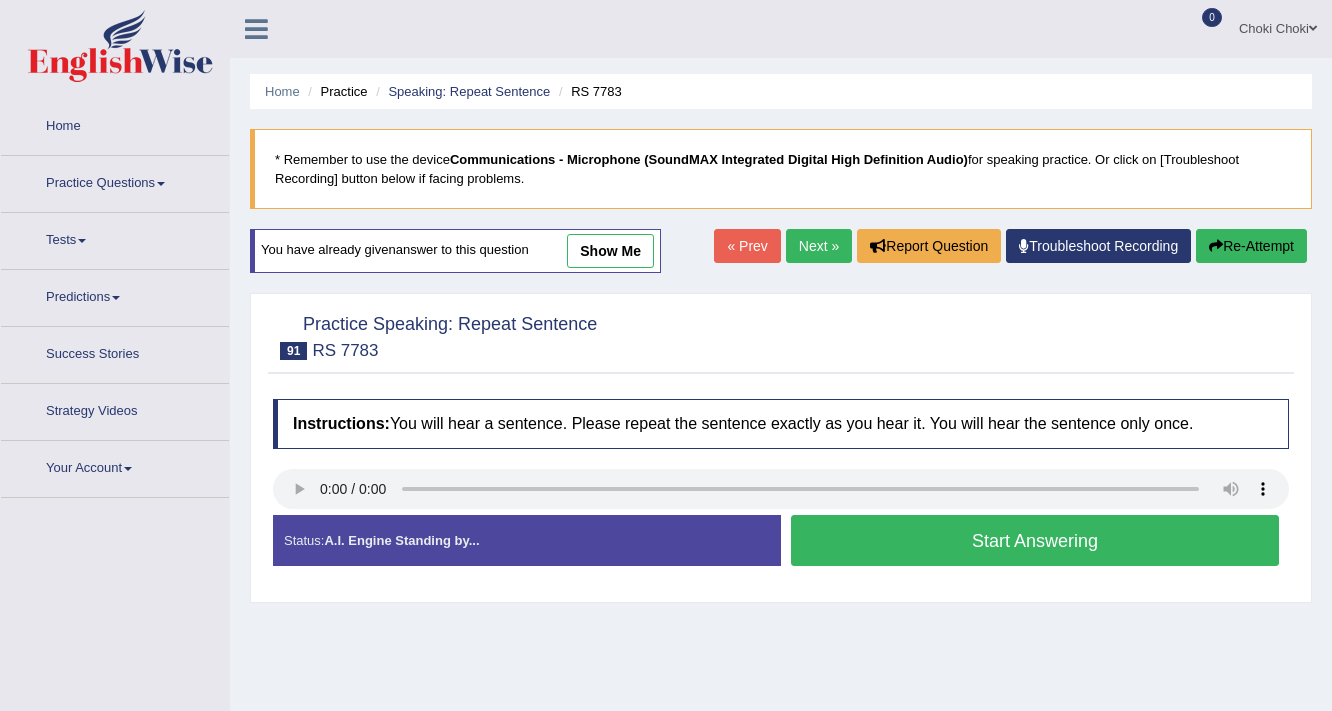 scroll, scrollTop: 0, scrollLeft: 0, axis: both 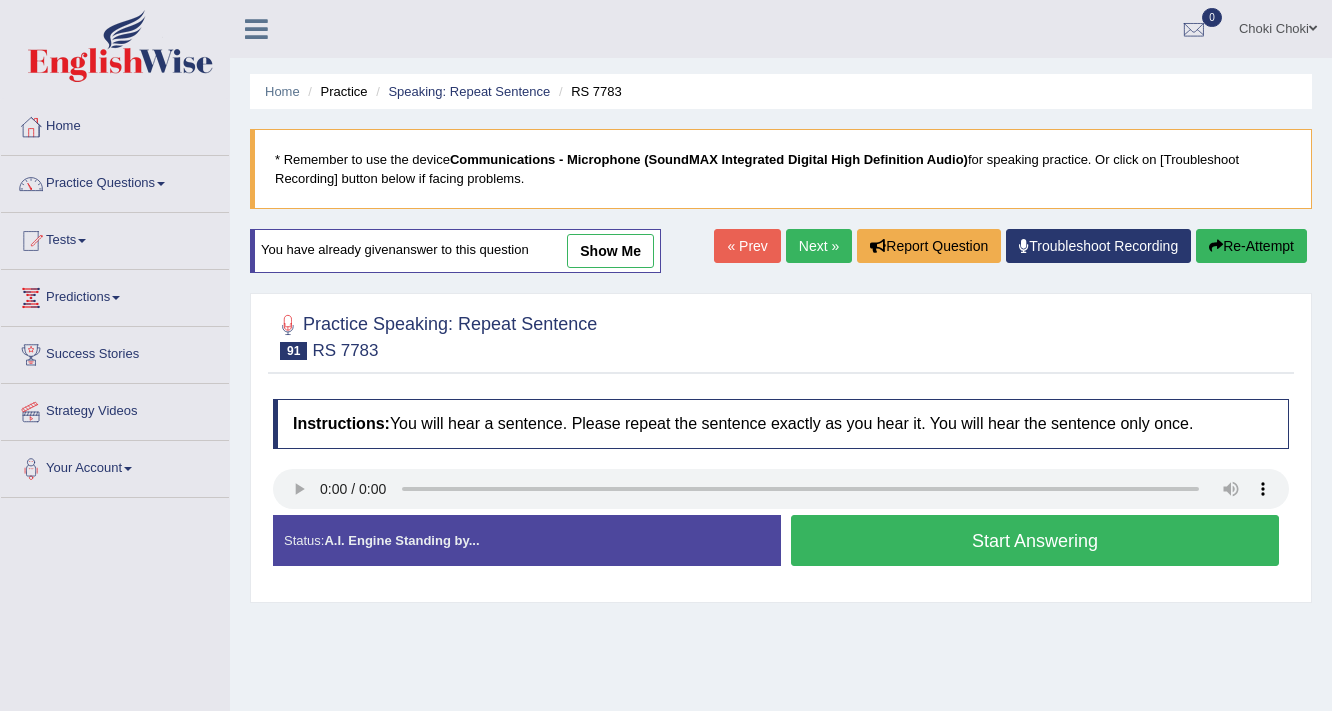 click on "Start Answering" at bounding box center (1035, 540) 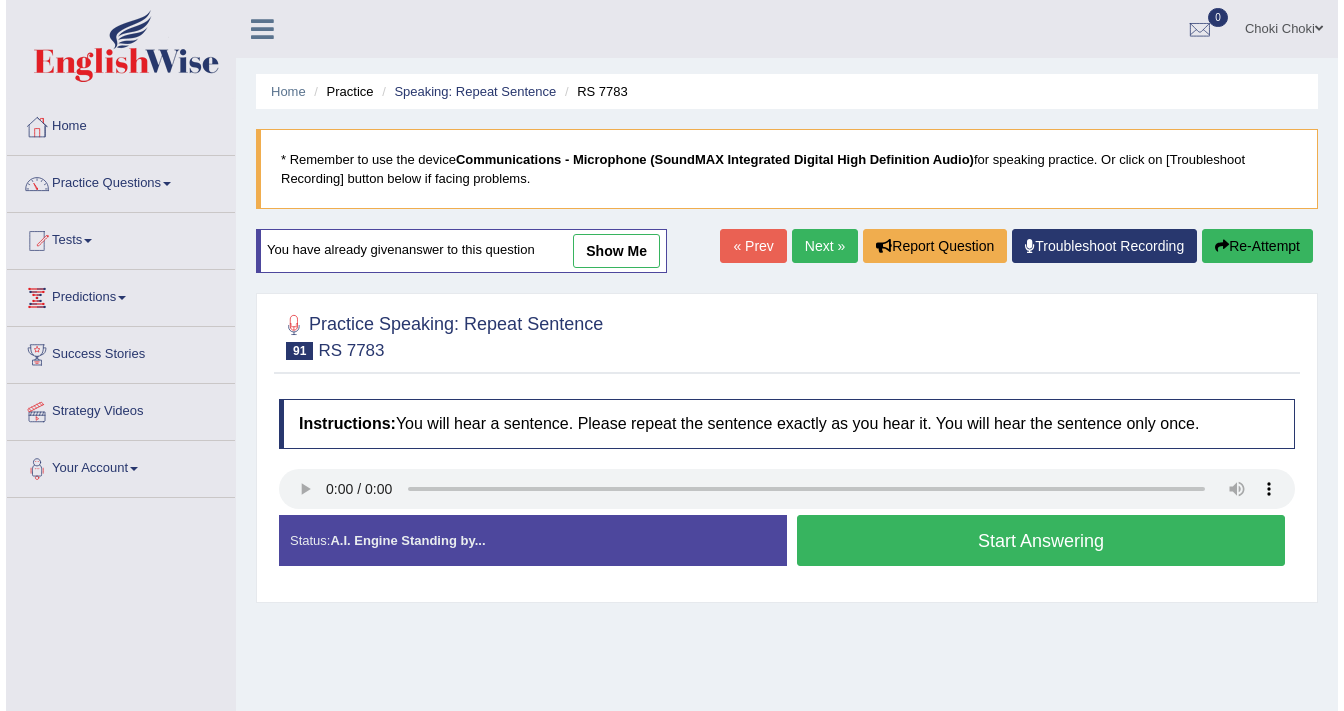 scroll, scrollTop: 0, scrollLeft: 0, axis: both 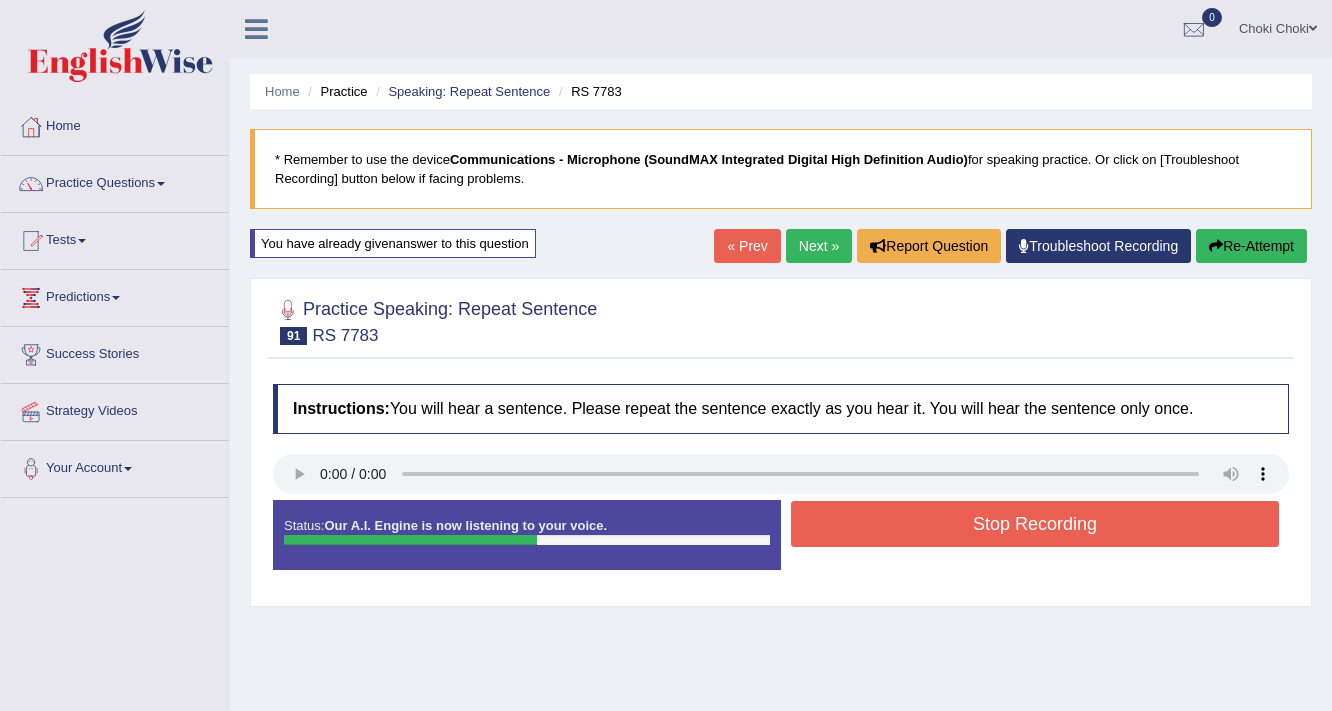 click on "Stop Recording" at bounding box center [1035, 524] 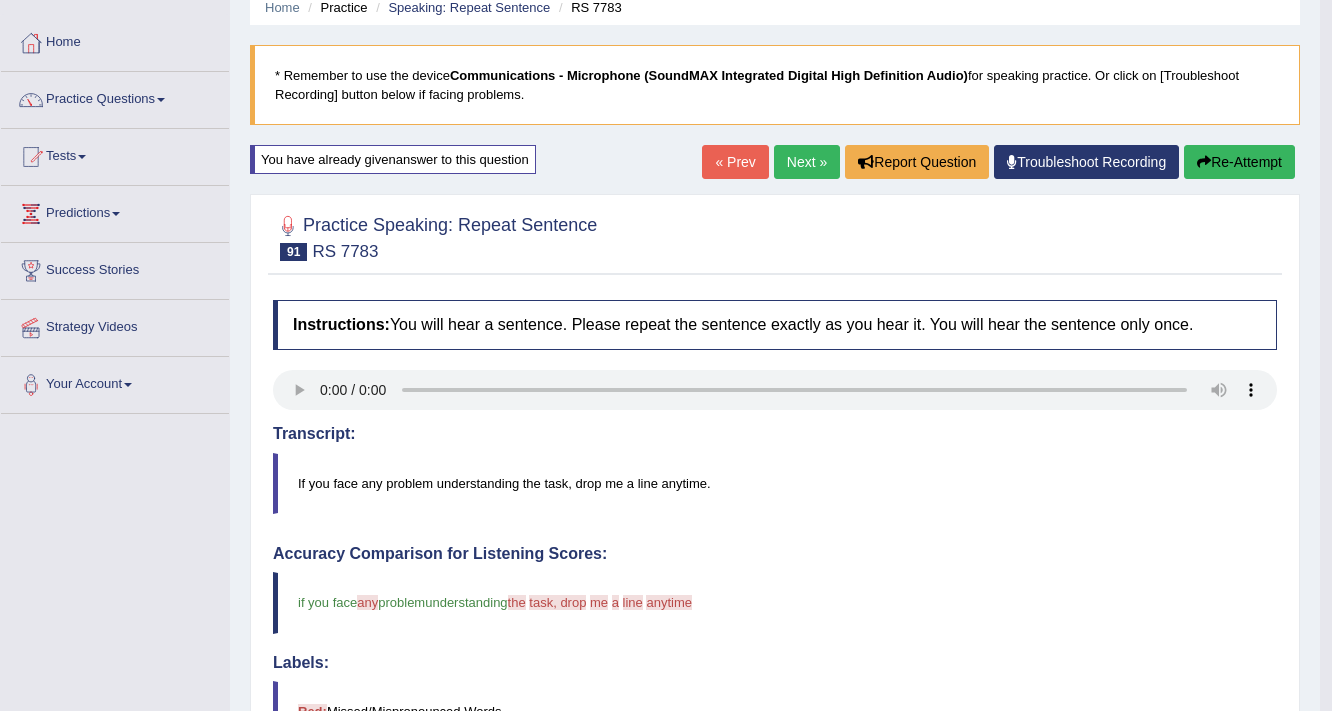 scroll, scrollTop: 80, scrollLeft: 0, axis: vertical 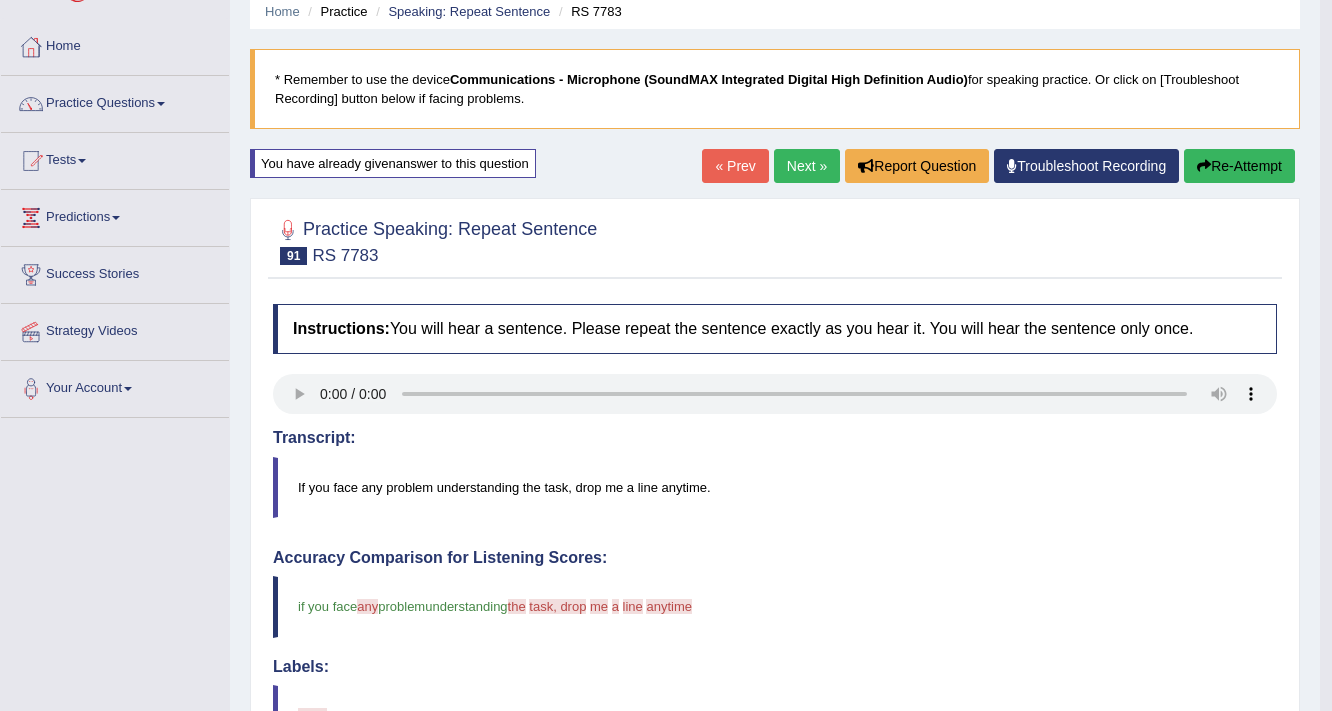 click on "Re-Attempt" at bounding box center [1239, 166] 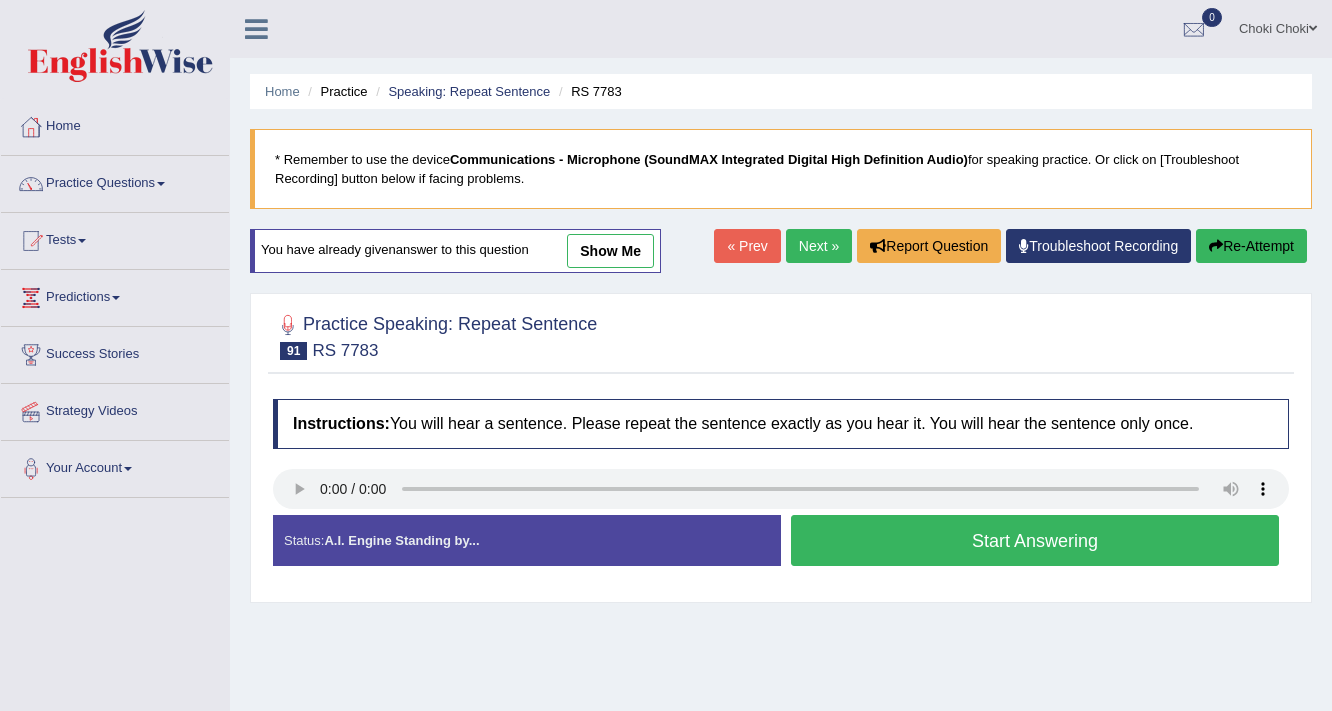 scroll, scrollTop: 80, scrollLeft: 0, axis: vertical 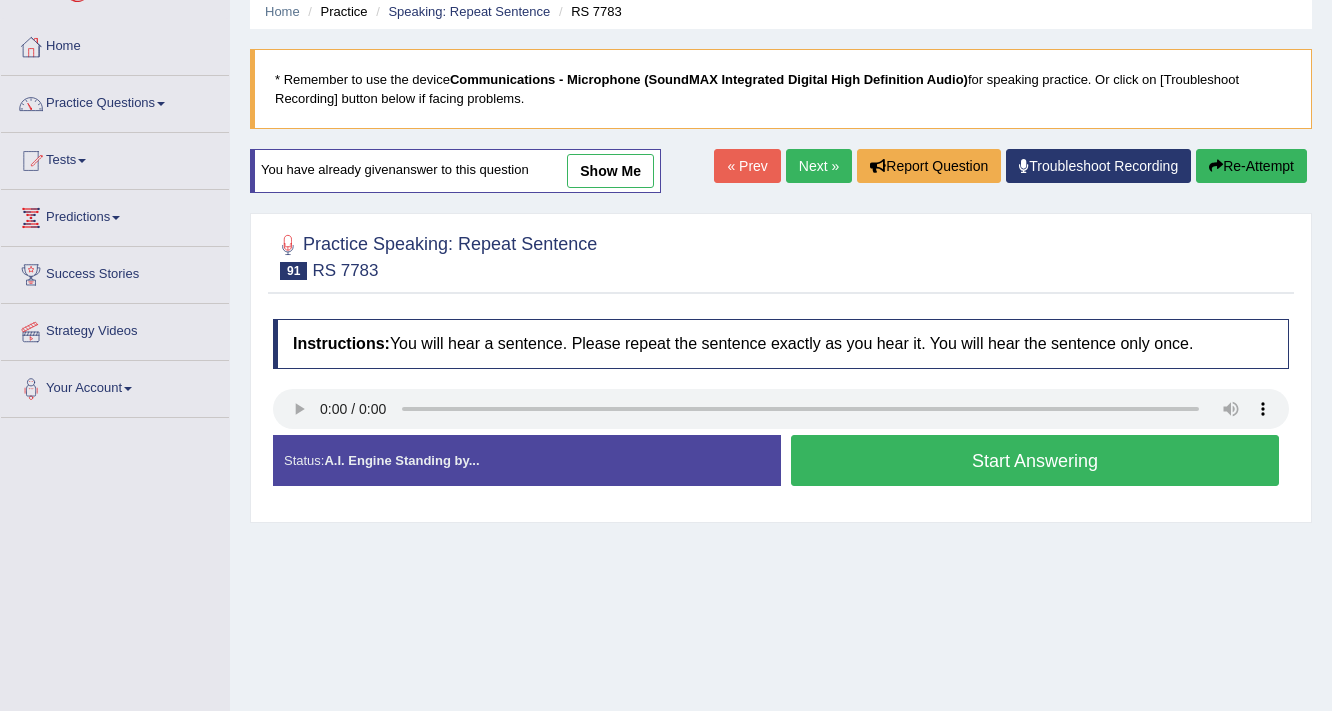 click on "Start Answering" at bounding box center (1035, 460) 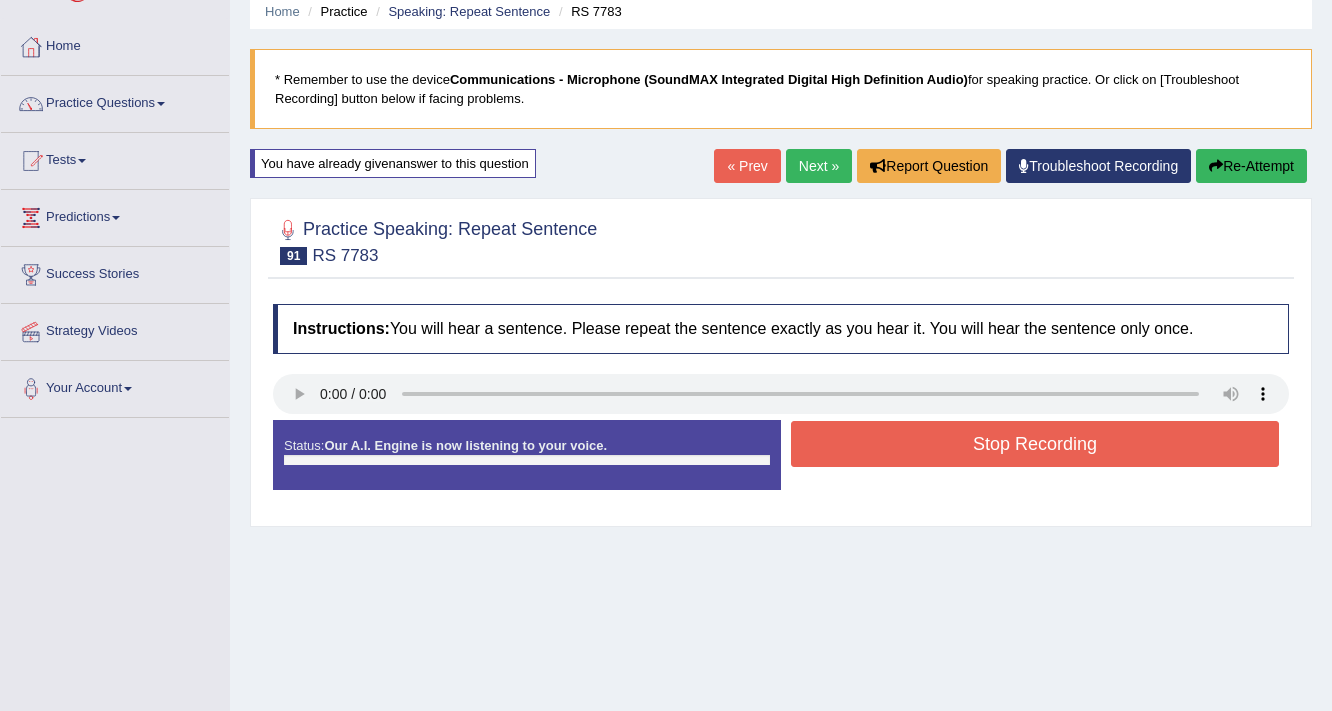 click on "Stop Recording" at bounding box center [1035, 444] 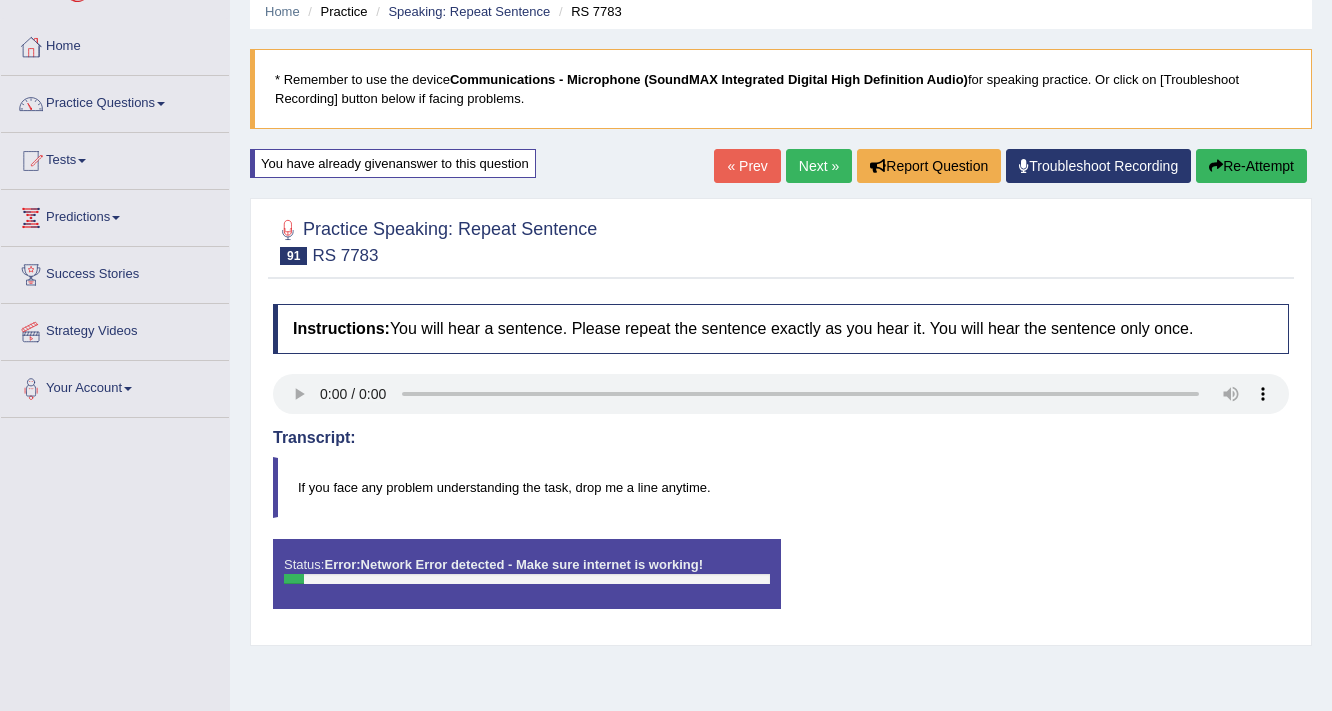 click on "Re-Attempt" at bounding box center (1251, 166) 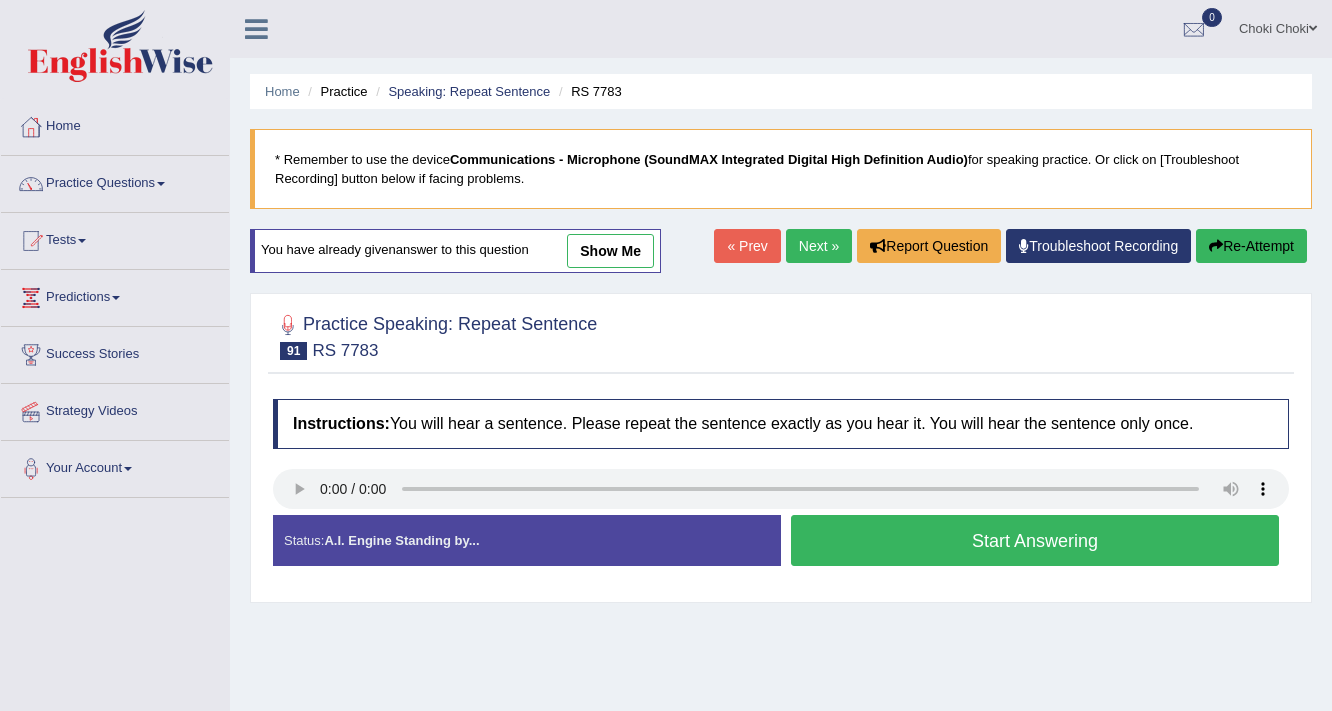scroll, scrollTop: 80, scrollLeft: 0, axis: vertical 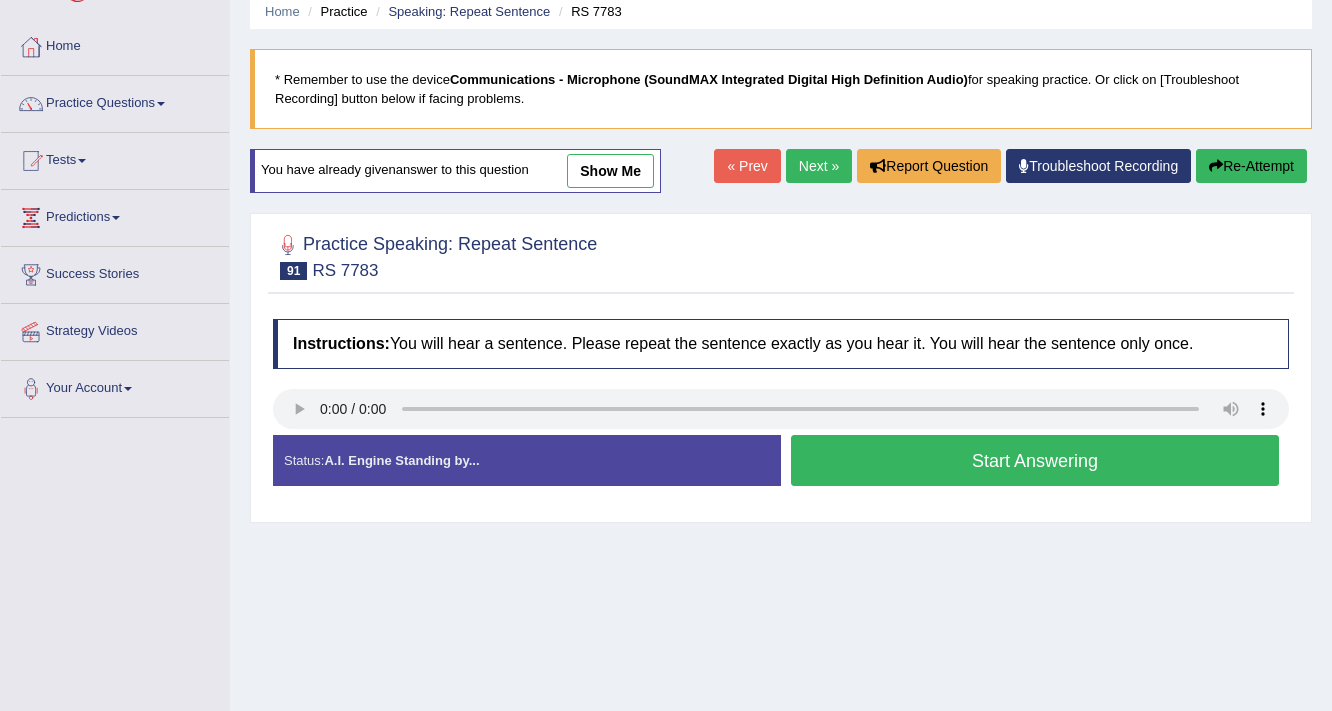 click on "Start Answering" at bounding box center (1035, 460) 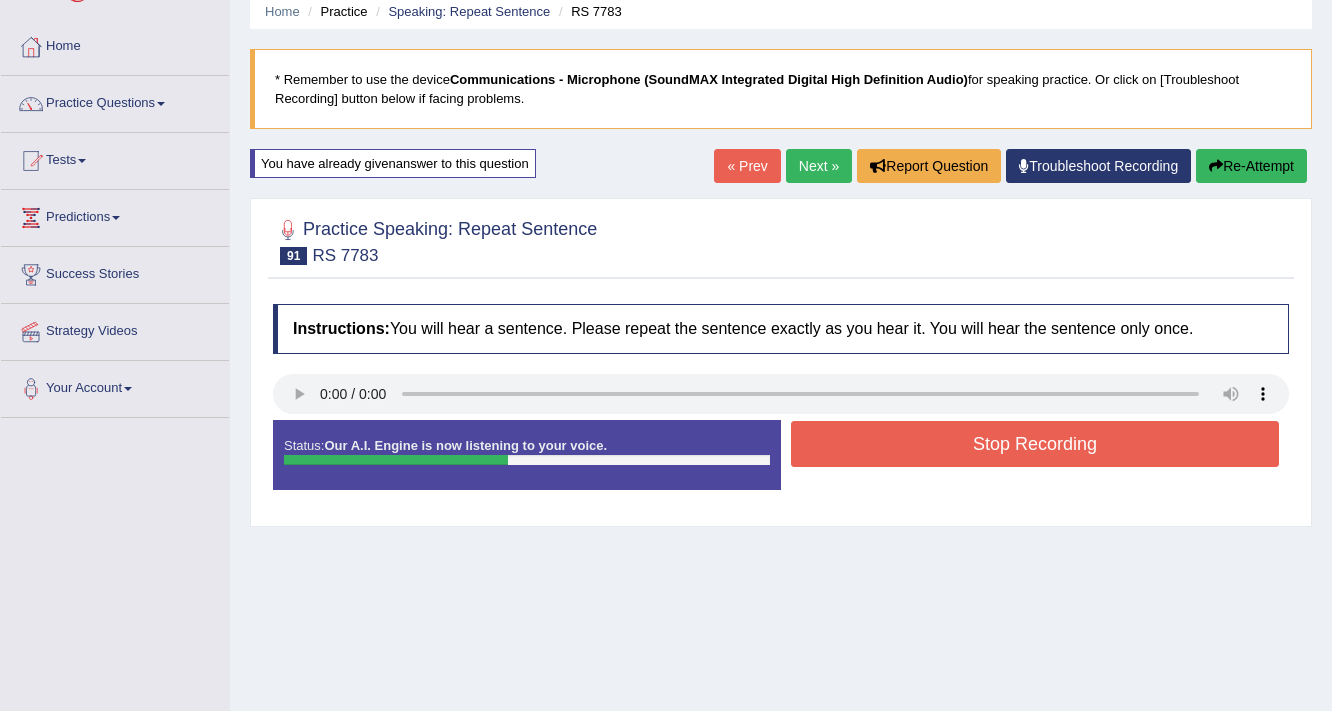 click on "Stop Recording" at bounding box center [1035, 444] 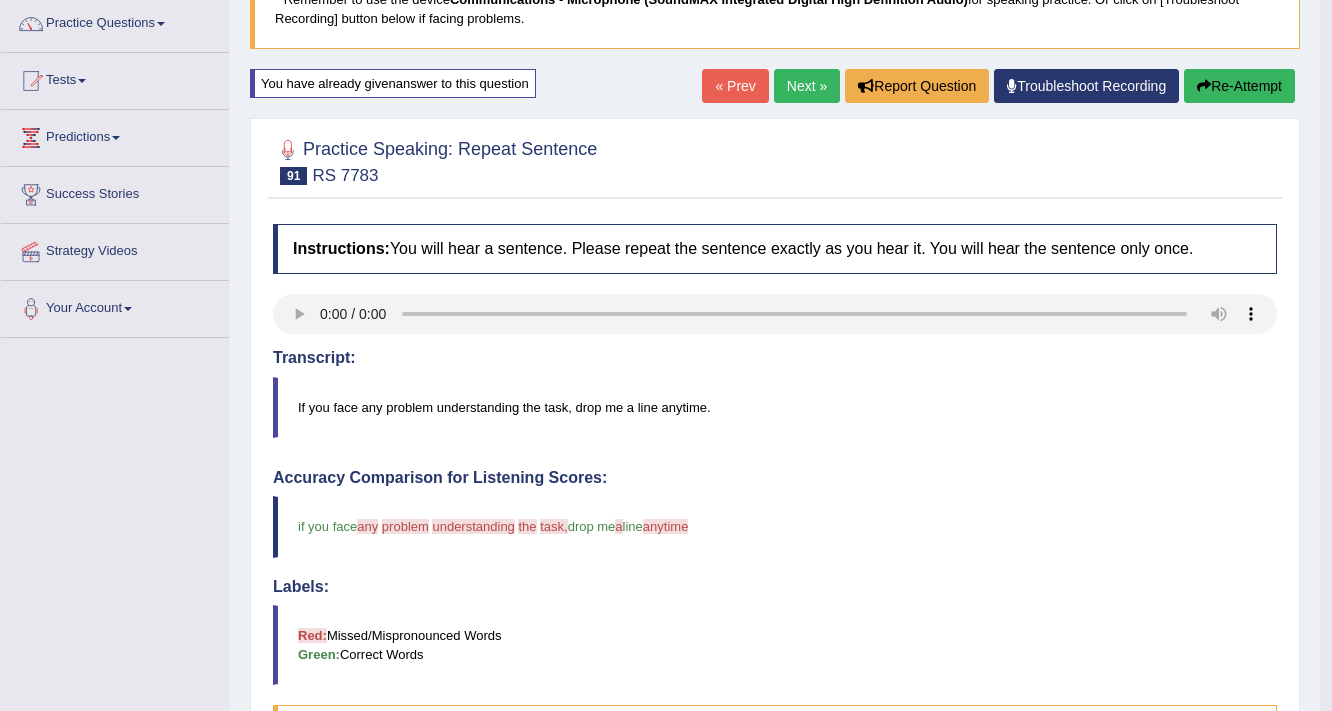 scroll, scrollTop: 160, scrollLeft: 0, axis: vertical 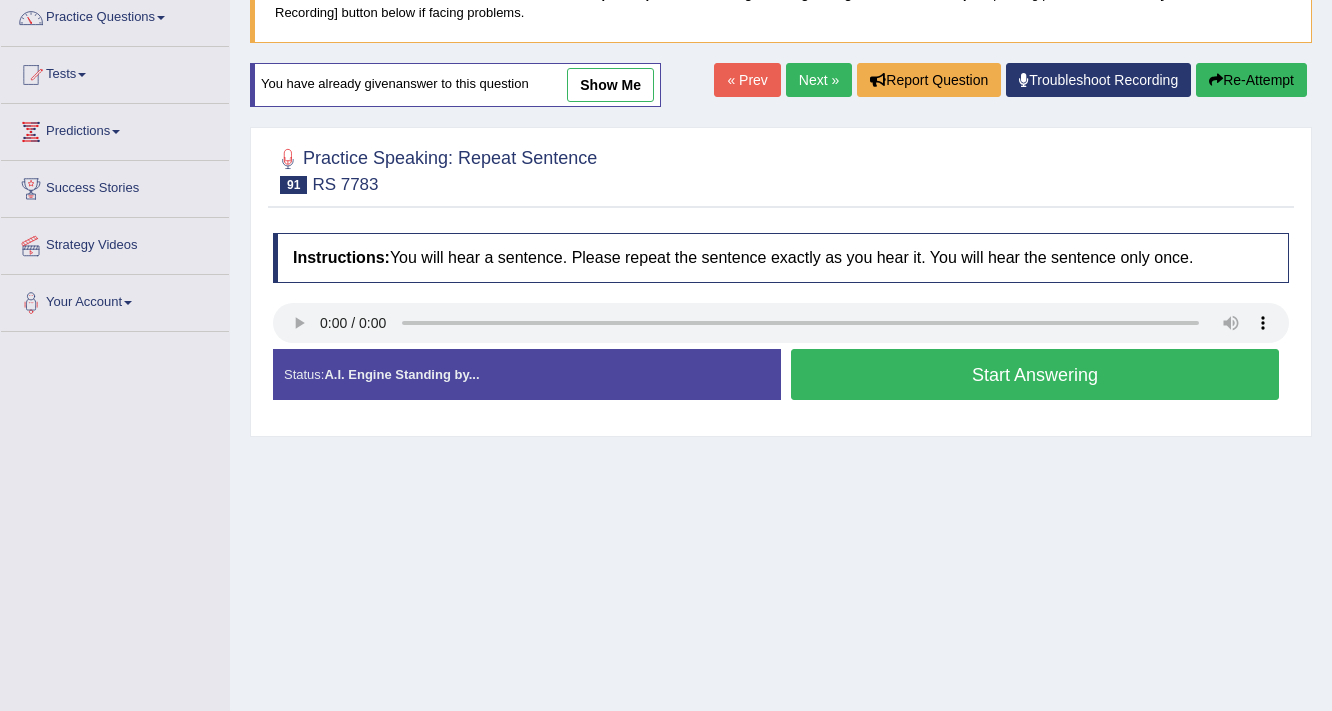 click on "Start Answering" at bounding box center (1035, 374) 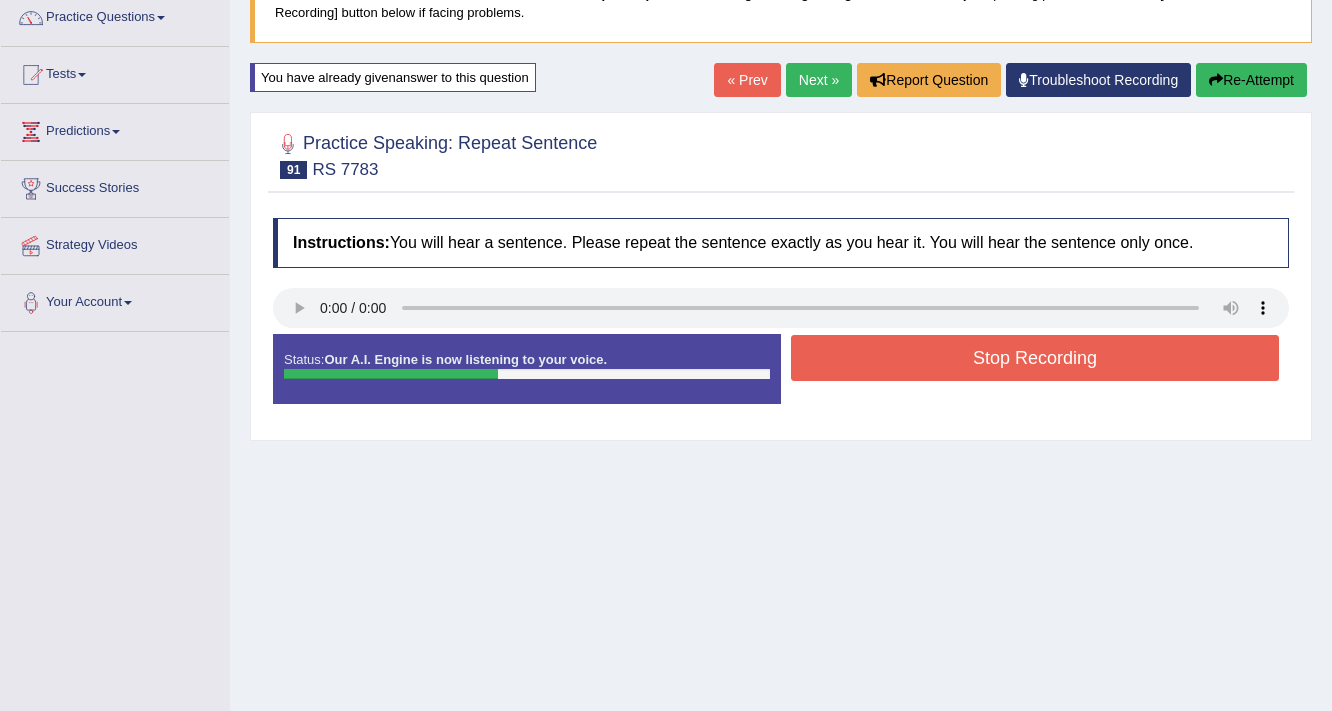 click on "Stop Recording" at bounding box center (1035, 358) 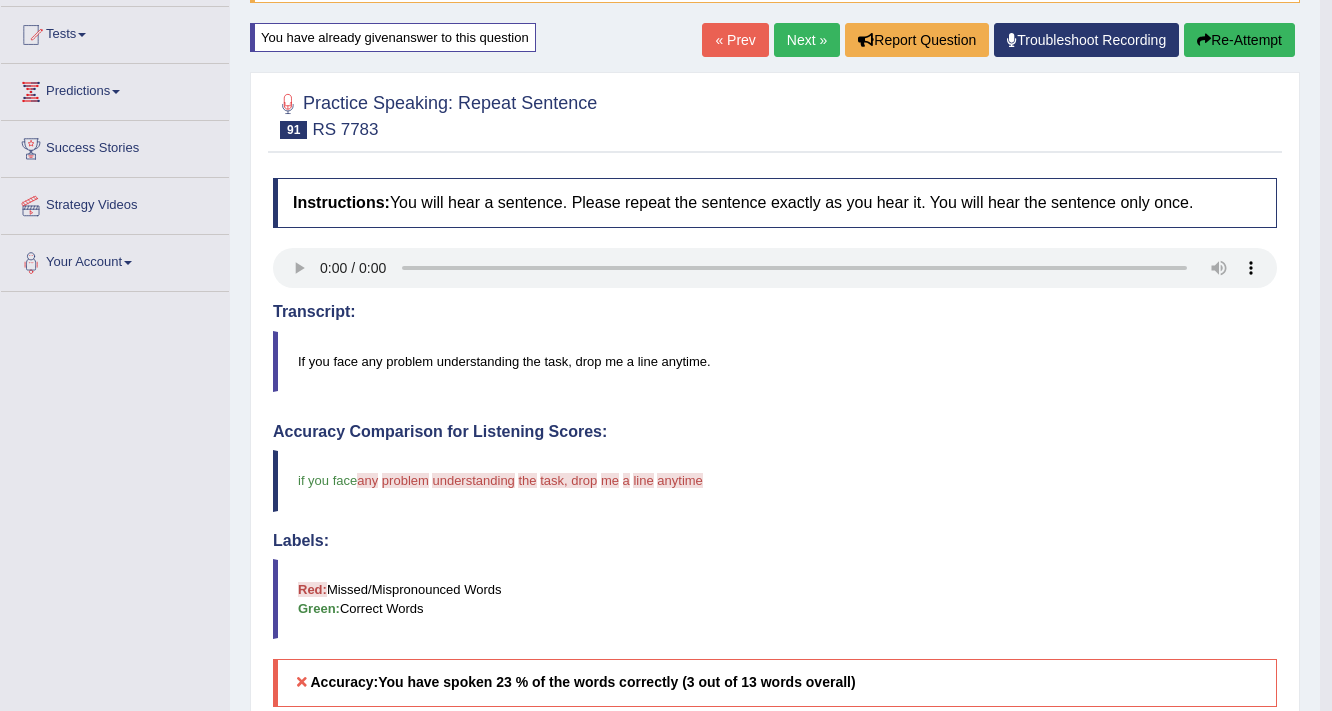 scroll, scrollTop: 166, scrollLeft: 0, axis: vertical 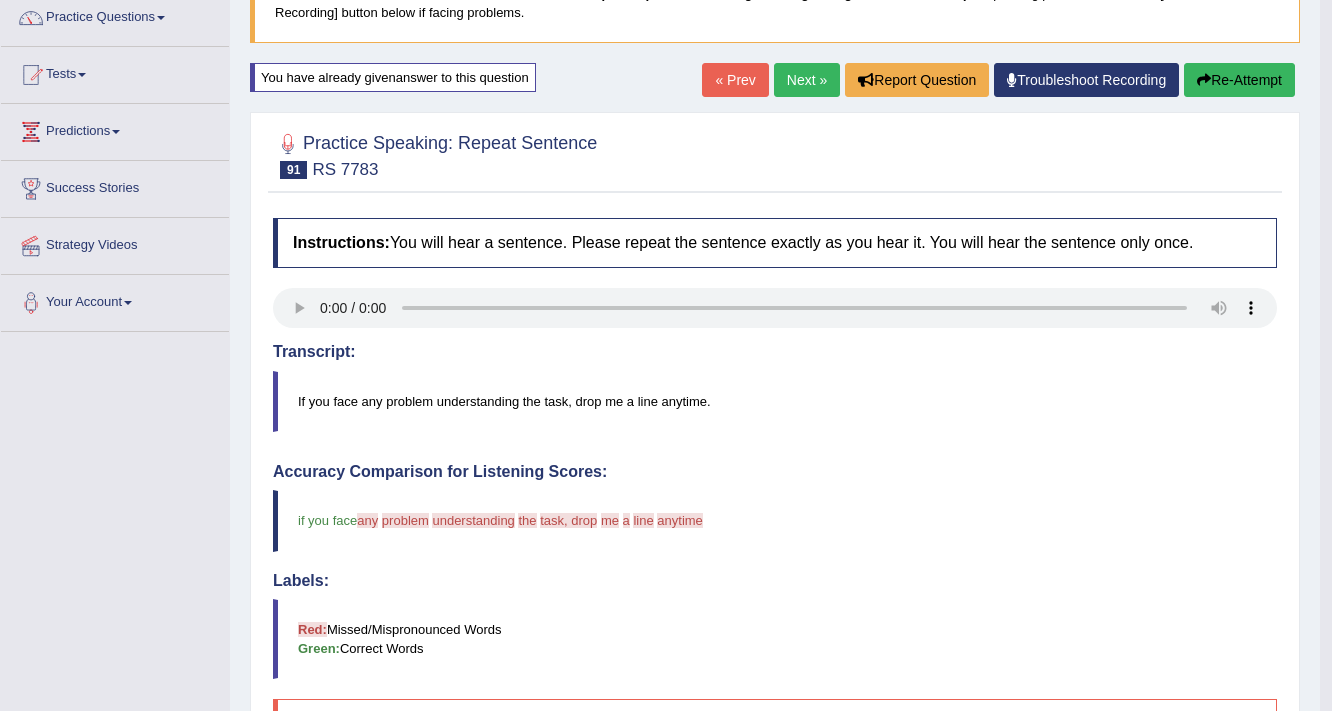 click on "Next »" at bounding box center [807, 80] 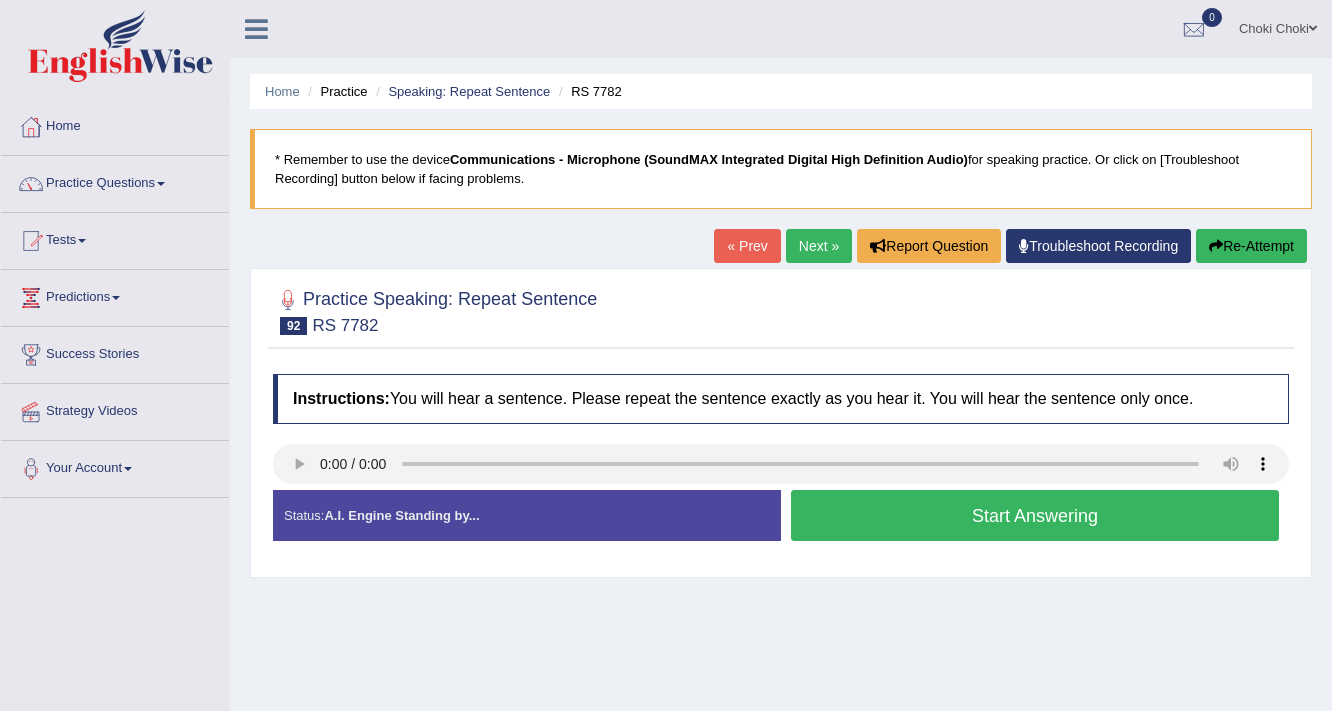 scroll, scrollTop: 0, scrollLeft: 0, axis: both 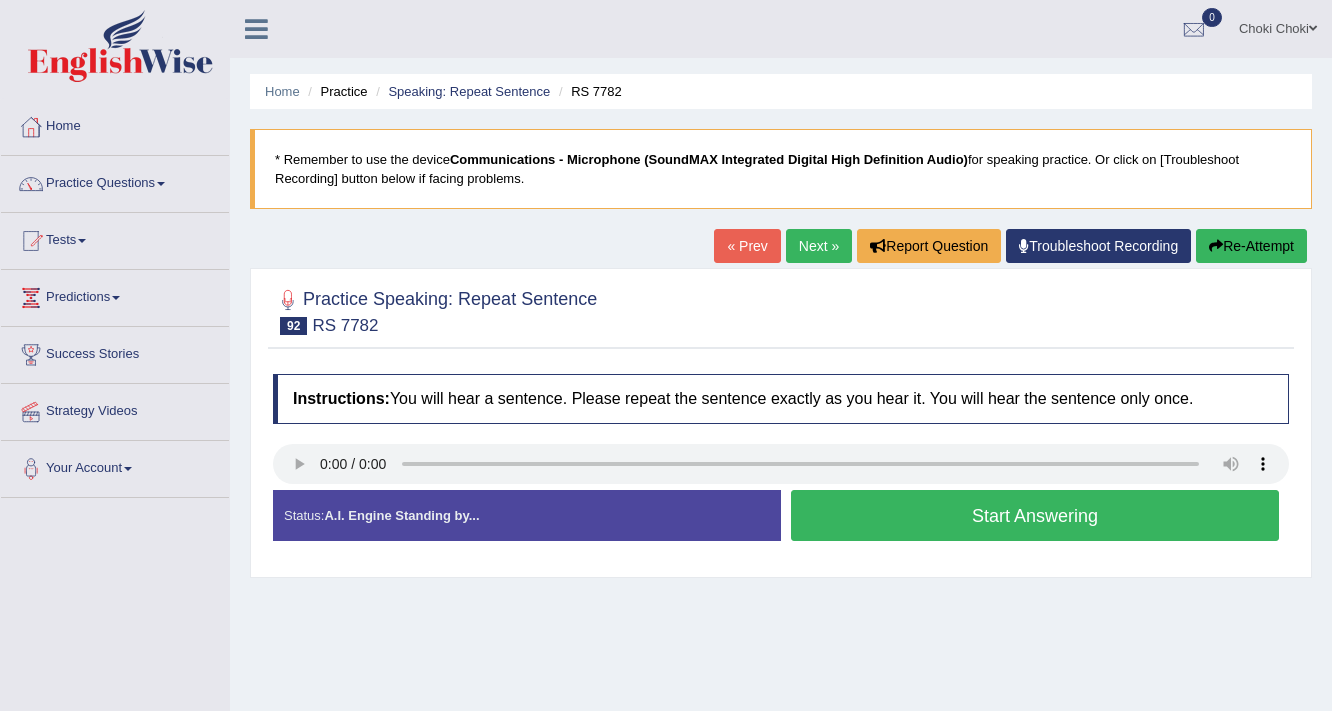 click on "Start Answering" at bounding box center [1035, 515] 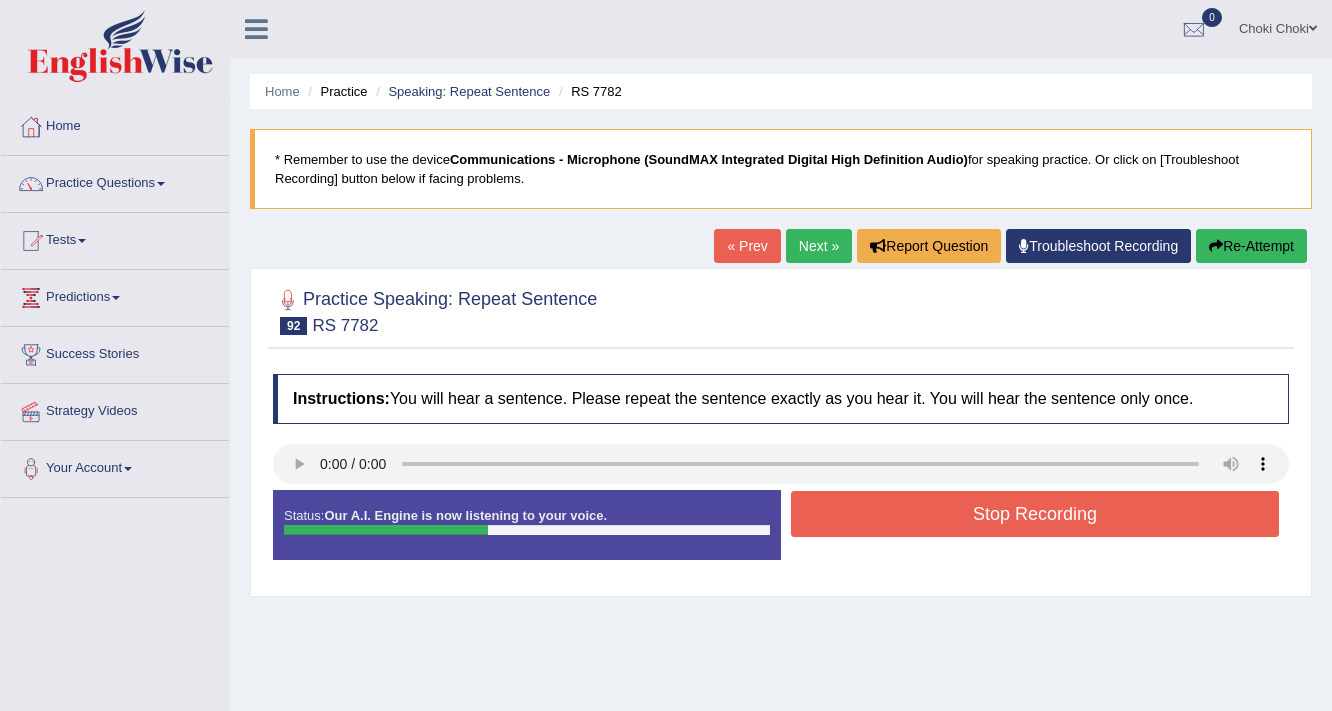 click on "Stop Recording" at bounding box center (1035, 514) 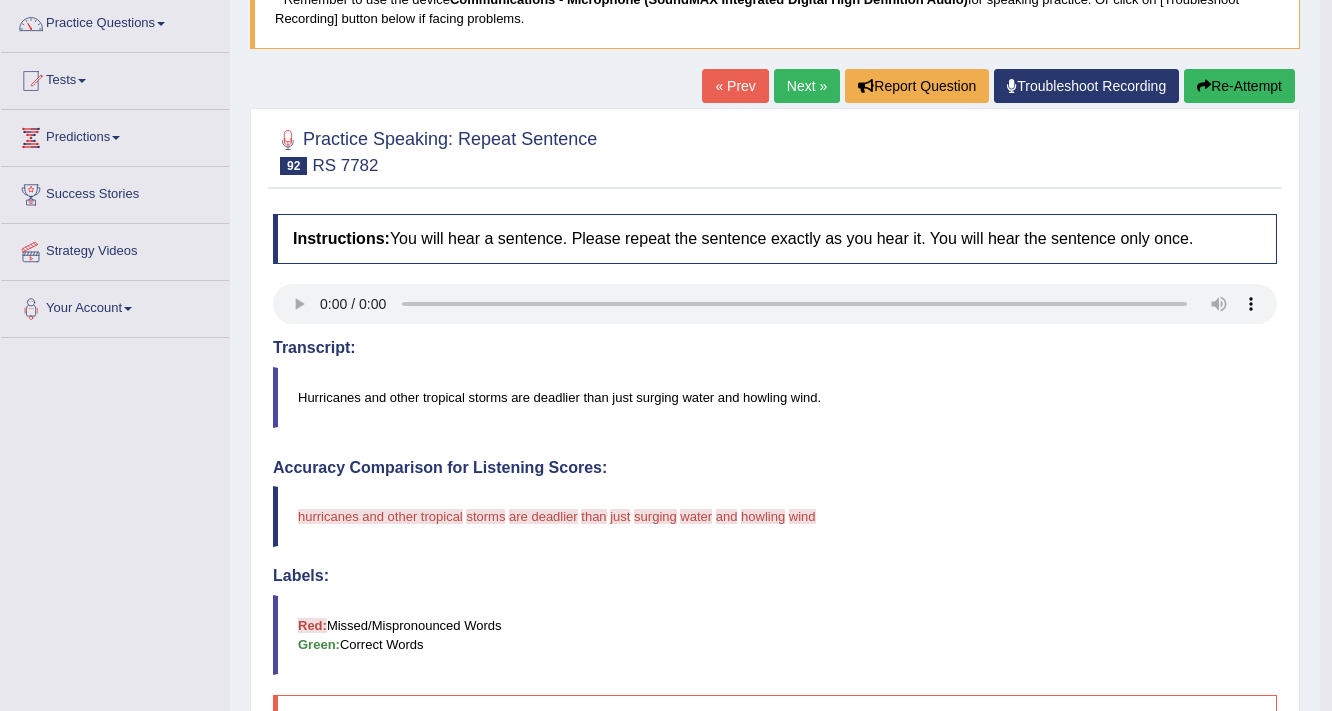scroll, scrollTop: 160, scrollLeft: 0, axis: vertical 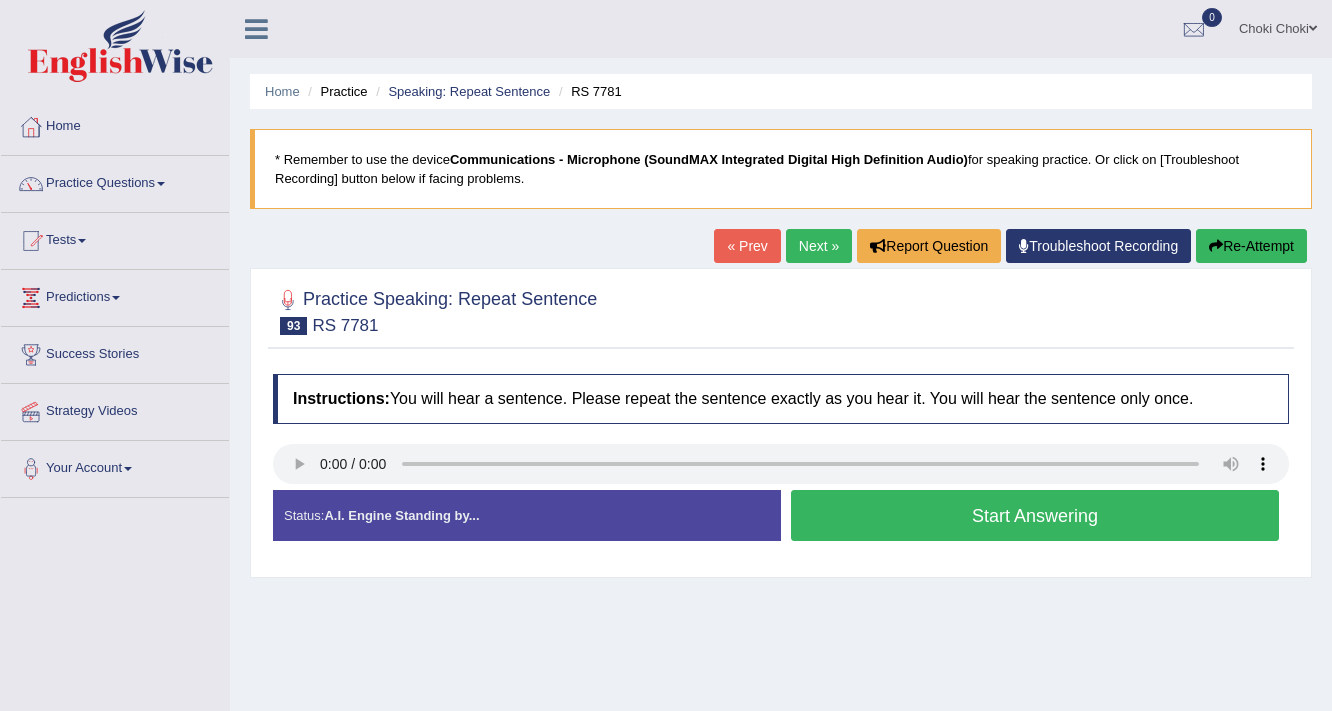 click on "Start Answering" at bounding box center (1035, 515) 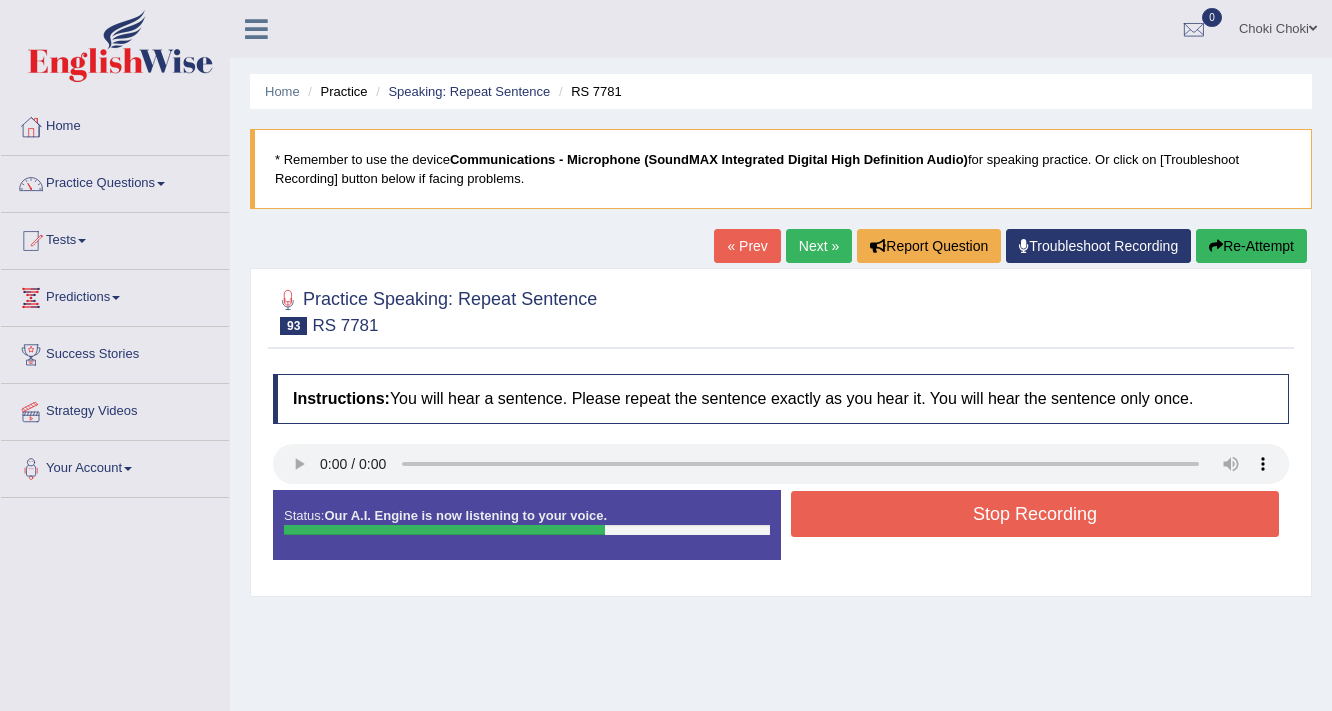 click on "Stop Recording" at bounding box center [1035, 514] 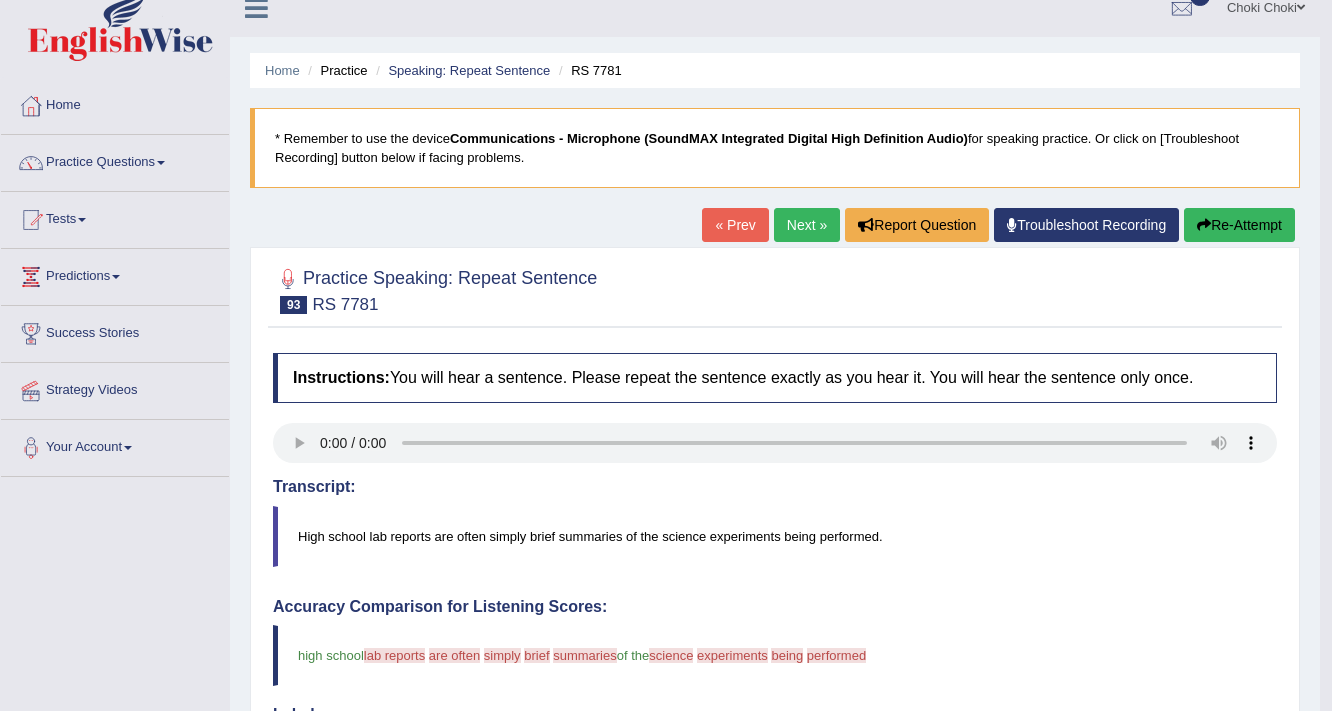 scroll, scrollTop: 0, scrollLeft: 0, axis: both 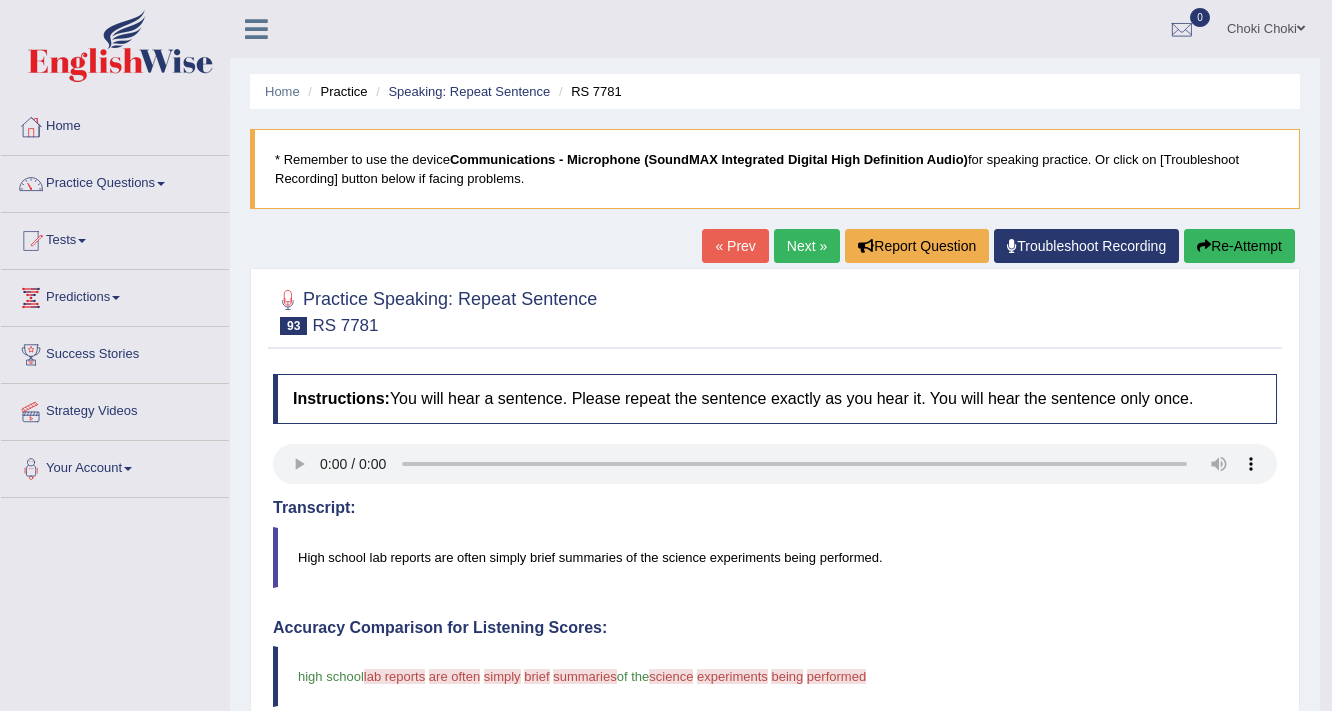 click on "Next »" at bounding box center (807, 246) 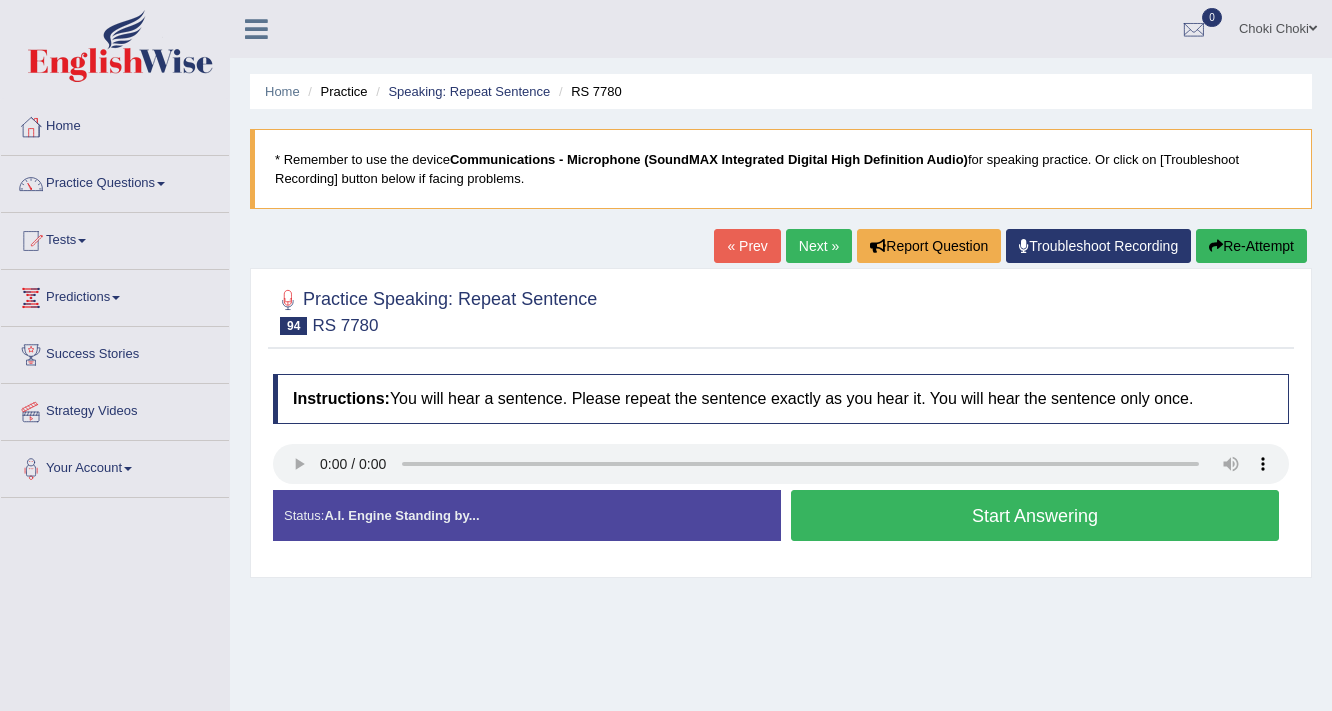 scroll, scrollTop: 0, scrollLeft: 0, axis: both 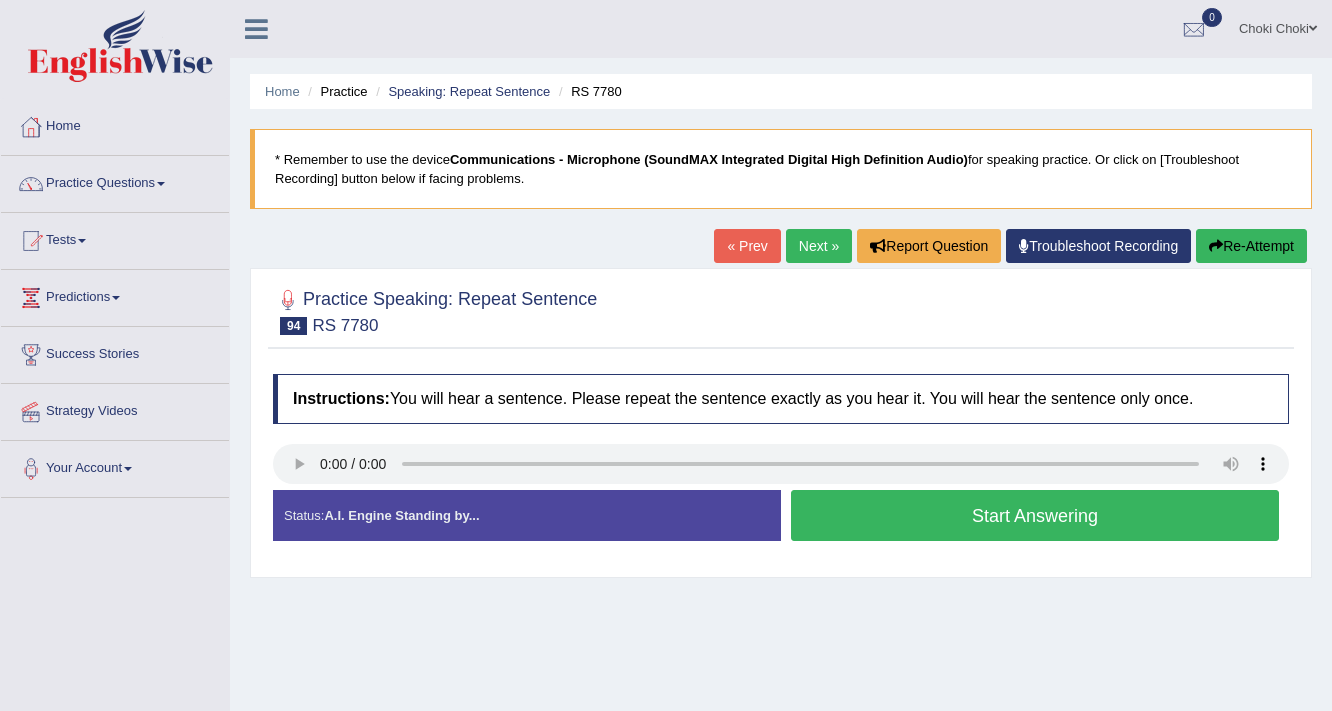 click on "Start Answering" at bounding box center (1035, 515) 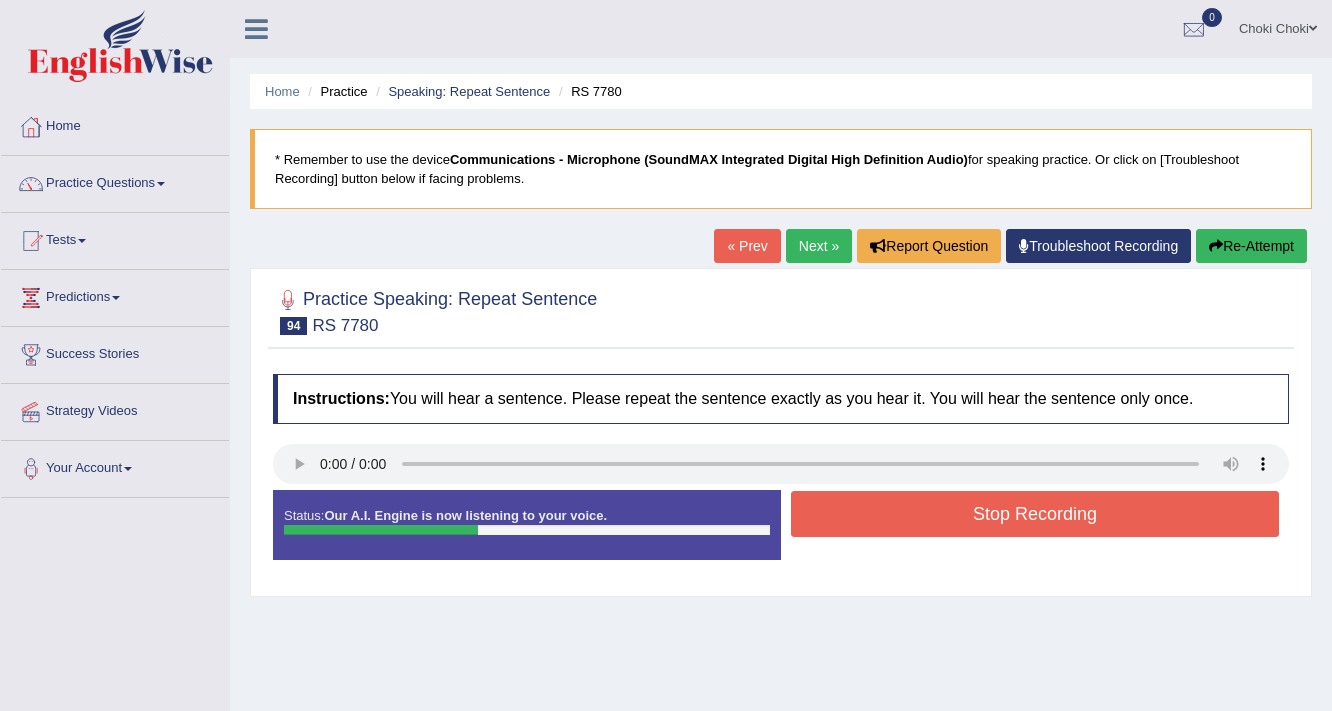 click on "Stop Recording" at bounding box center [1035, 514] 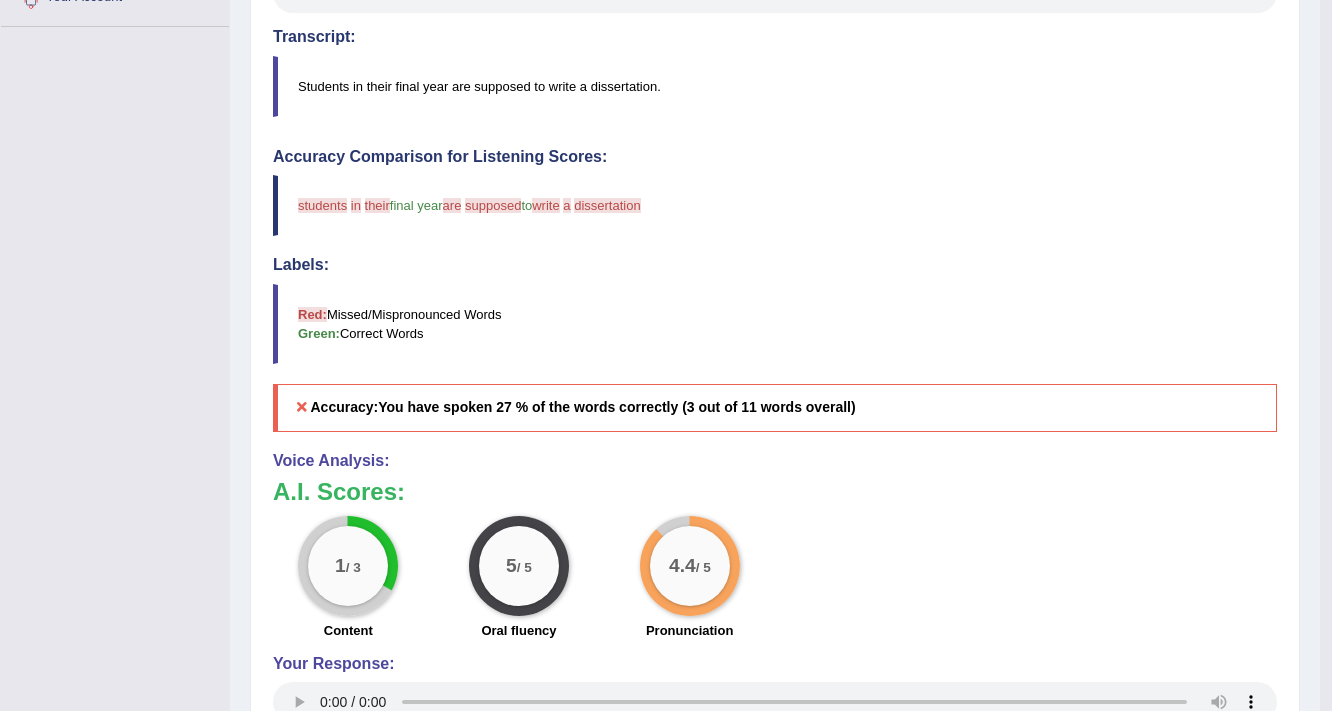 scroll, scrollTop: 480, scrollLeft: 0, axis: vertical 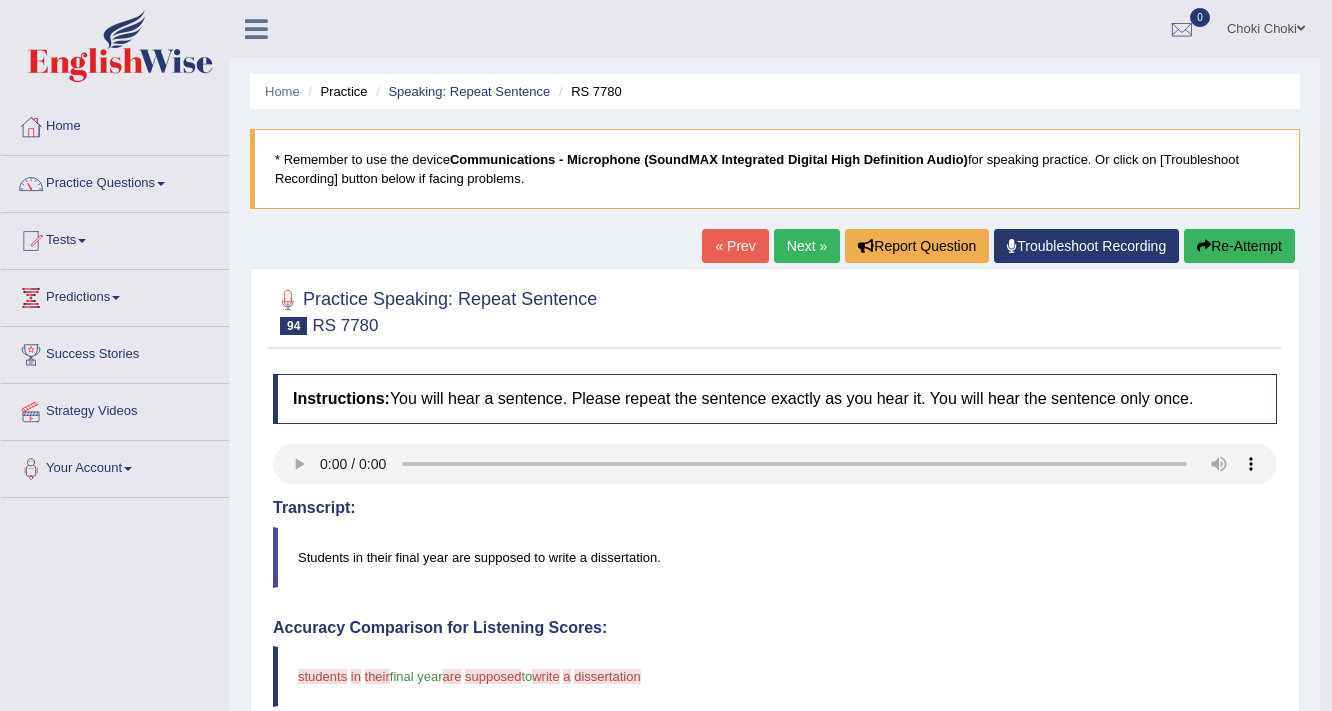 click on "Next »" at bounding box center (807, 246) 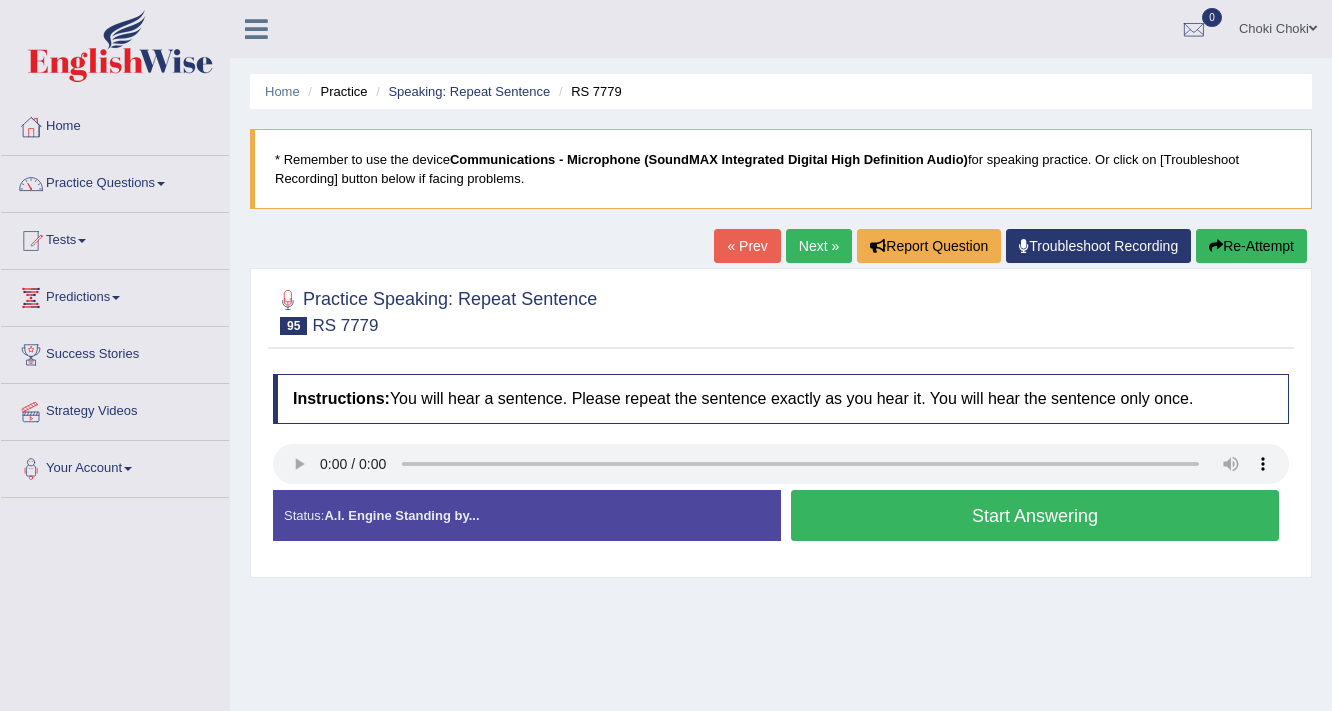 scroll, scrollTop: 0, scrollLeft: 0, axis: both 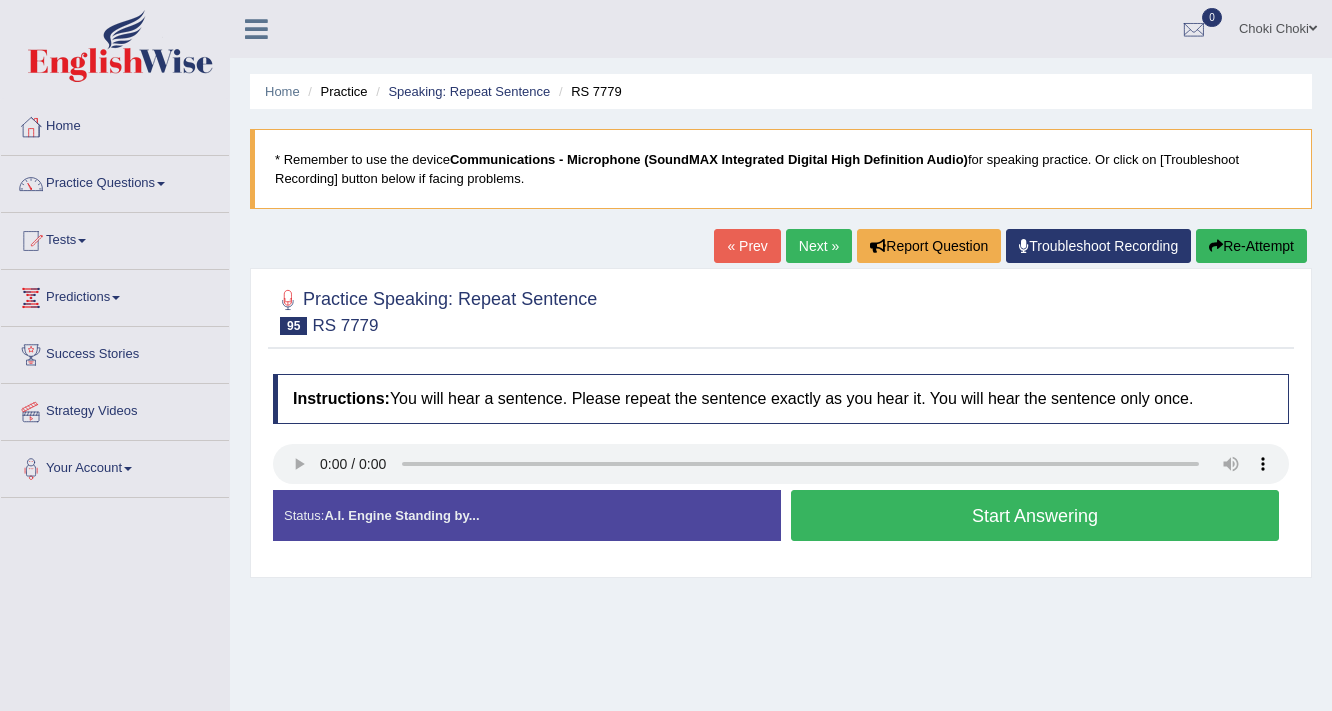 click on "Start Answering" at bounding box center [1035, 515] 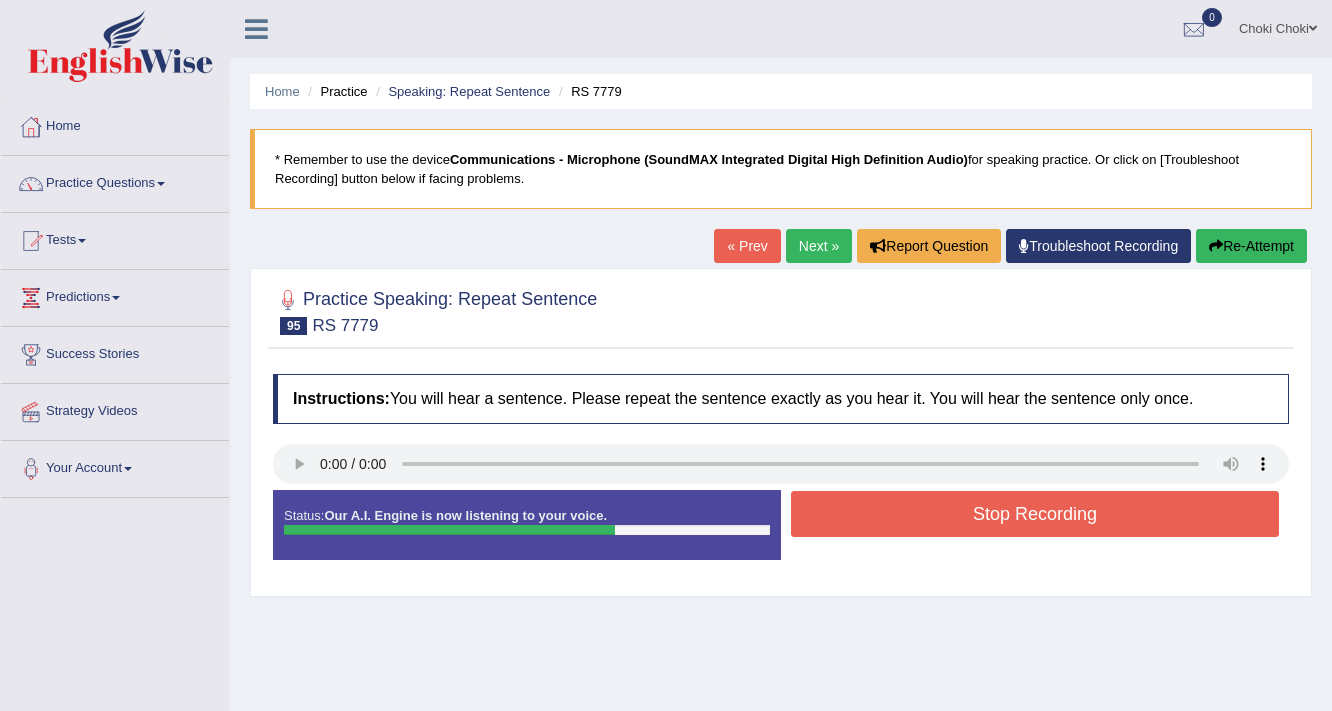 click on "Stop Recording" at bounding box center (1035, 514) 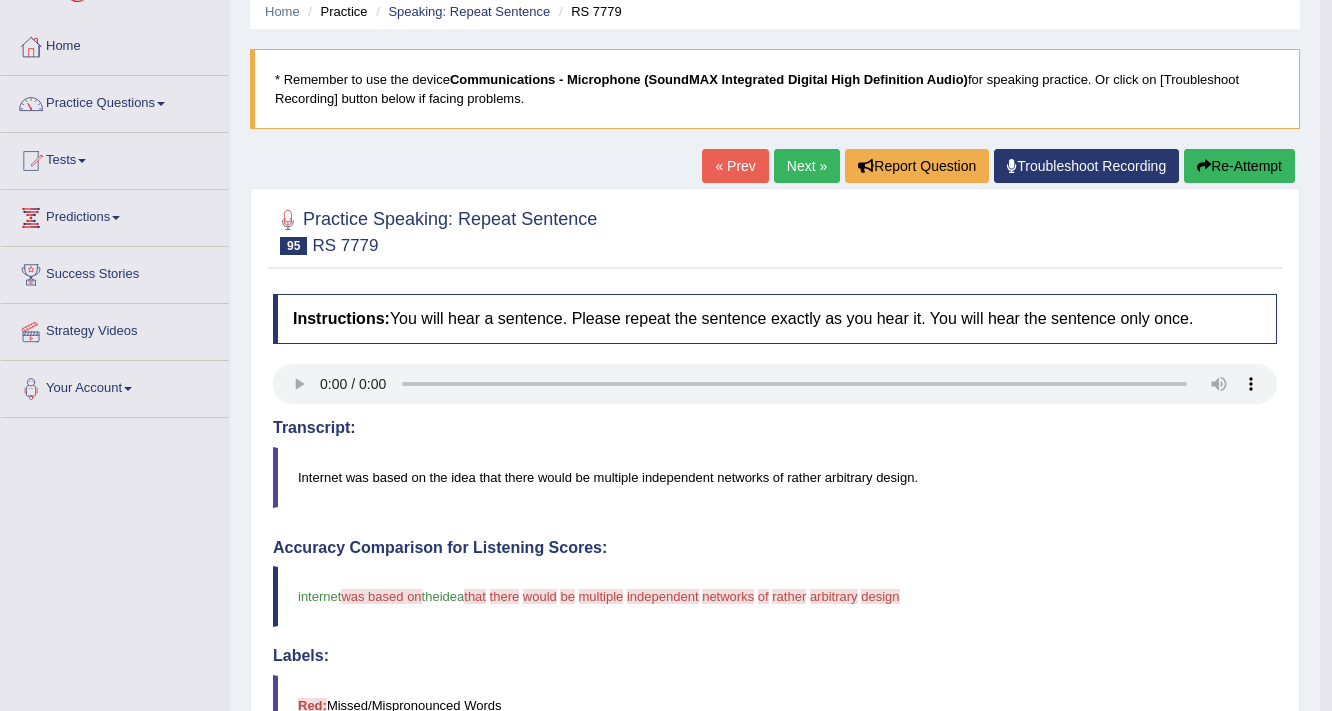 scroll, scrollTop: 0, scrollLeft: 0, axis: both 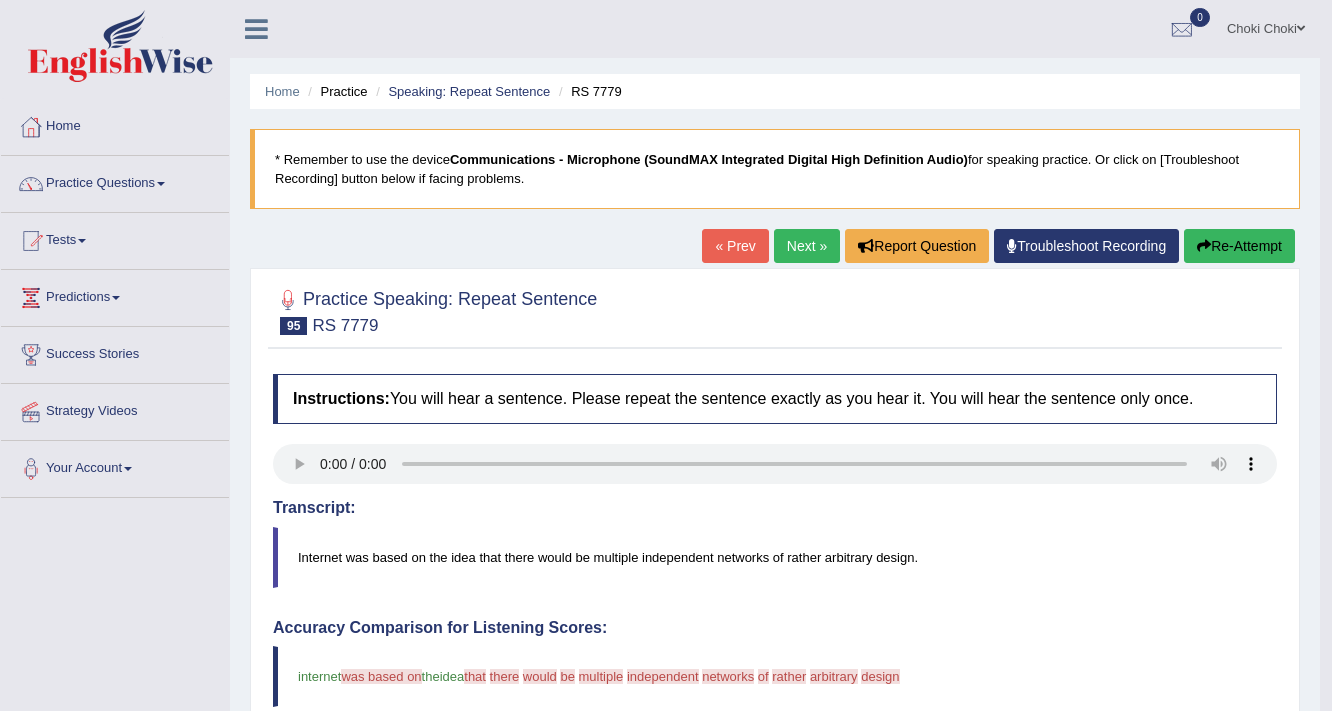 click on "Next »" at bounding box center (807, 246) 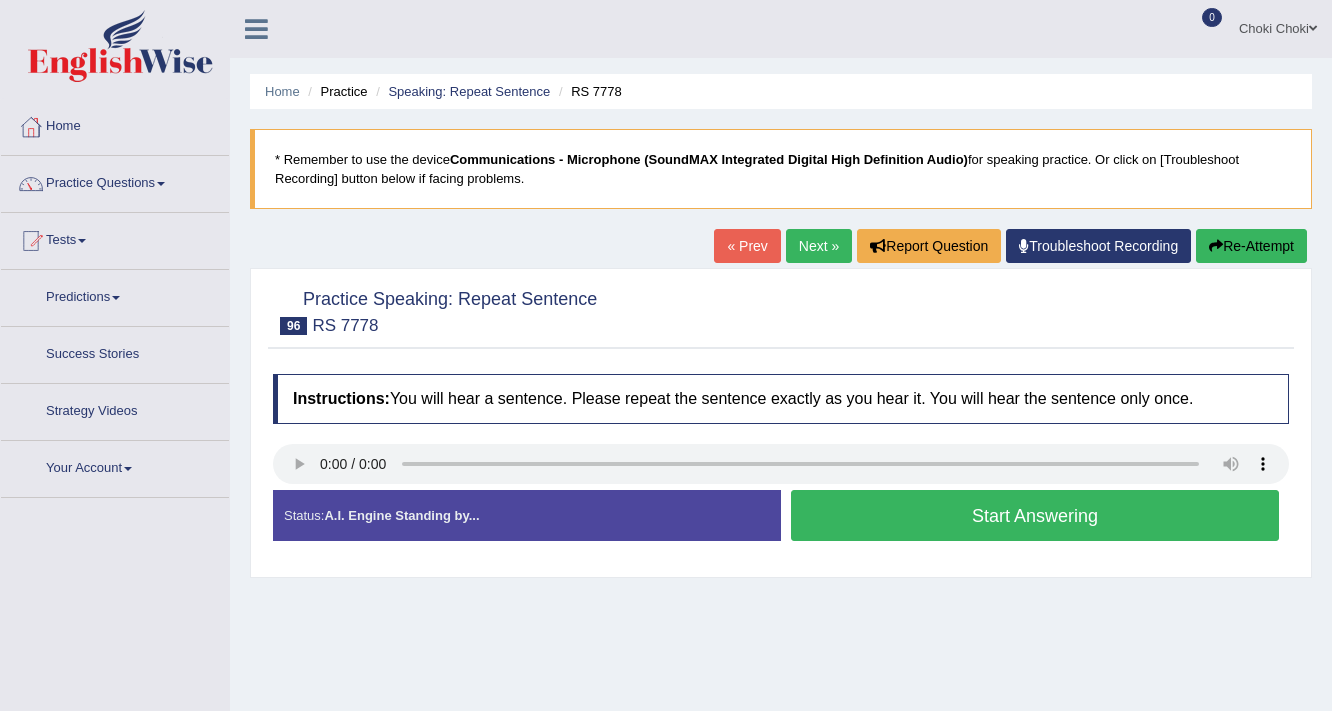 scroll, scrollTop: 0, scrollLeft: 0, axis: both 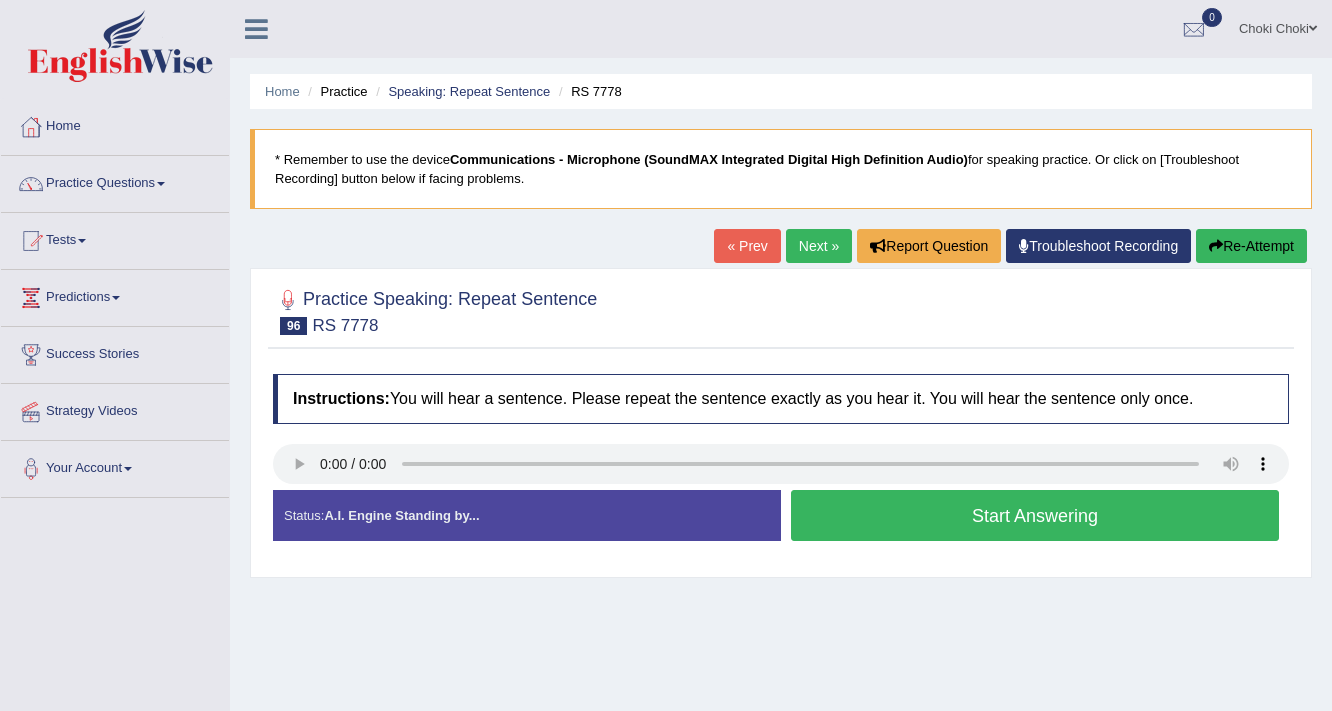 click on "Start Answering" at bounding box center (1035, 515) 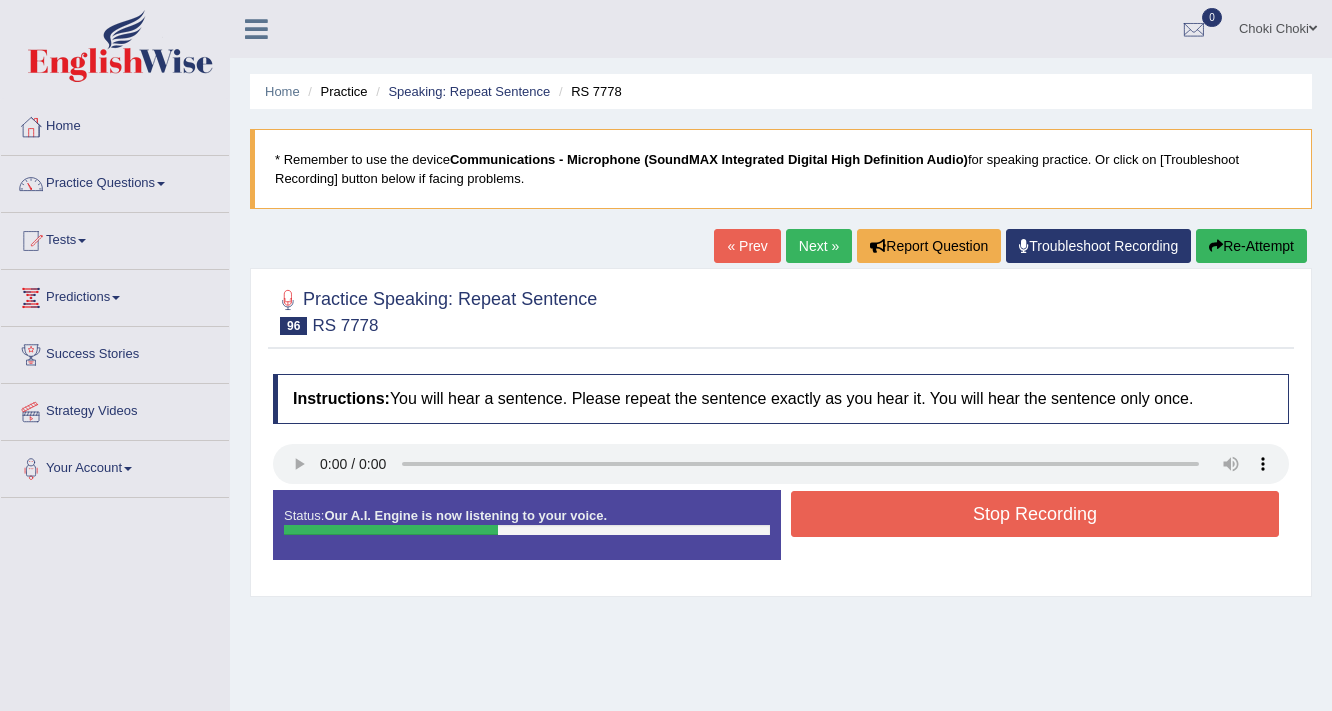 click on "Stop Recording" at bounding box center (1035, 514) 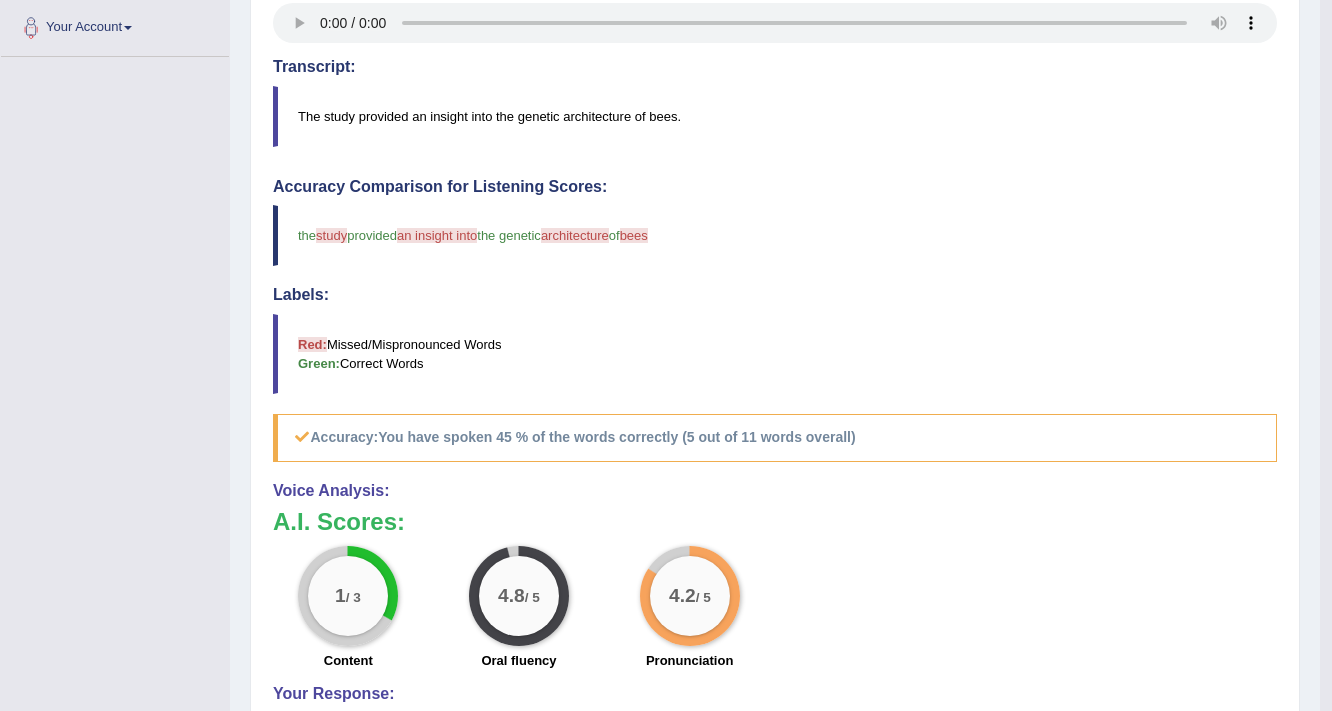 scroll, scrollTop: 560, scrollLeft: 0, axis: vertical 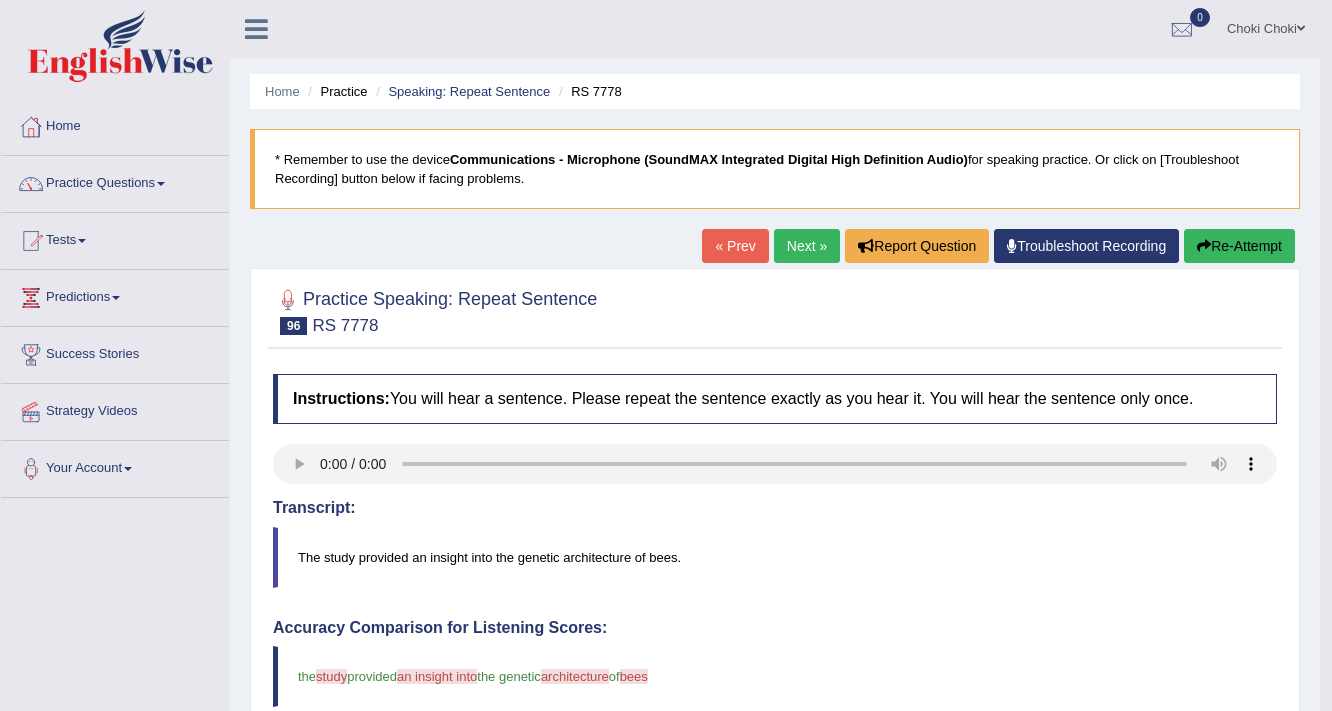 click on "Next »" at bounding box center [807, 246] 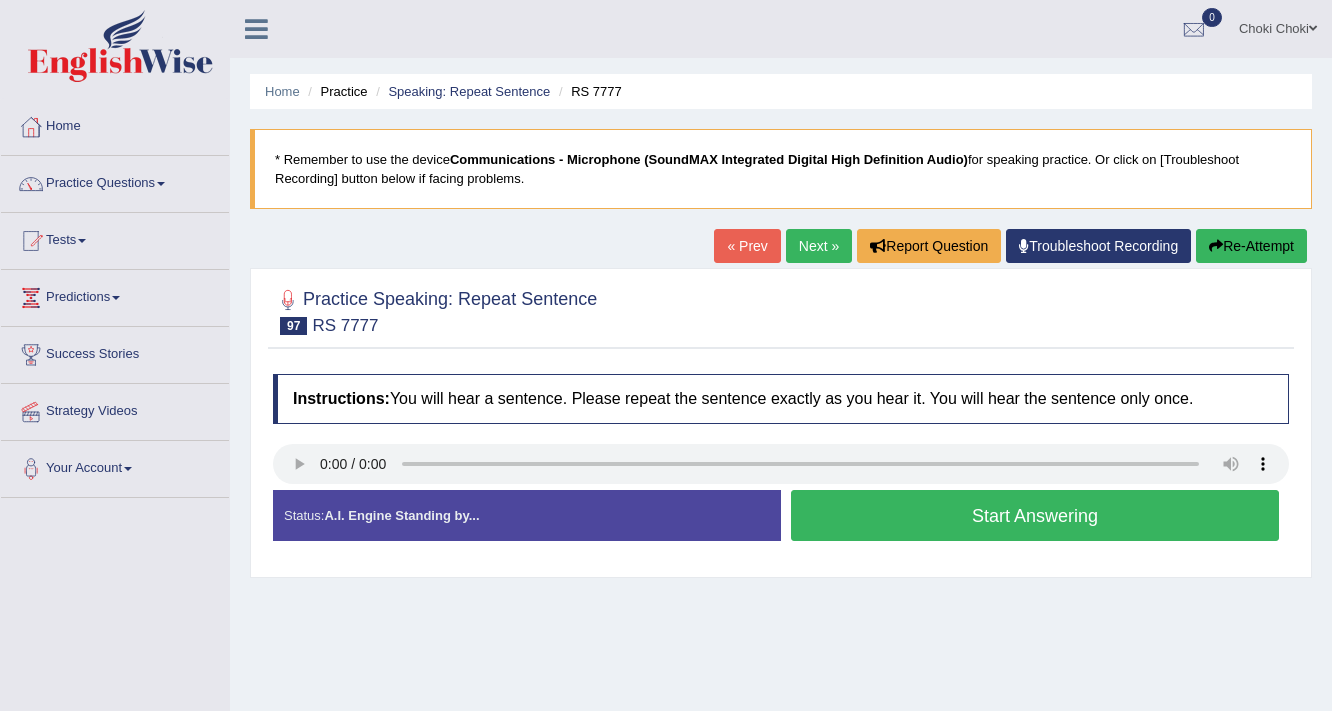 scroll, scrollTop: 0, scrollLeft: 0, axis: both 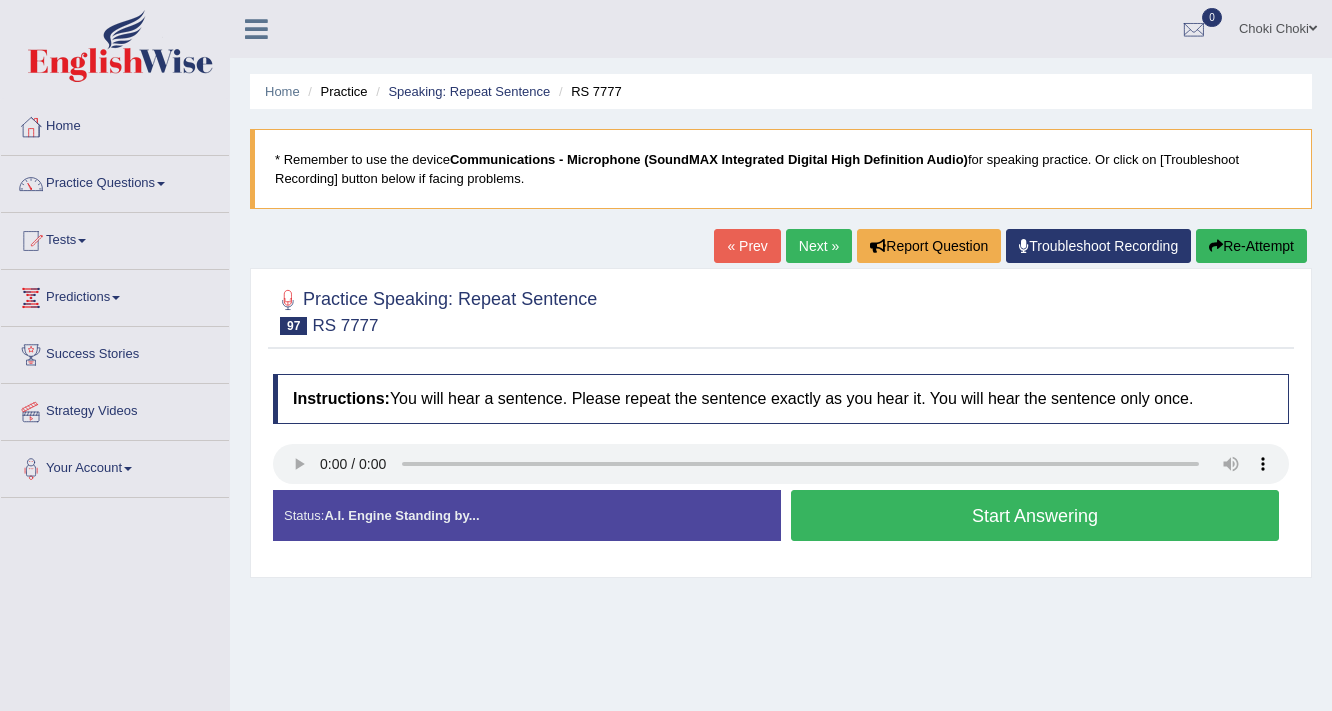 click on "Start Answering" at bounding box center [1035, 515] 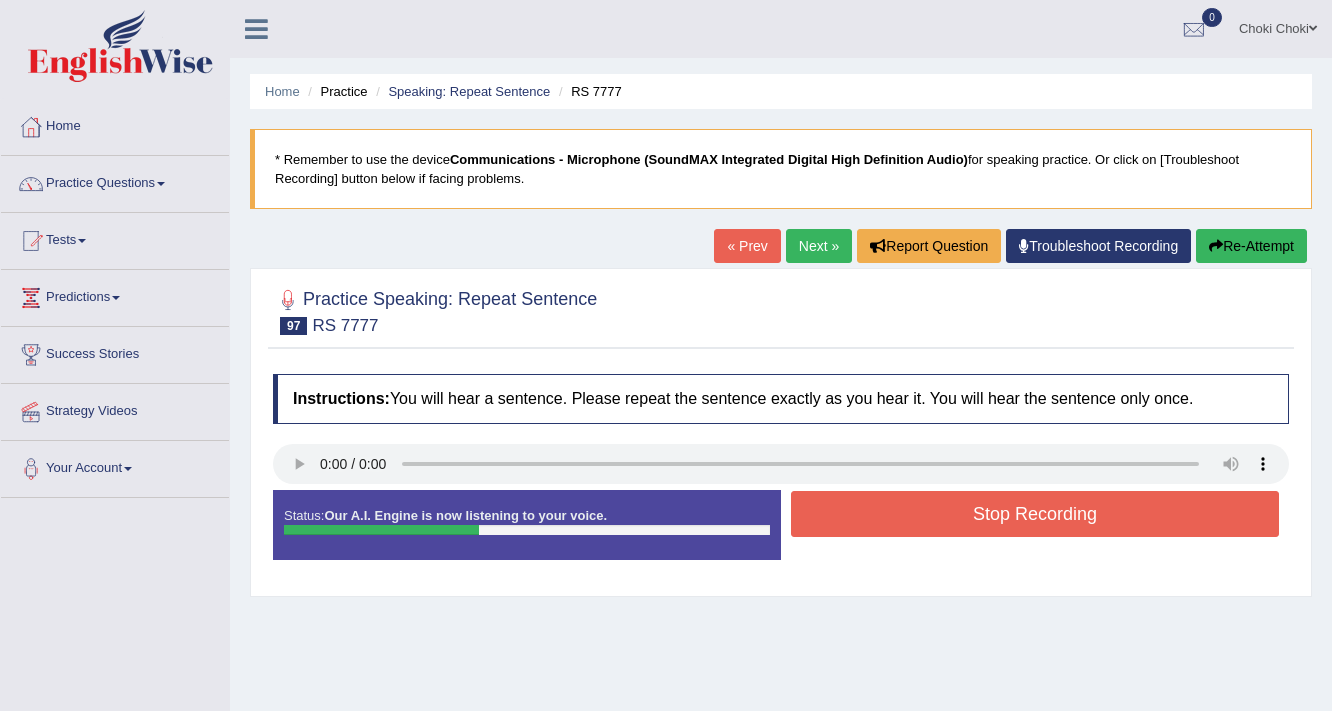 click on "Stop Recording" at bounding box center [1035, 514] 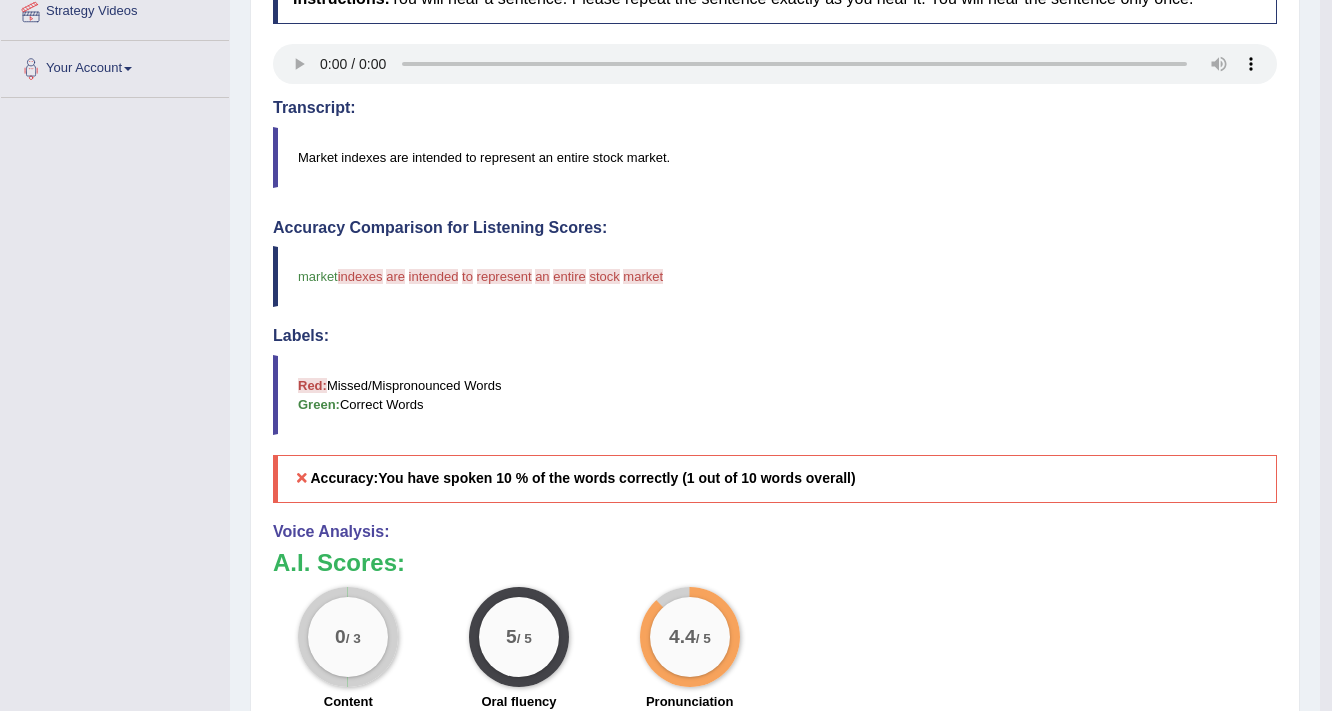 scroll, scrollTop: 80, scrollLeft: 0, axis: vertical 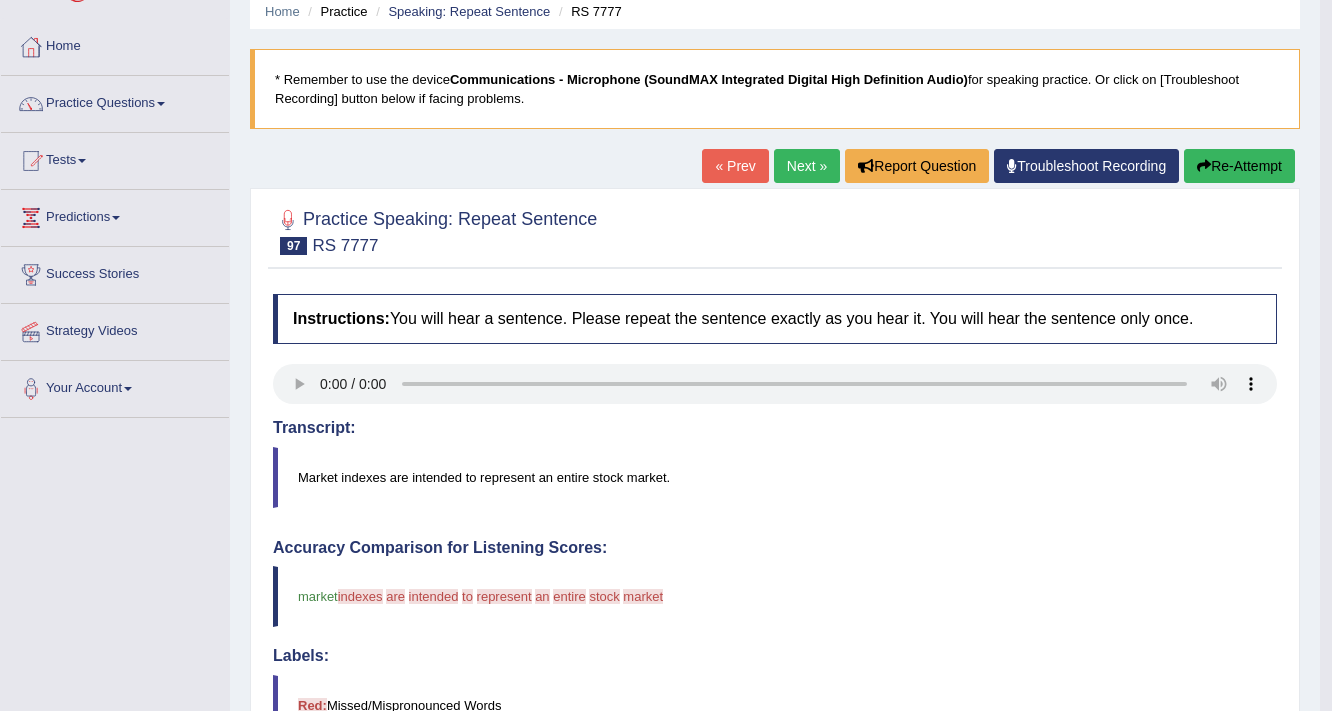 click on "Next »" at bounding box center [807, 166] 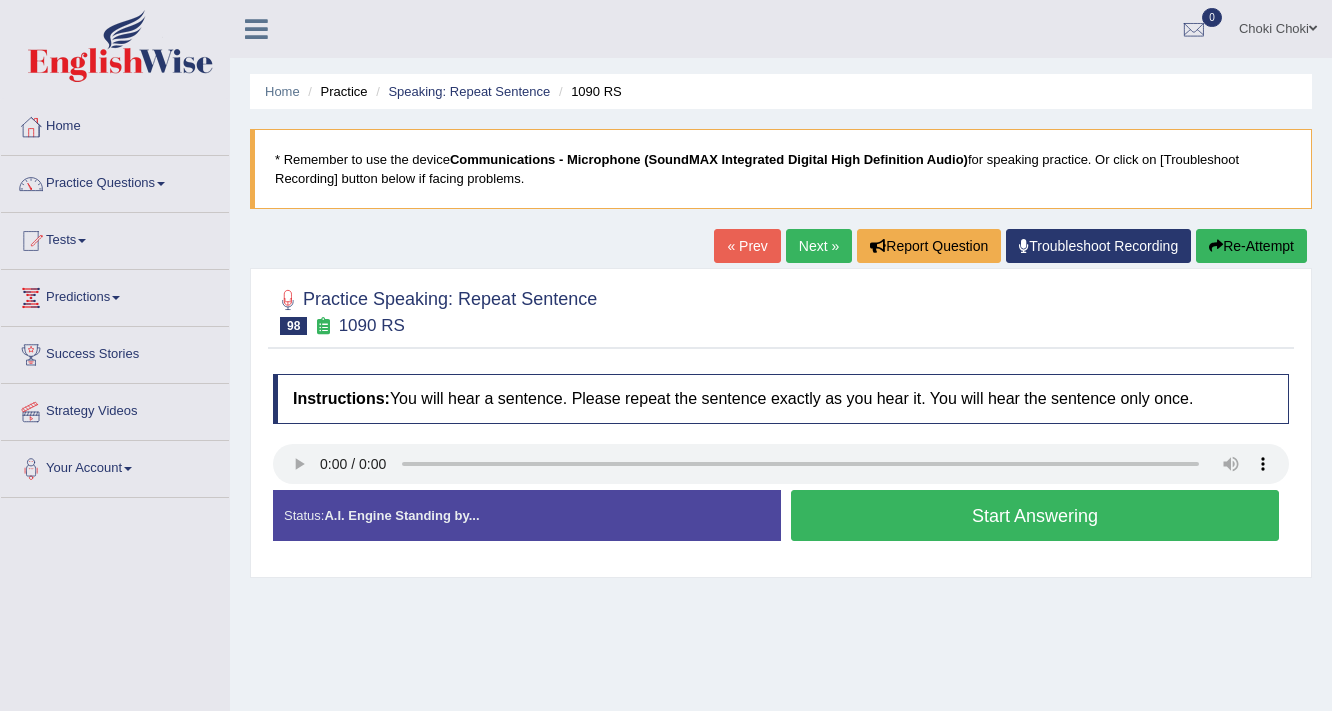 scroll, scrollTop: 0, scrollLeft: 0, axis: both 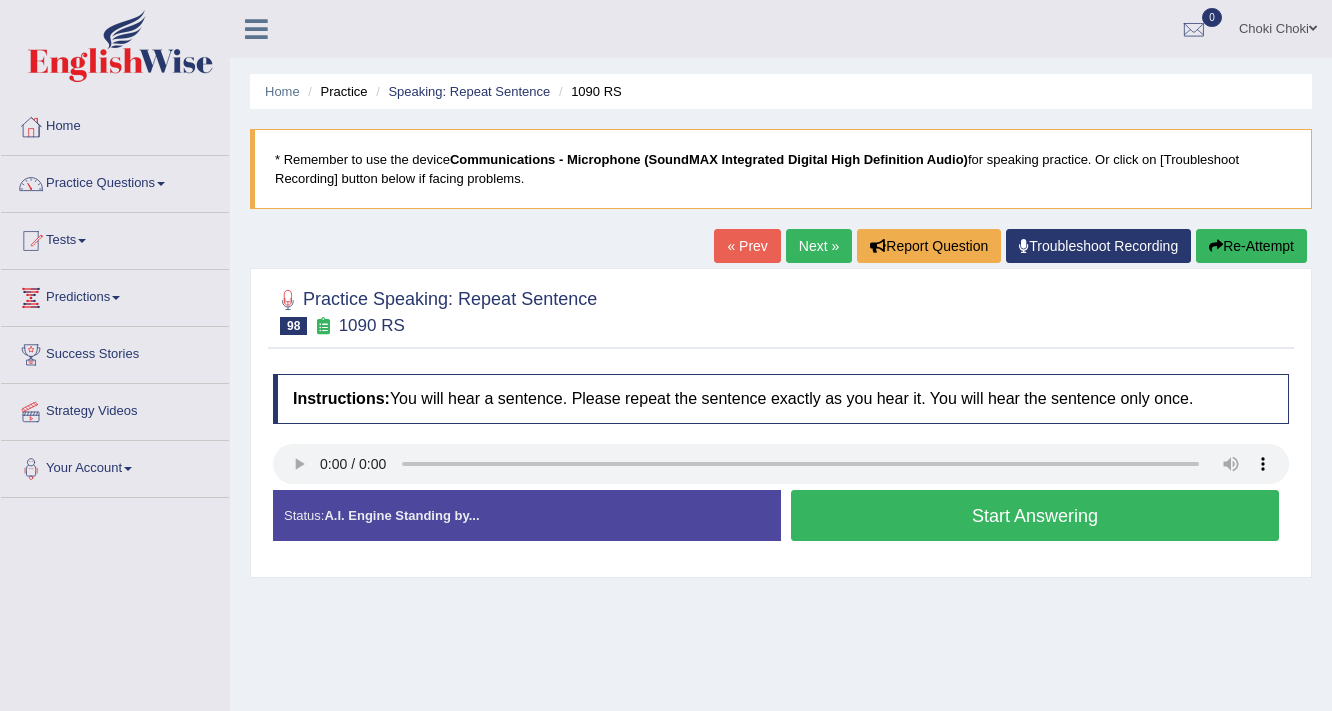 click on "Start Answering" at bounding box center (1035, 515) 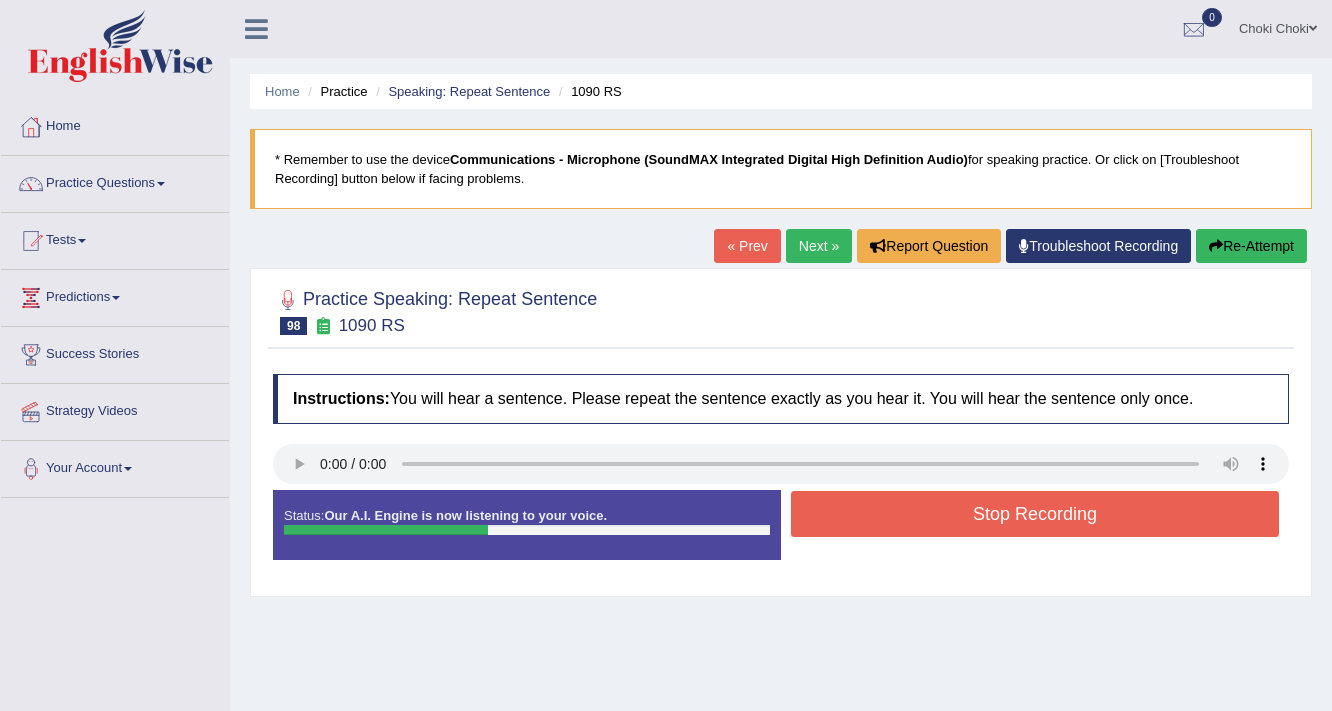 click on "Stop Recording" at bounding box center [1035, 514] 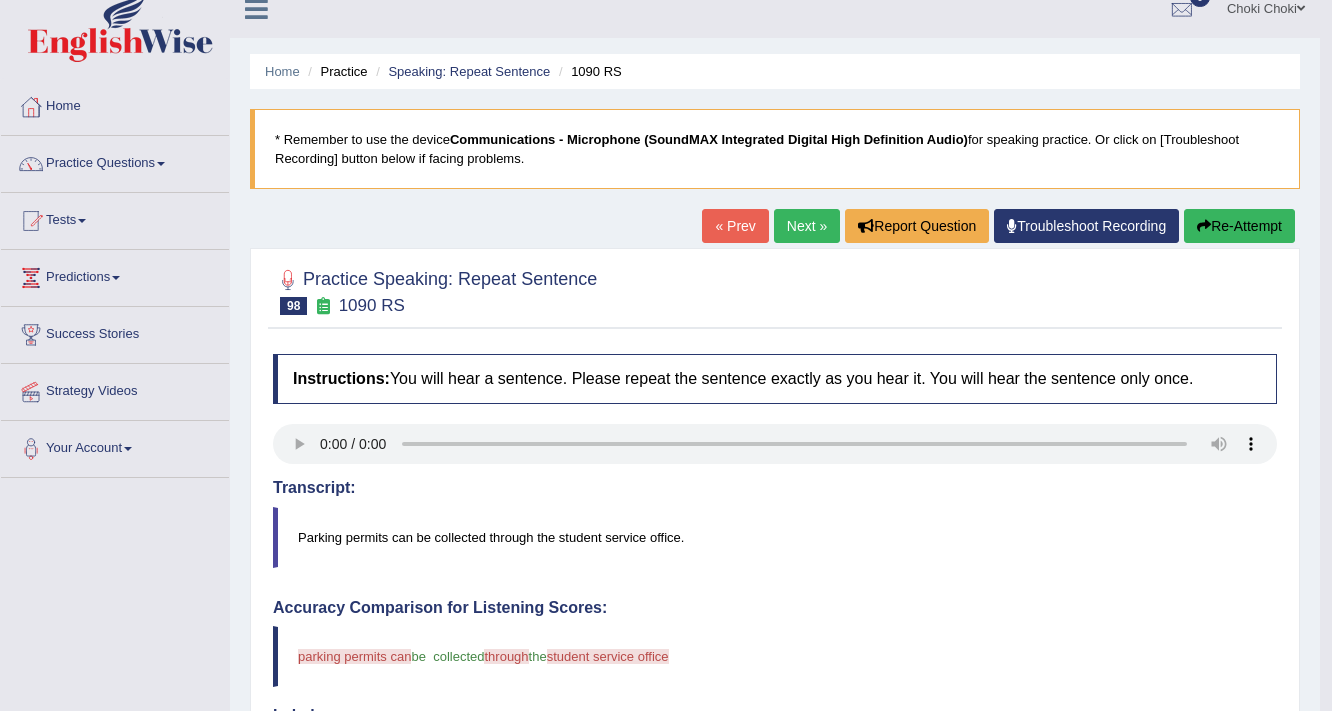 scroll, scrollTop: 0, scrollLeft: 0, axis: both 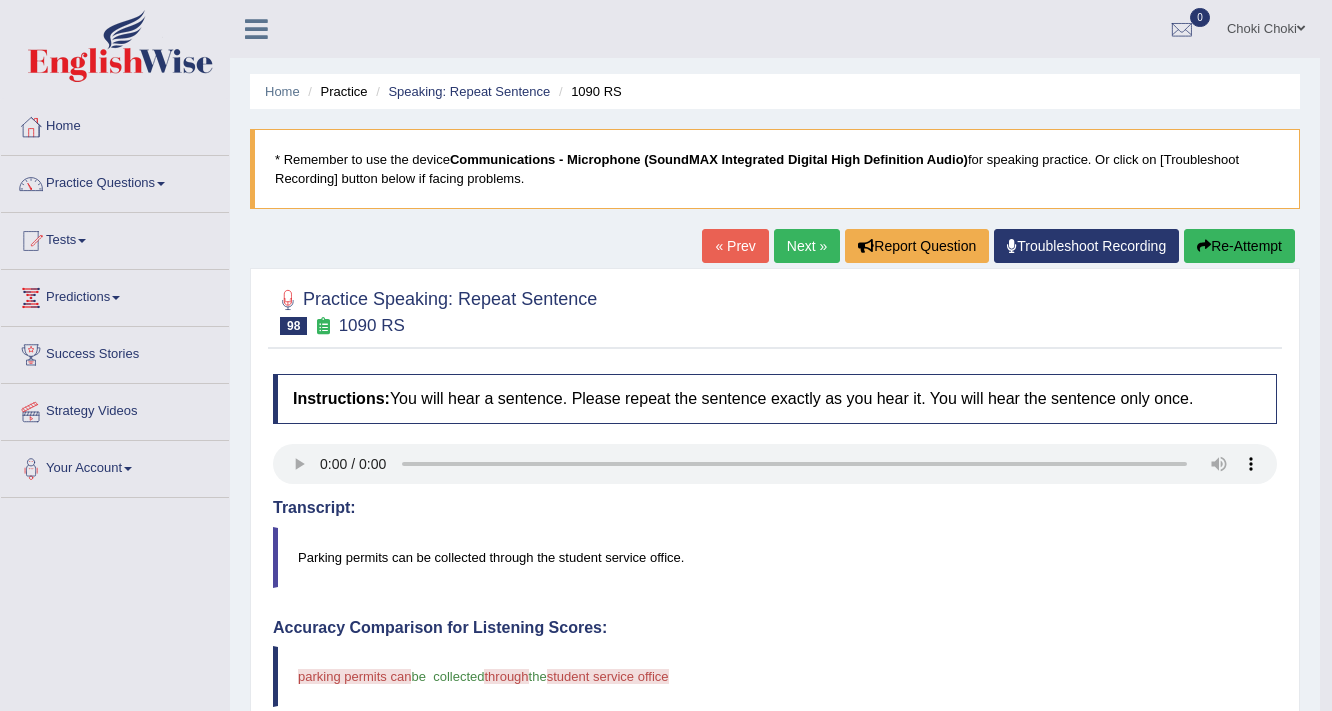 click on "Next »" at bounding box center (807, 246) 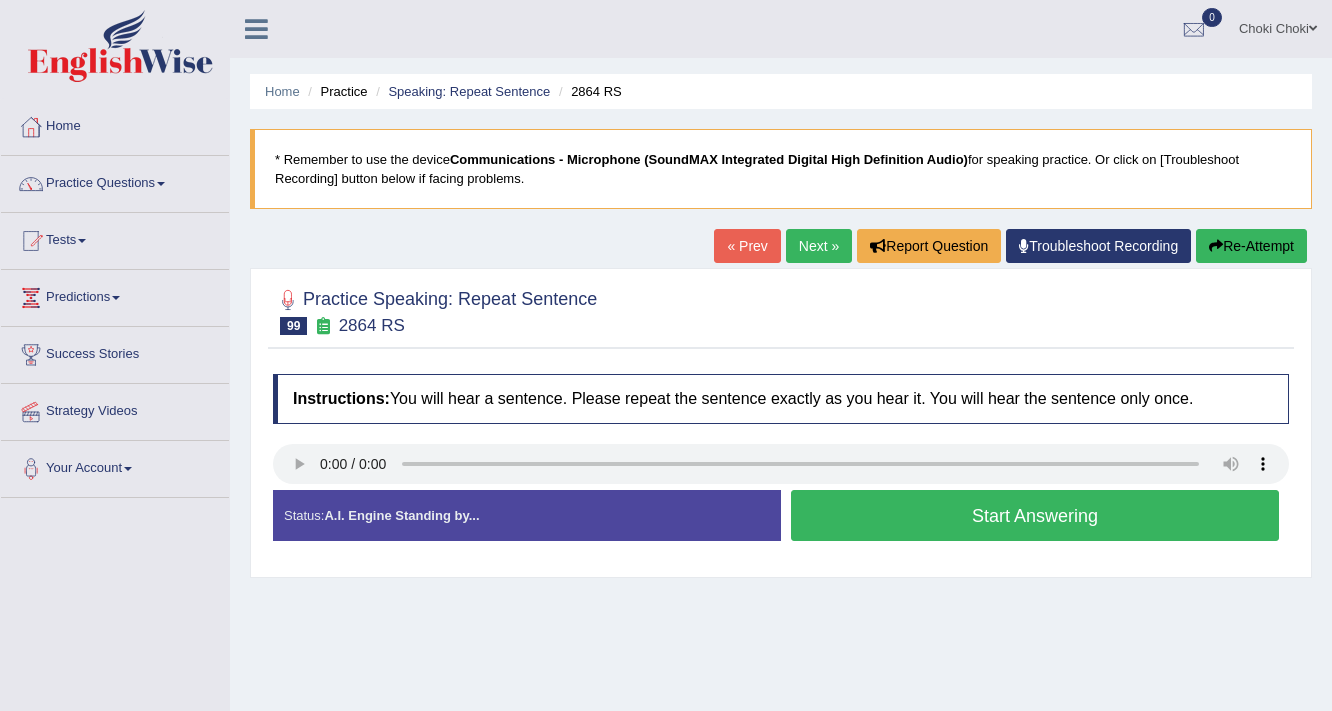 scroll, scrollTop: 0, scrollLeft: 0, axis: both 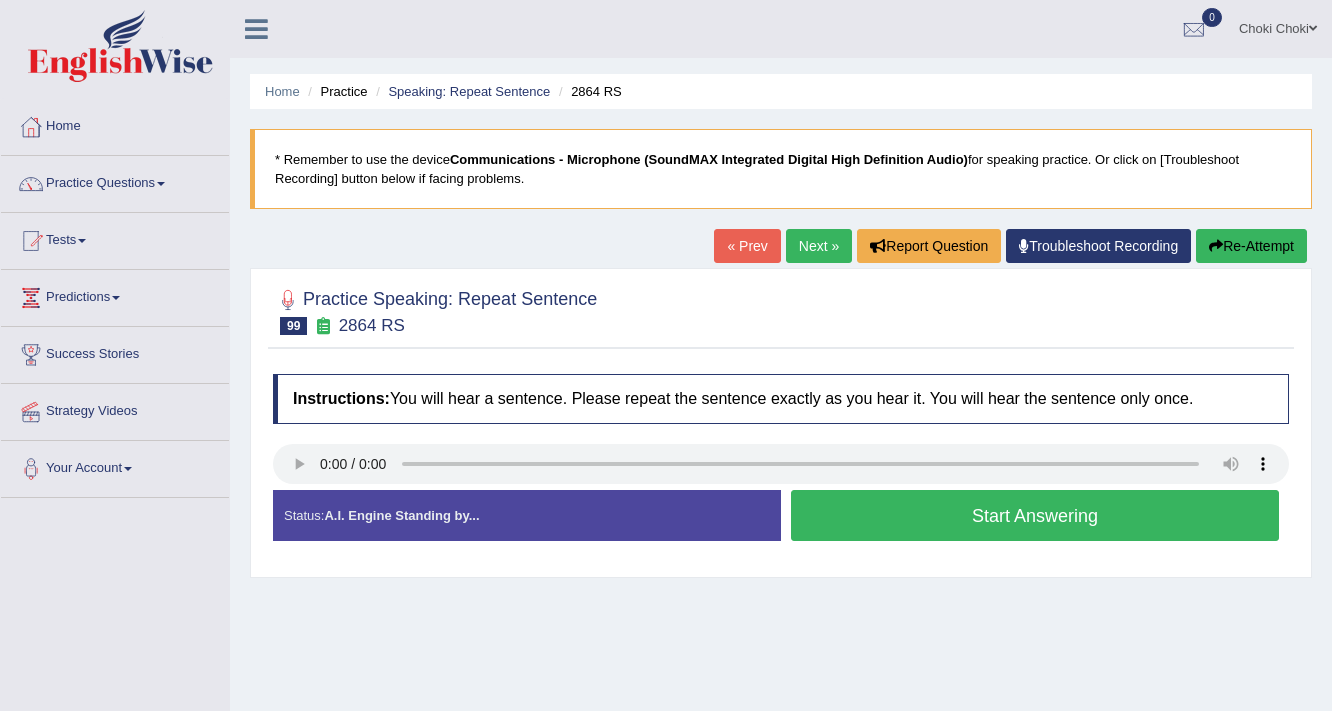click on "Start Answering" at bounding box center (1035, 515) 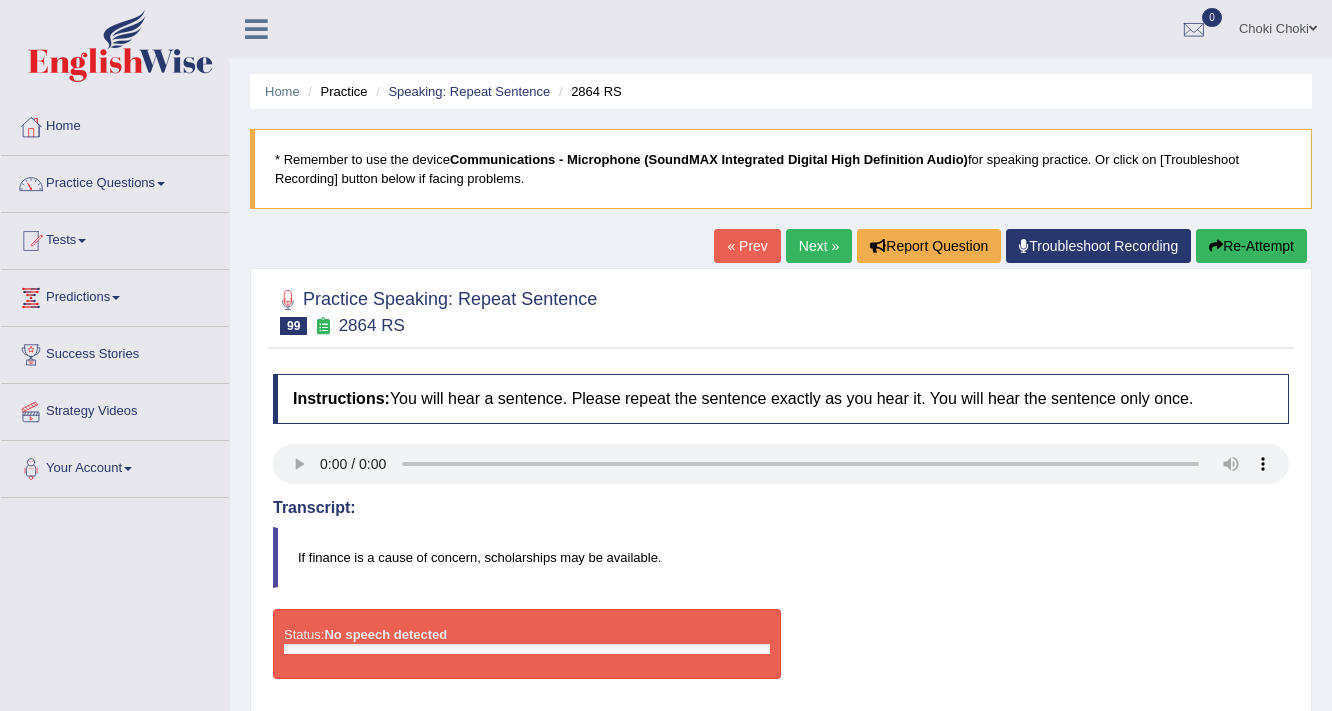 click on "Re-Attempt" at bounding box center (1251, 246) 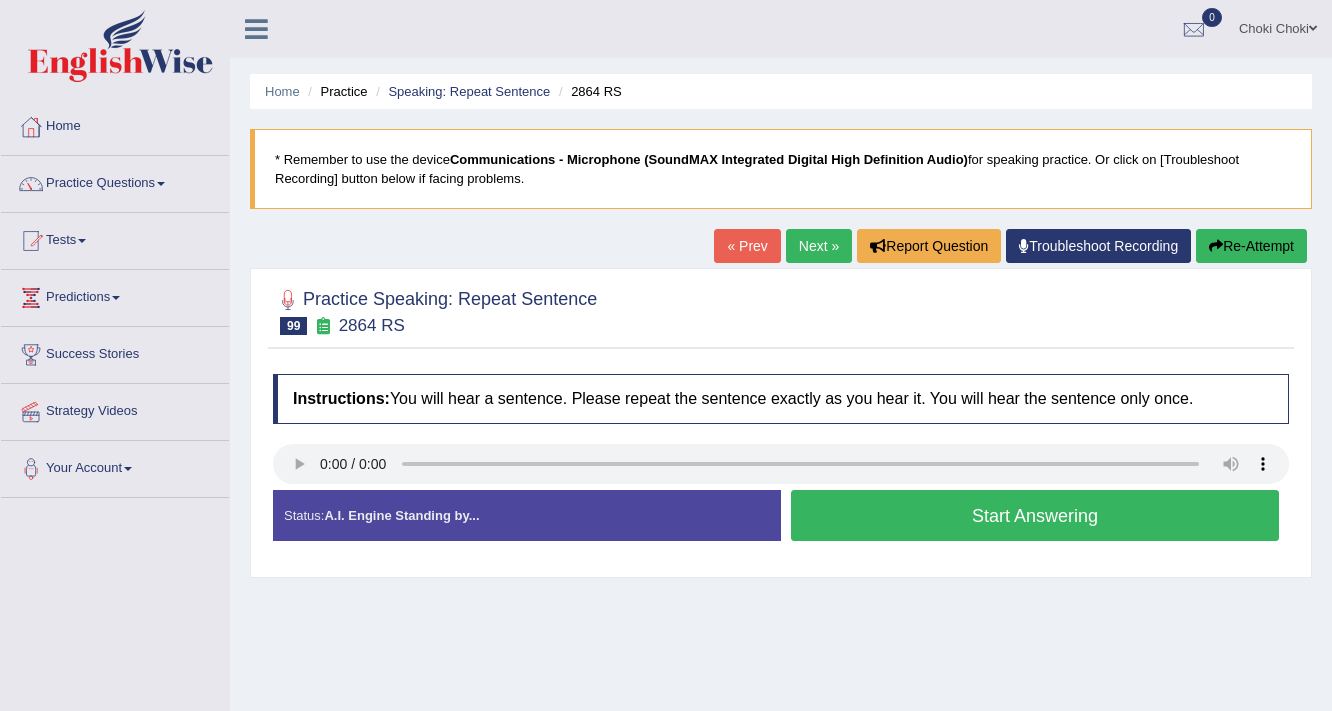scroll, scrollTop: 0, scrollLeft: 0, axis: both 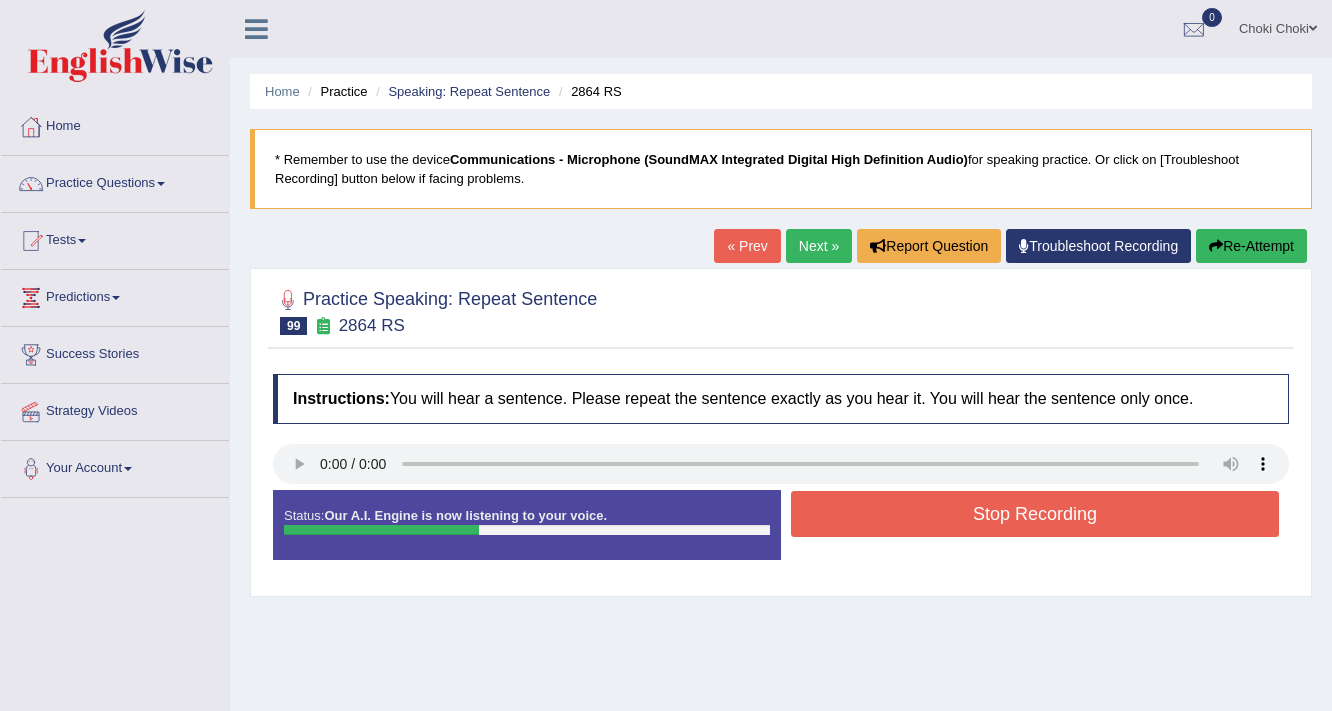 click on "Stop Recording" at bounding box center [1035, 514] 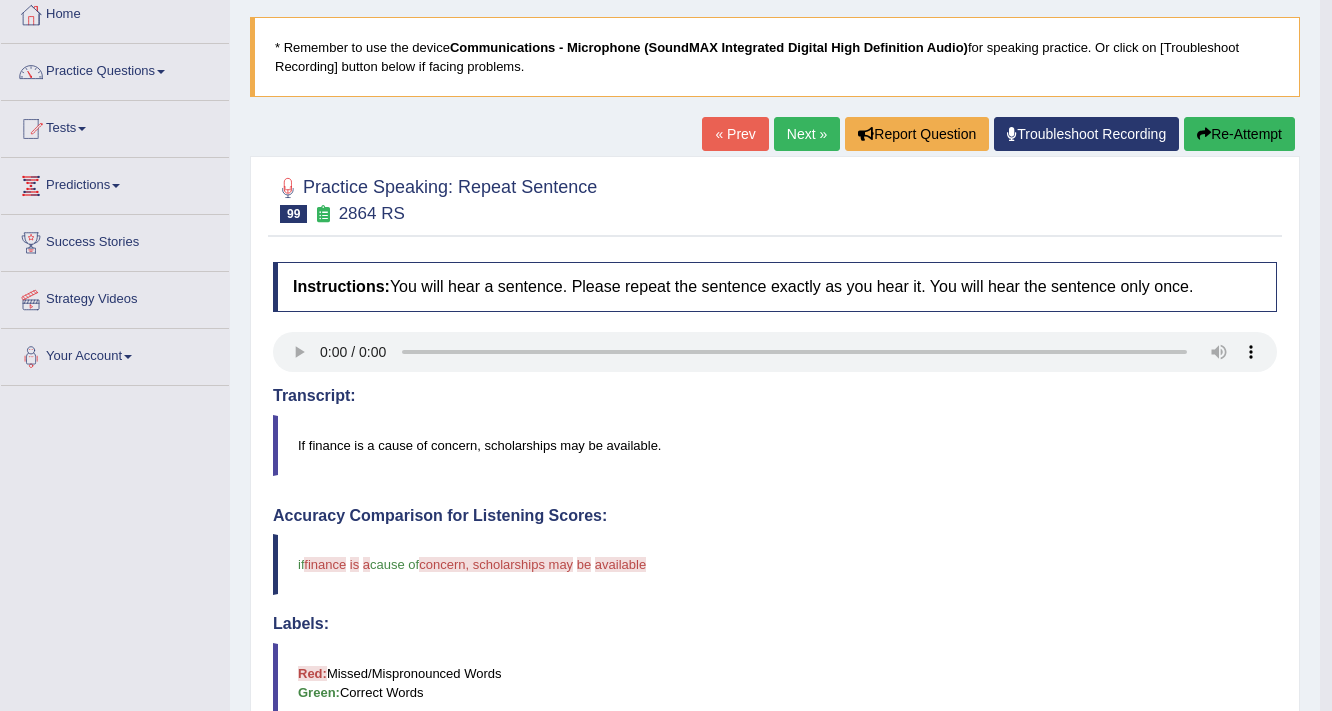 scroll, scrollTop: 80, scrollLeft: 0, axis: vertical 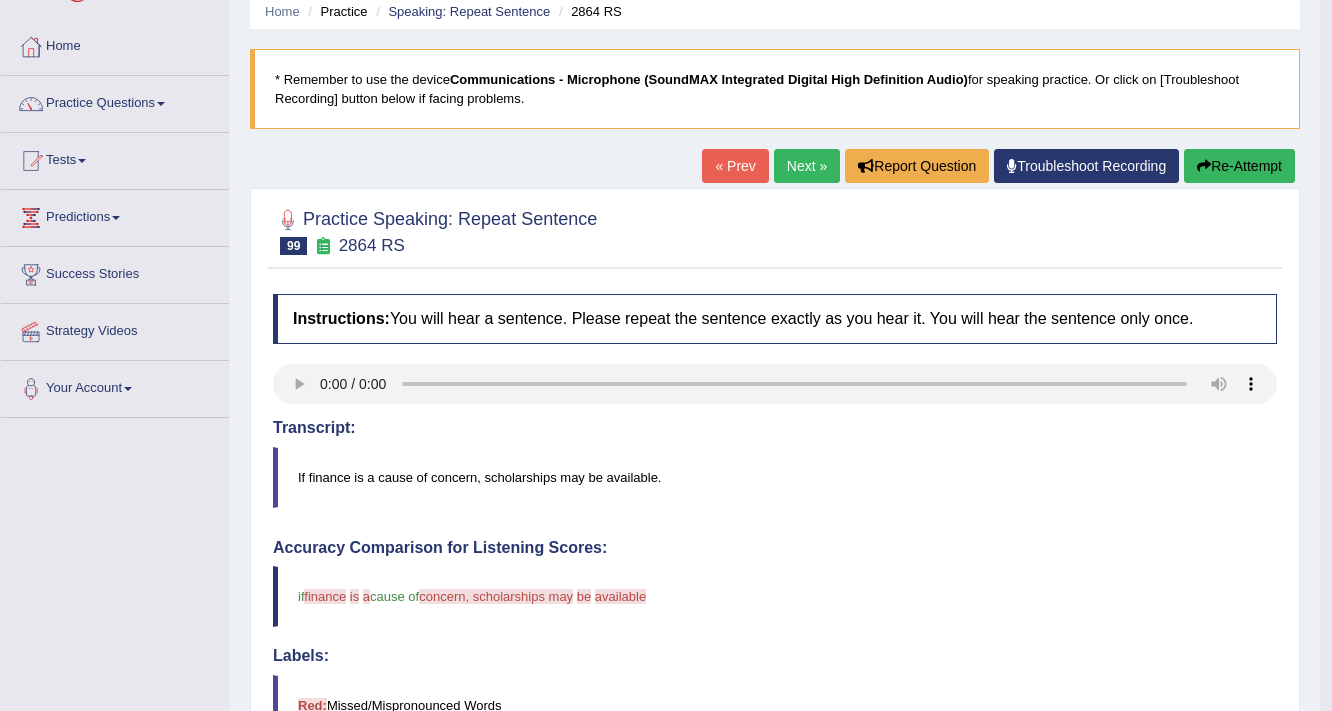 click on "Re-Attempt" at bounding box center [1239, 166] 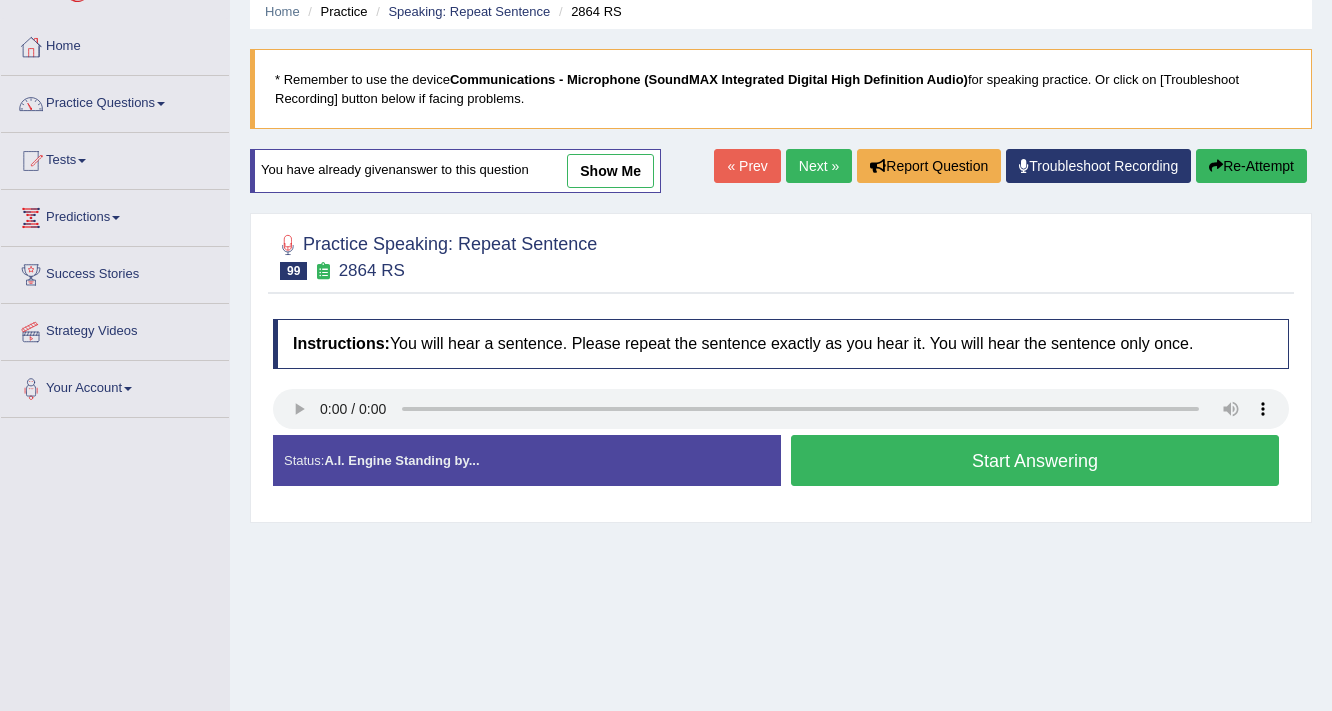 click on "Start Answering" at bounding box center (1035, 460) 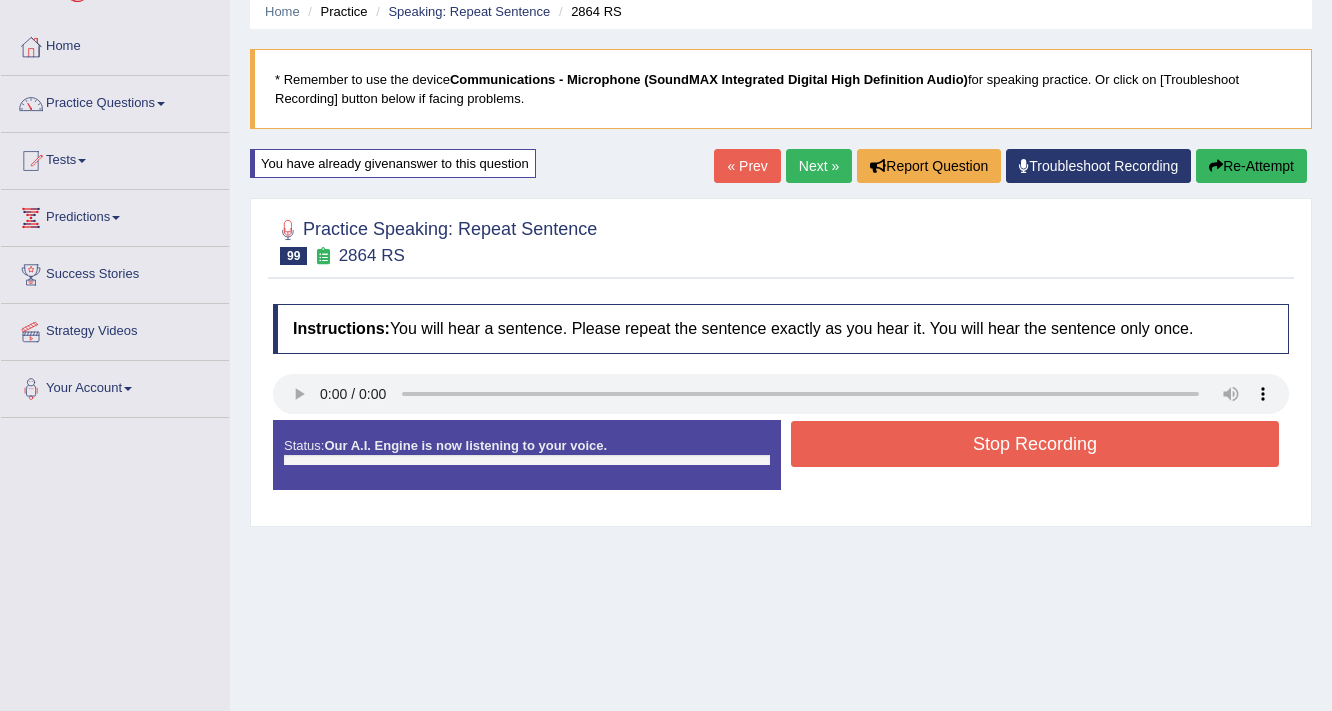 scroll, scrollTop: 0, scrollLeft: 0, axis: both 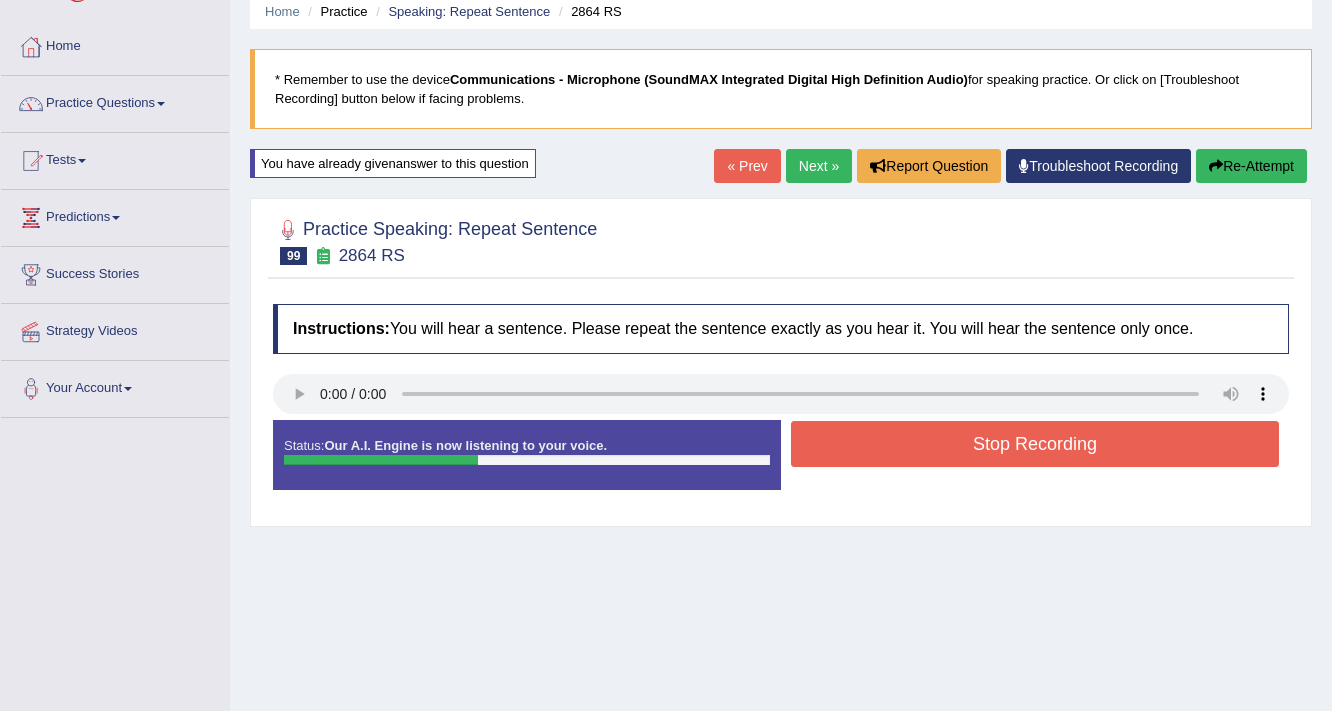 click on "Stop Recording" at bounding box center [1035, 444] 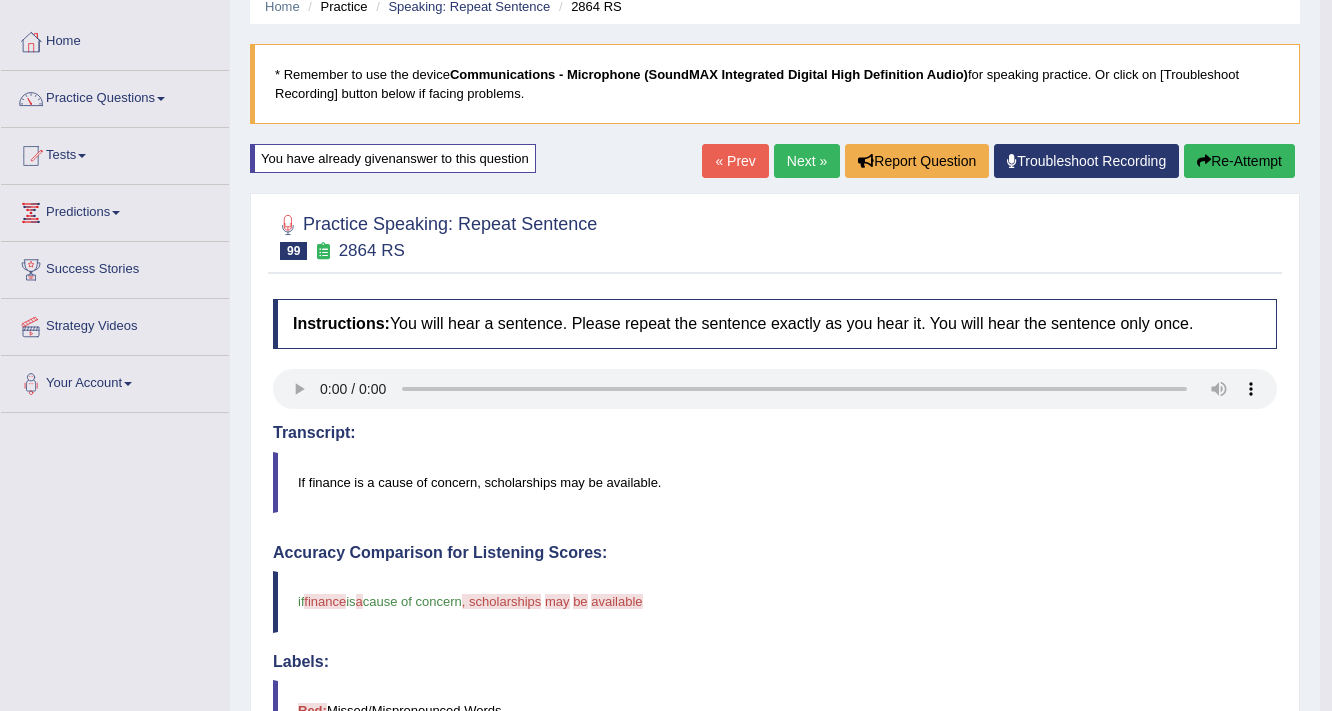 scroll, scrollTop: 80, scrollLeft: 0, axis: vertical 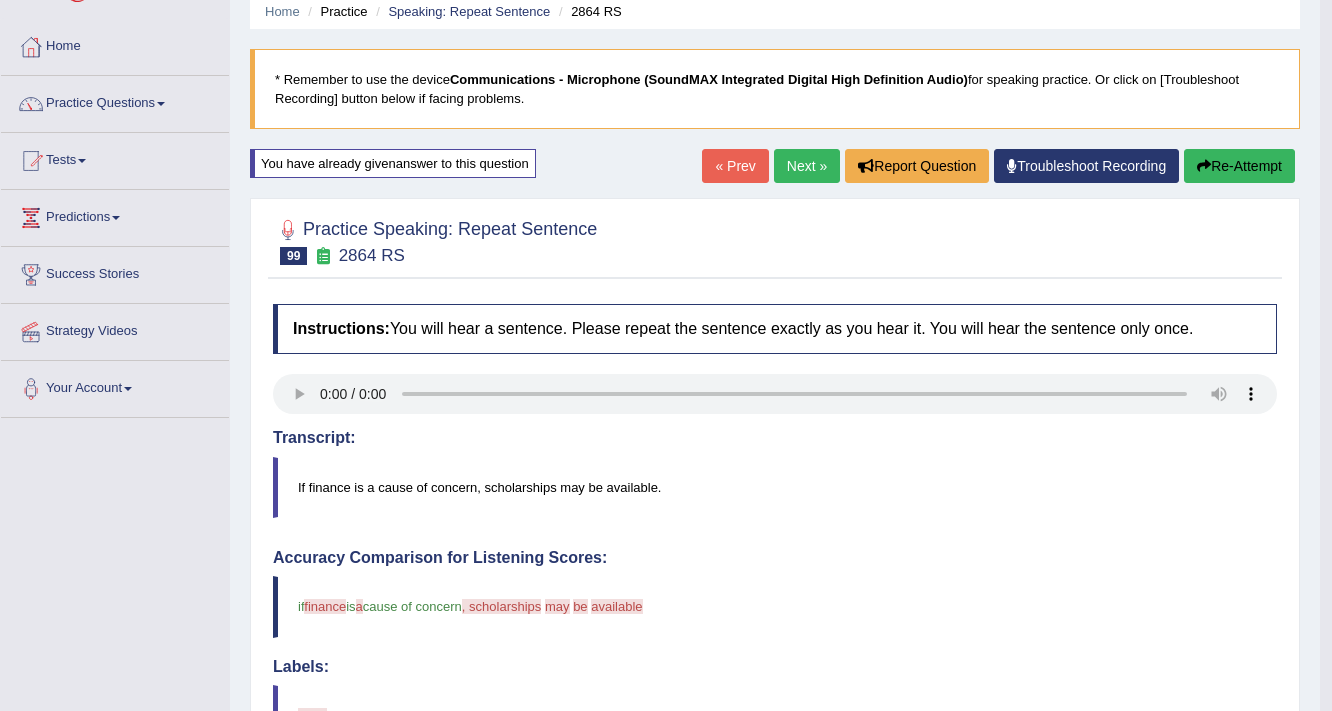 click on "Re-Attempt" at bounding box center (1239, 166) 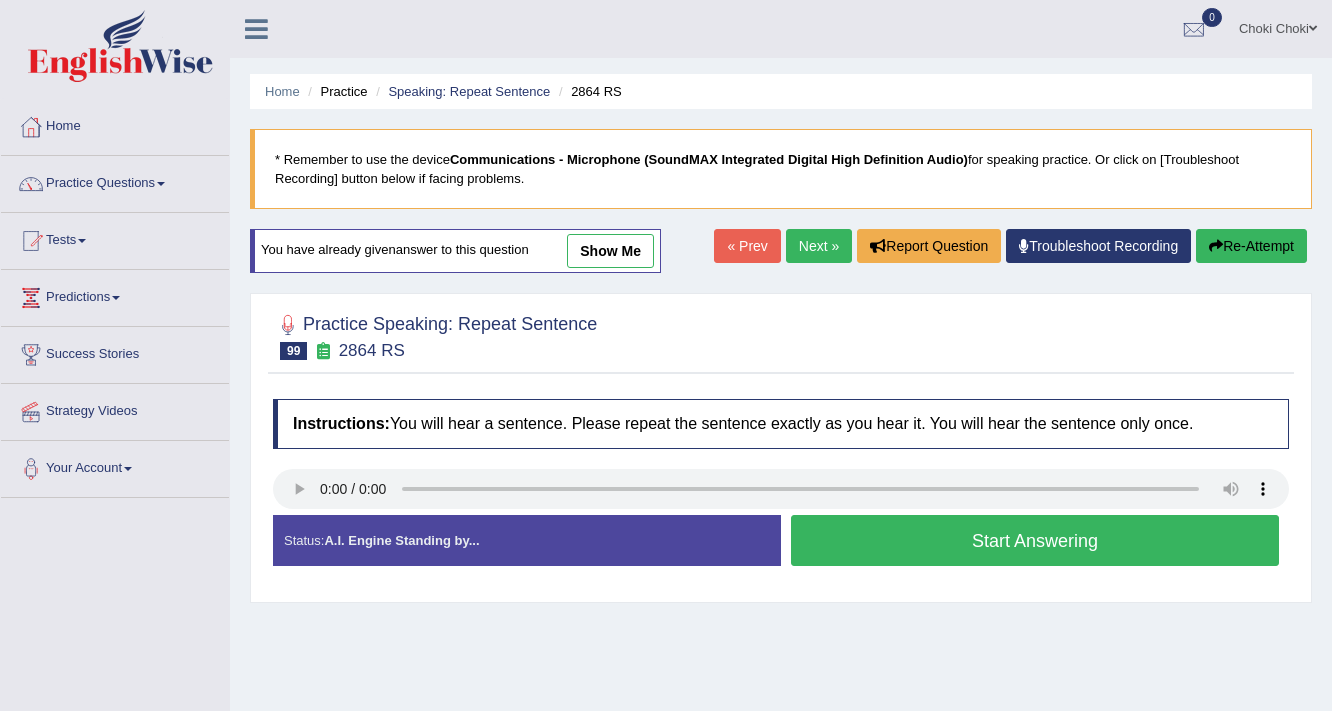 scroll, scrollTop: 80, scrollLeft: 0, axis: vertical 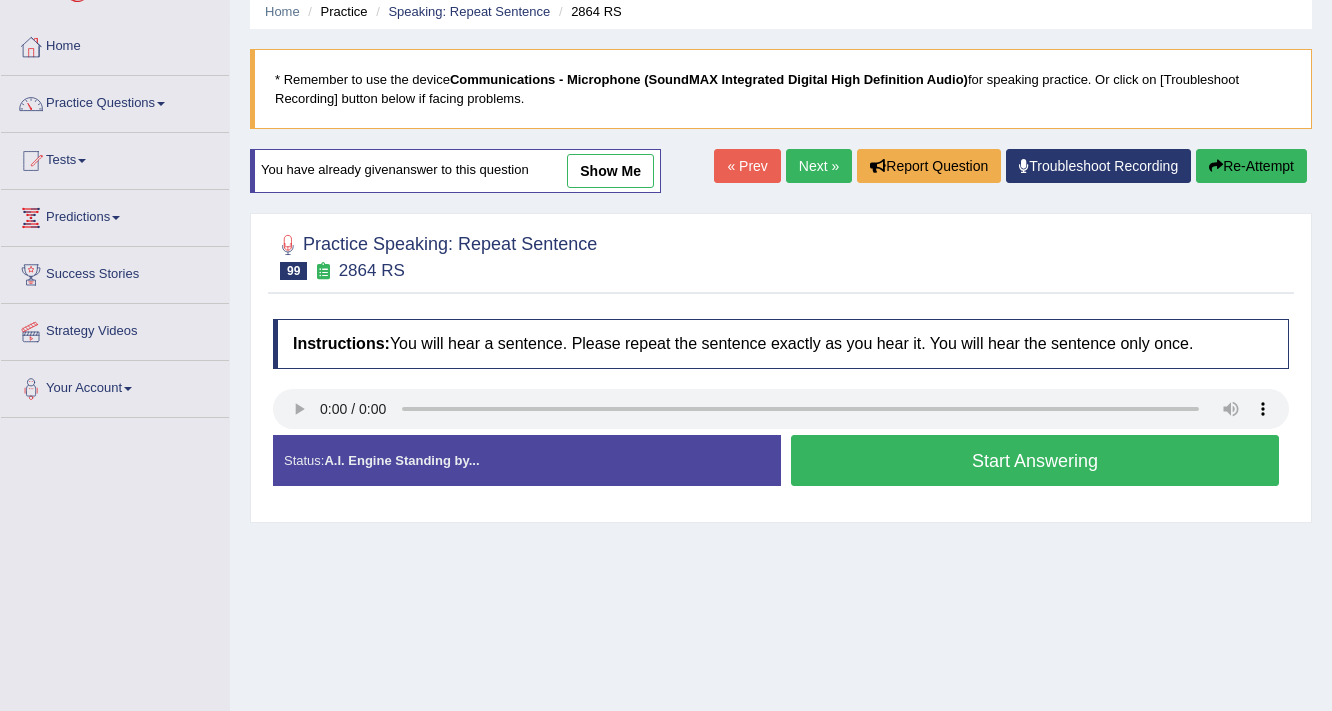 click on "Start Answering" at bounding box center (1035, 460) 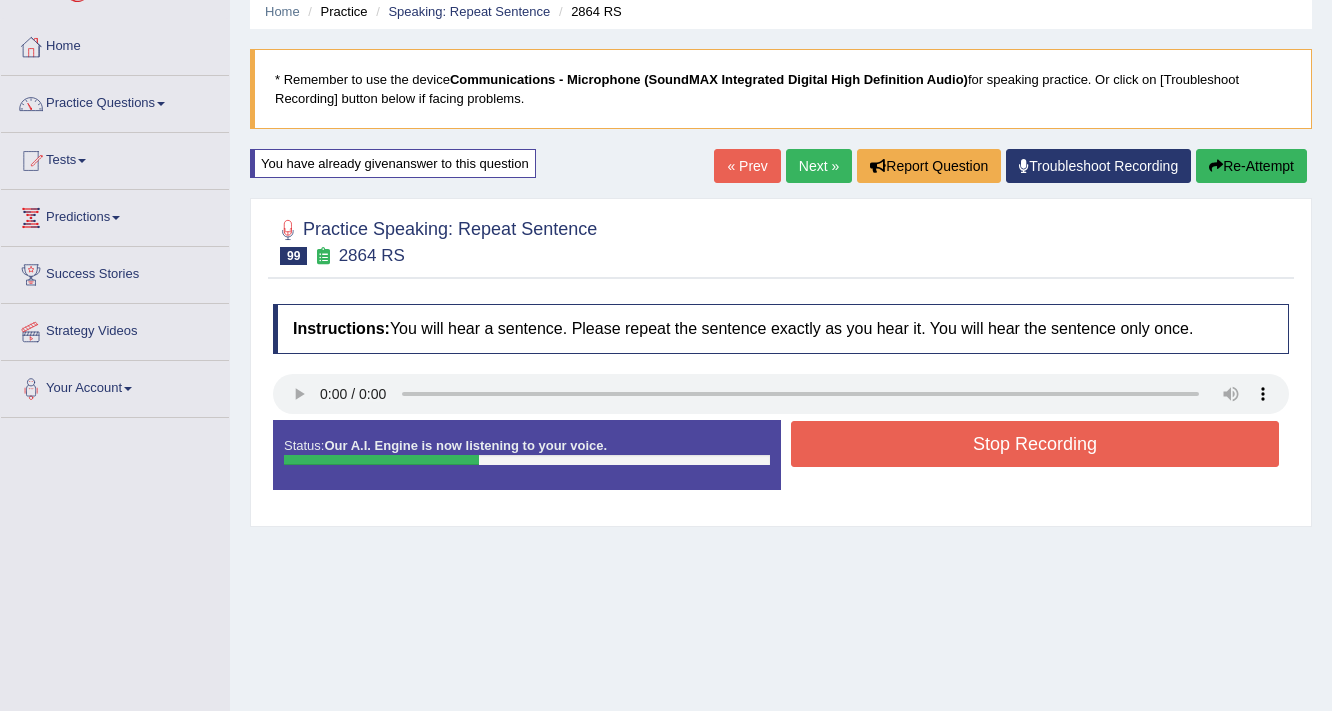 click on "Stop Recording" at bounding box center (1035, 444) 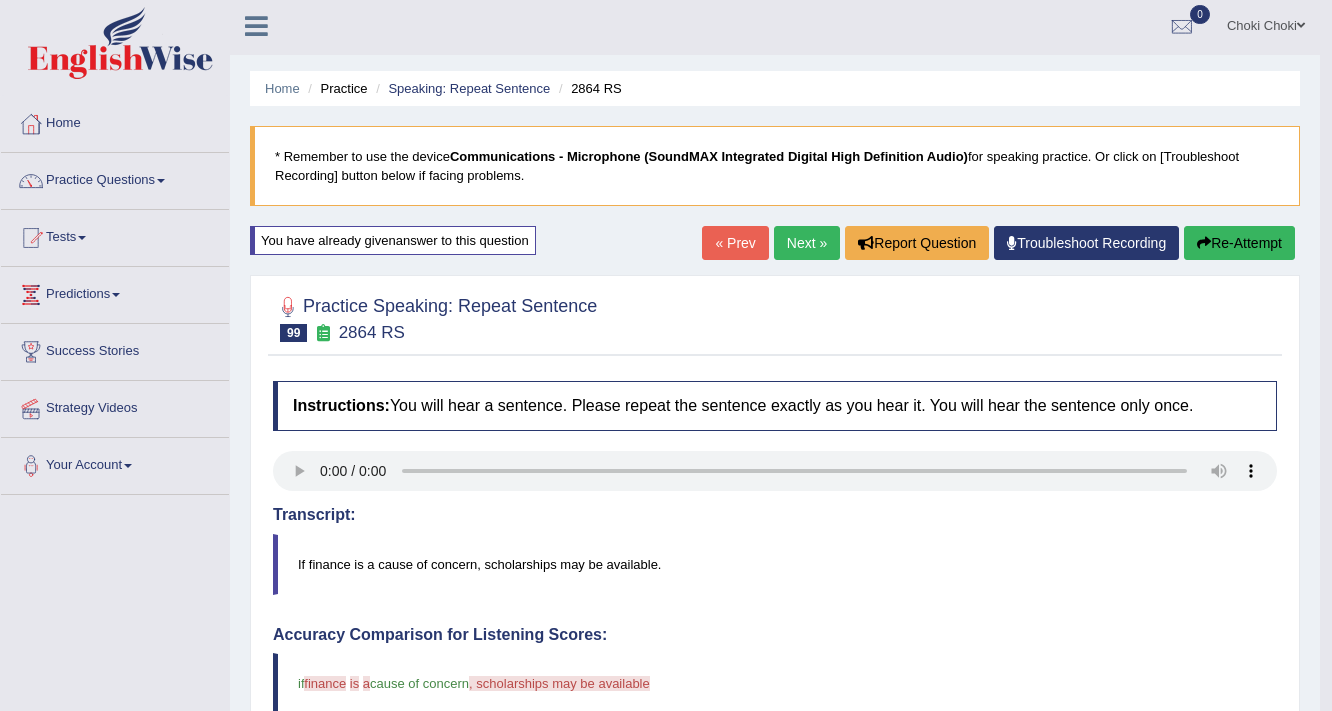 scroll, scrollTop: 0, scrollLeft: 0, axis: both 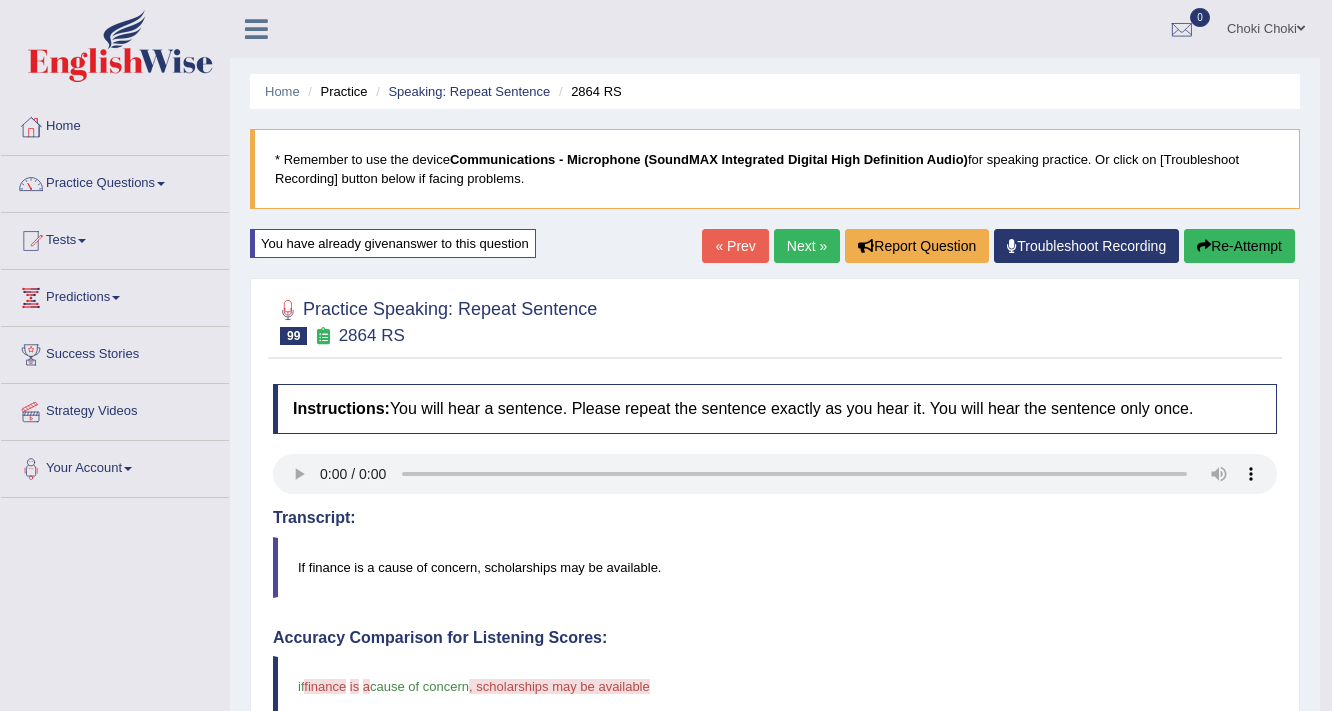 click on "Next »" at bounding box center [807, 246] 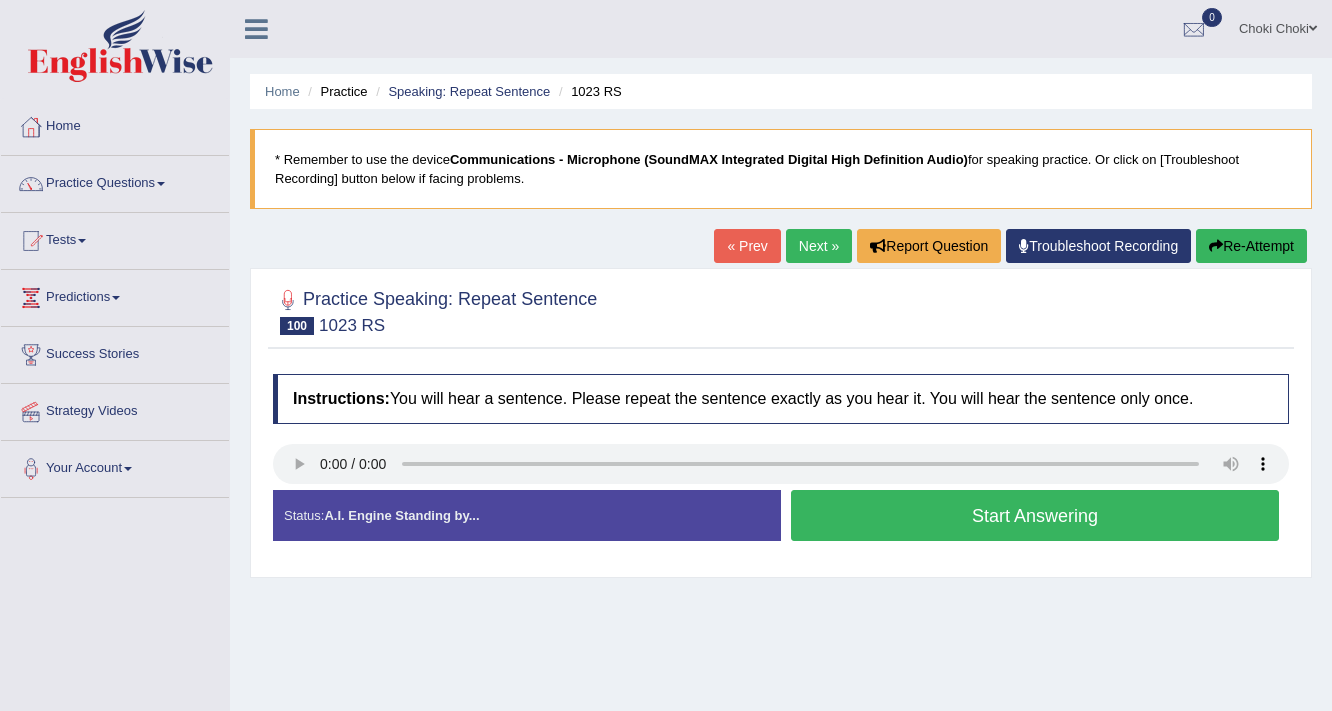 scroll, scrollTop: 0, scrollLeft: 0, axis: both 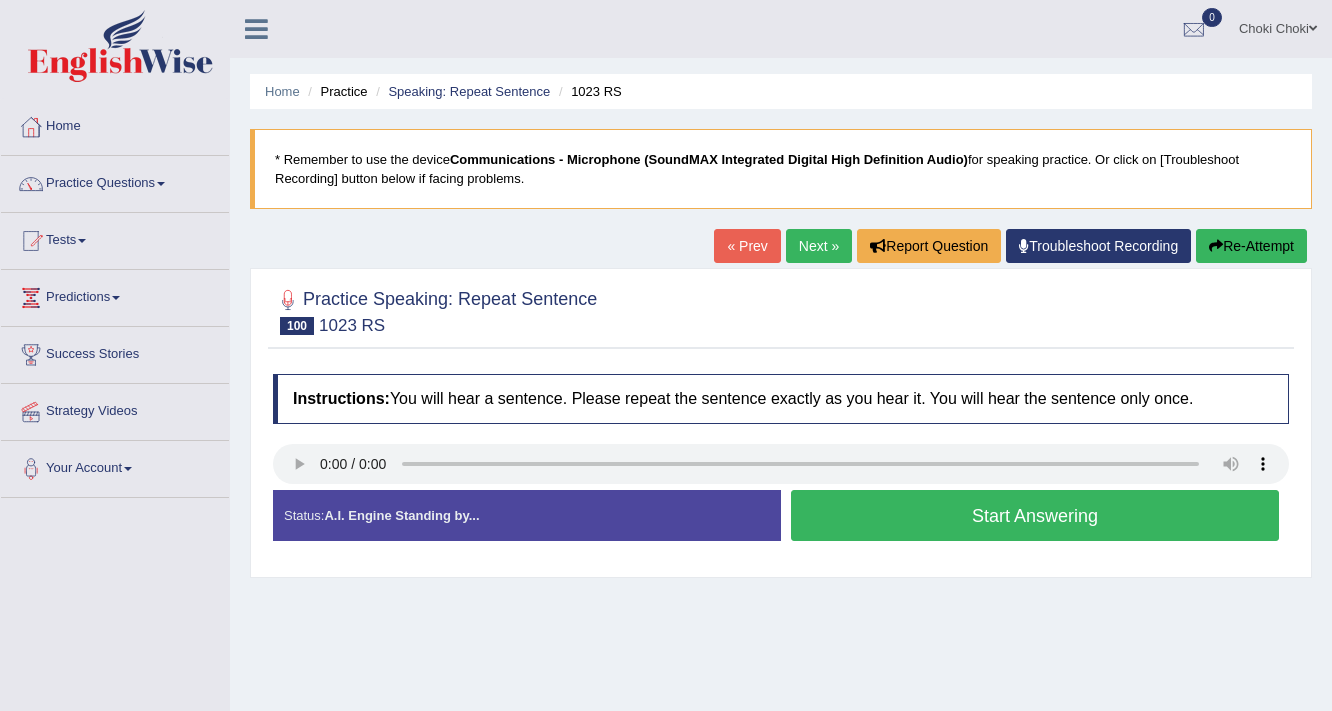 click on "Start Answering" at bounding box center (1035, 515) 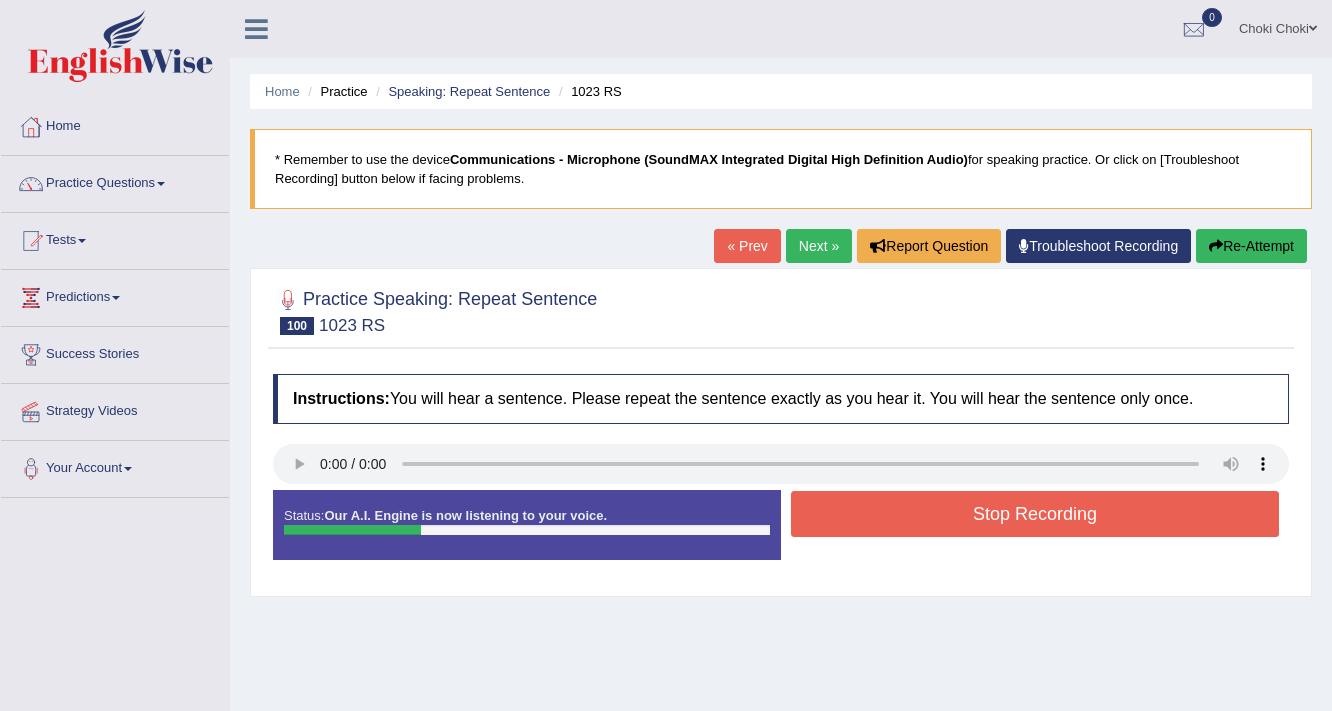 click on "Stop Recording" at bounding box center [1035, 514] 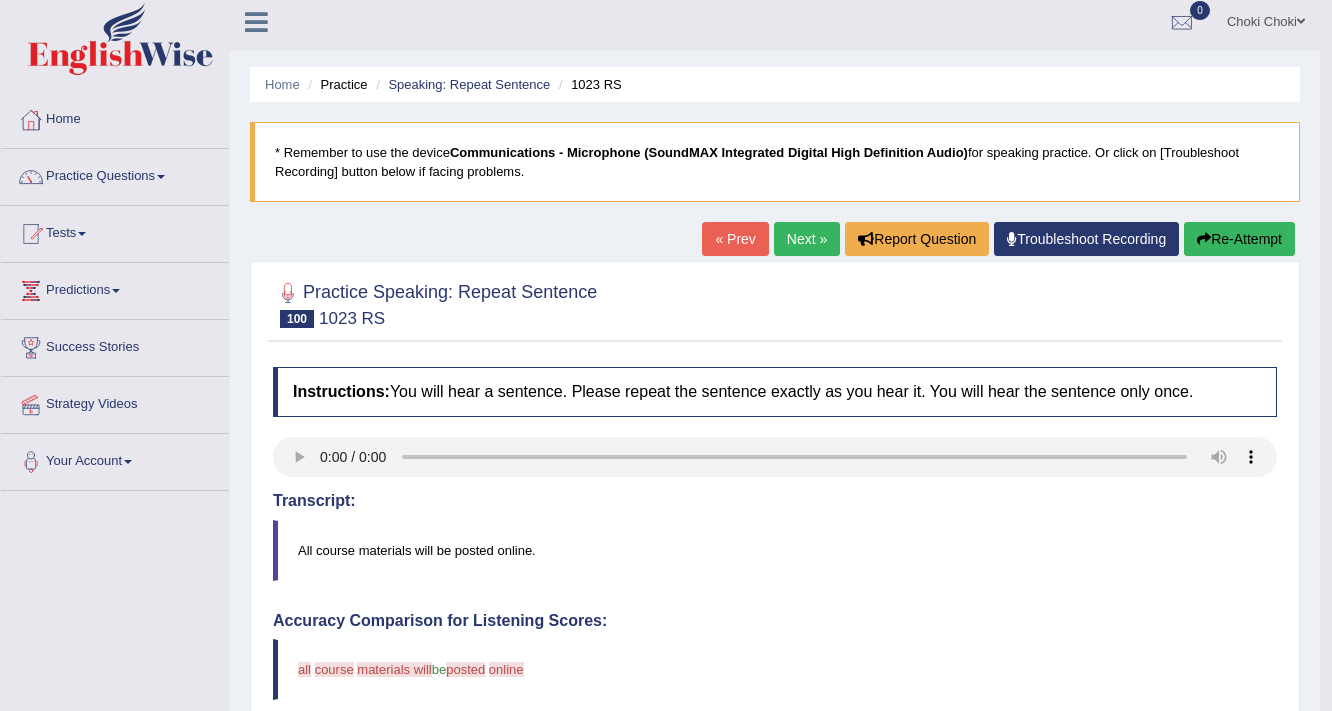 scroll, scrollTop: 0, scrollLeft: 0, axis: both 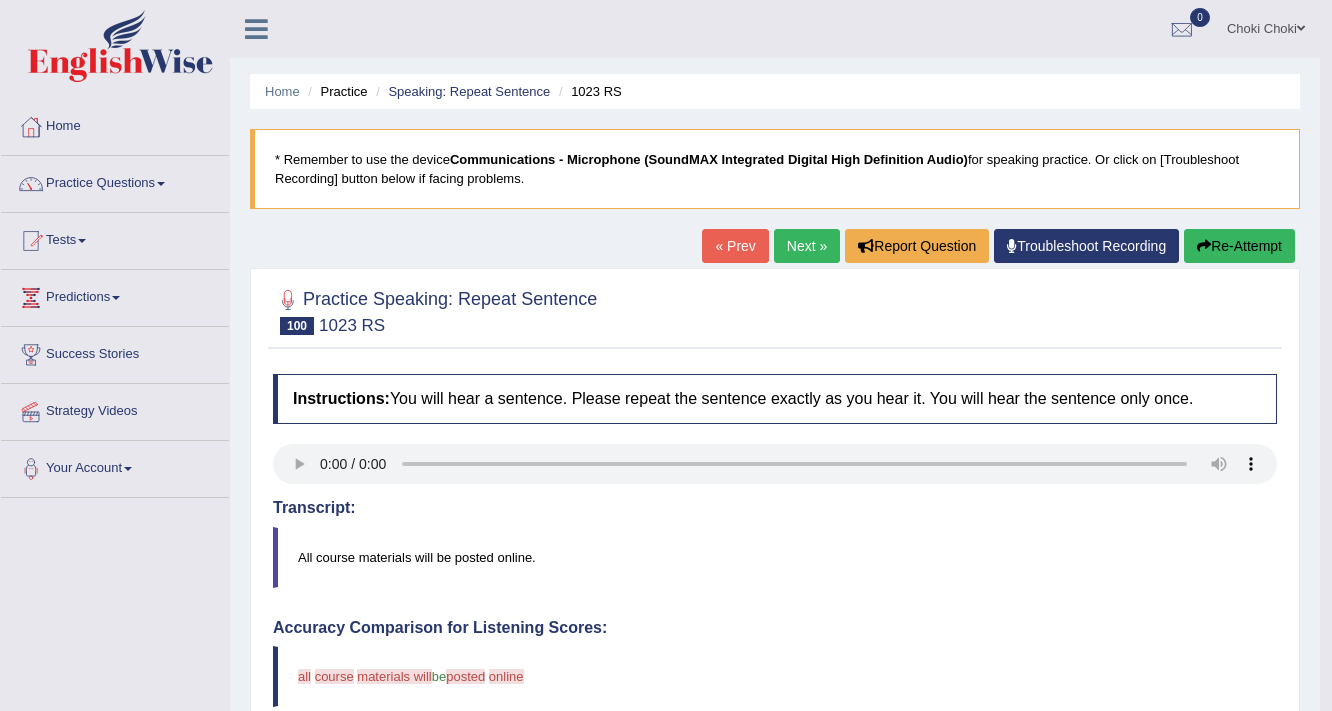 click on "Re-Attempt" at bounding box center (1239, 246) 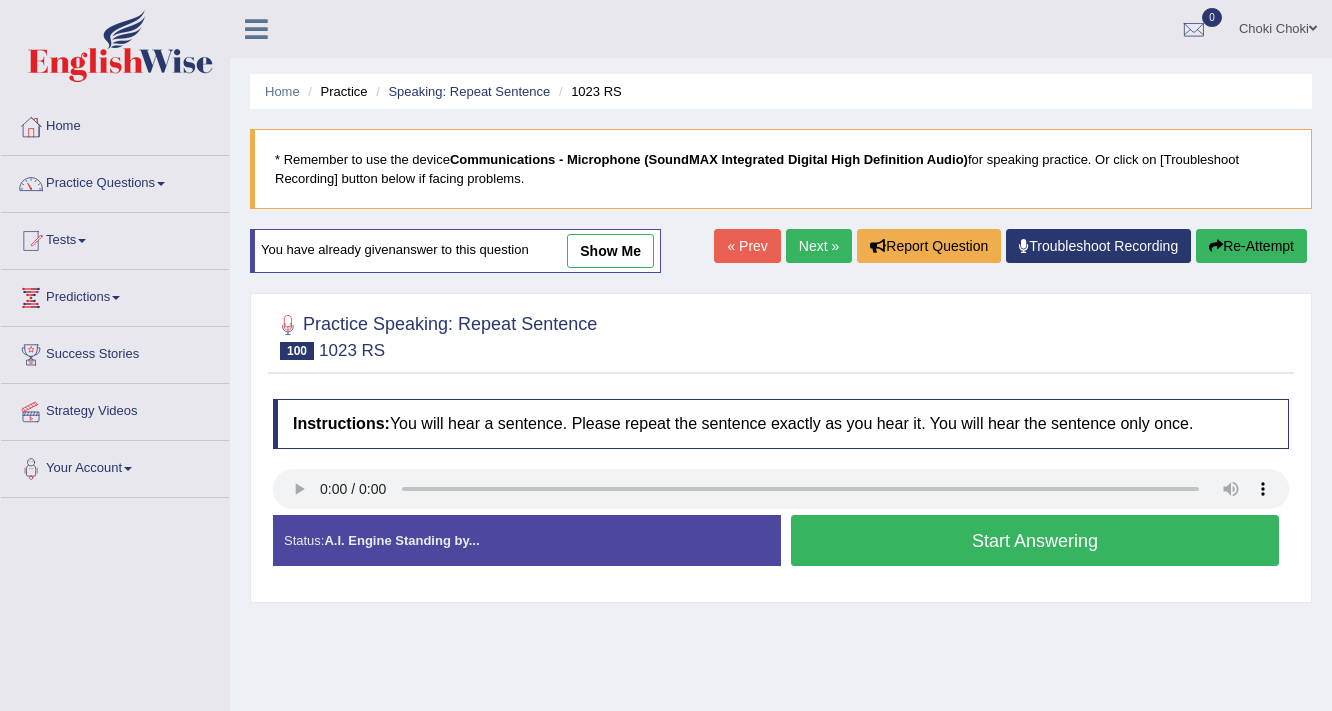 scroll, scrollTop: 0, scrollLeft: 0, axis: both 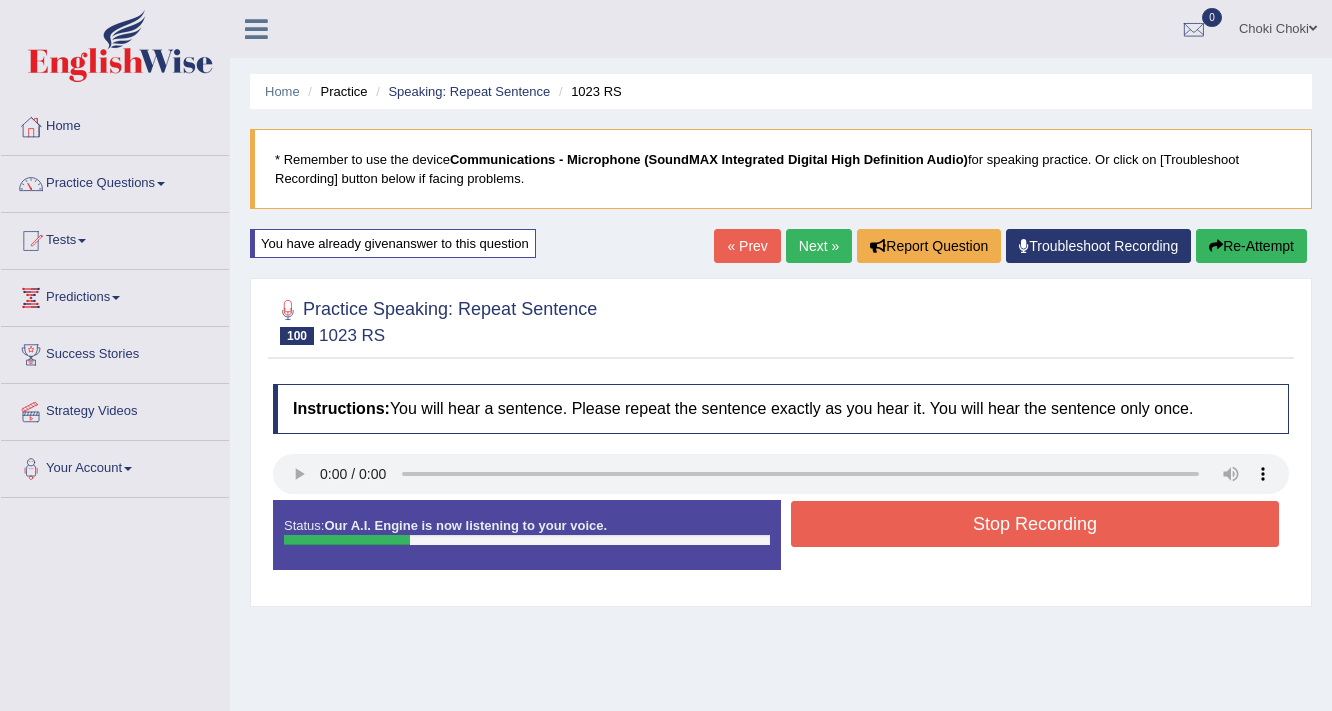 click on "Stop Recording" at bounding box center (1035, 524) 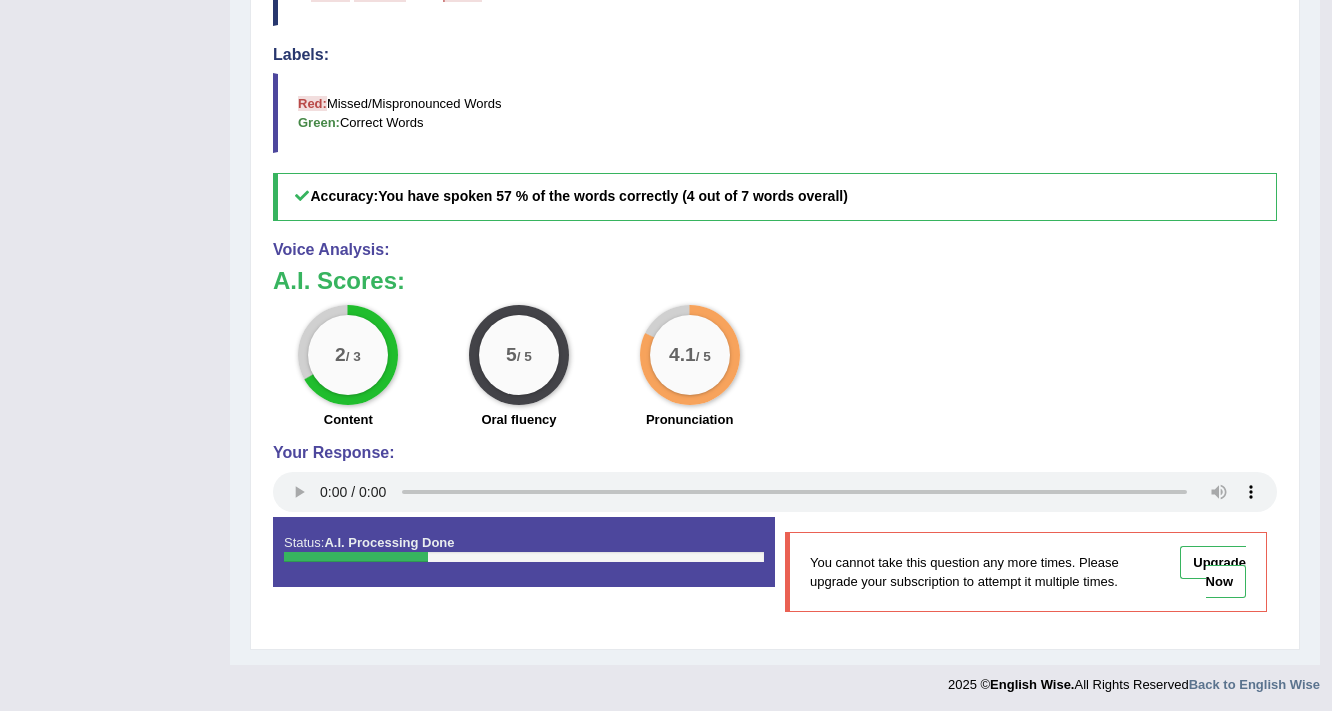 scroll, scrollTop: 693, scrollLeft: 0, axis: vertical 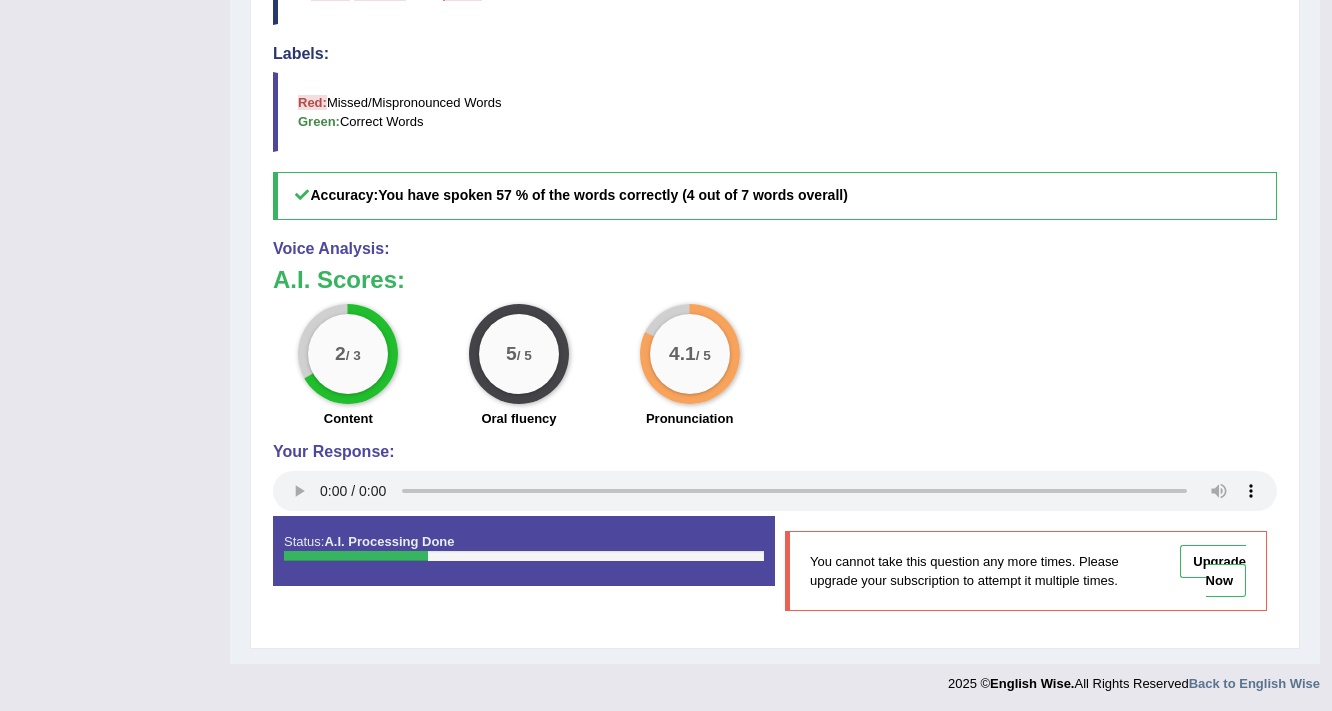 click on "Upgrade Now" at bounding box center [1213, 571] 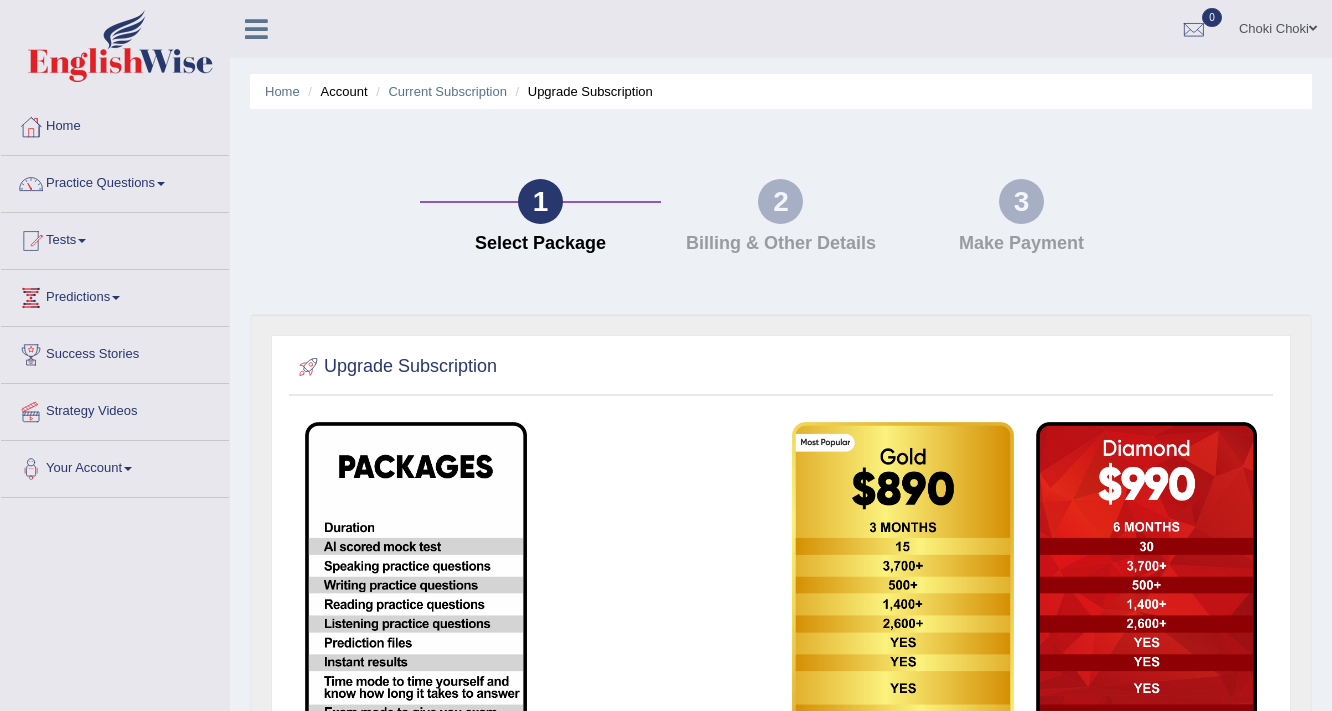 scroll, scrollTop: 0, scrollLeft: 0, axis: both 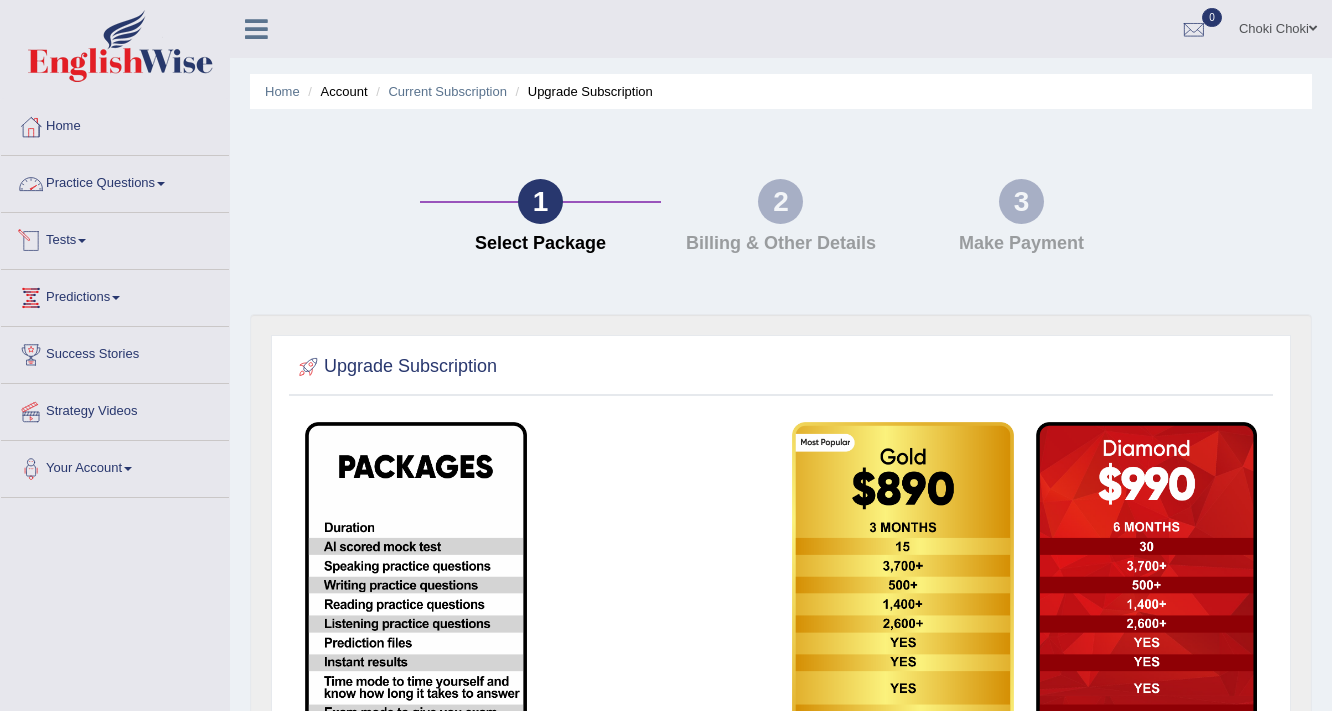 click on "Practice Questions" at bounding box center [115, 181] 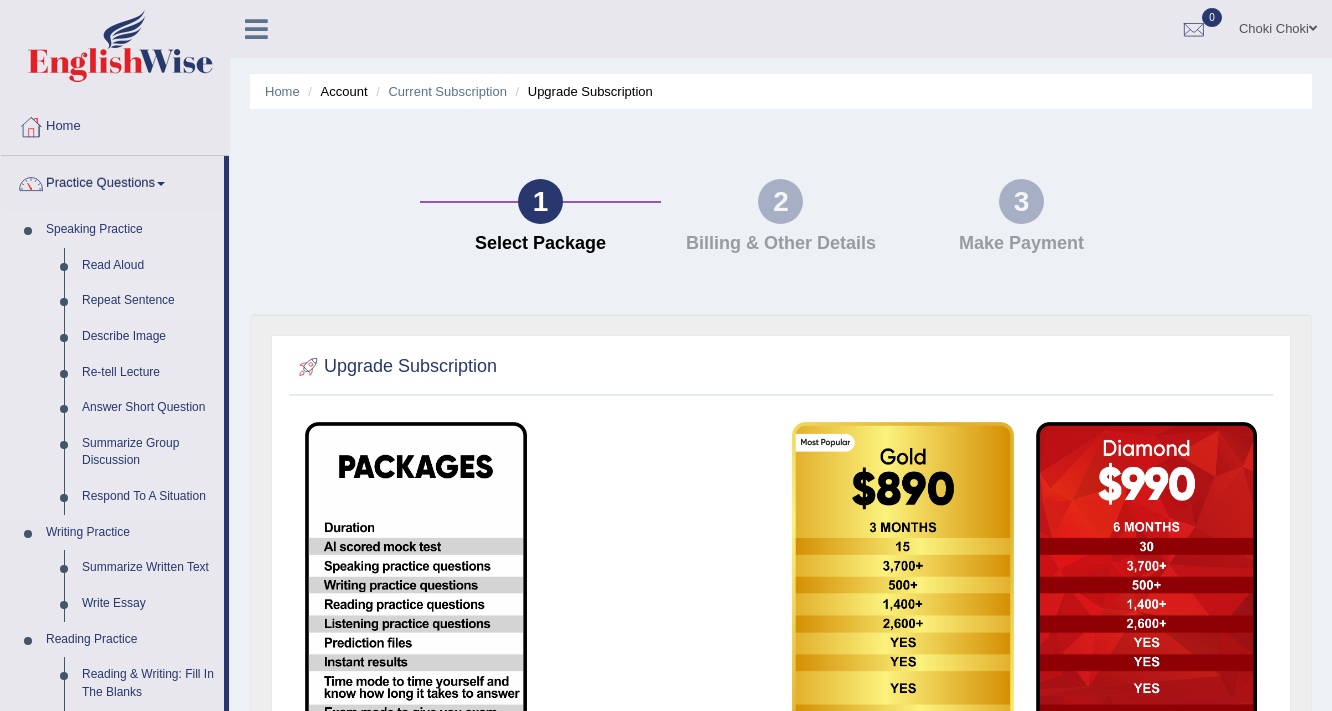 click on "Repeat Sentence" at bounding box center [148, 301] 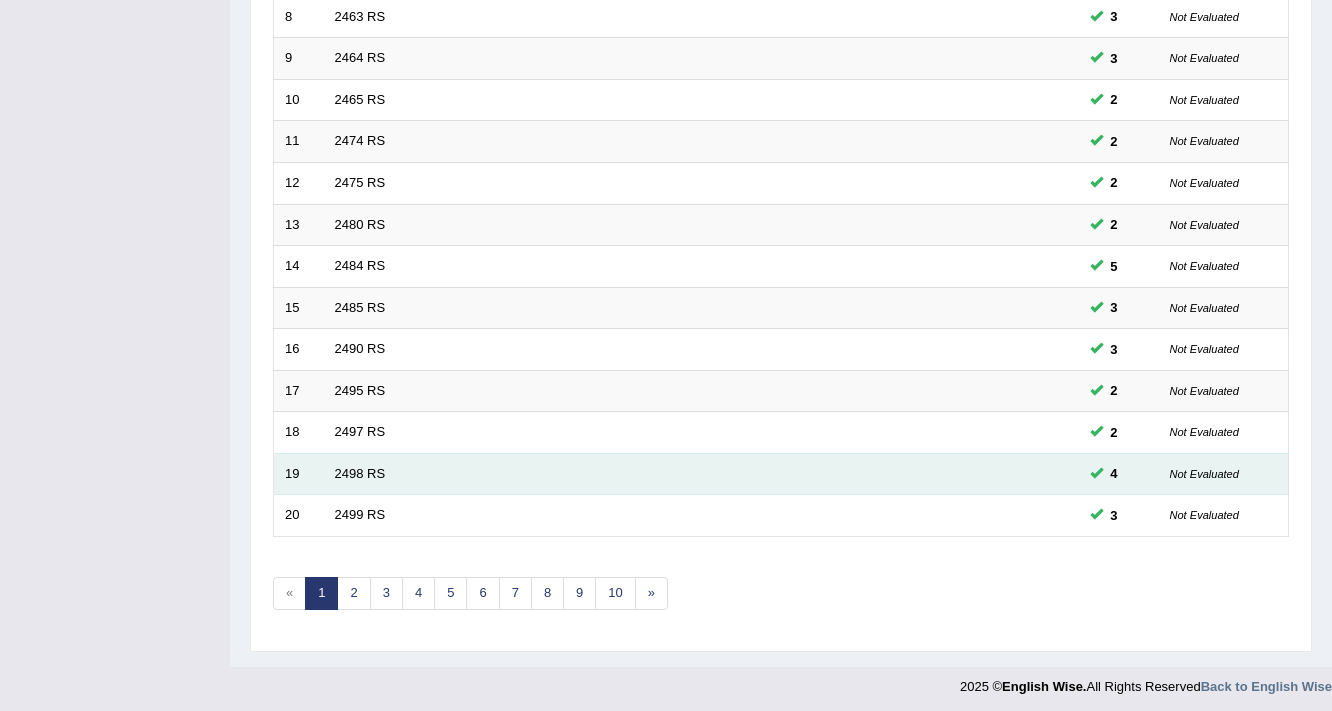 scroll, scrollTop: 607, scrollLeft: 0, axis: vertical 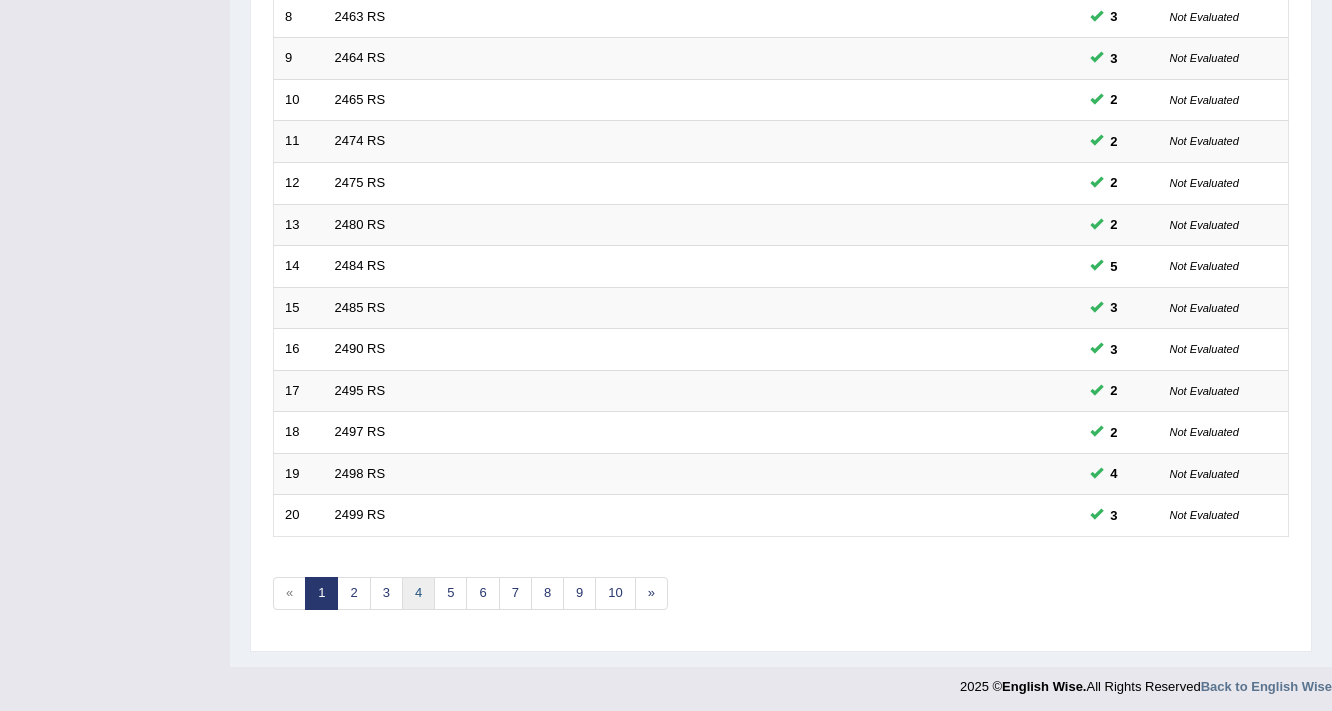 click on "4" at bounding box center (418, 593) 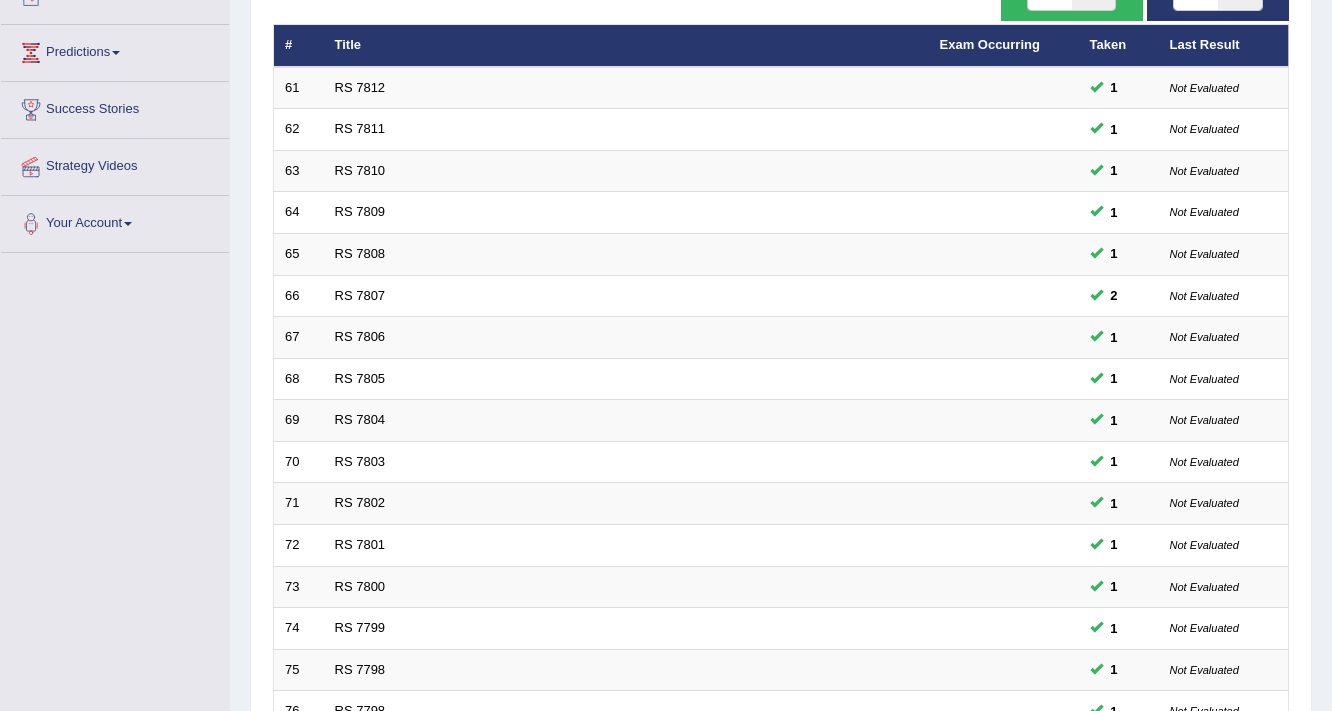scroll, scrollTop: 480, scrollLeft: 0, axis: vertical 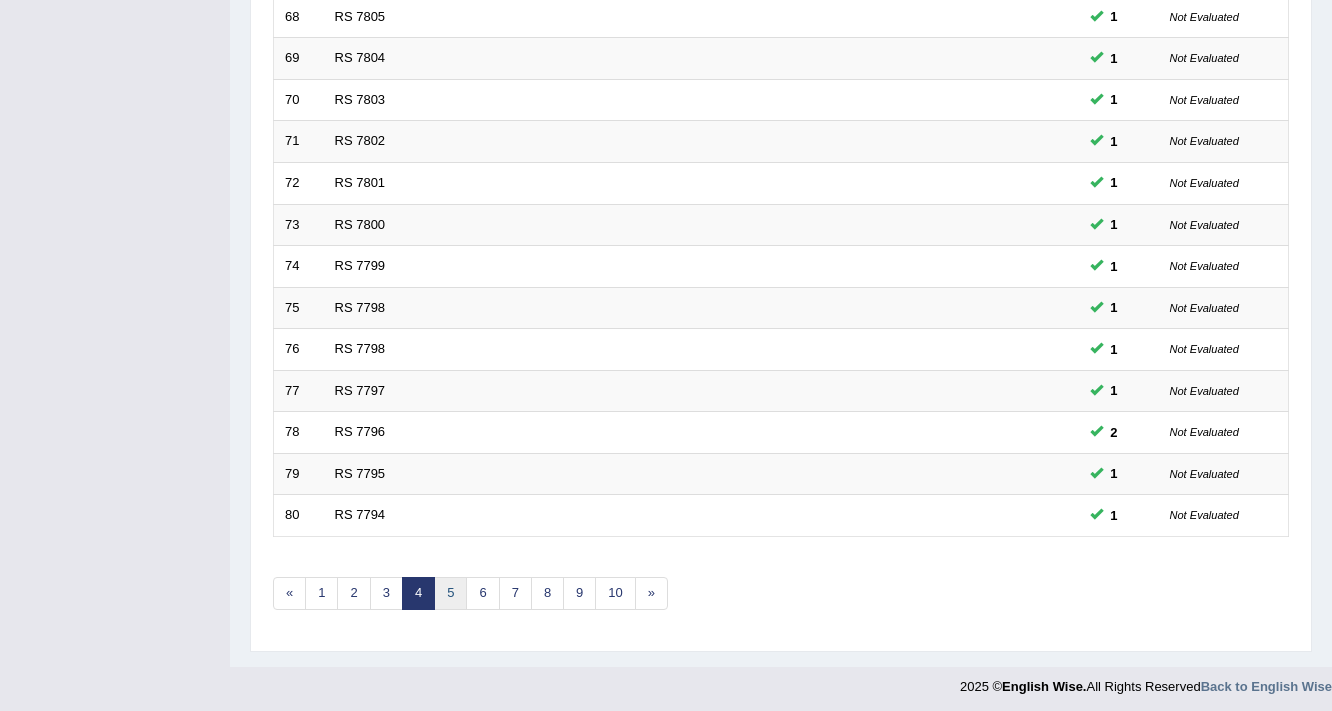 click on "5" at bounding box center (450, 593) 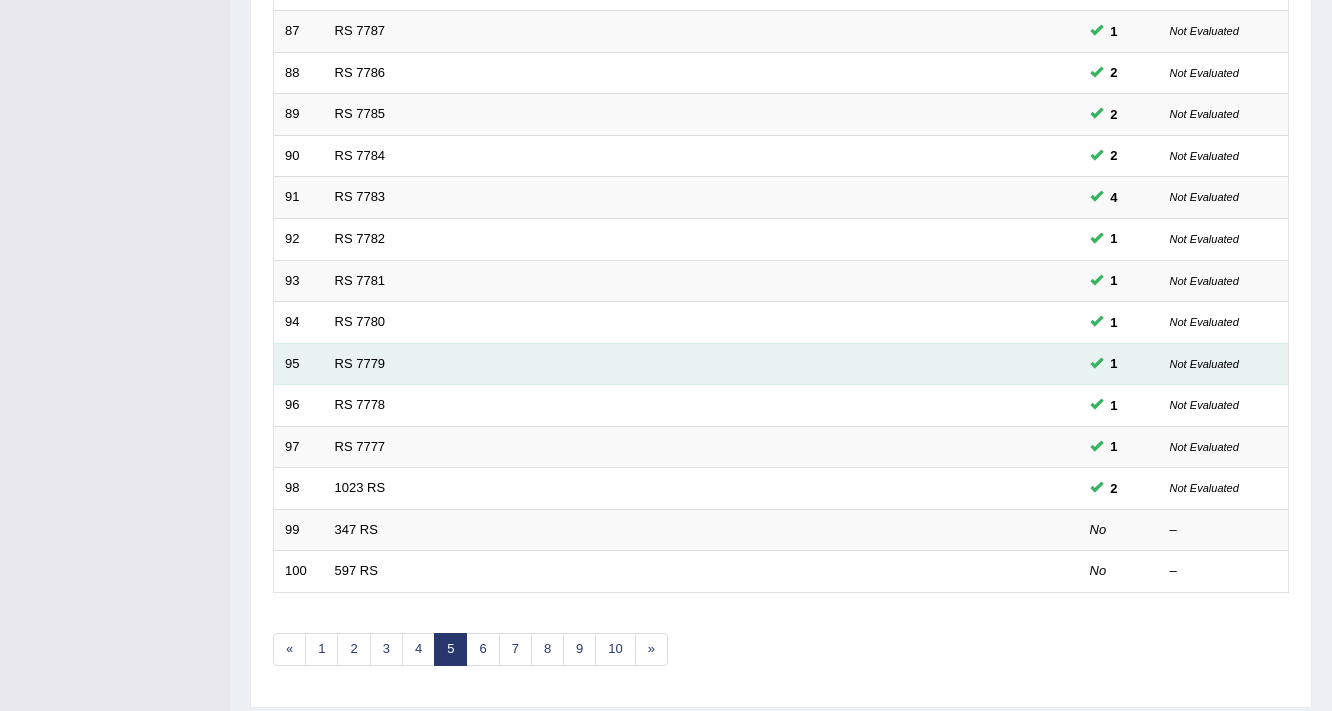 scroll, scrollTop: 607, scrollLeft: 0, axis: vertical 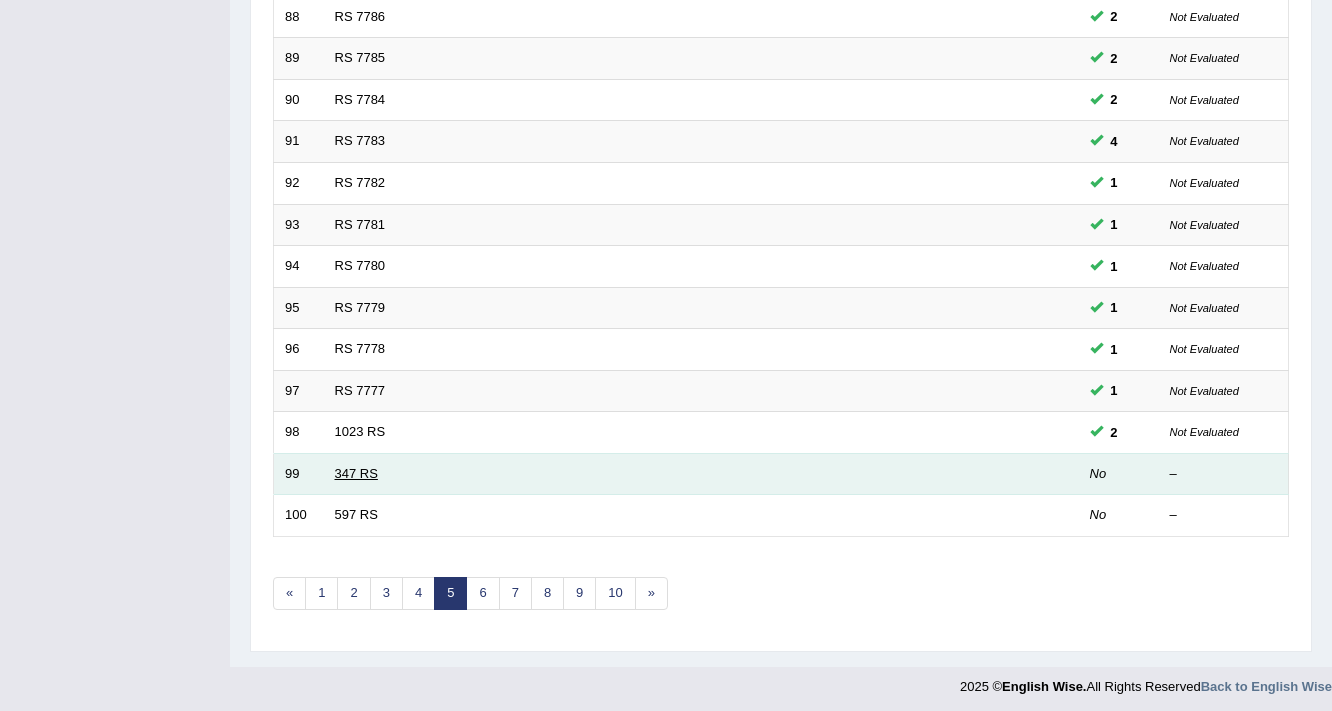 click on "347 RS" at bounding box center [356, 473] 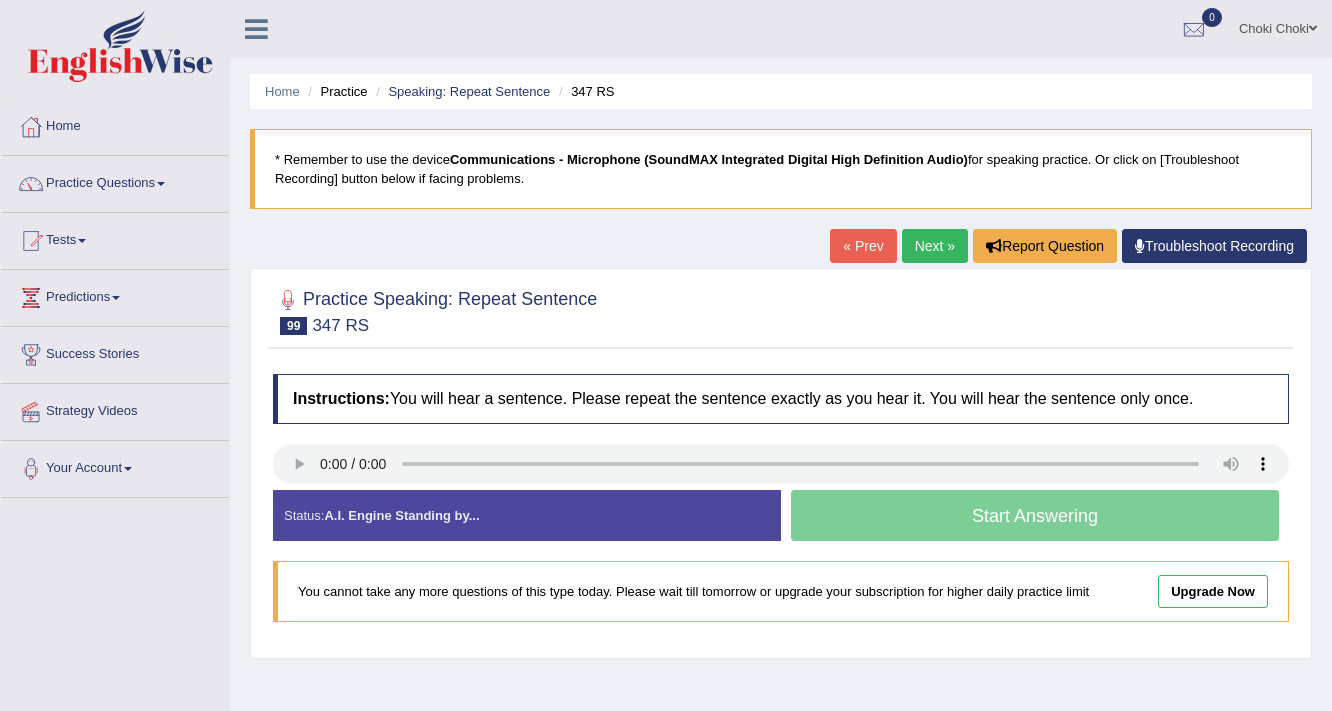 scroll, scrollTop: 0, scrollLeft: 0, axis: both 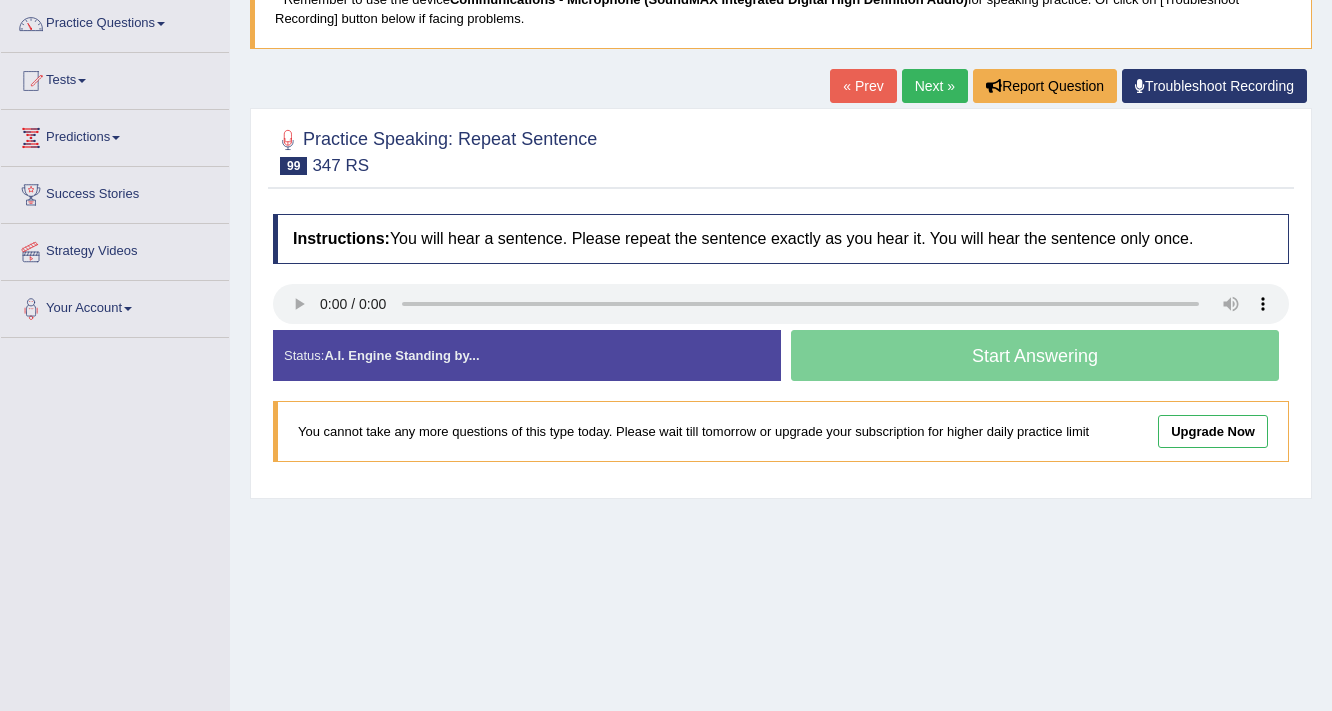 click on "Start Answering" at bounding box center (1035, 358) 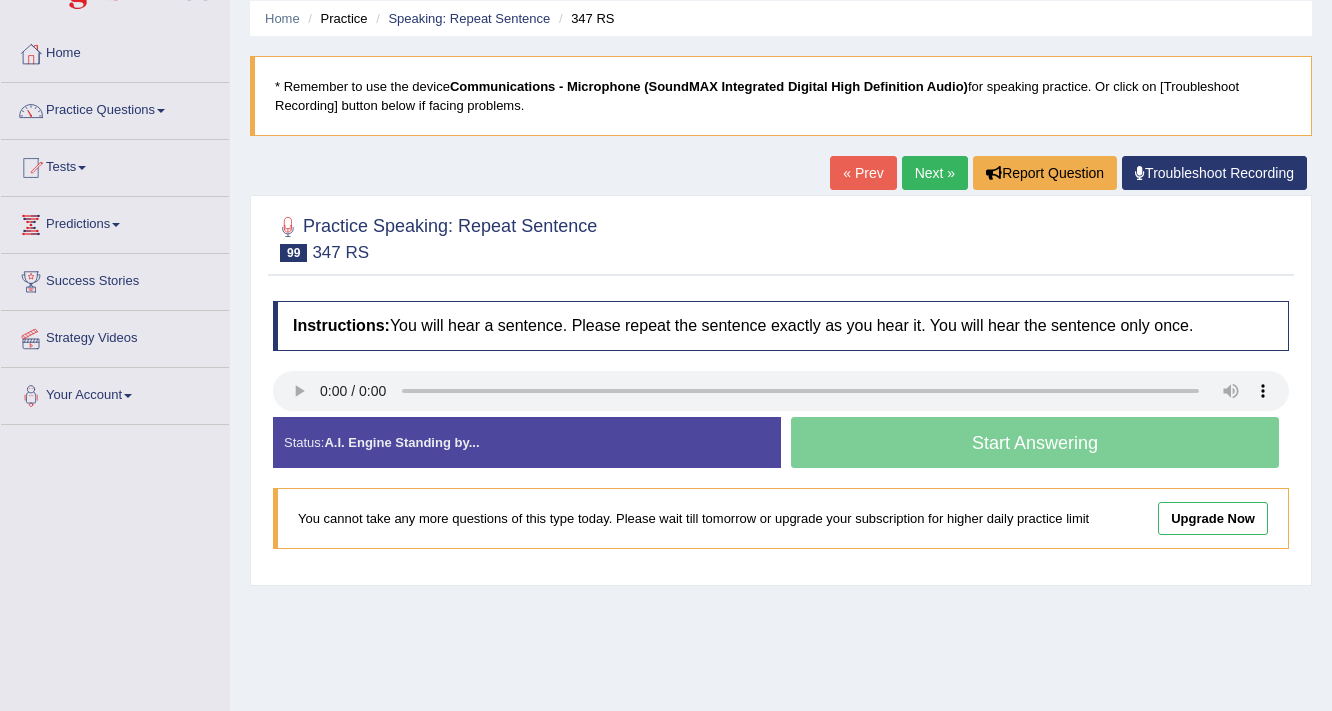 scroll, scrollTop: 0, scrollLeft: 0, axis: both 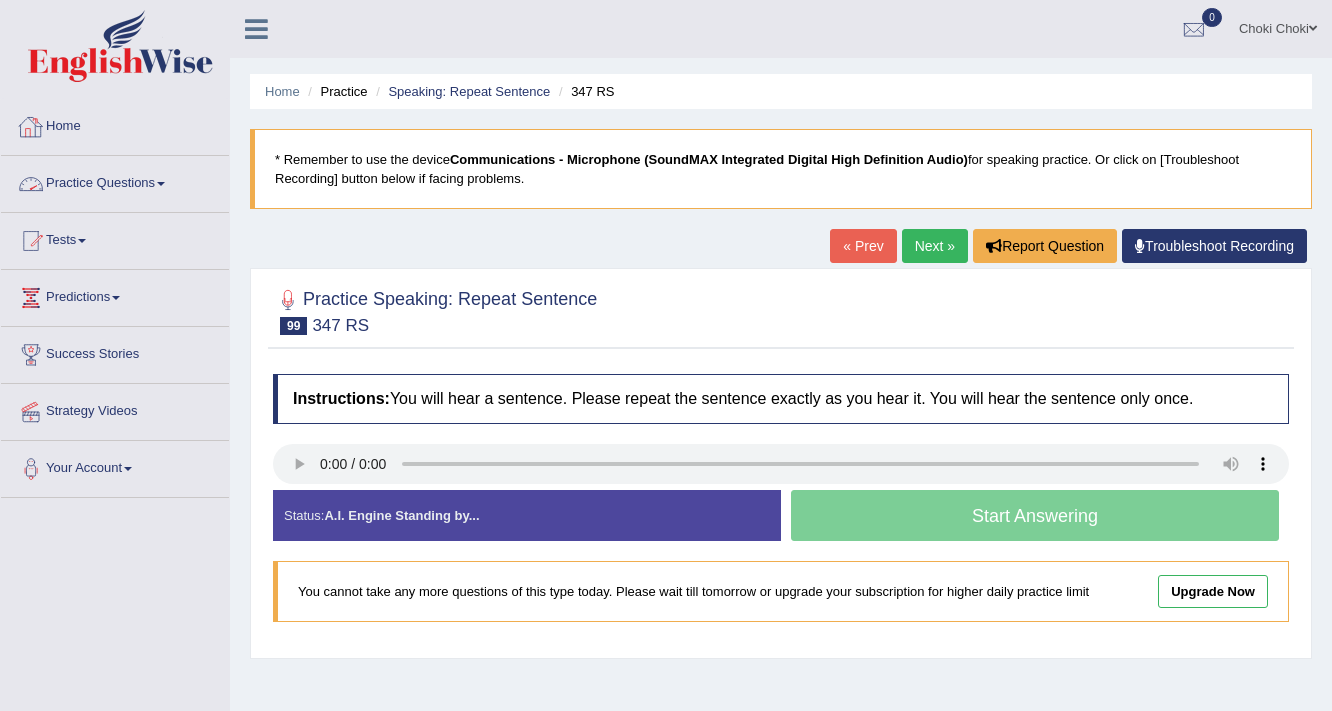 click on "Practice Questions" at bounding box center [115, 181] 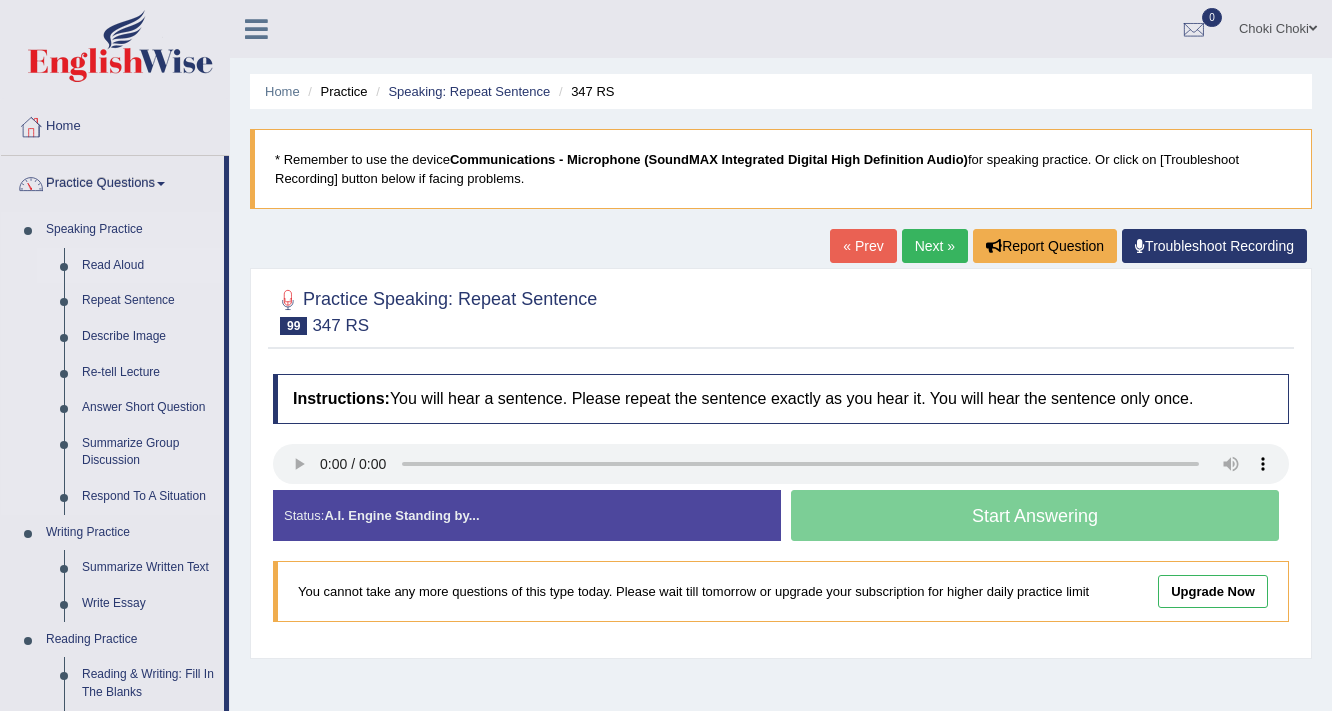 click on "Read Aloud" at bounding box center (148, 266) 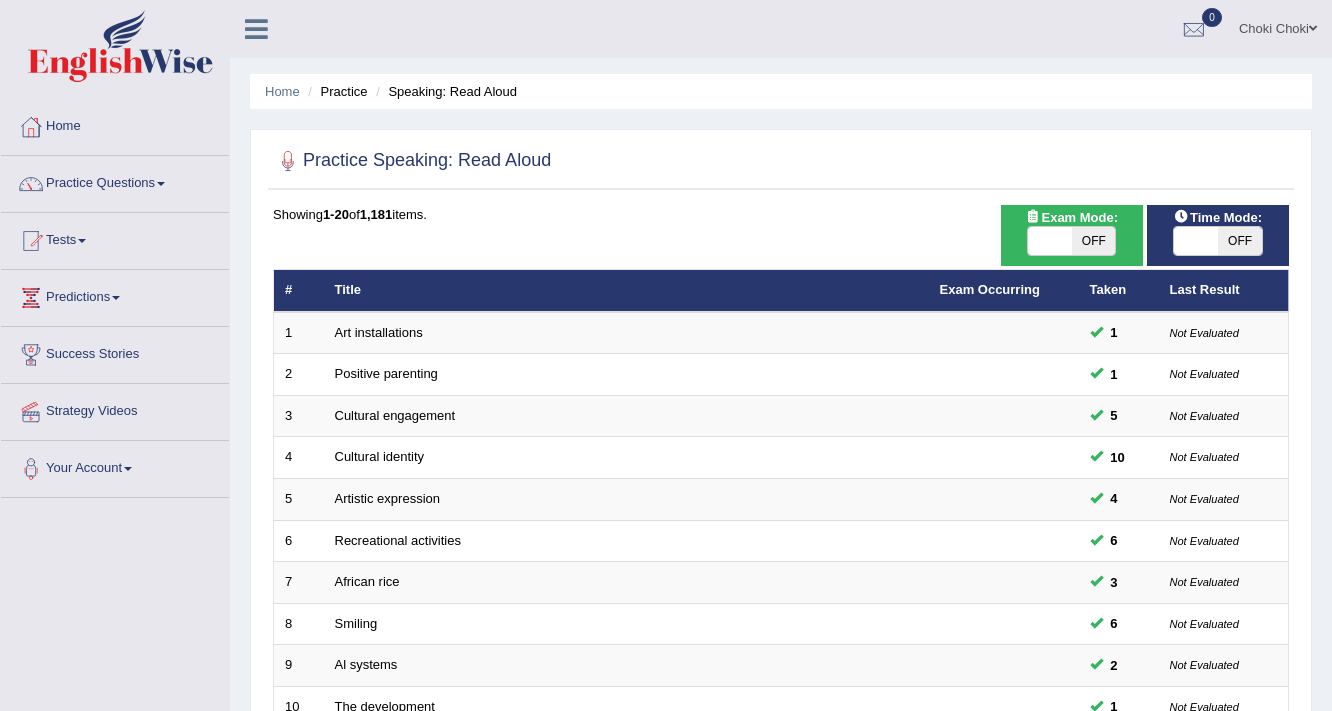 scroll, scrollTop: 0, scrollLeft: 0, axis: both 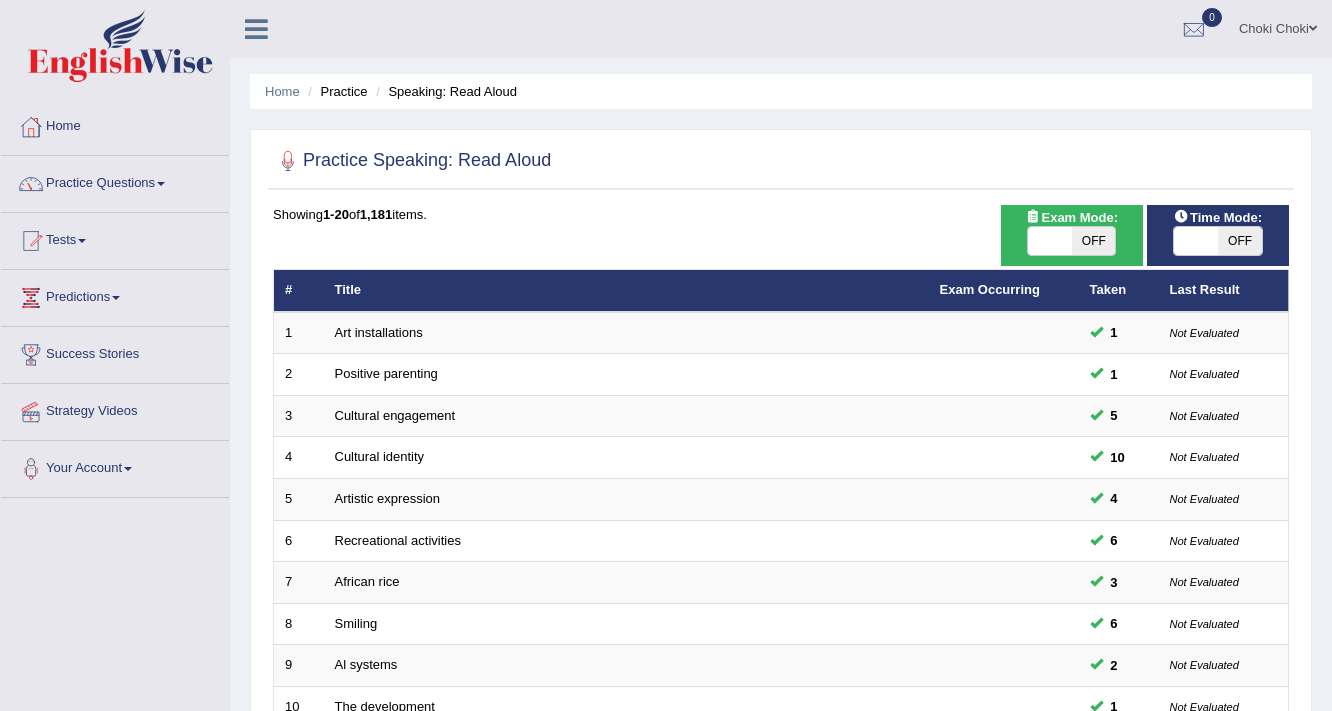 click on "Practice Questions" at bounding box center [115, 181] 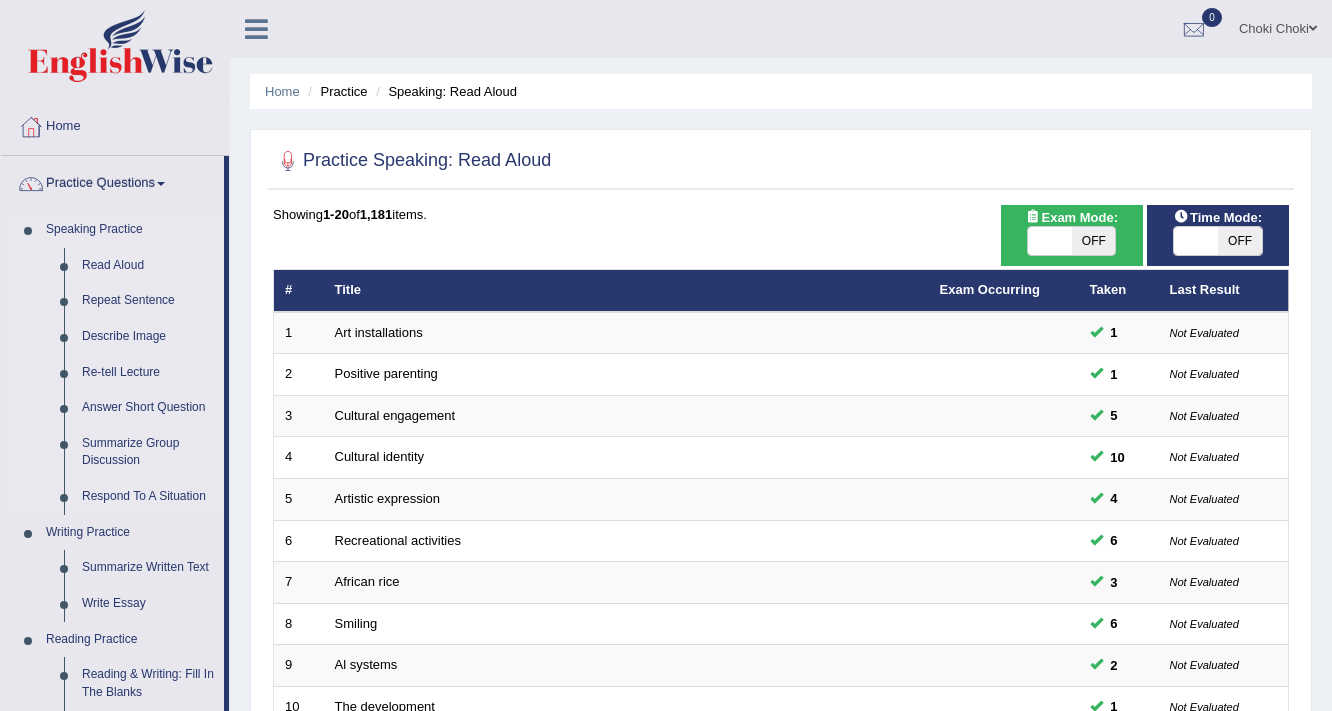 click on "Read Aloud" at bounding box center [148, 266] 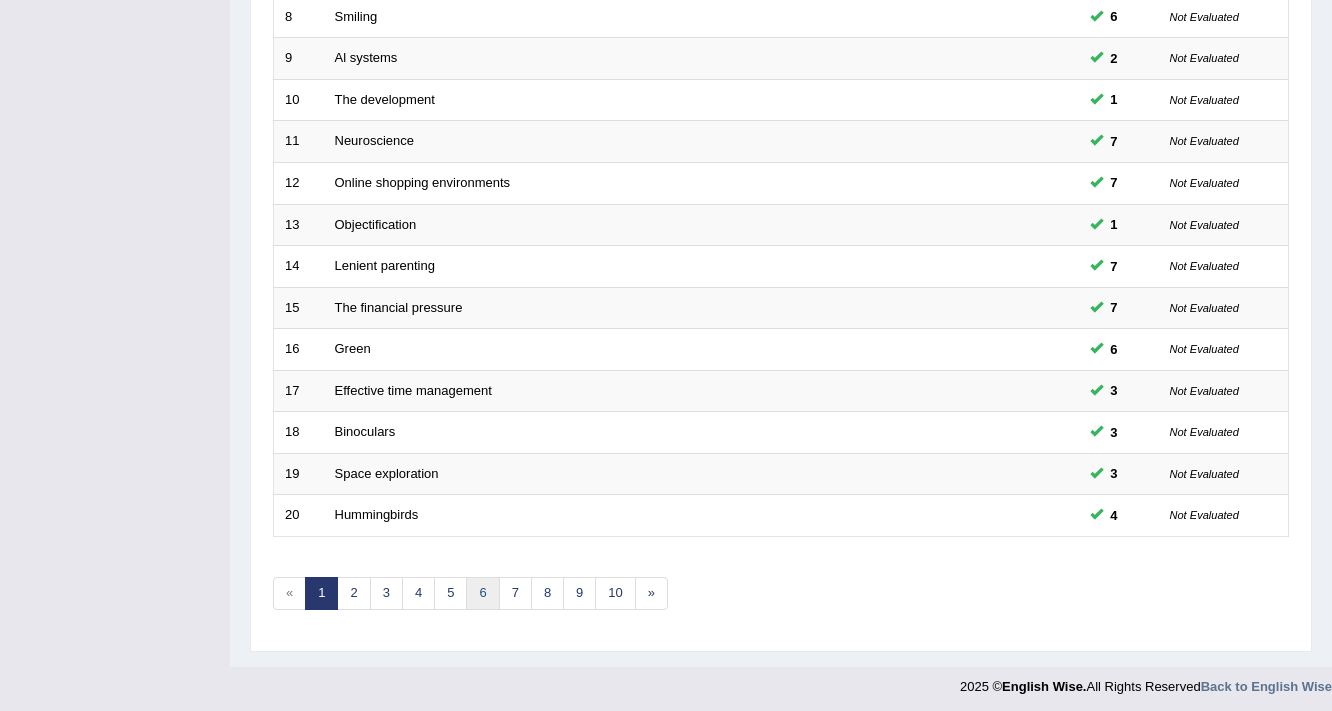 scroll, scrollTop: 607, scrollLeft: 0, axis: vertical 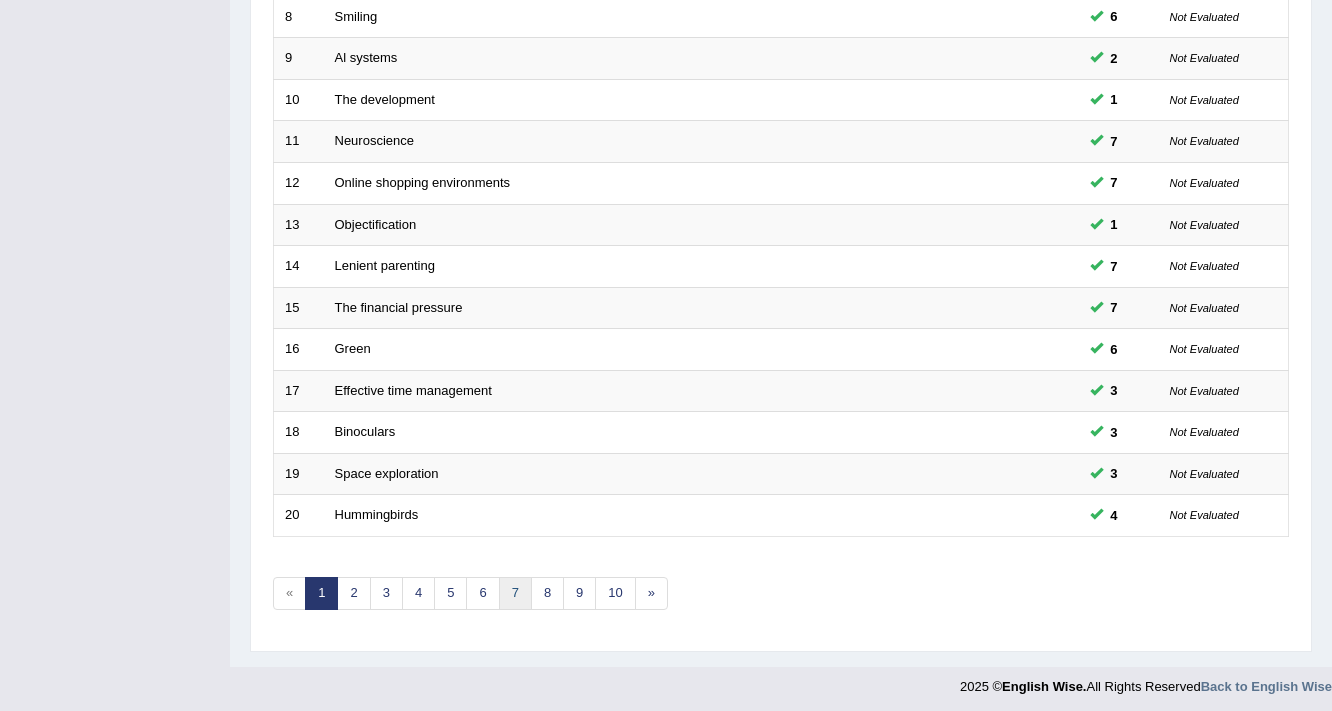 click on "7" at bounding box center [515, 593] 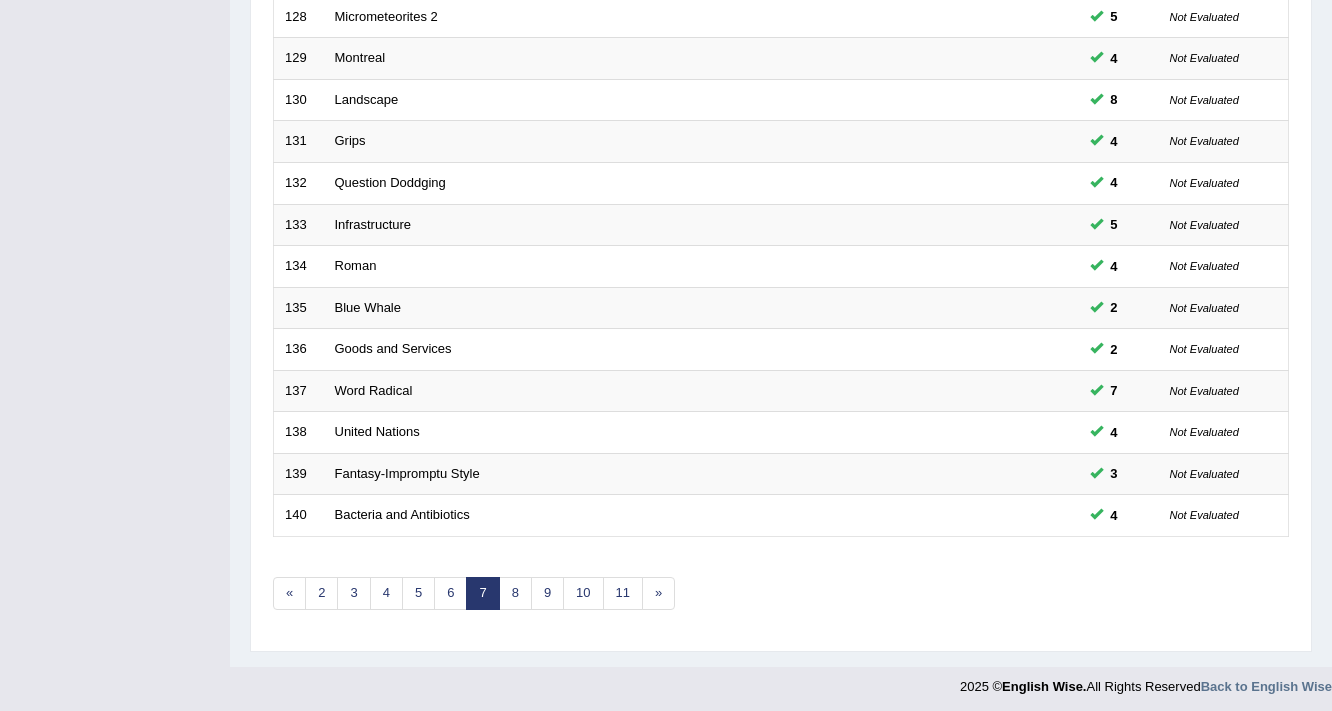 scroll, scrollTop: 607, scrollLeft: 0, axis: vertical 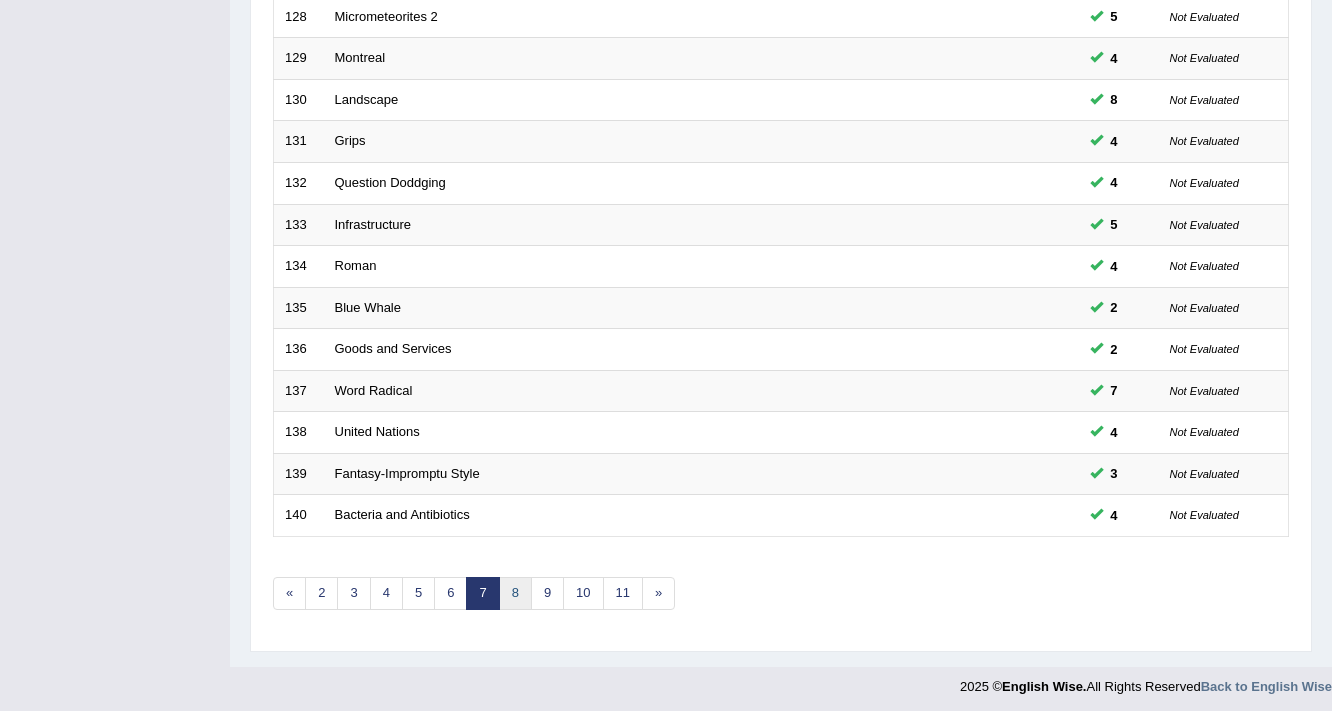click on "8" at bounding box center (515, 593) 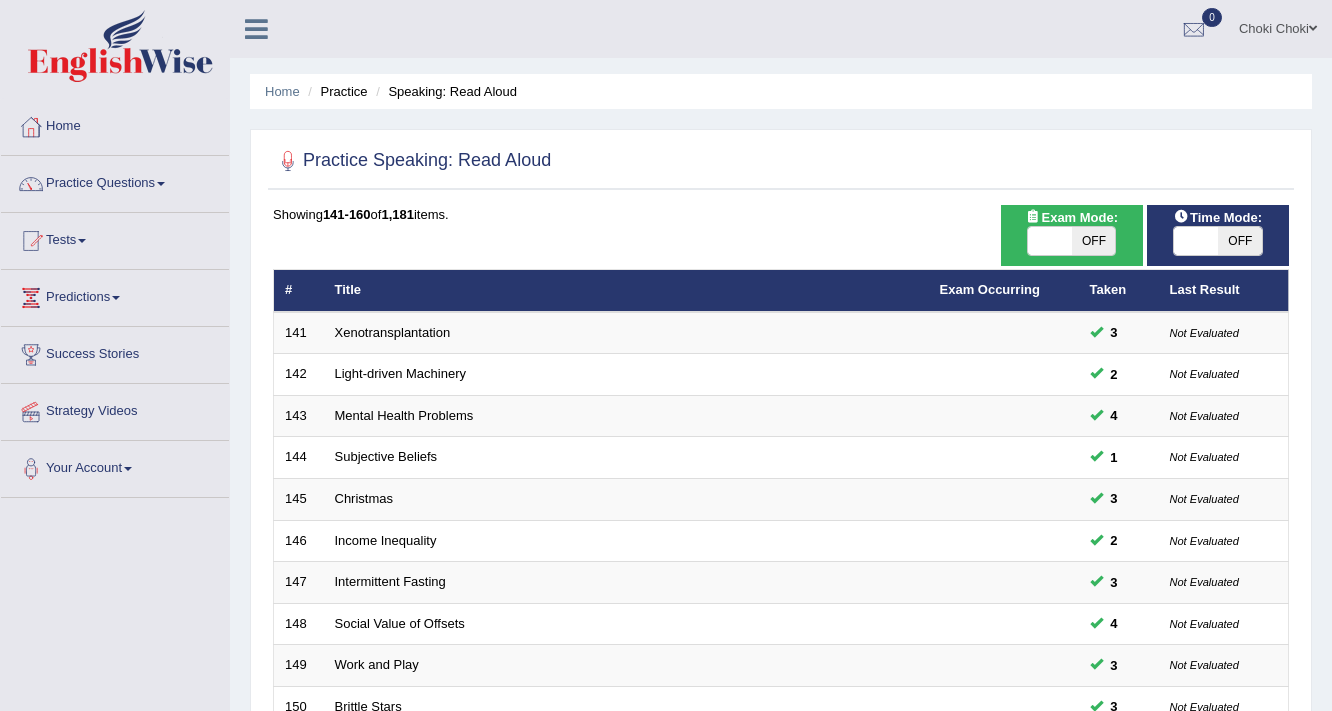 scroll, scrollTop: 607, scrollLeft: 0, axis: vertical 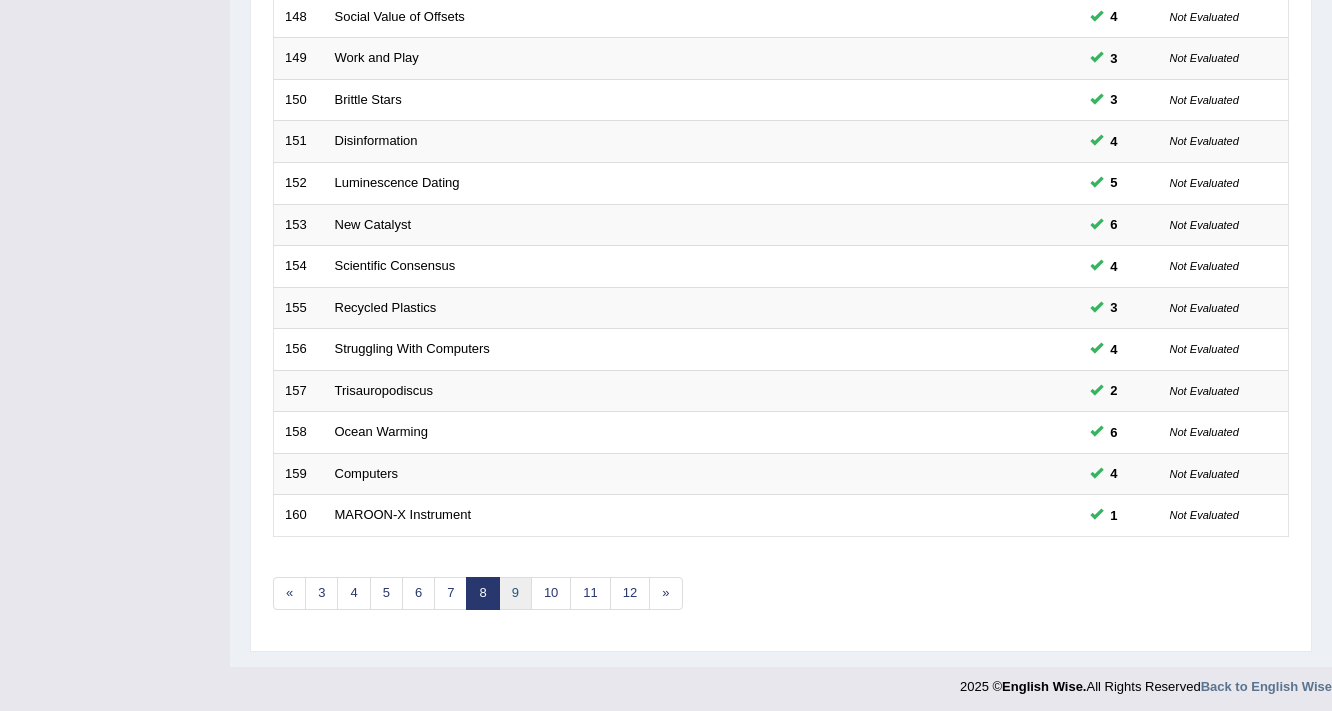 click on "9" at bounding box center [515, 593] 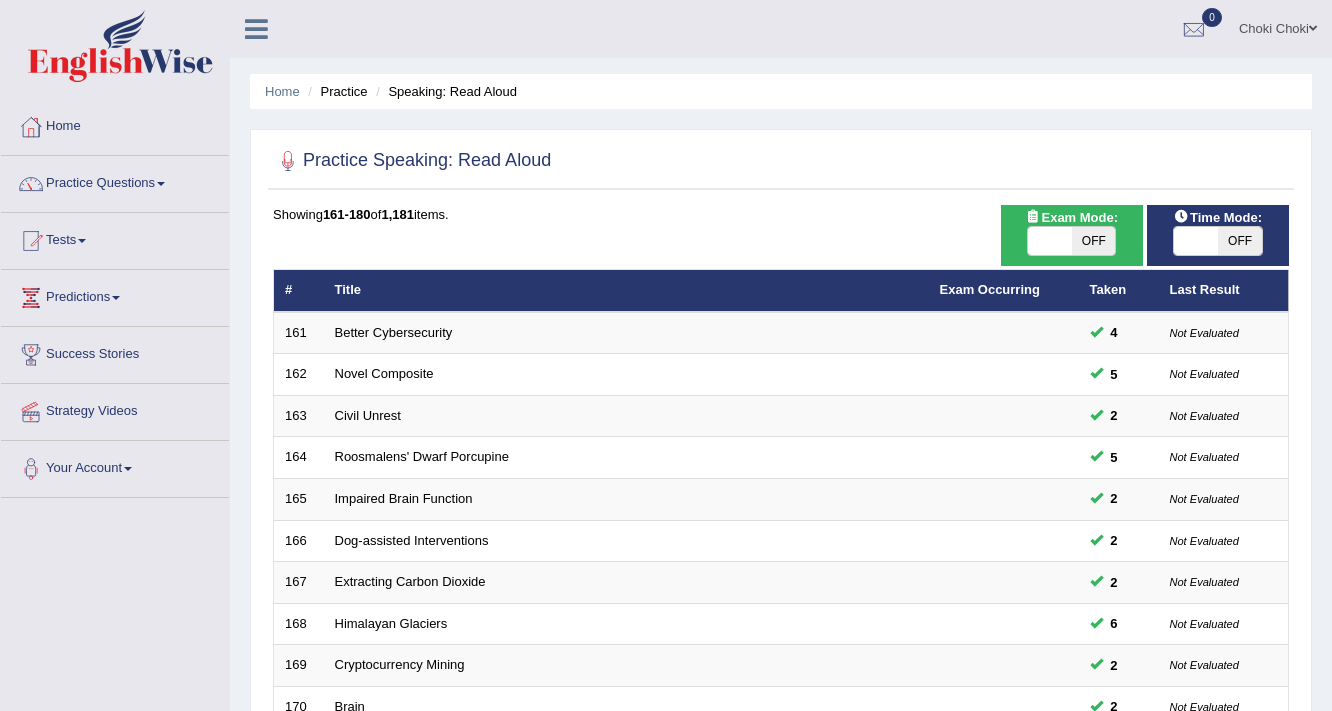 scroll, scrollTop: 607, scrollLeft: 0, axis: vertical 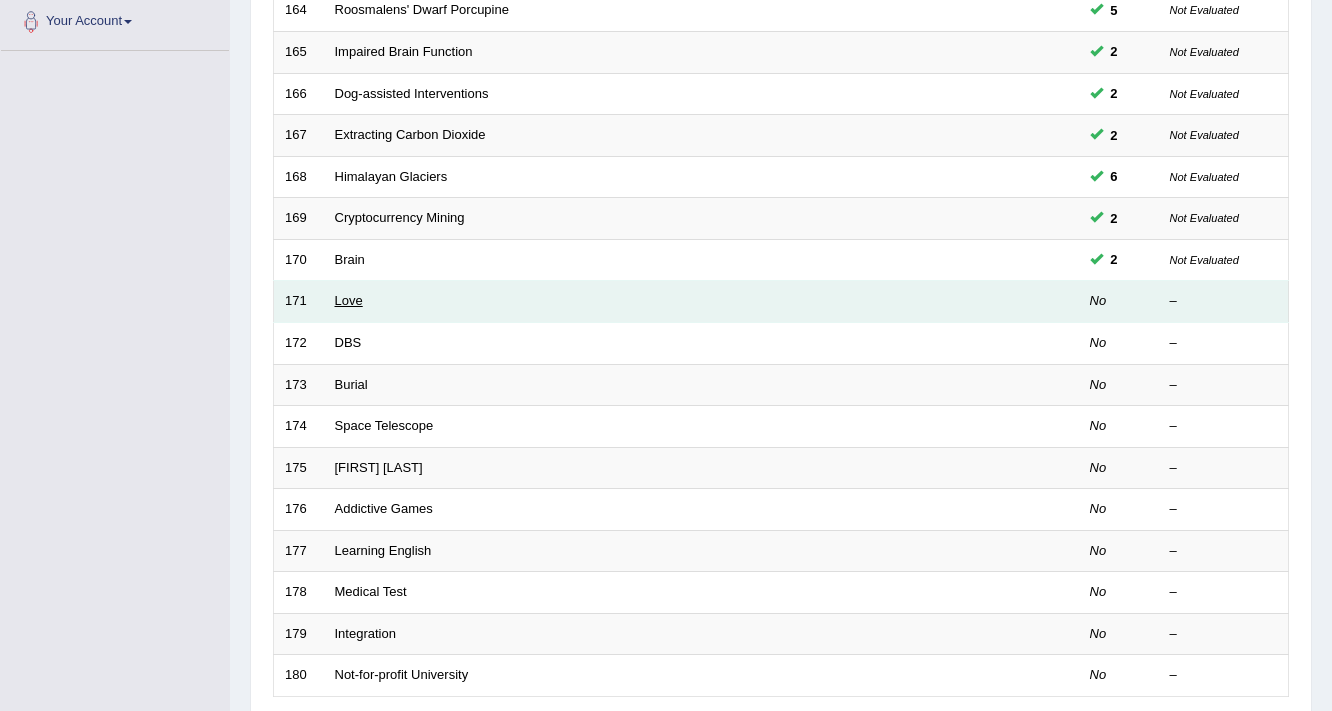 click on "Love" at bounding box center [349, 300] 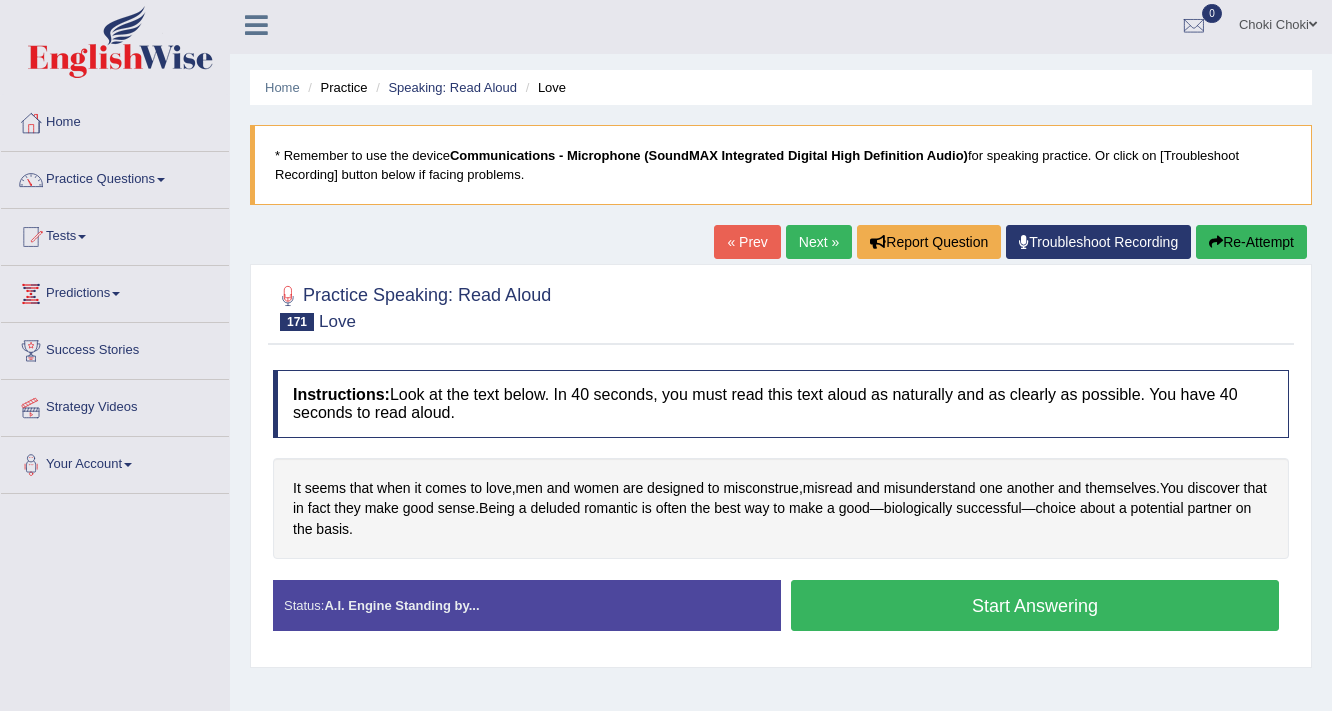 scroll, scrollTop: 160, scrollLeft: 0, axis: vertical 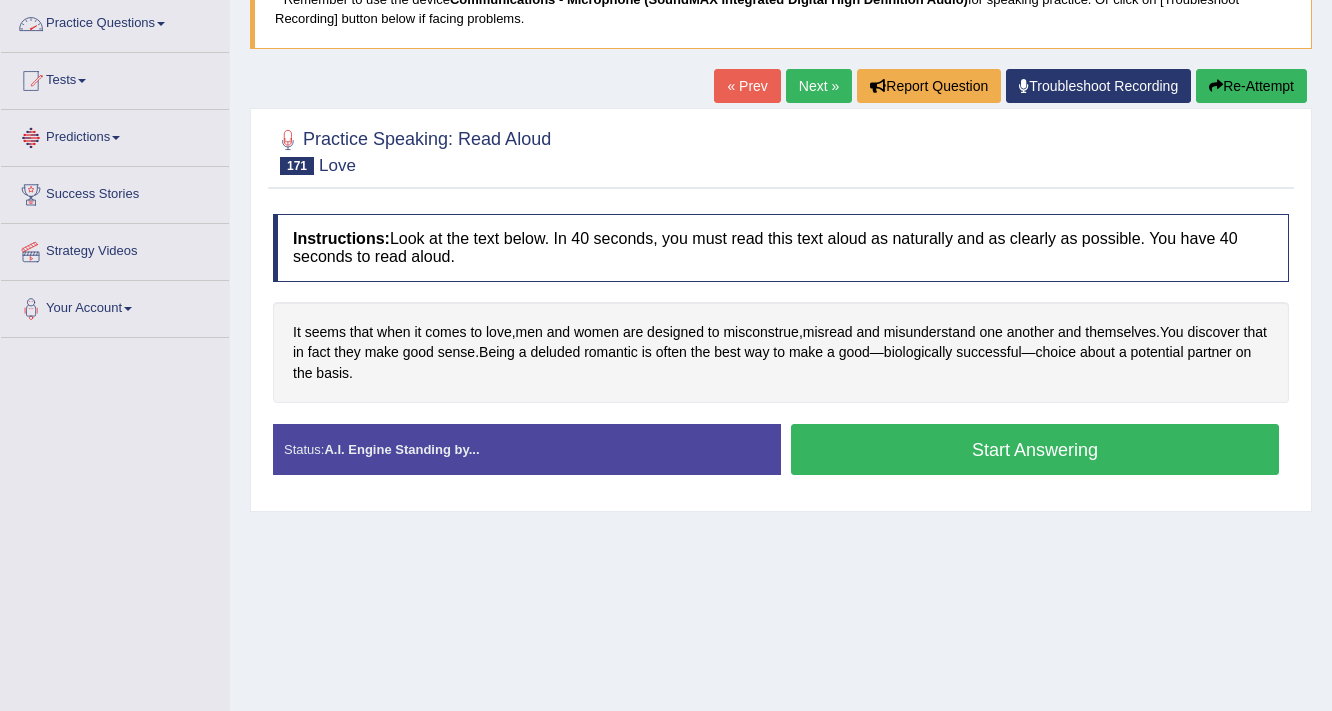 click on "Start Answering" at bounding box center (1035, 449) 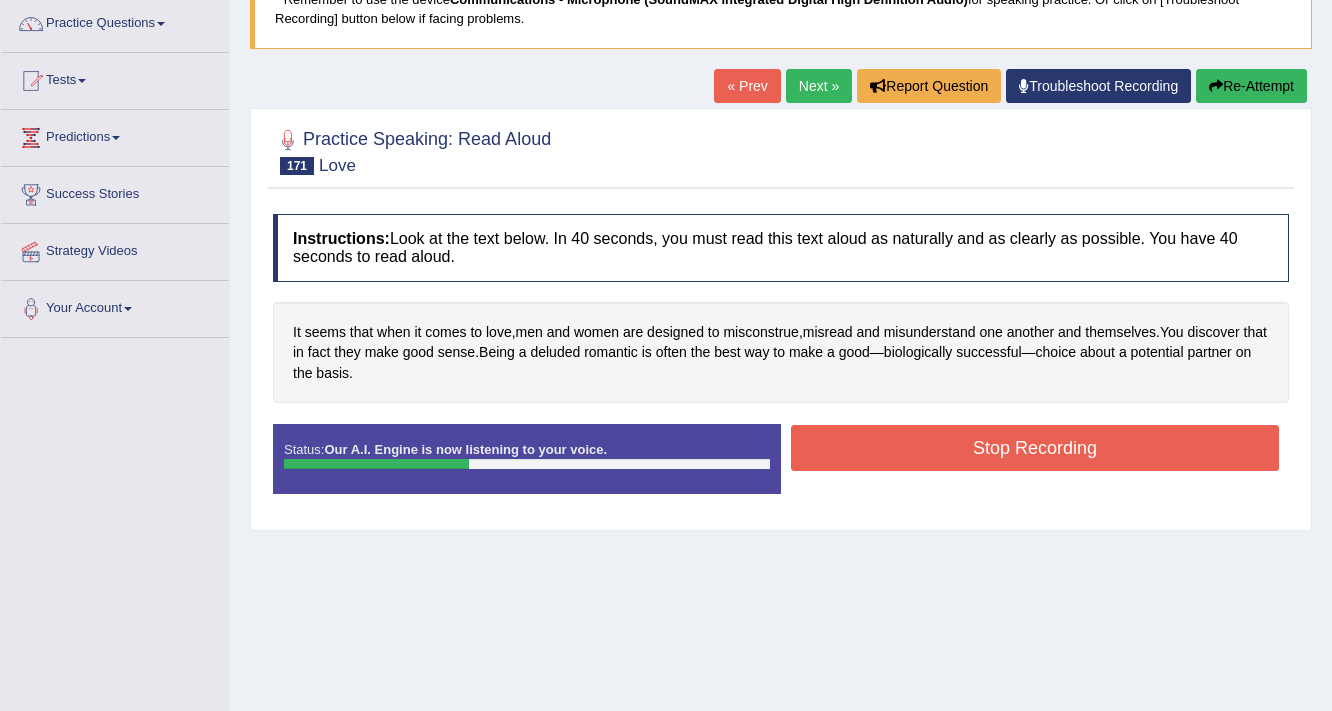 click on "Stop Recording" at bounding box center [1035, 448] 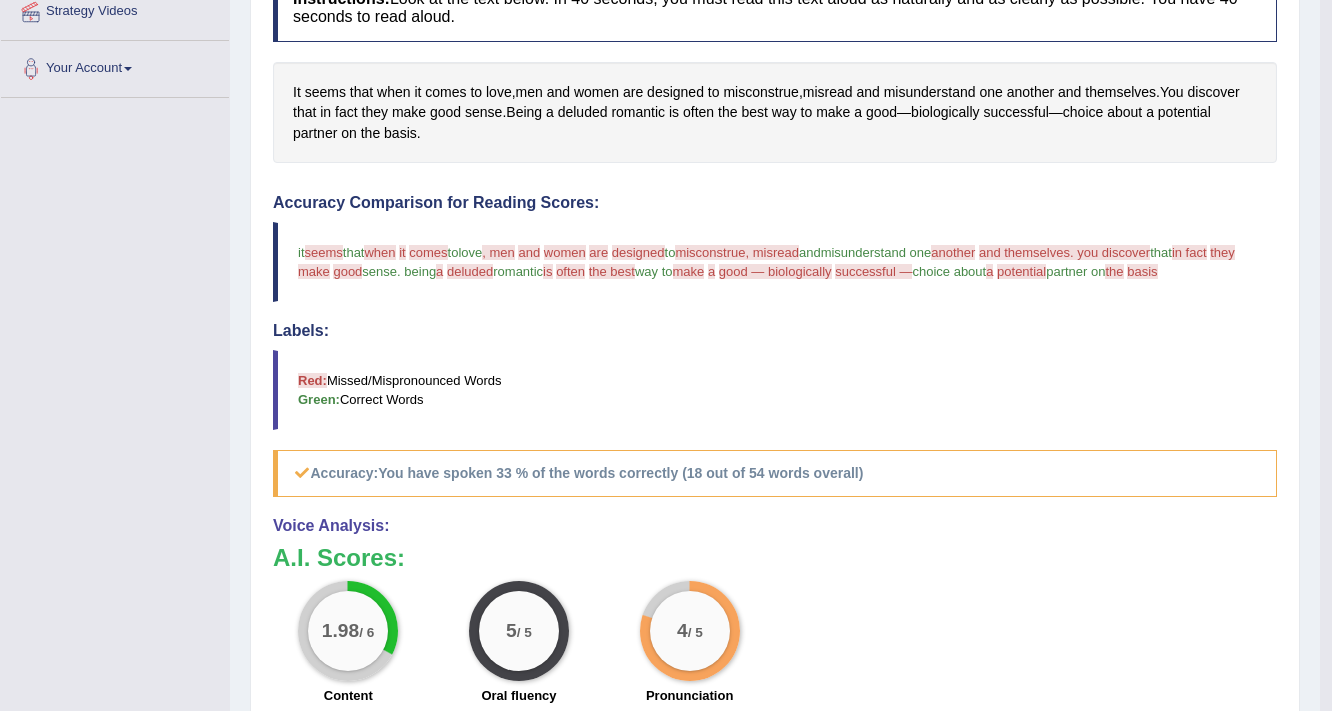 scroll, scrollTop: 480, scrollLeft: 0, axis: vertical 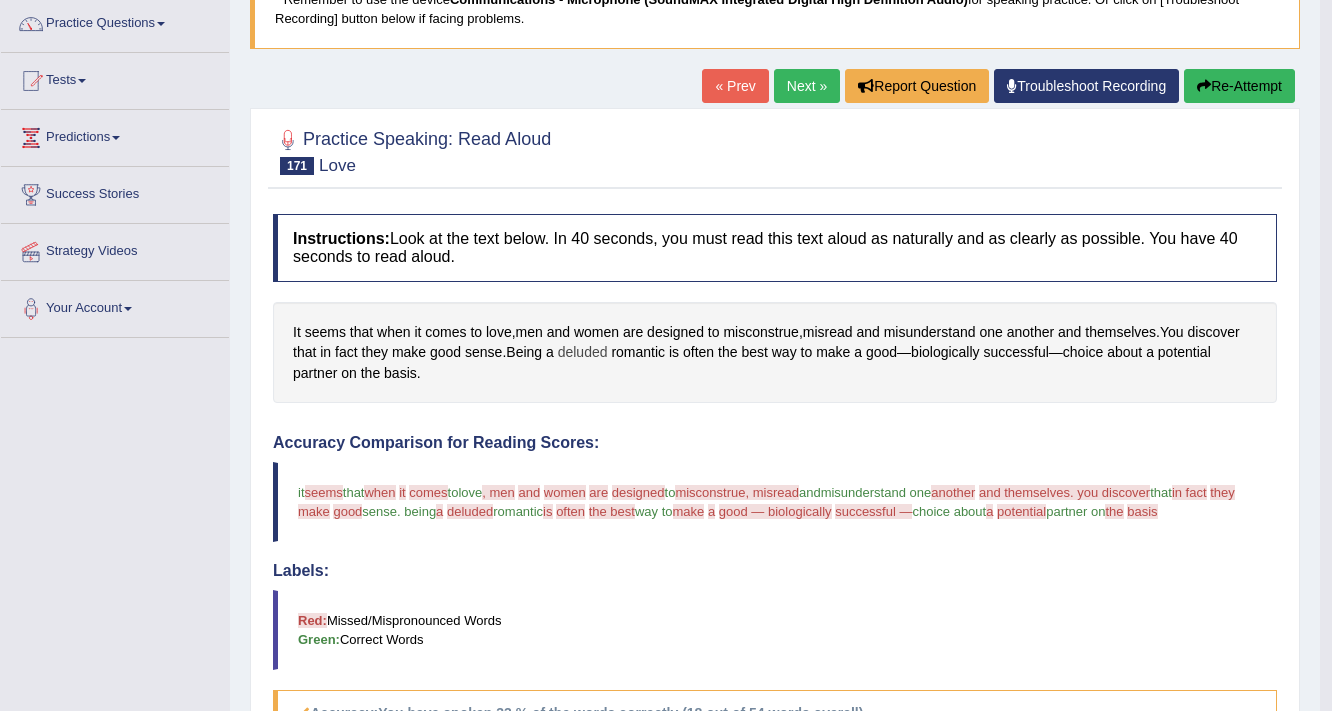 click on "deluded" at bounding box center (583, 352) 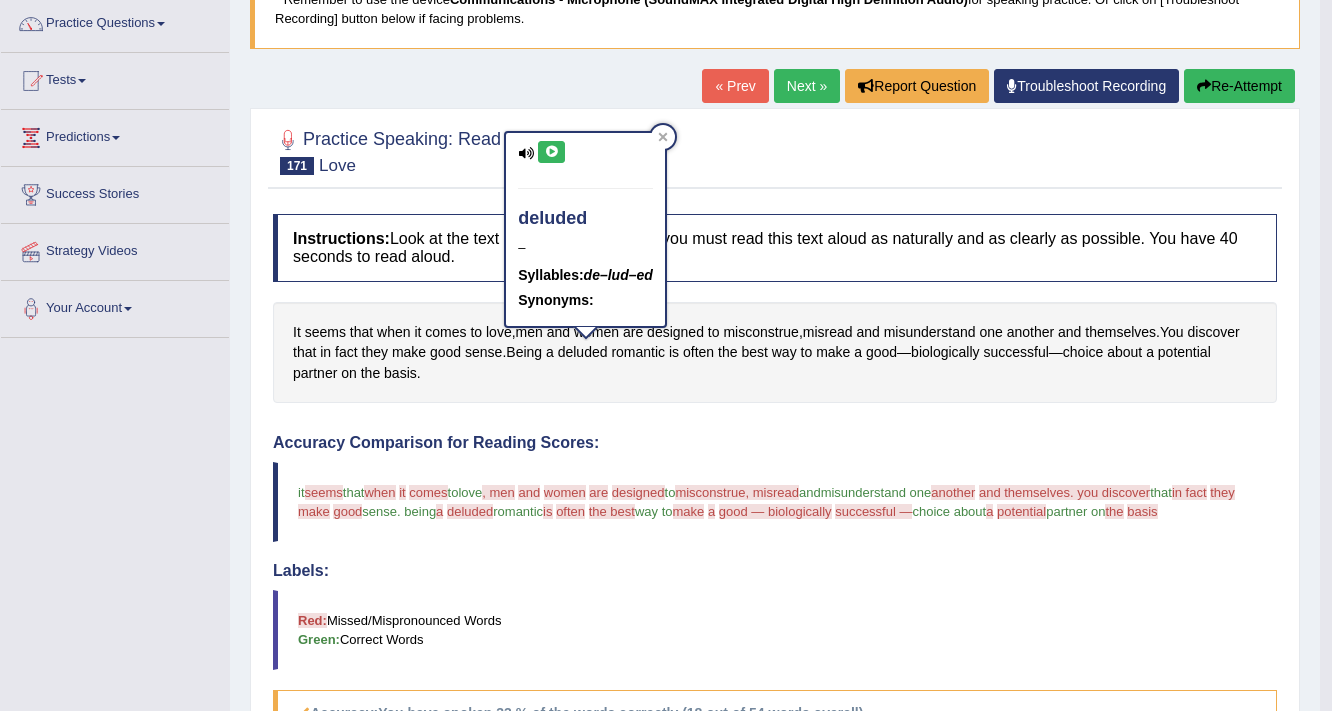 click at bounding box center [551, 152] 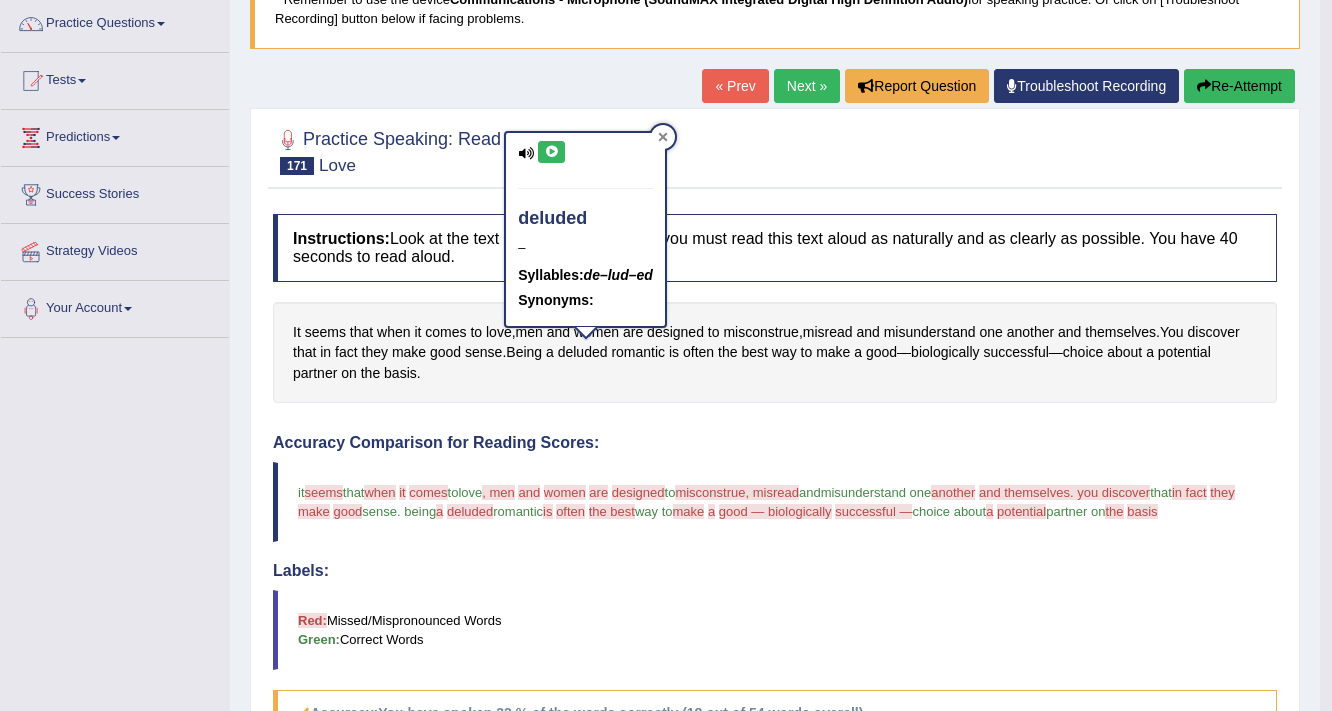 click 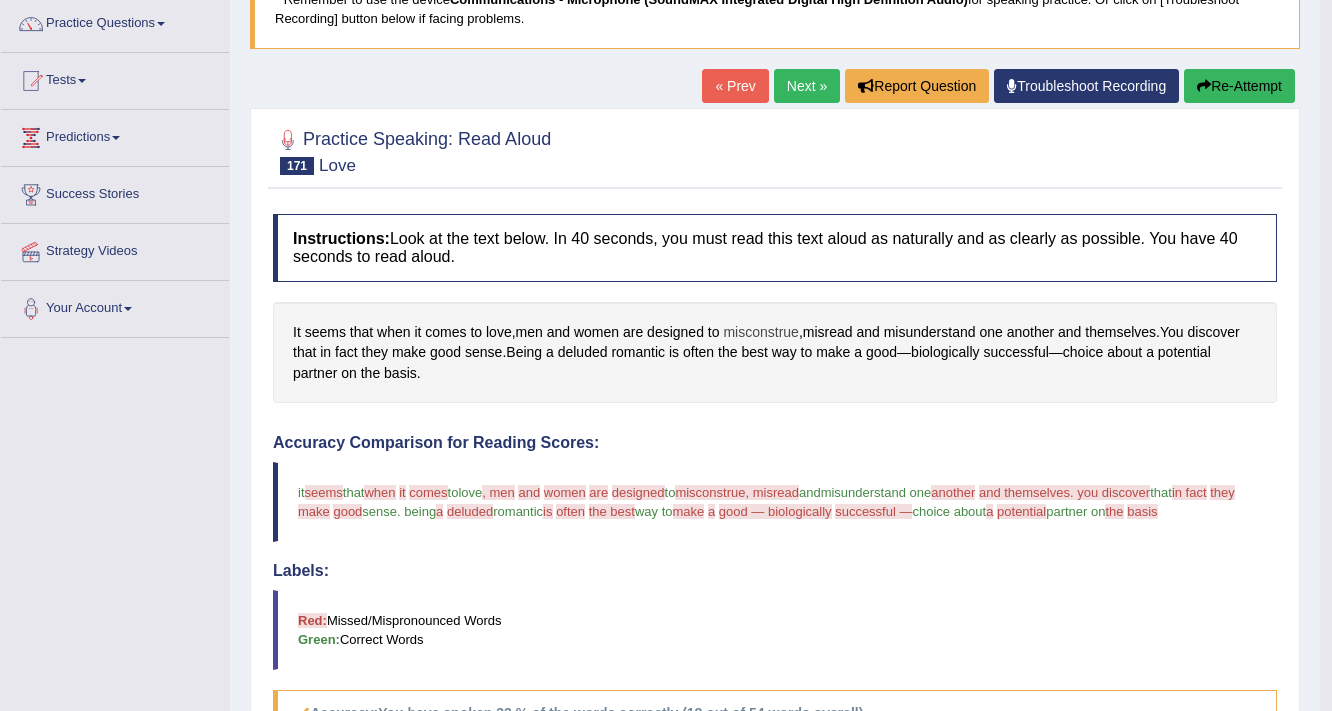 click on "misconstrue" at bounding box center (760, 332) 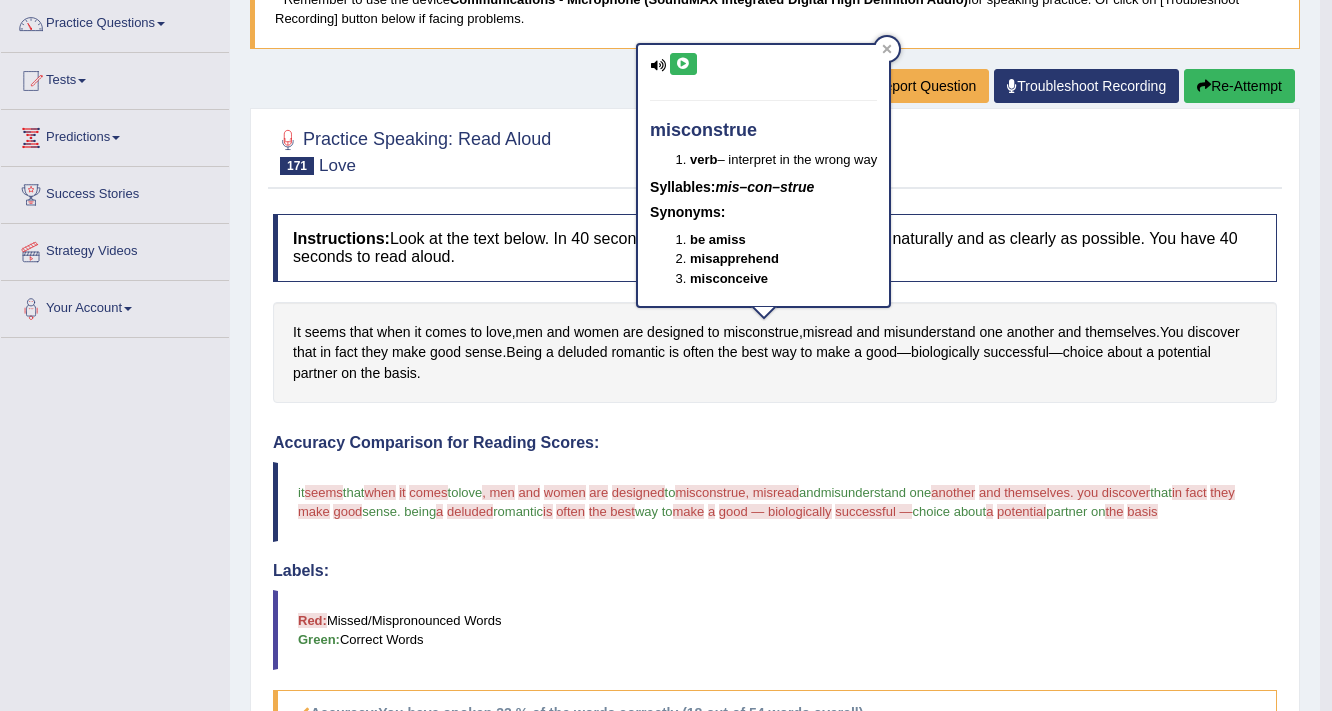 click at bounding box center [683, 64] 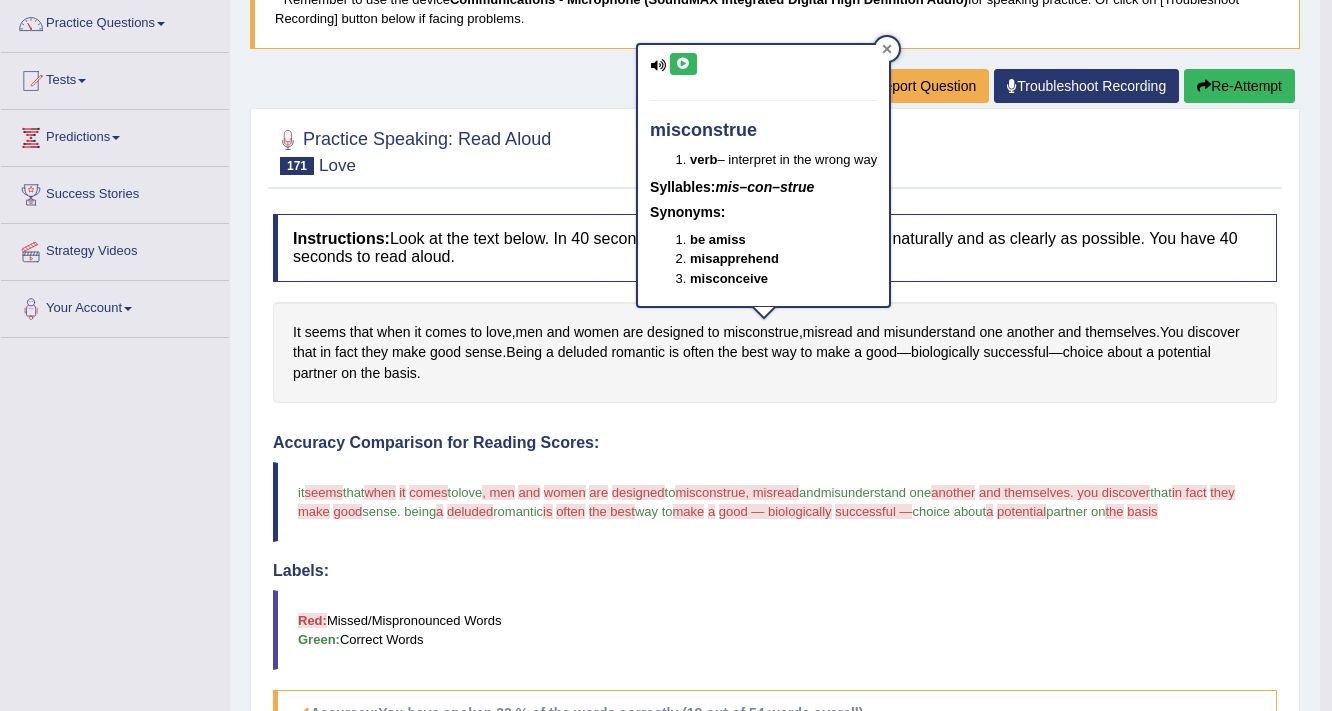 click 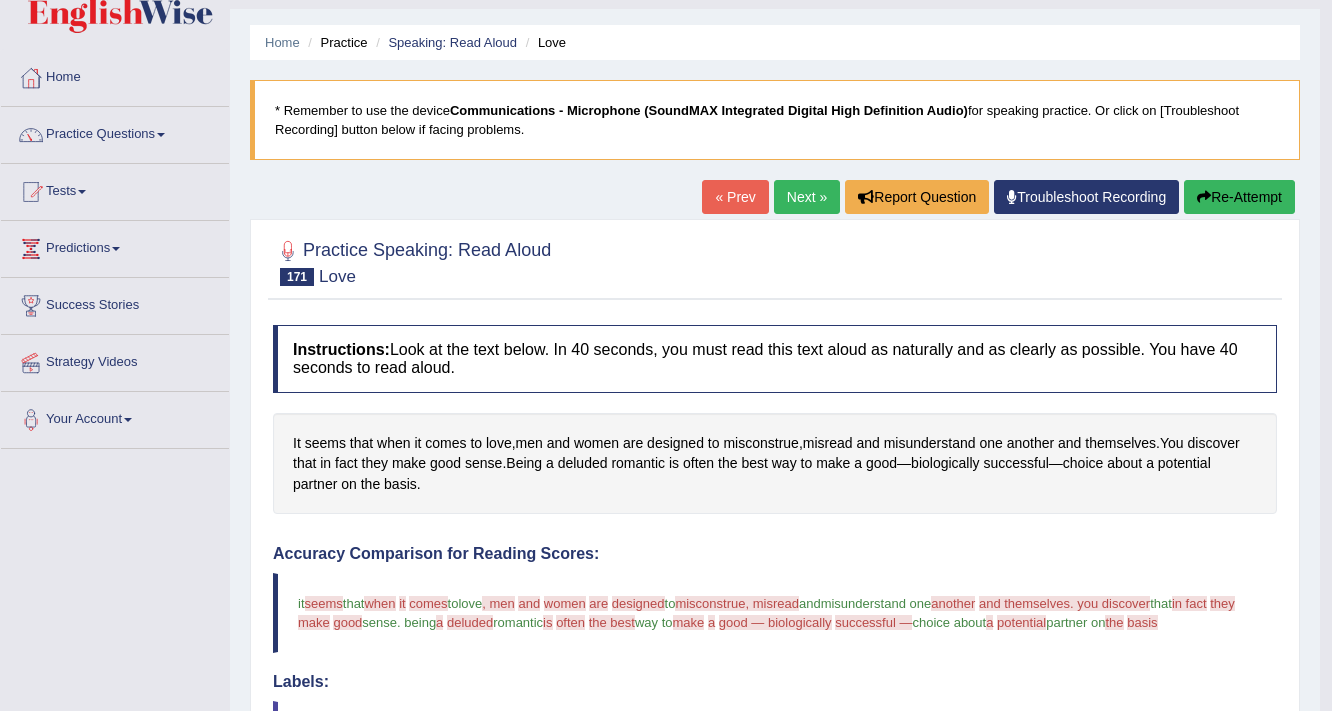 scroll, scrollTop: 0, scrollLeft: 0, axis: both 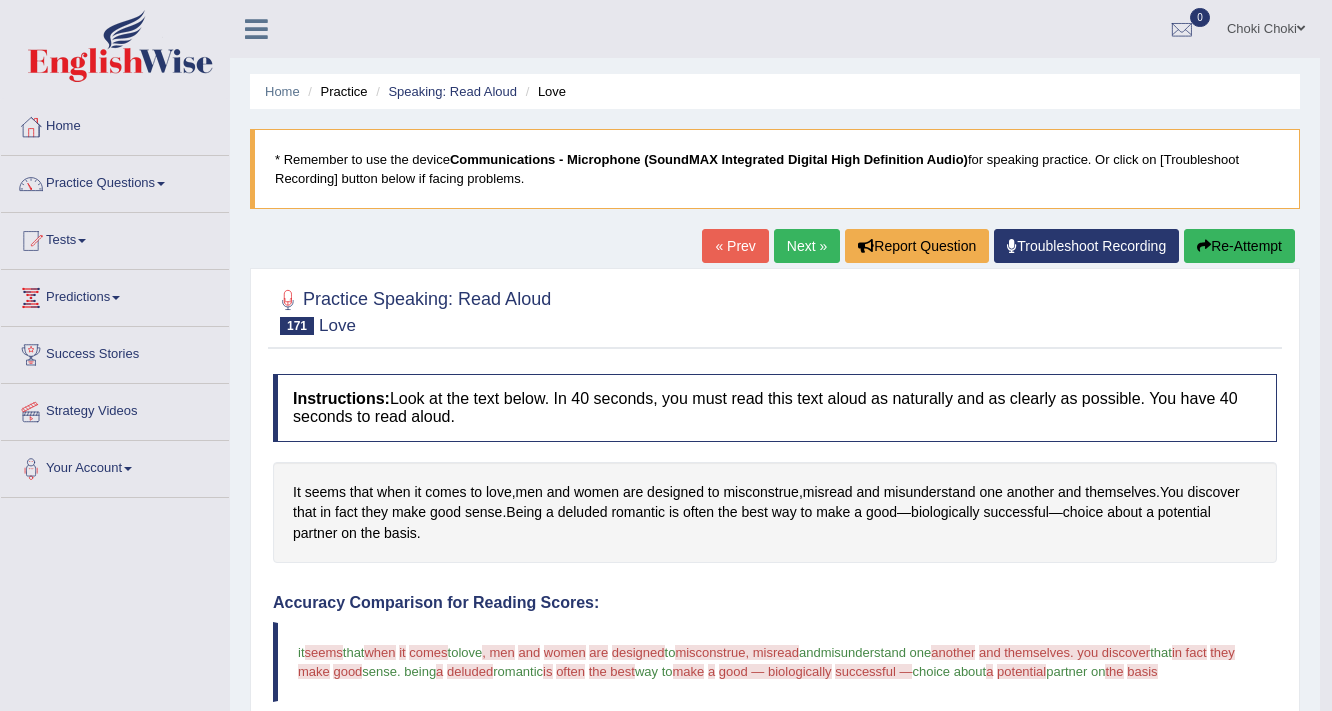 click on "Re-Attempt" at bounding box center [1239, 246] 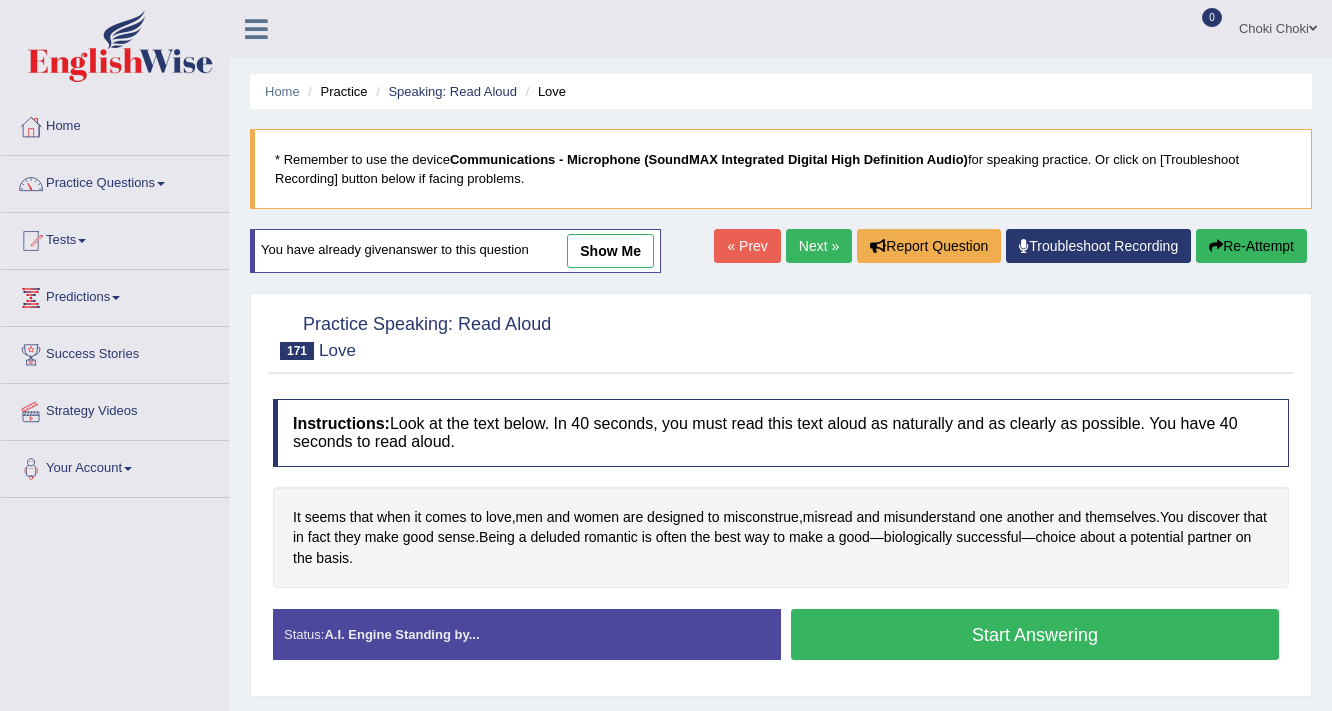 scroll, scrollTop: 0, scrollLeft: 0, axis: both 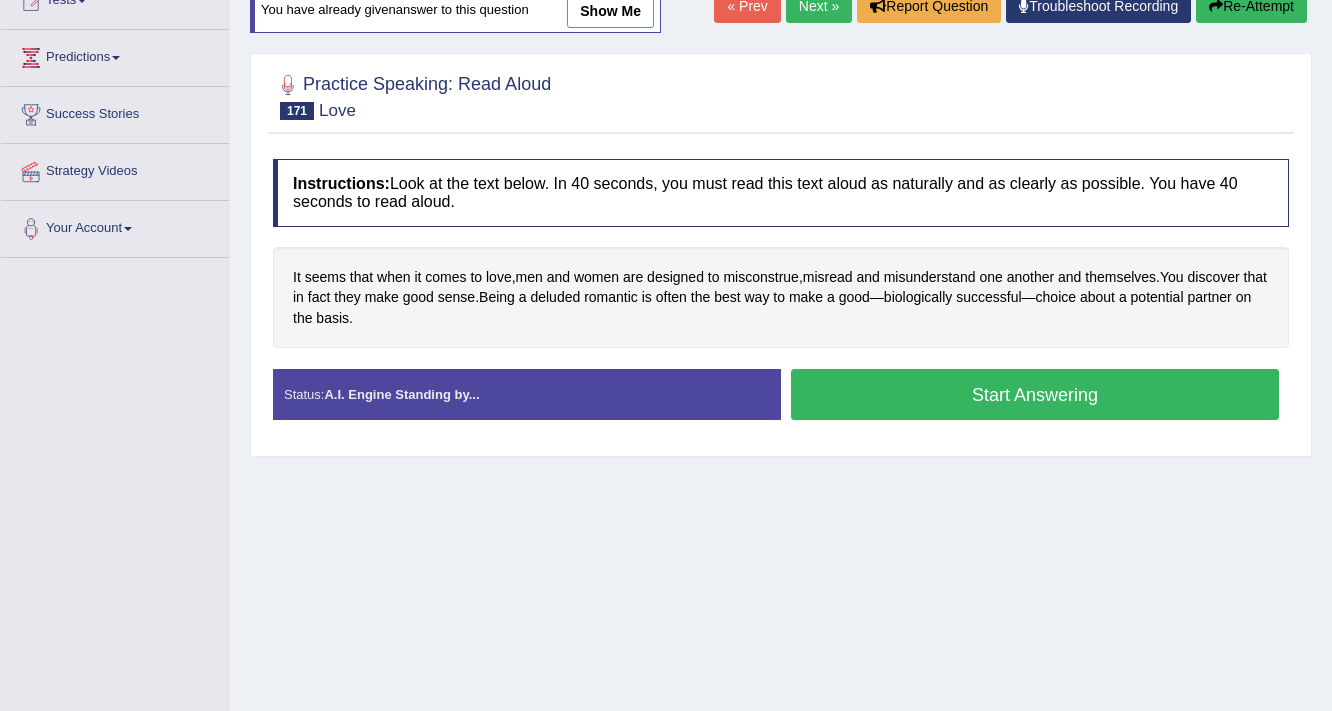 click on "Start Answering" at bounding box center [1035, 394] 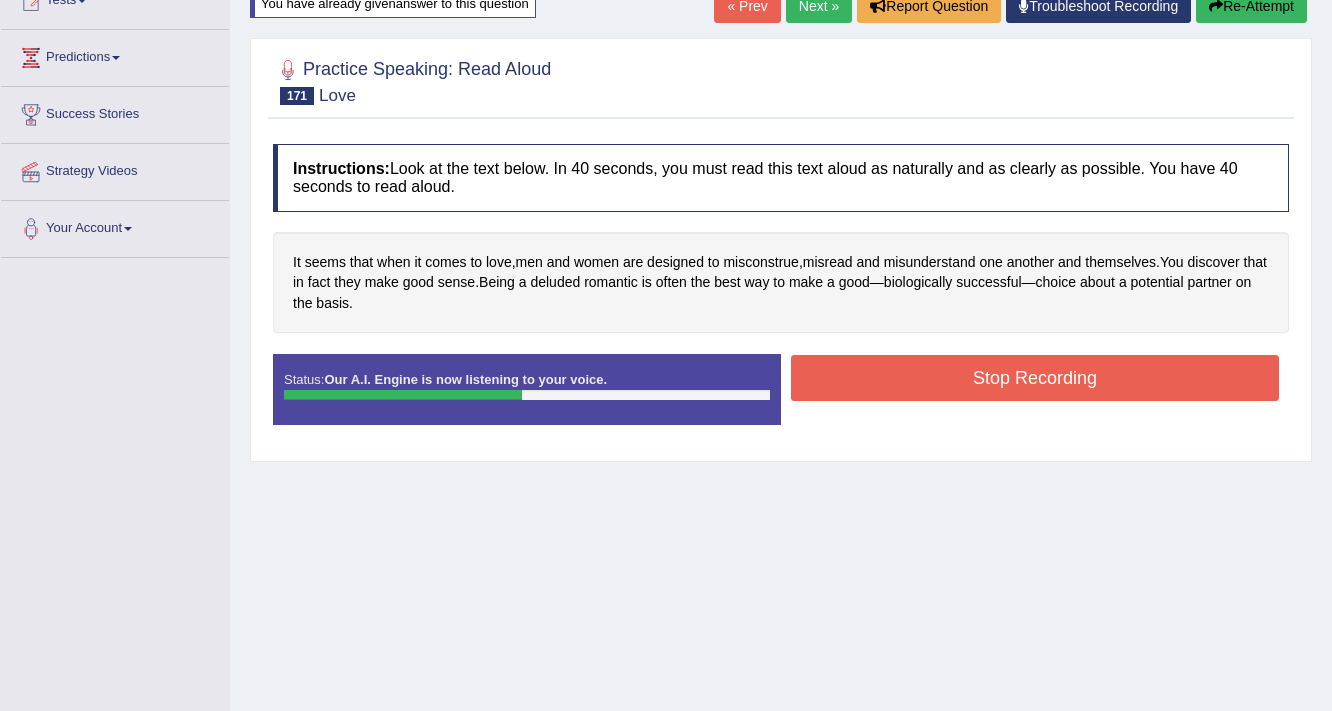 click on "Stop Recording" at bounding box center (1035, 378) 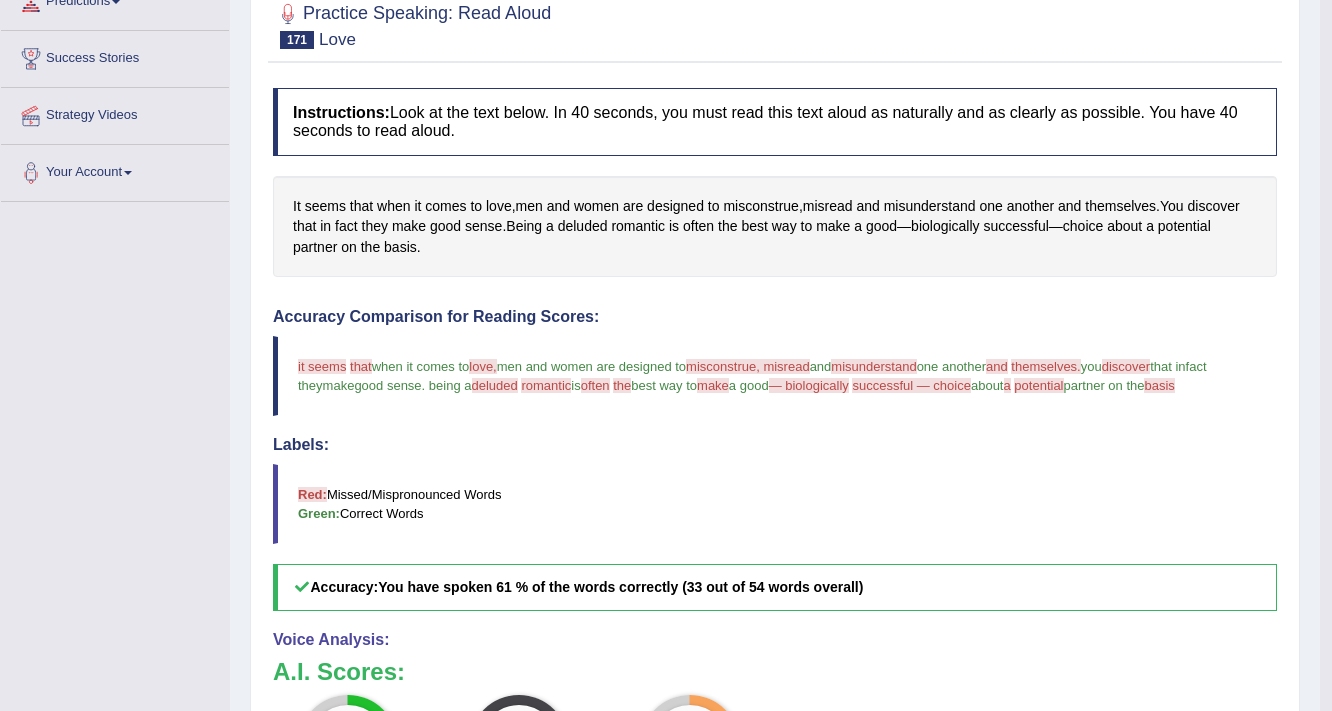 scroll, scrollTop: 240, scrollLeft: 0, axis: vertical 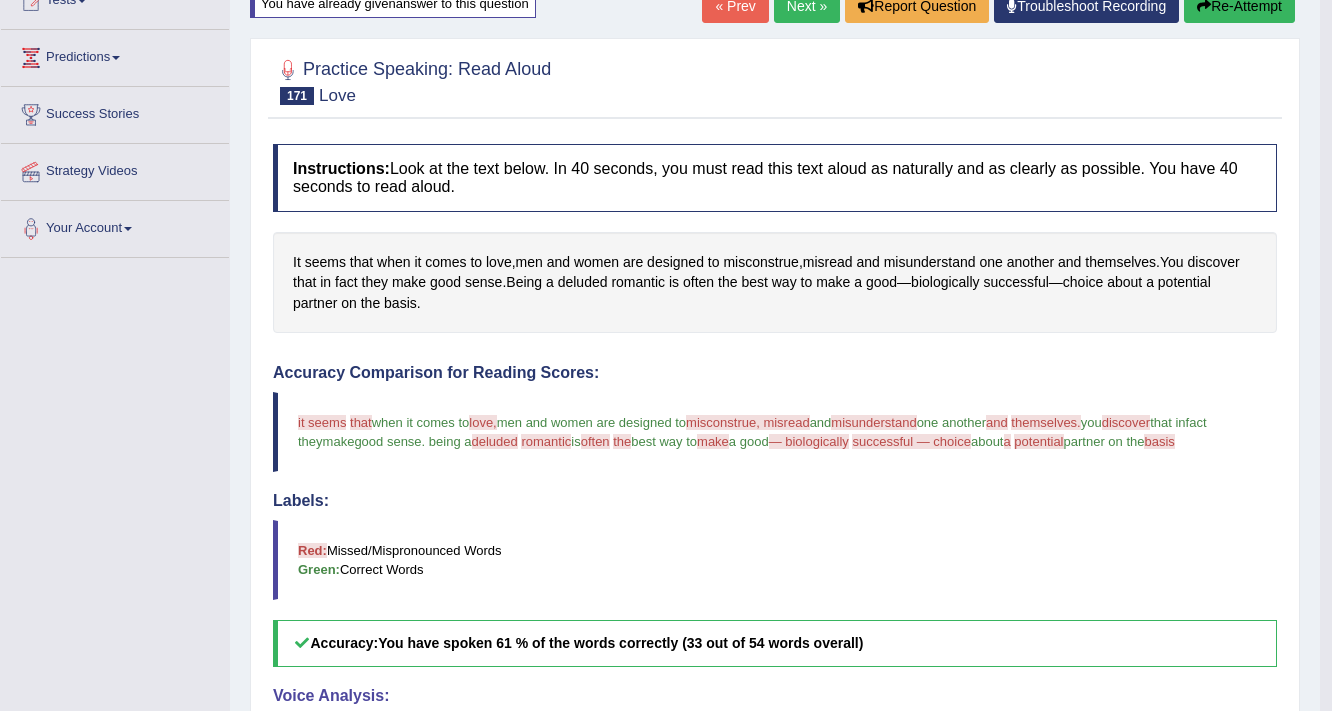 click on "Next »" at bounding box center [807, 6] 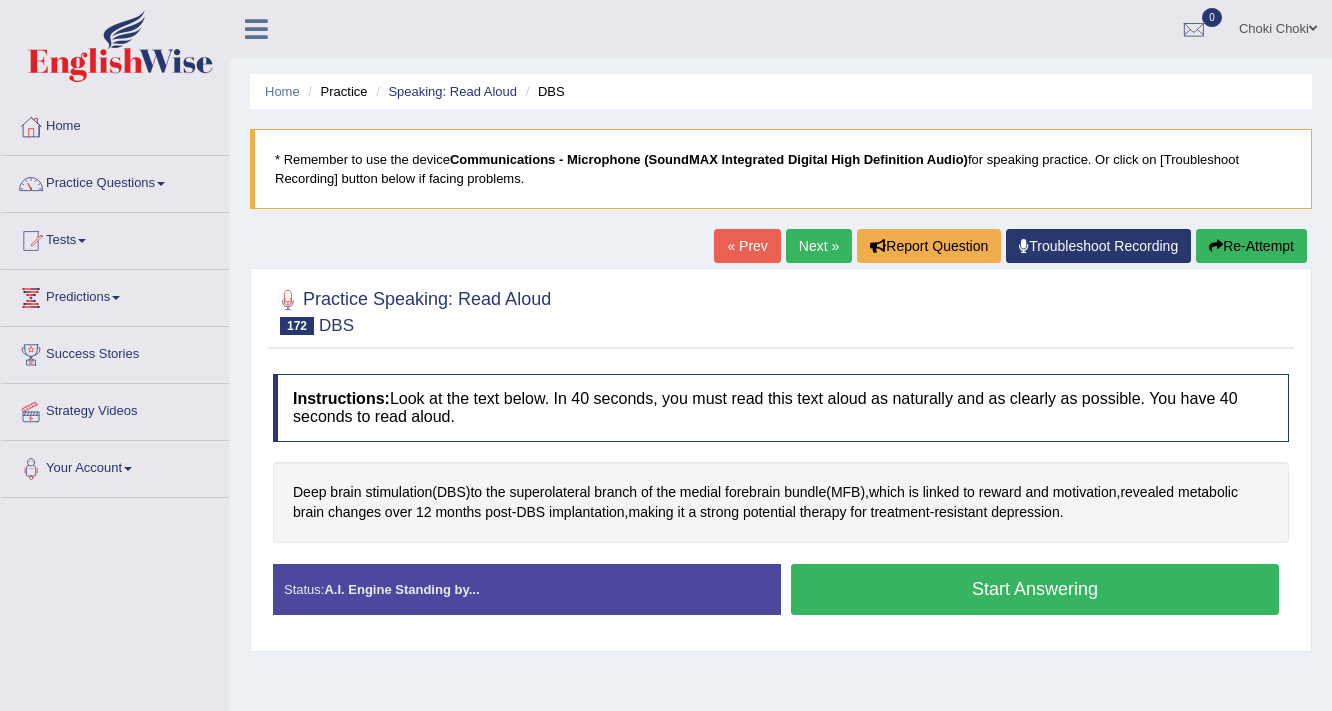 scroll, scrollTop: 90, scrollLeft: 0, axis: vertical 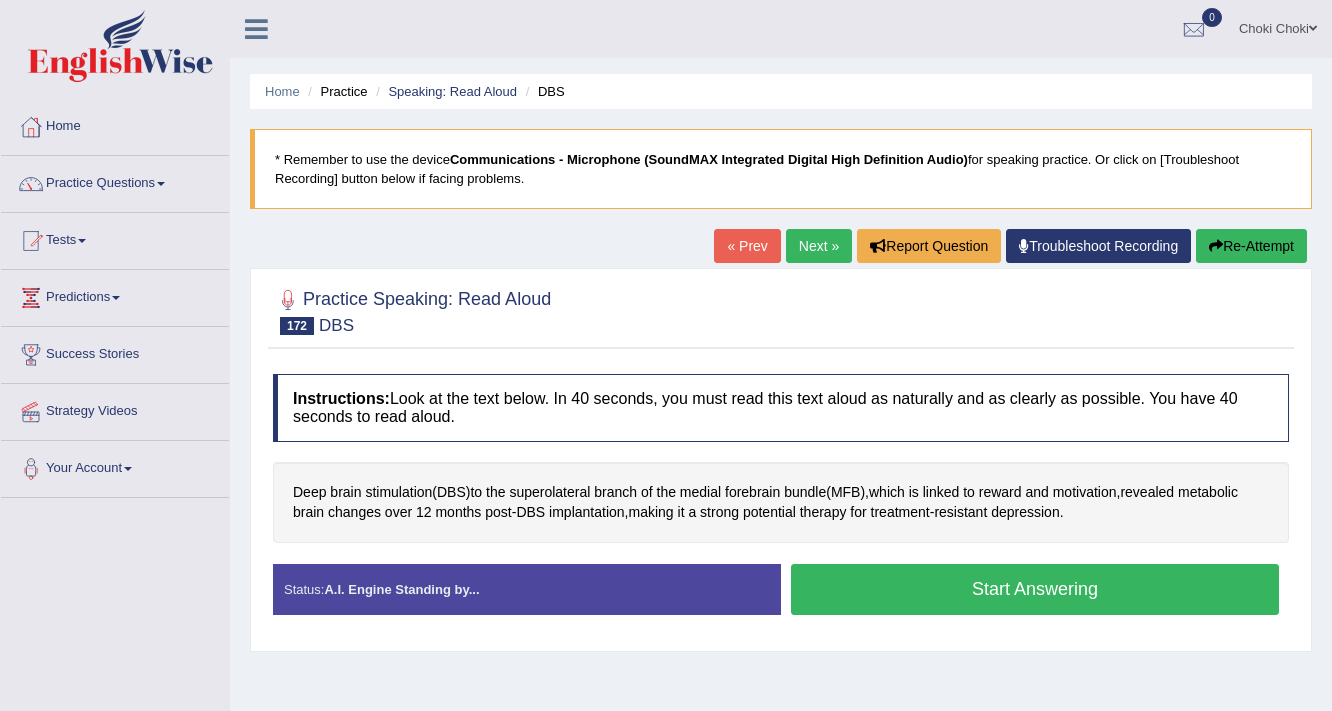 click on "Start Answering" at bounding box center [1035, 589] 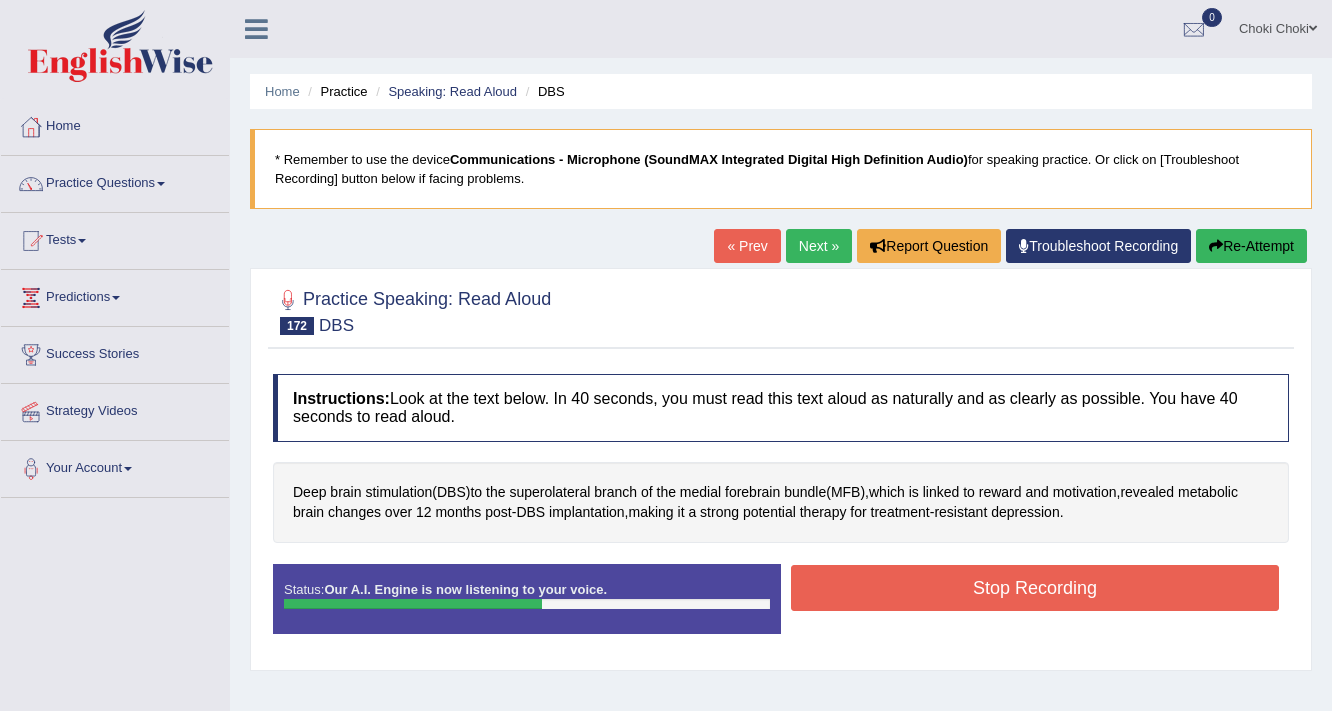 click on "Stop Recording" at bounding box center (1035, 588) 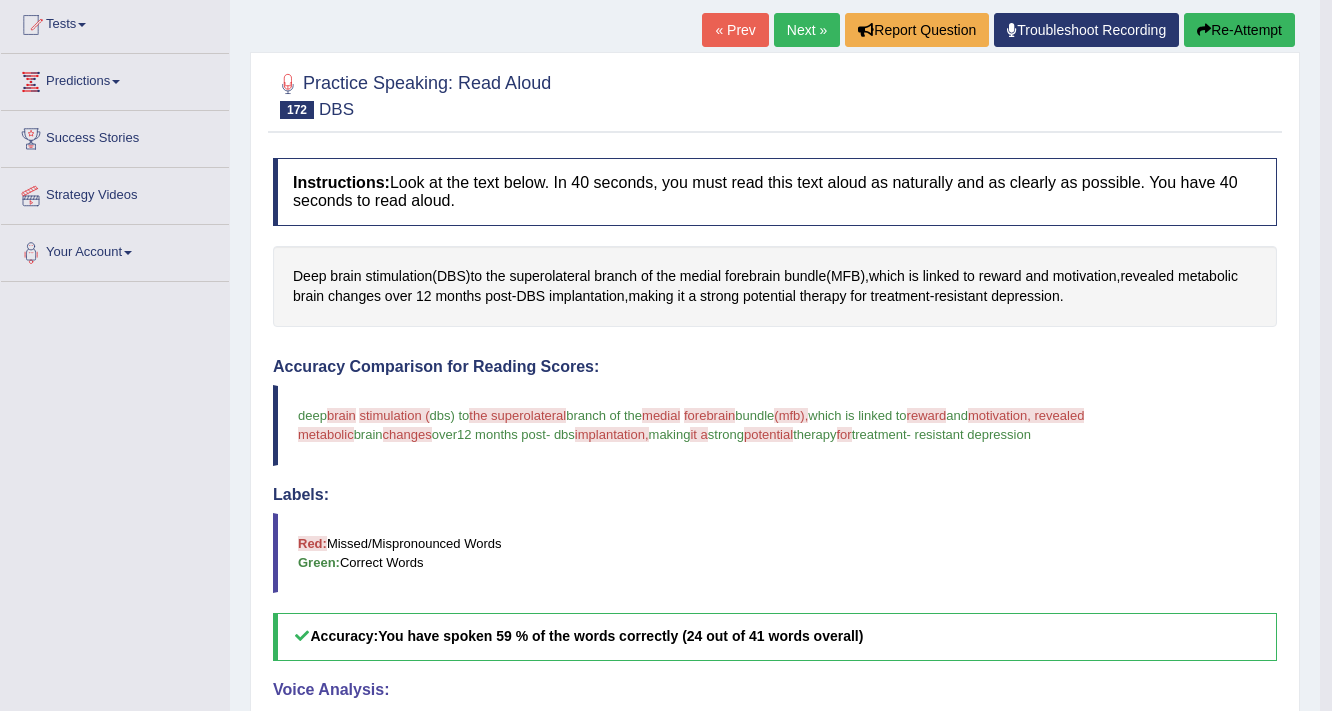 scroll, scrollTop: 160, scrollLeft: 0, axis: vertical 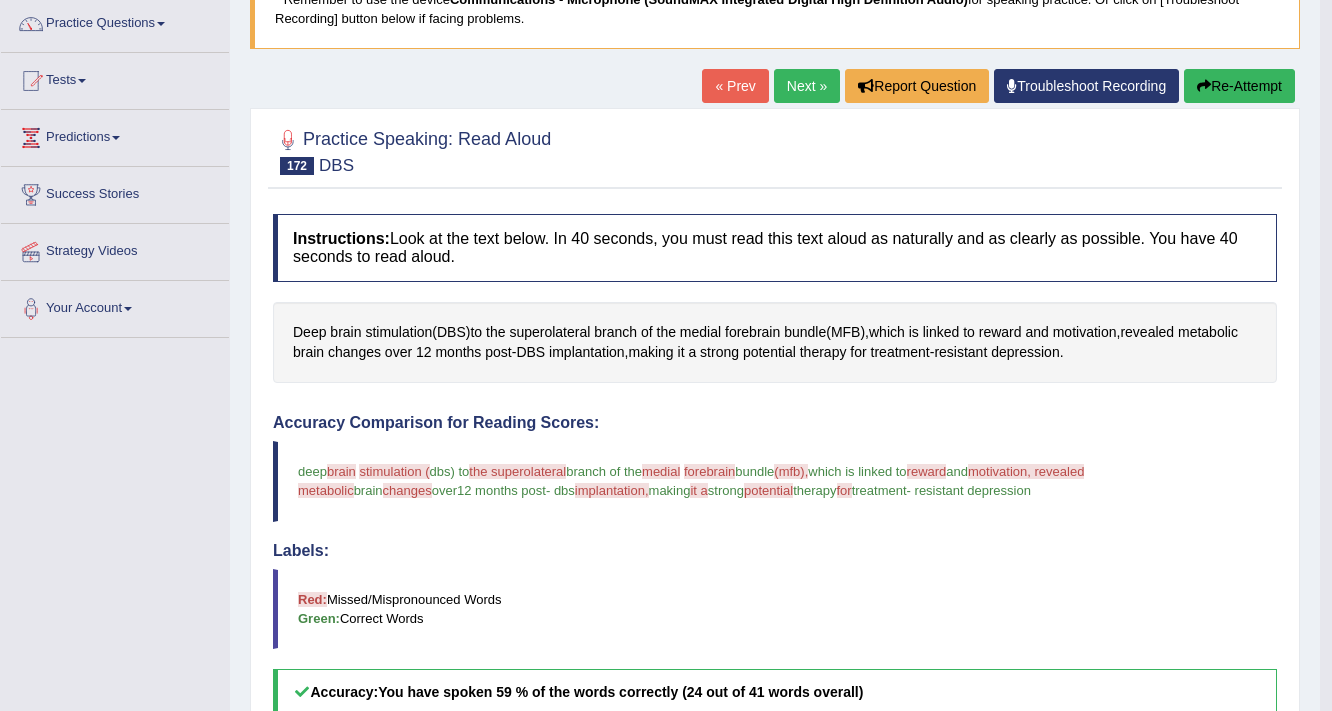 click on "Re-Attempt" at bounding box center [1239, 86] 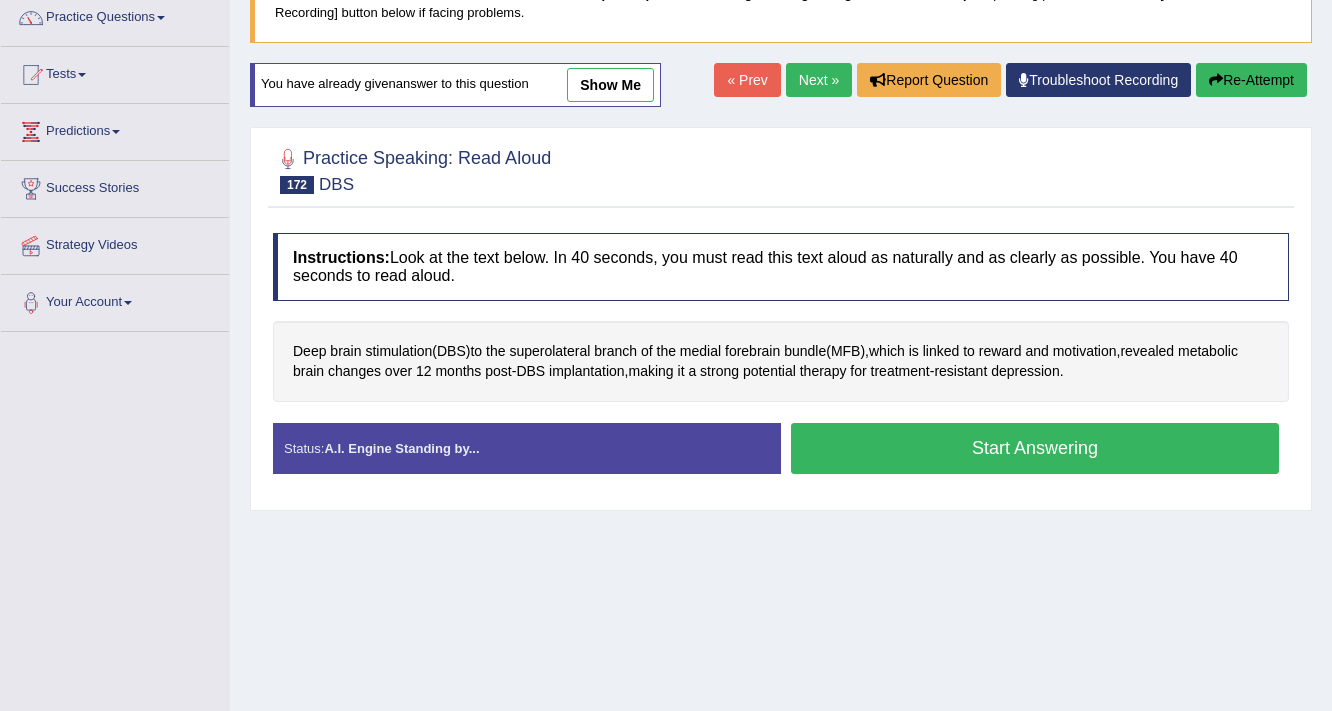 scroll, scrollTop: 166, scrollLeft: 0, axis: vertical 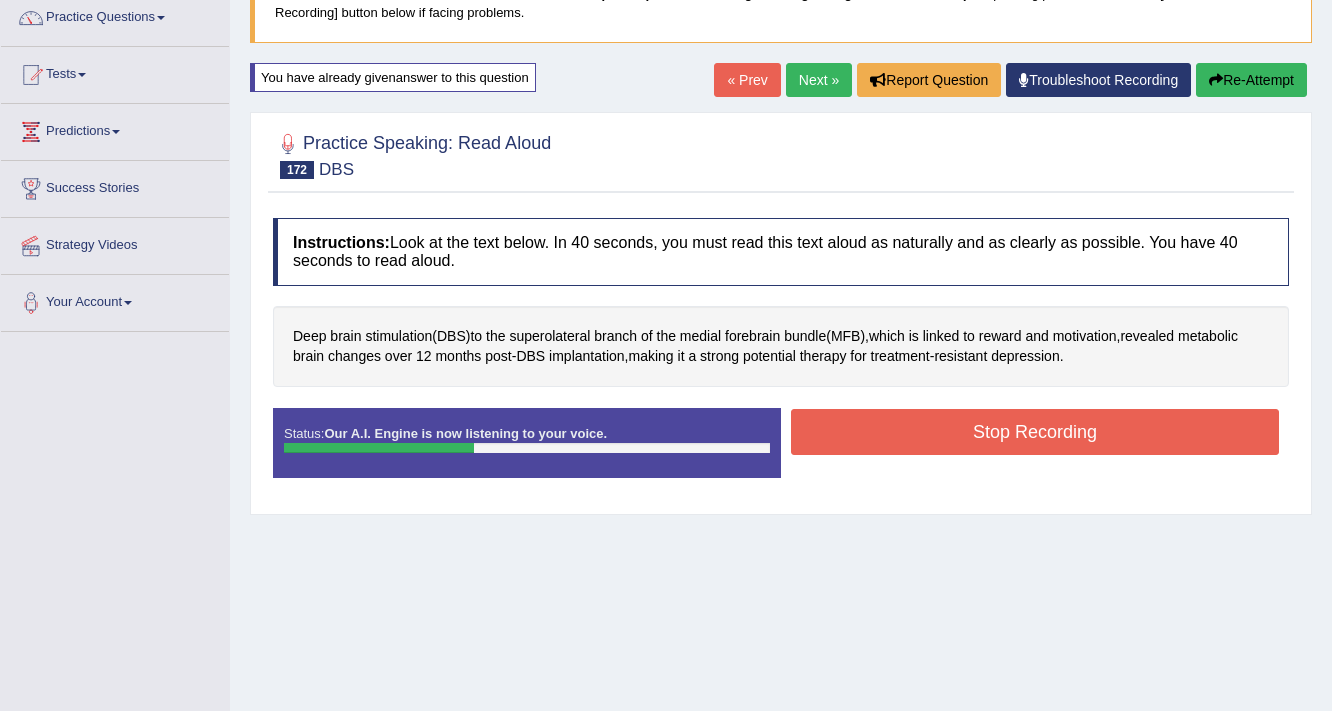 click on "Stop Recording" at bounding box center (1035, 432) 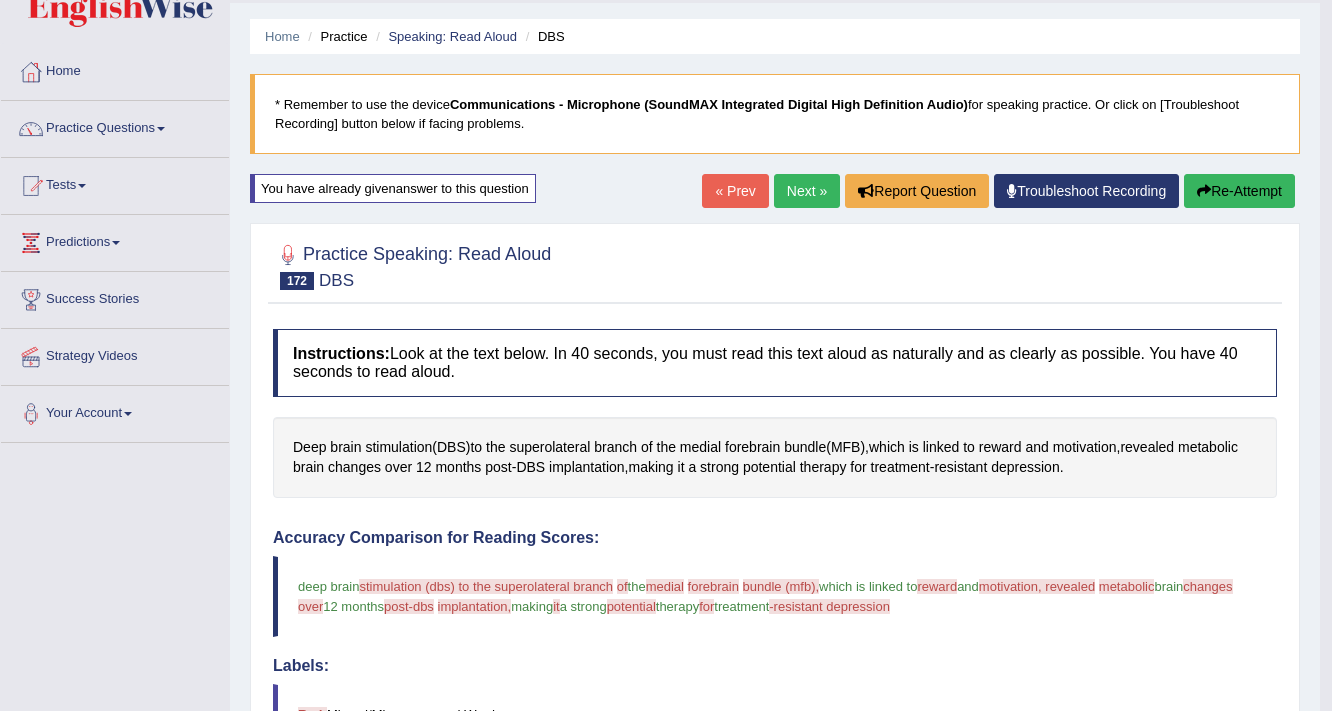 scroll, scrollTop: 6, scrollLeft: 0, axis: vertical 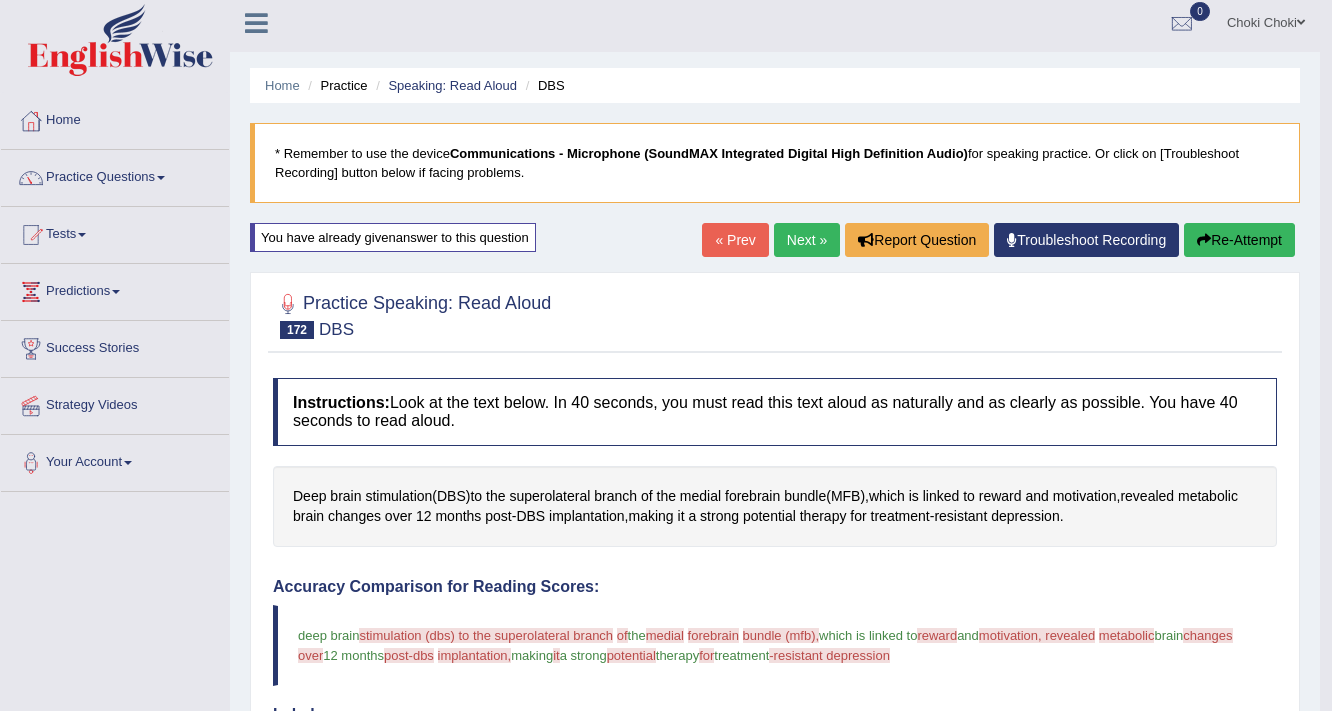 click on "Next »" at bounding box center (807, 240) 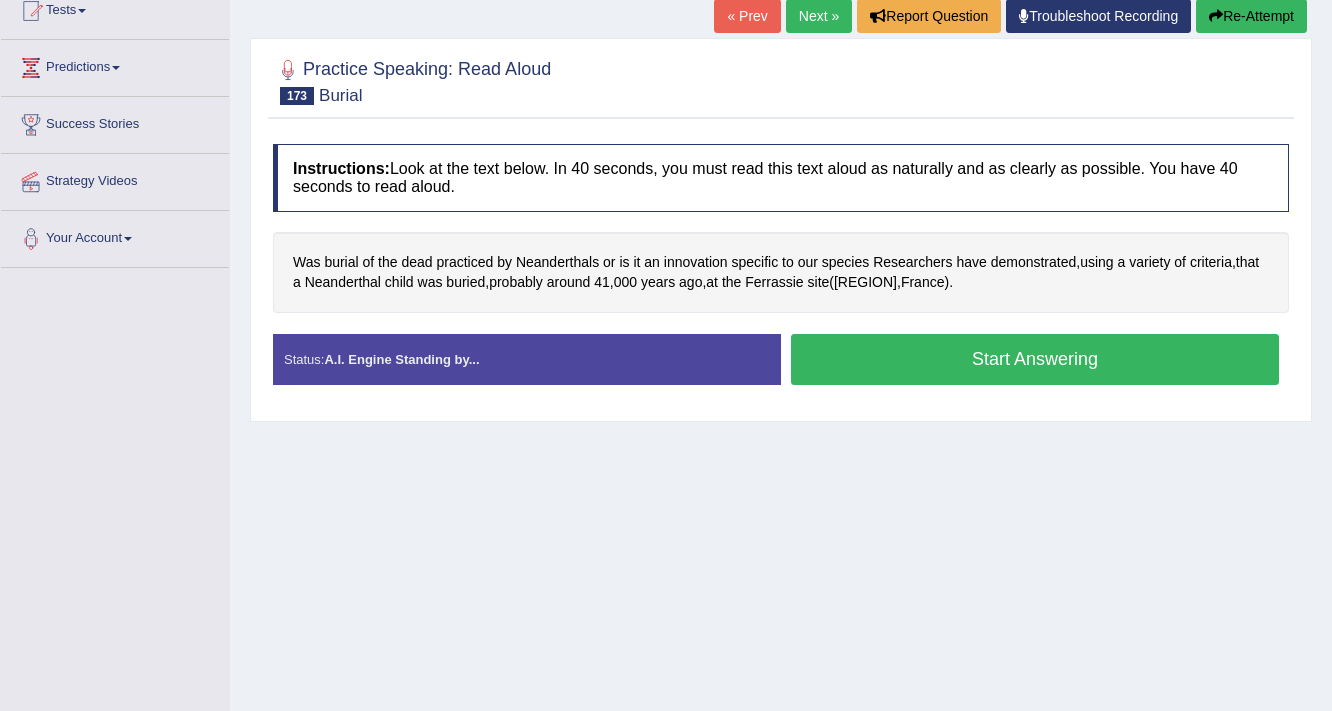 scroll, scrollTop: 240, scrollLeft: 0, axis: vertical 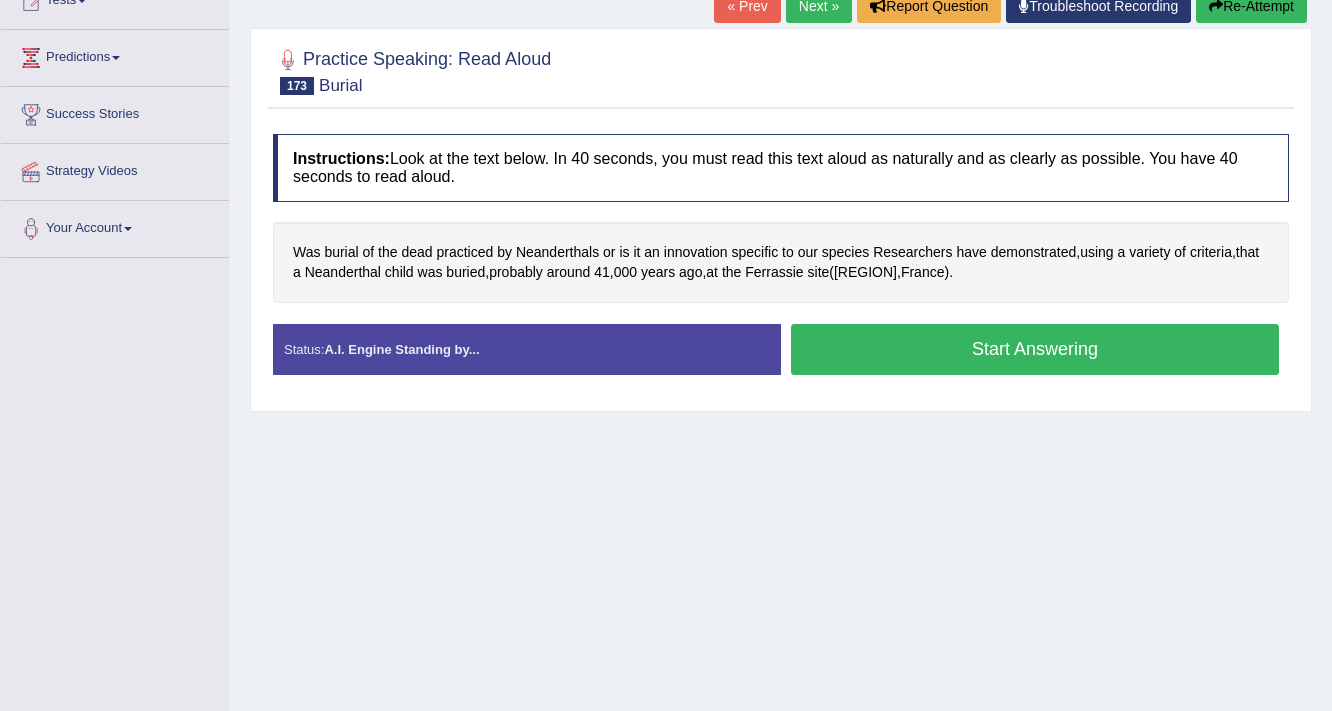 click on "Start Answering" at bounding box center [1035, 349] 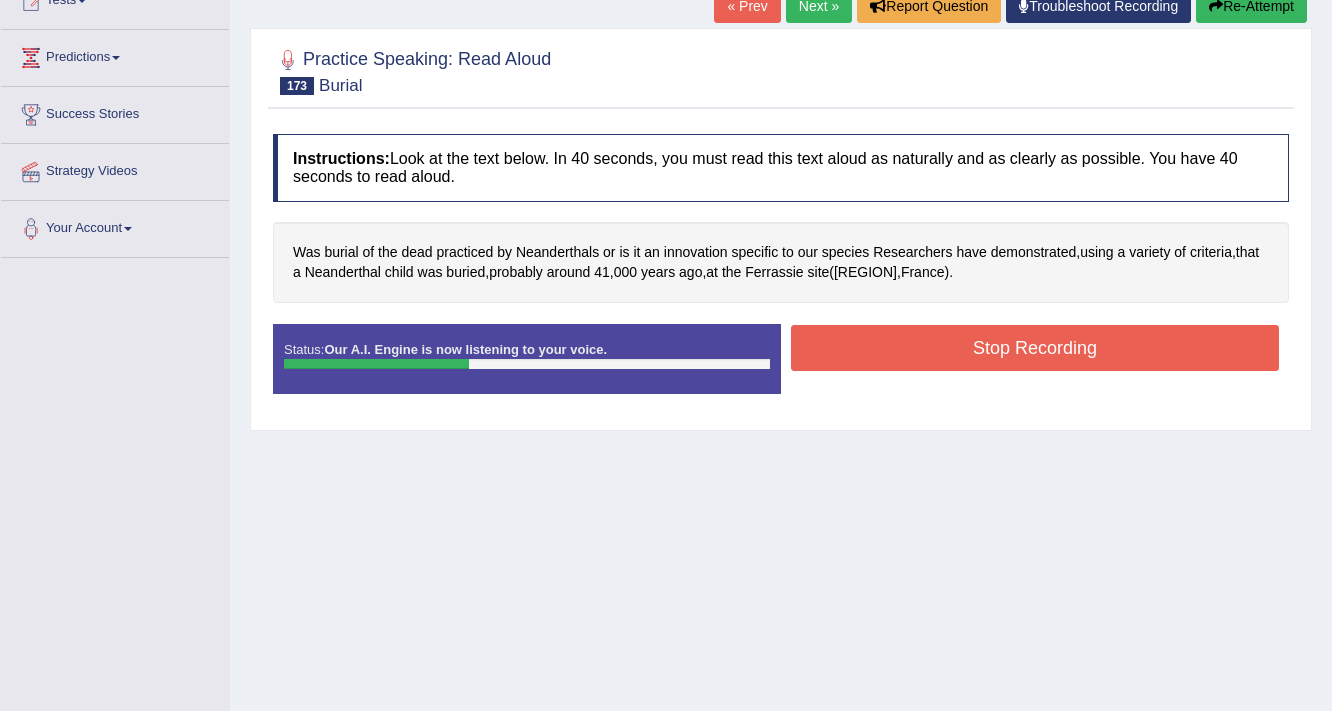 click on "Stop Recording" at bounding box center (1035, 348) 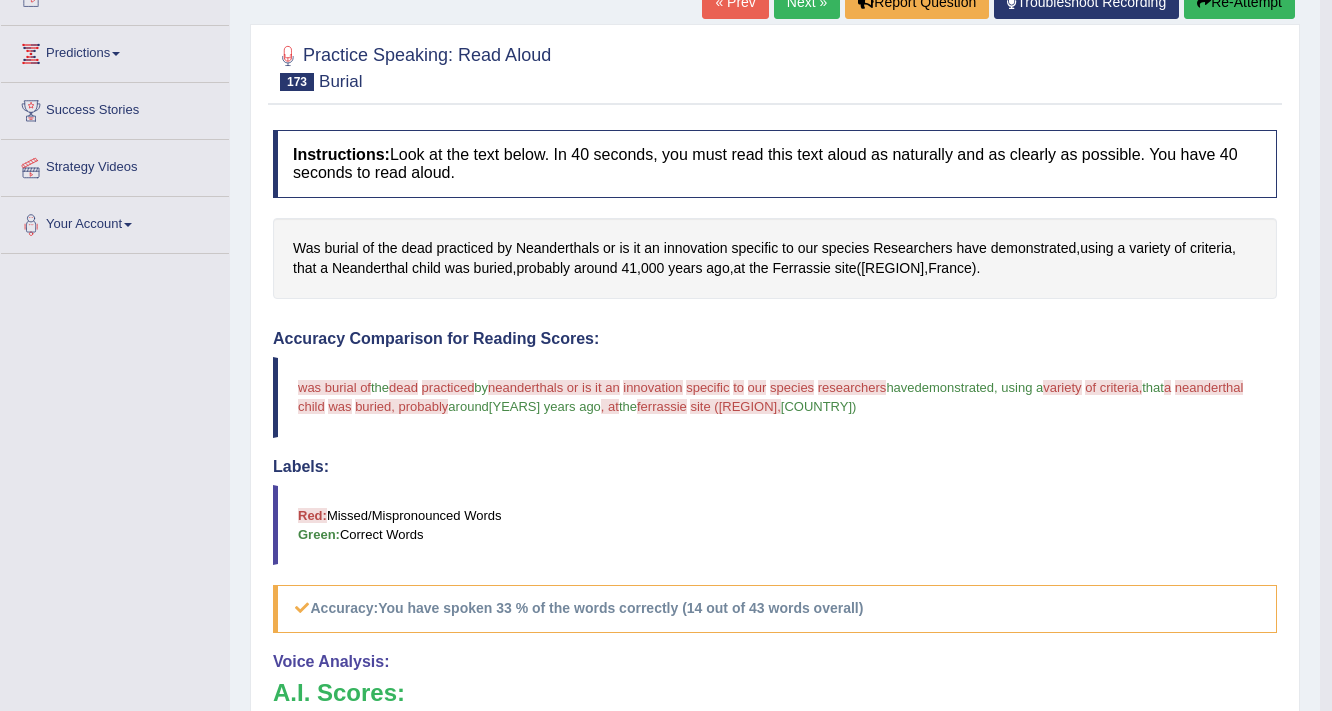 scroll, scrollTop: 240, scrollLeft: 0, axis: vertical 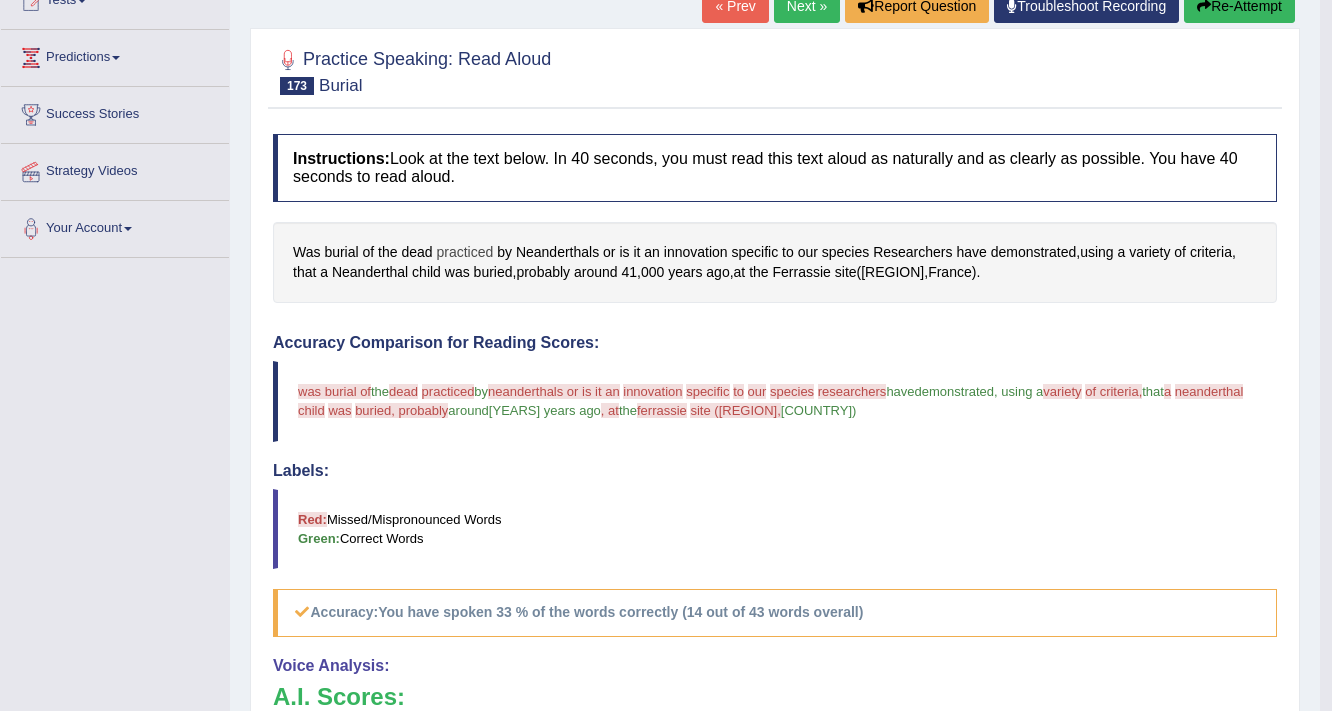 click on "practiced" at bounding box center (465, 252) 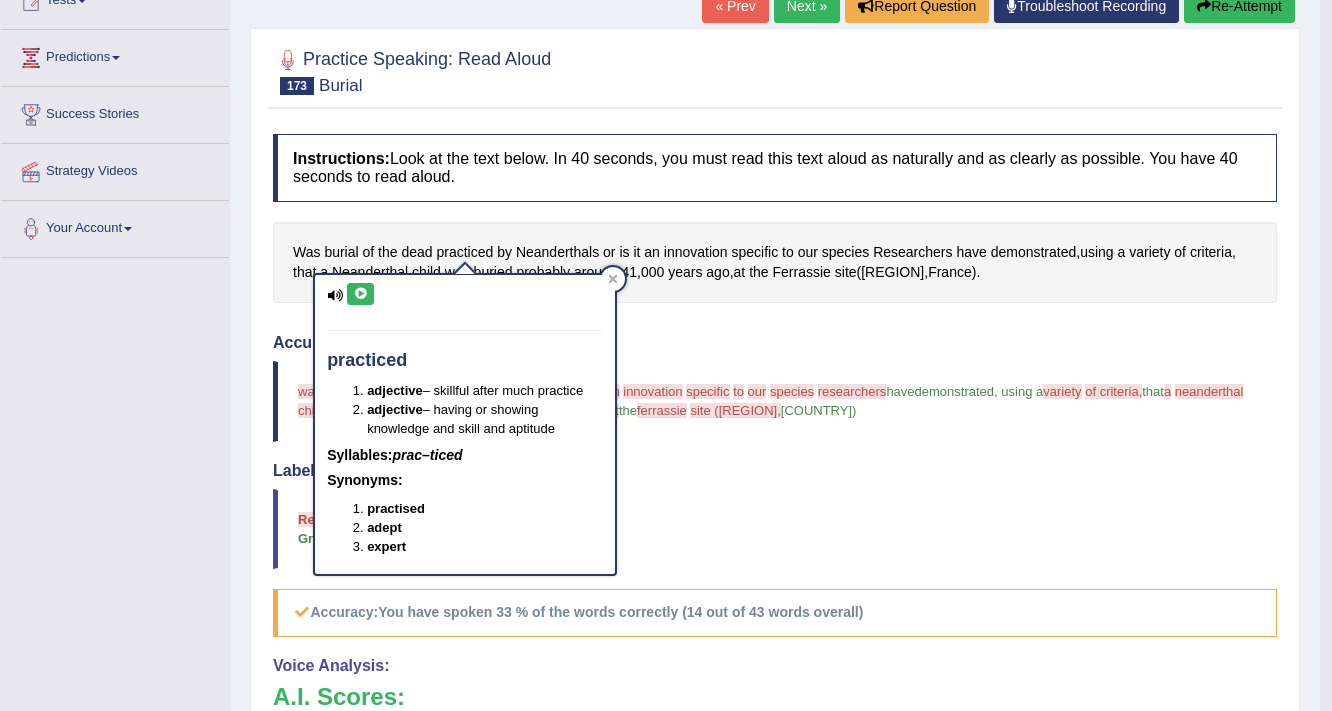click at bounding box center (360, 294) 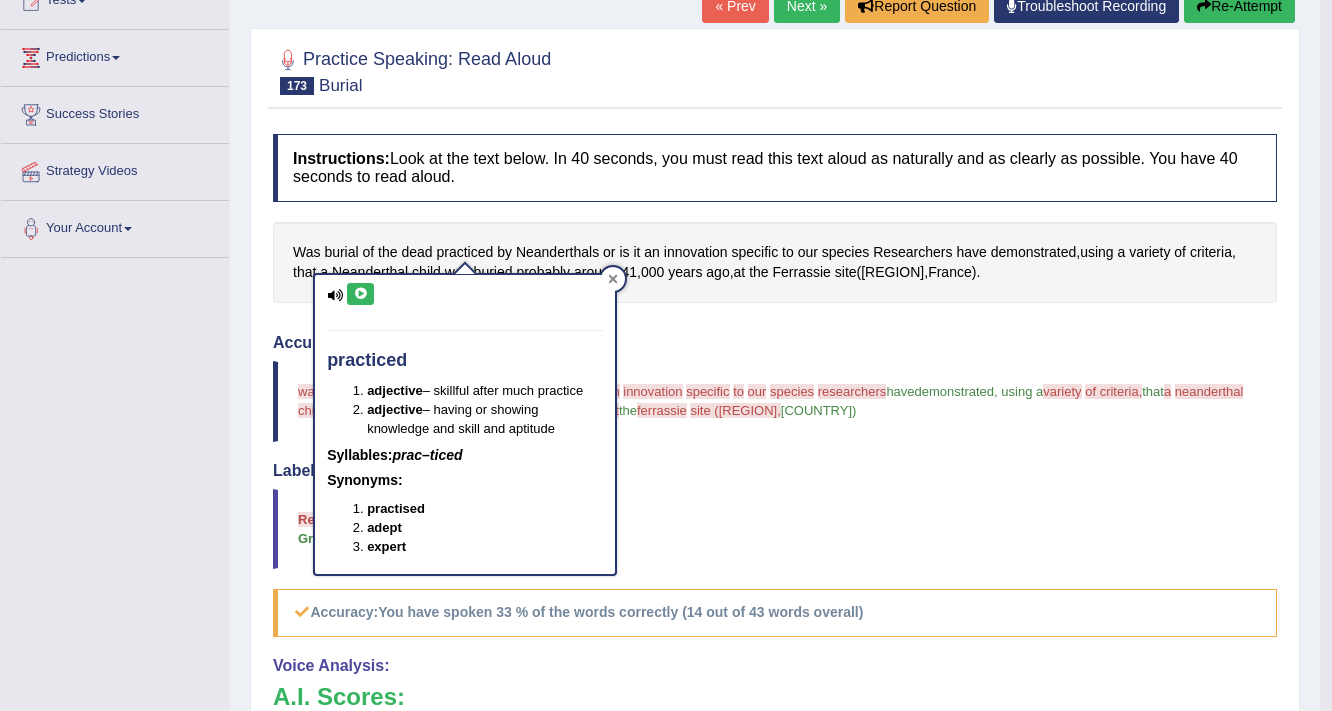 click at bounding box center (613, 279) 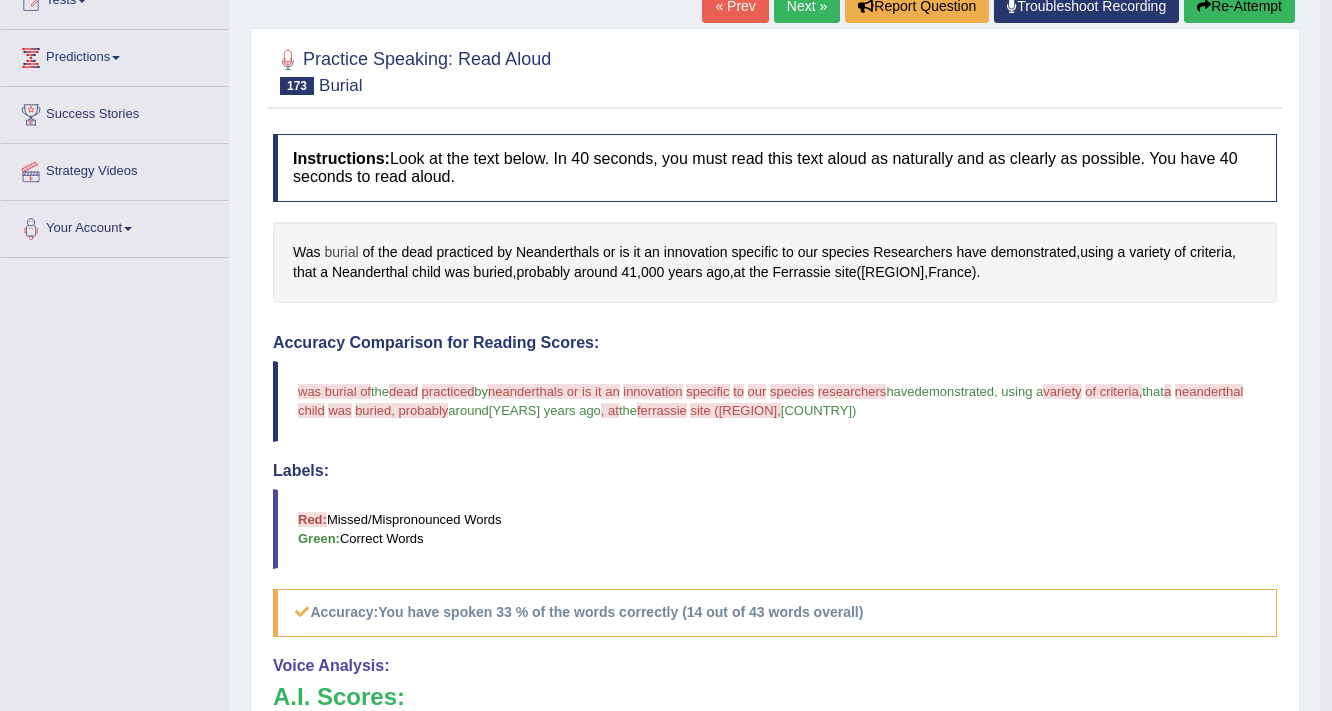 click on "burial" at bounding box center [341, 252] 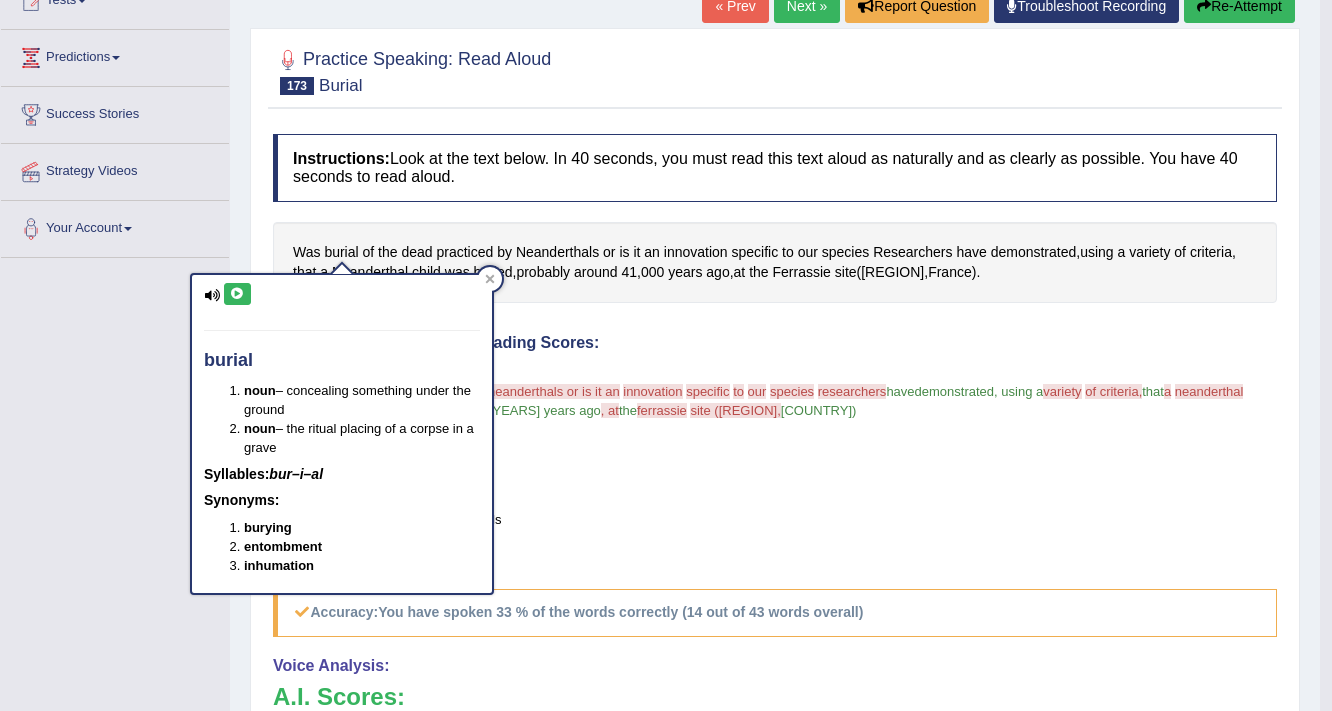 click at bounding box center [237, 294] 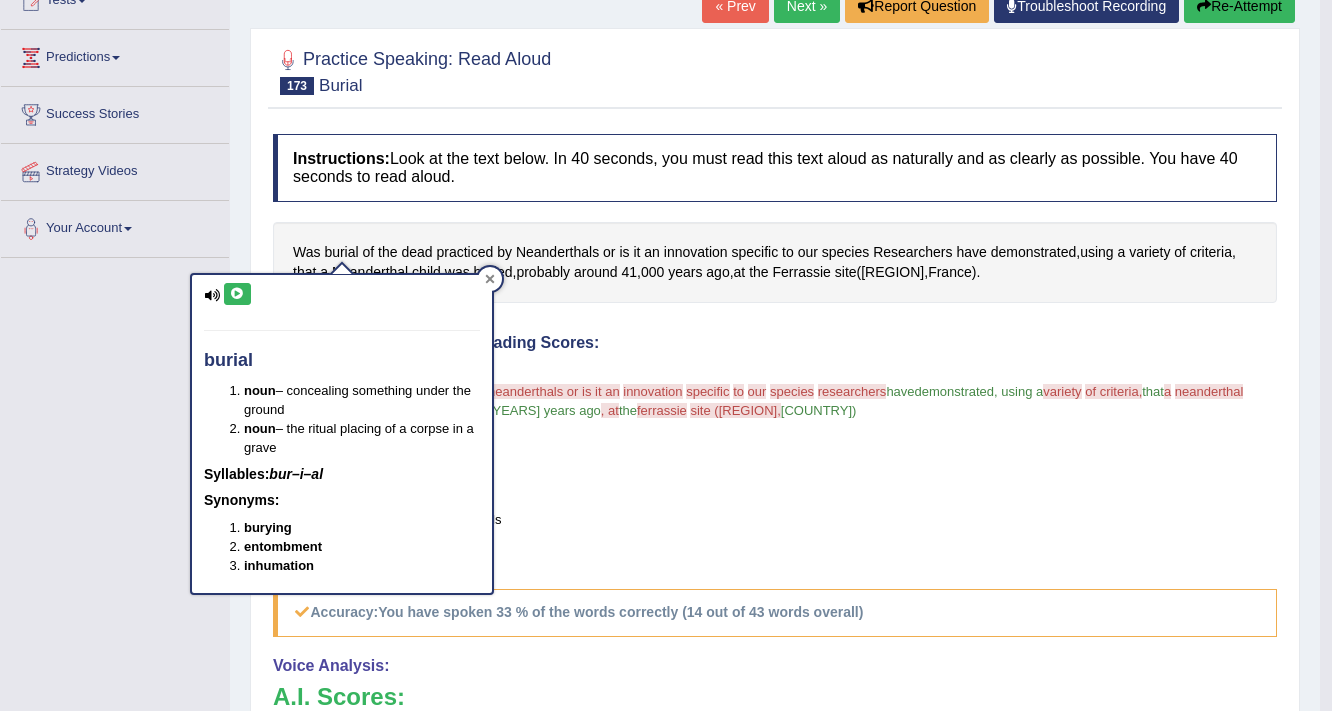 click 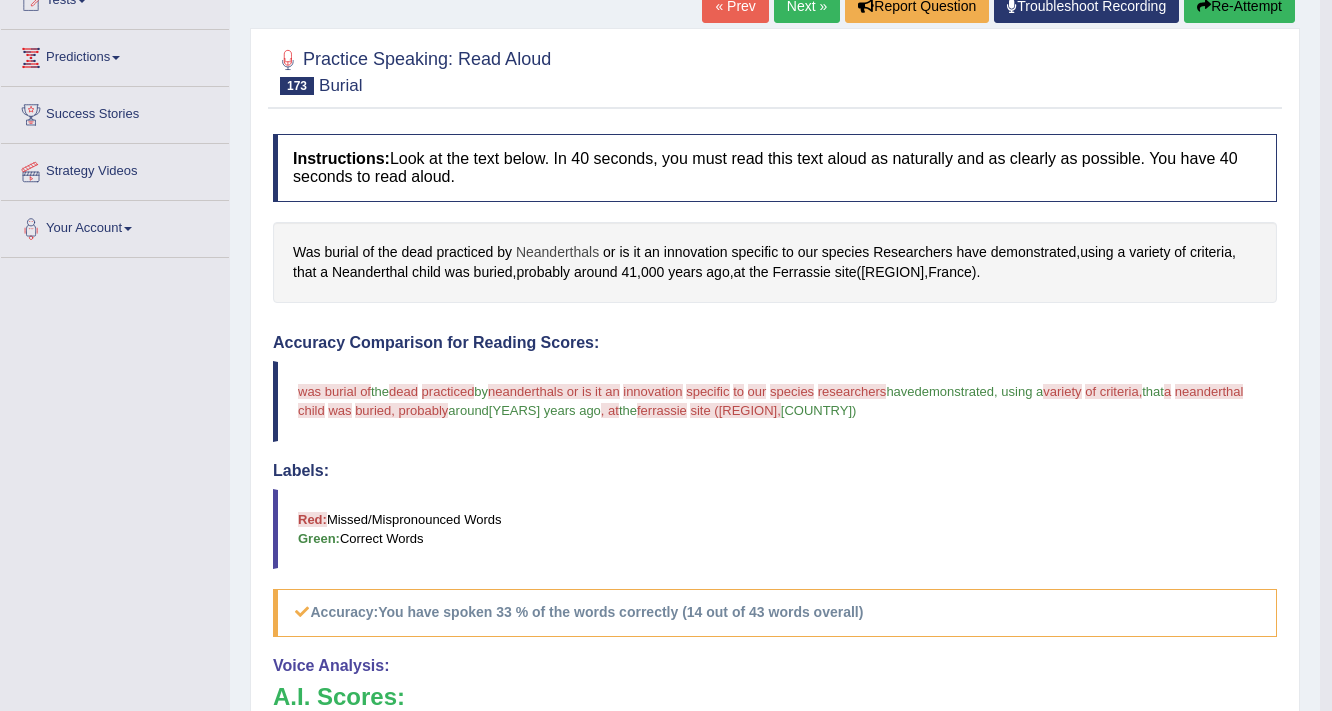 click on "Neanderthals" at bounding box center (557, 252) 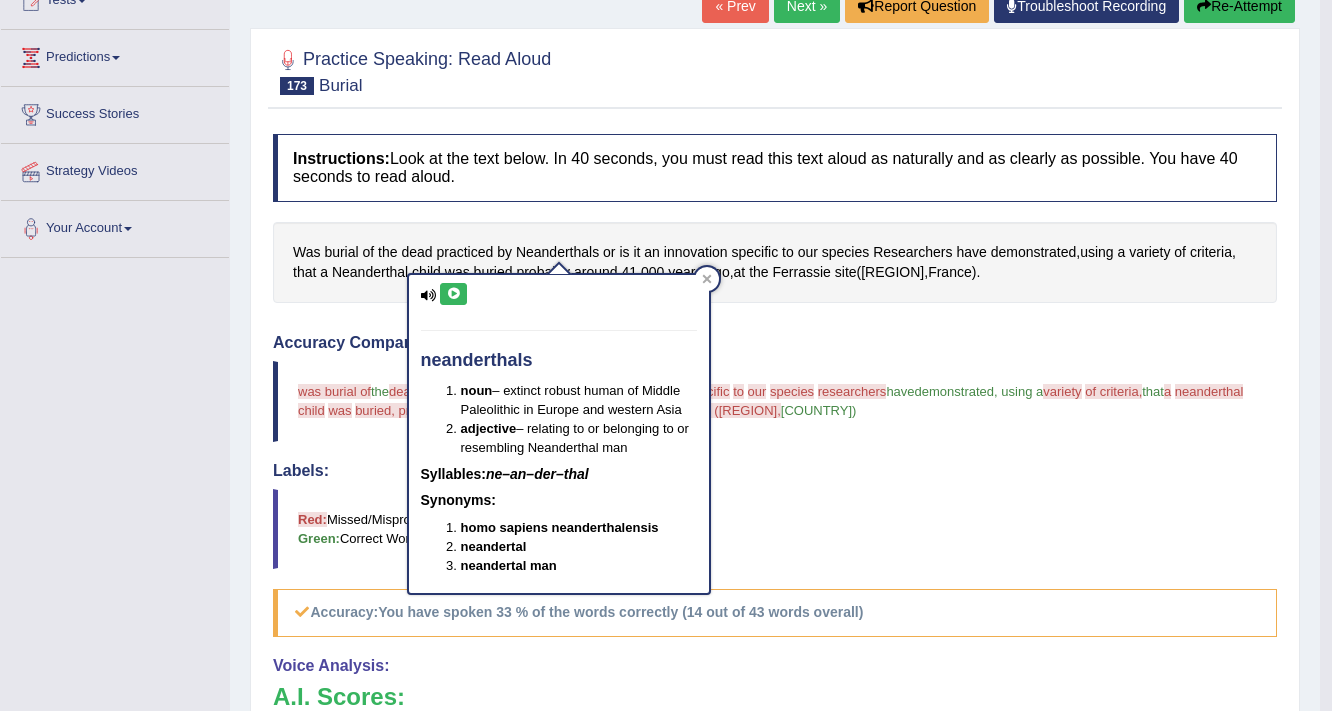 click on "neanderthals noun  – extinct robust human of Middle Paleolithic in Europe and western Asia adjective  – relating to or belonging to or resembling Neanderthal man Syllables:  ne–an–der–thal Synonyms:  homo sapiens neanderthalensis neandertal neandertal man" at bounding box center (559, 434) 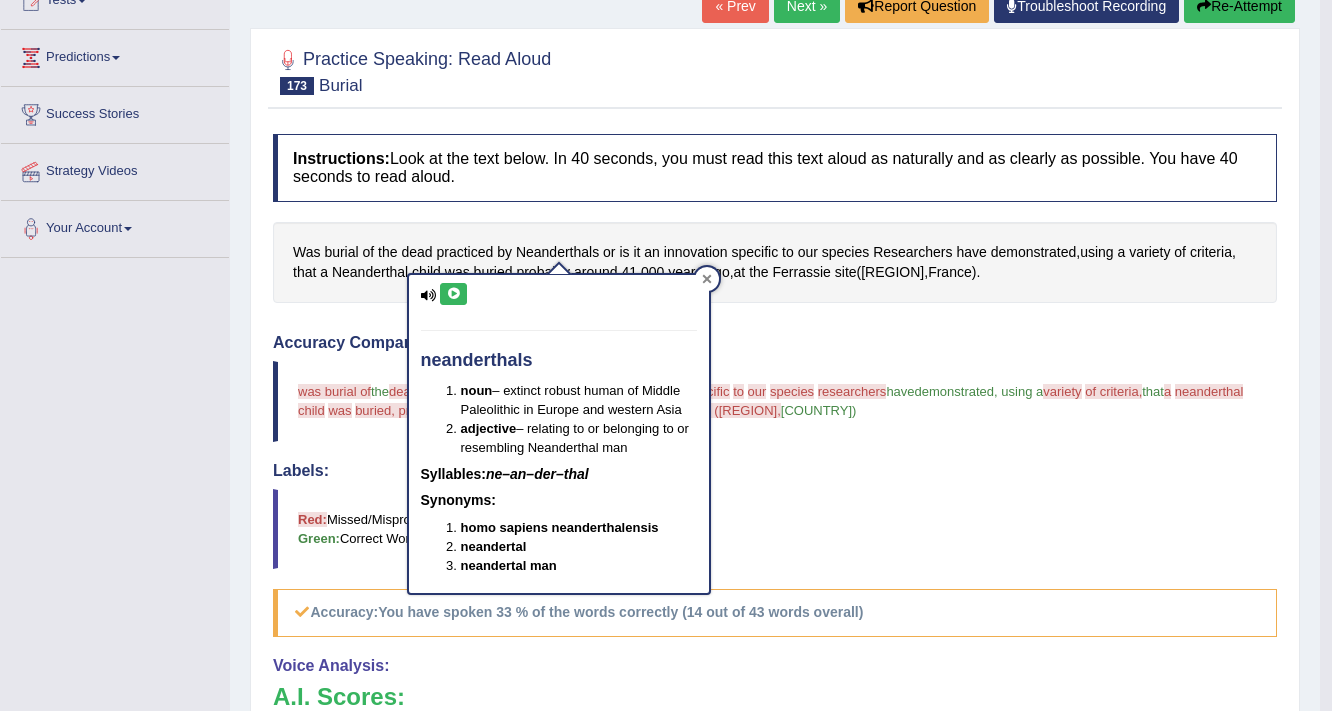 click at bounding box center (707, 279) 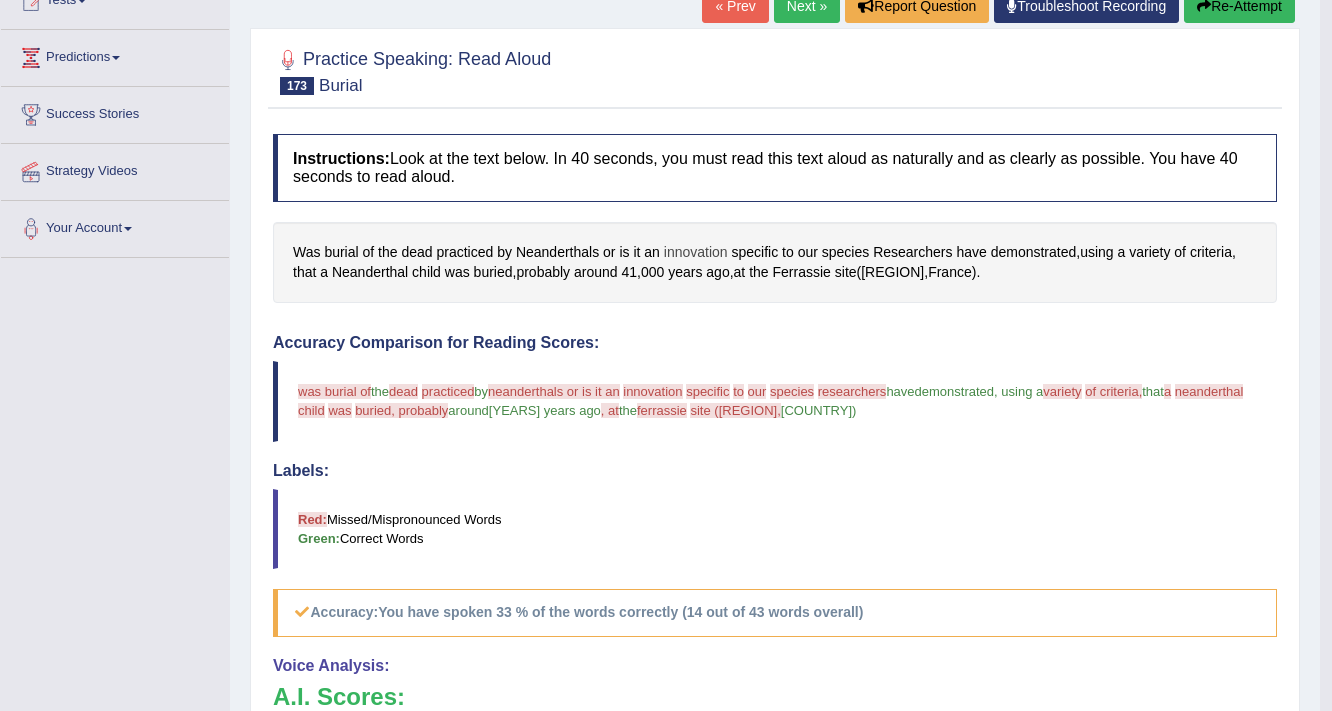 click on "innovation" at bounding box center (696, 252) 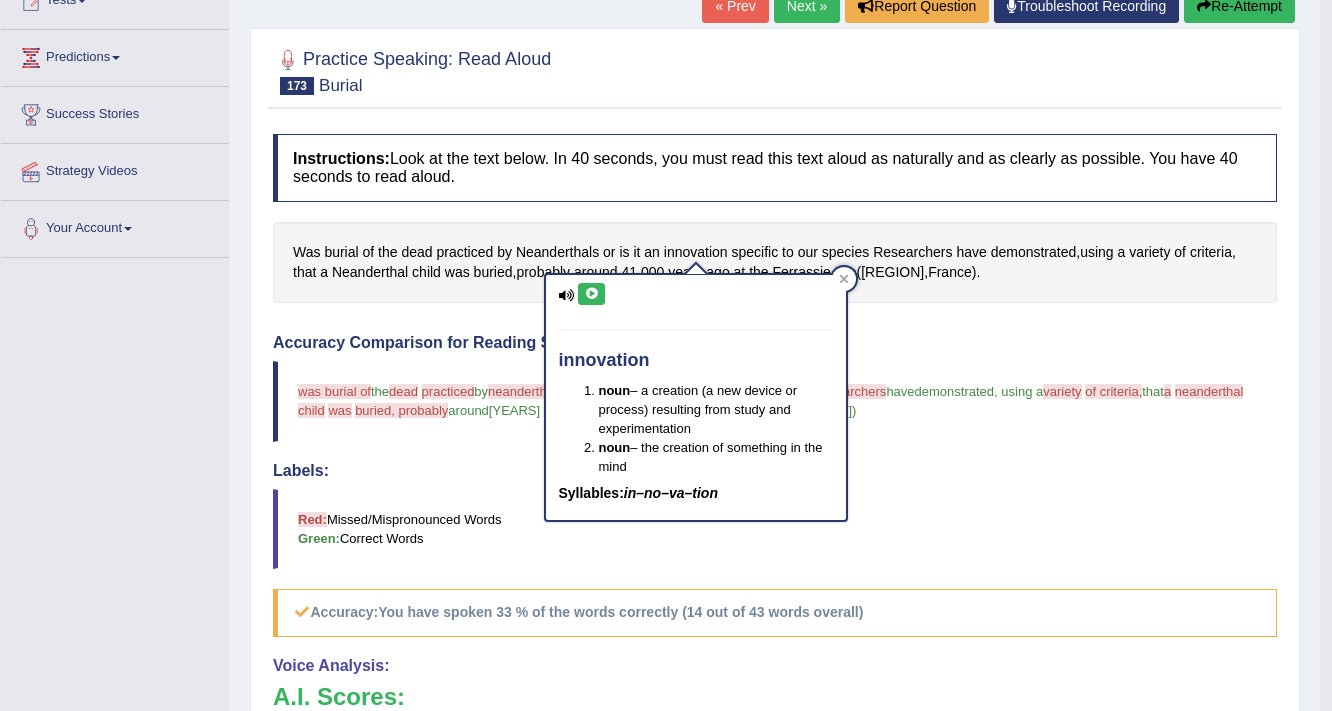 click at bounding box center (591, 294) 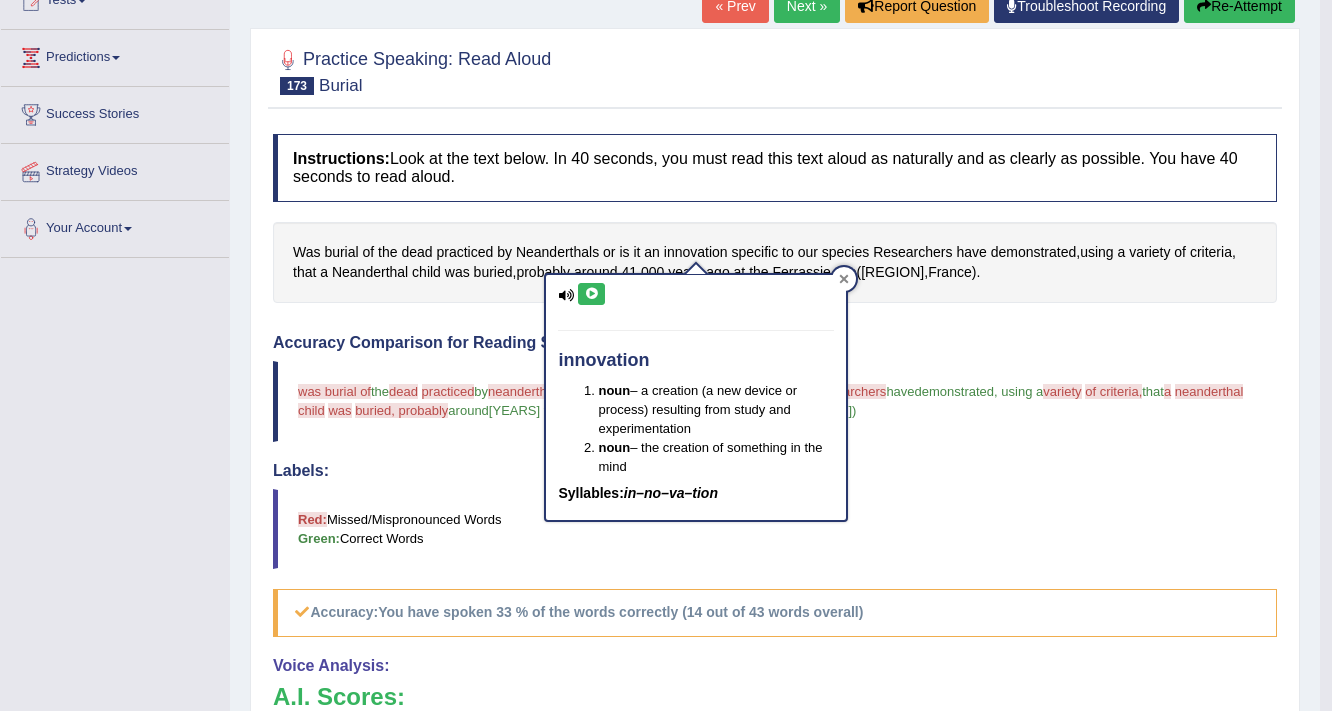 click 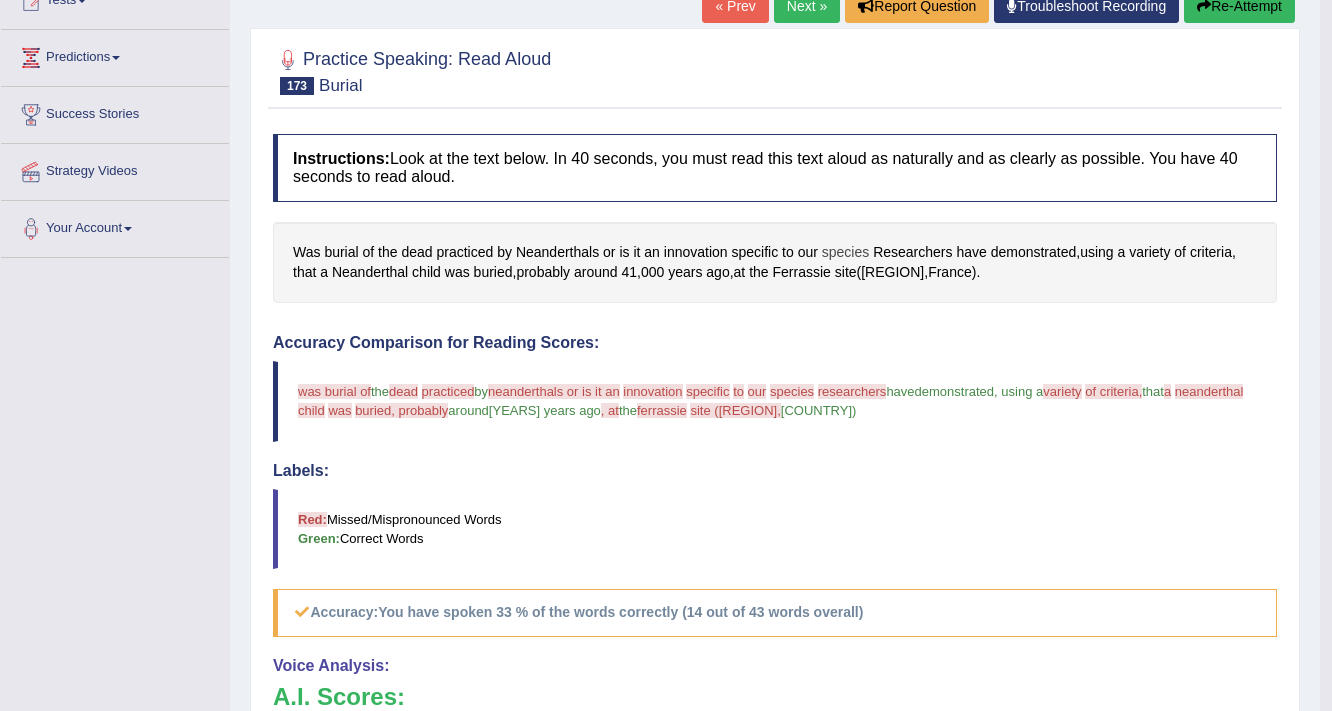 click on "species" at bounding box center [845, 252] 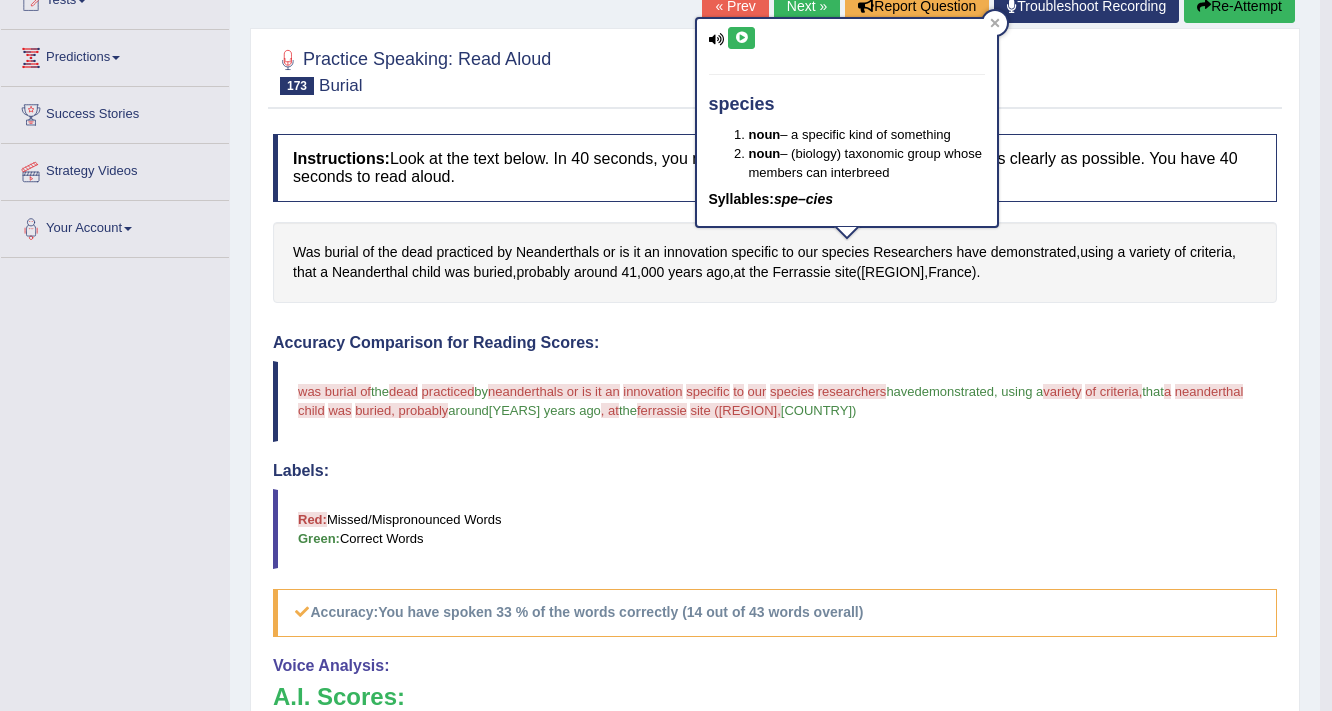 drag, startPoint x: 740, startPoint y: 39, endPoint x: 754, endPoint y: 24, distance: 20.518284 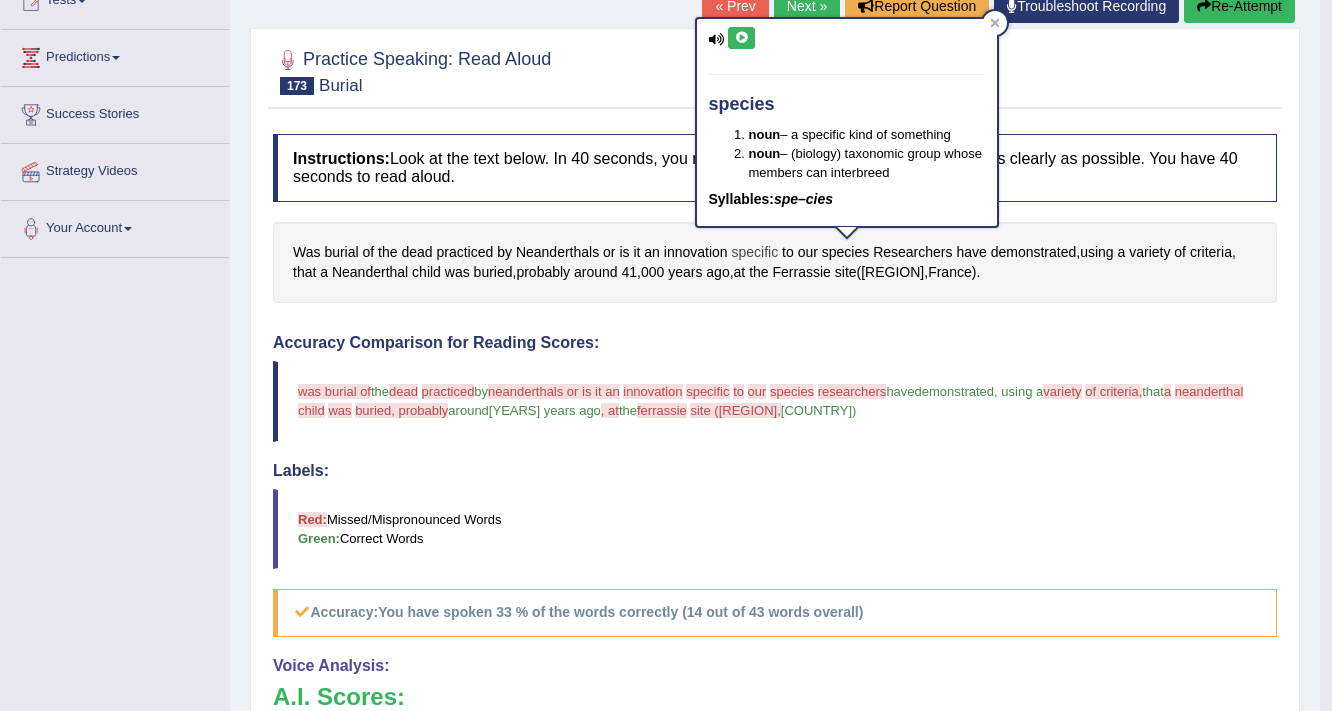 click on "specific" at bounding box center [755, 252] 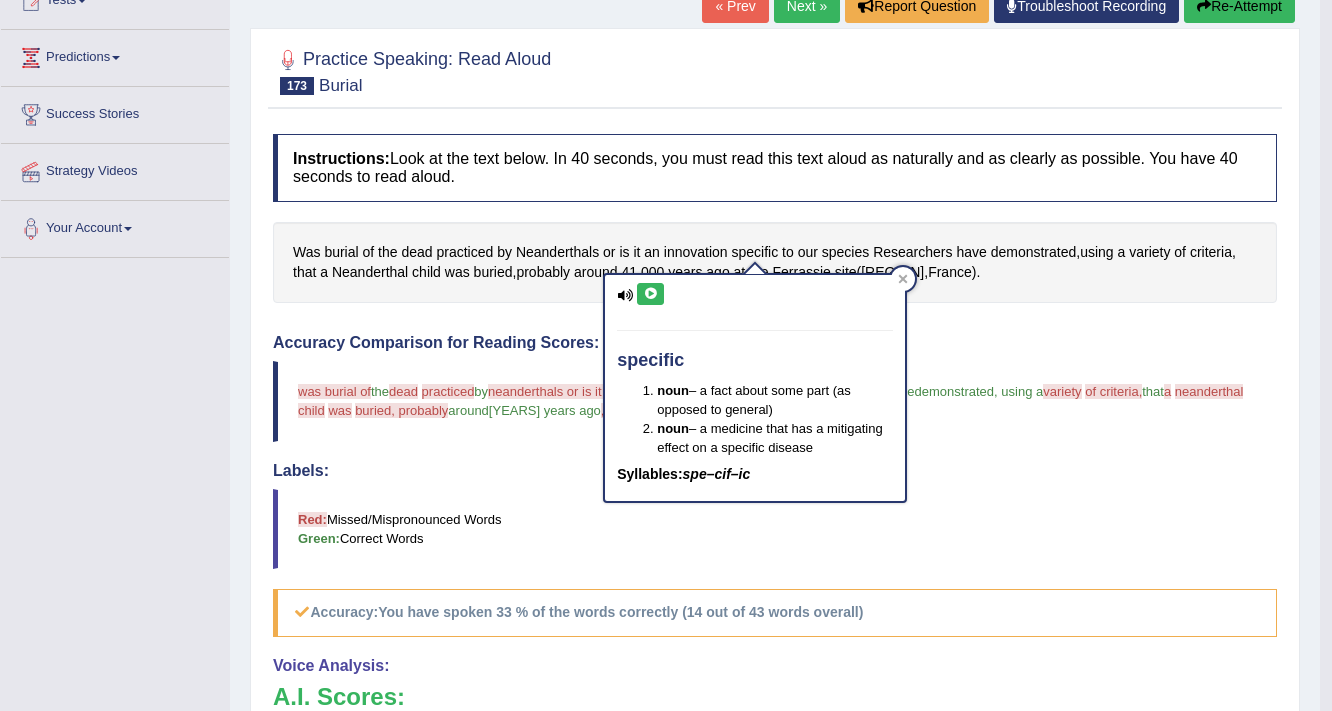 click at bounding box center [650, 294] 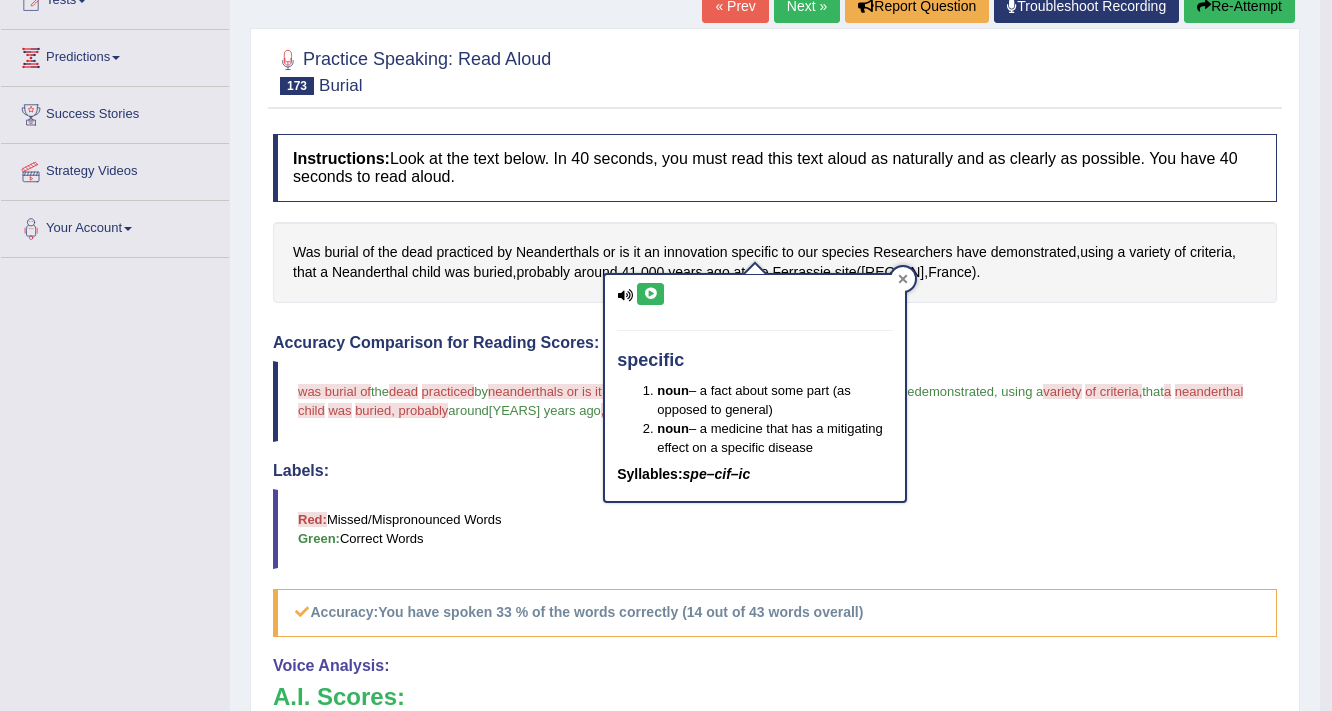 click at bounding box center (903, 279) 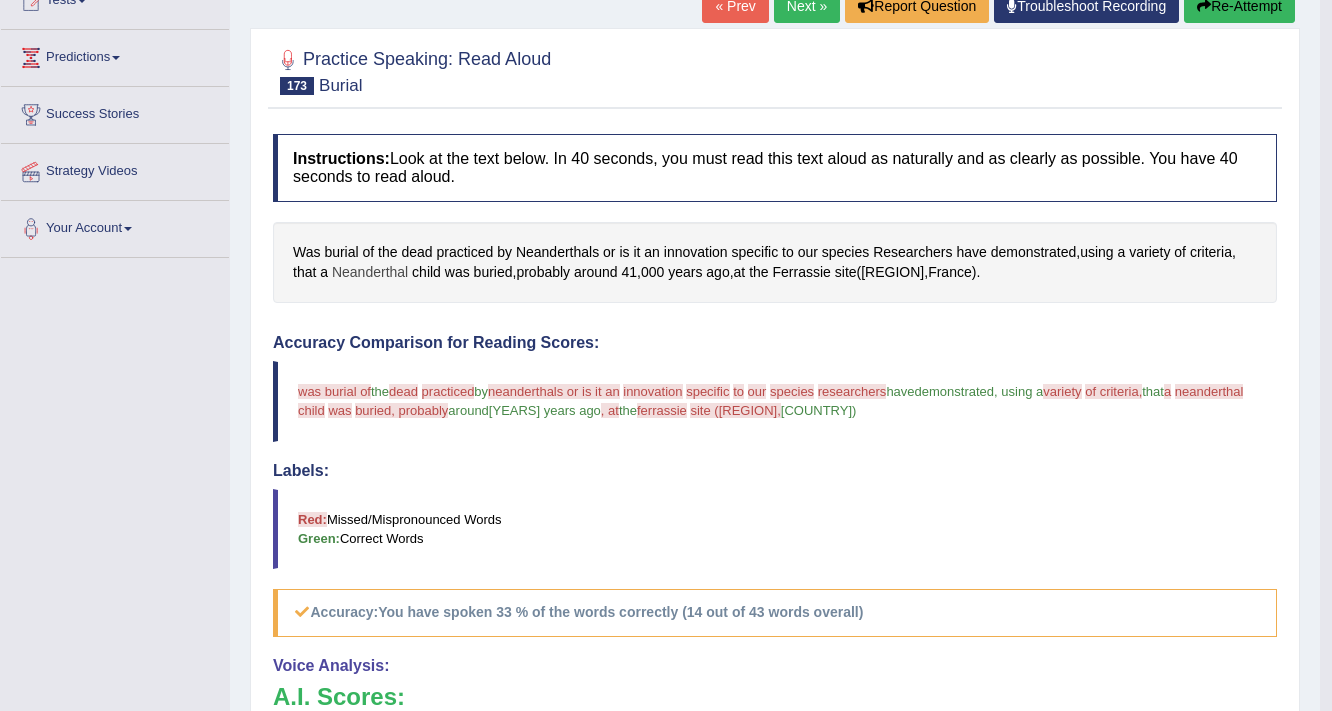 click on "Neanderthal" at bounding box center [370, 272] 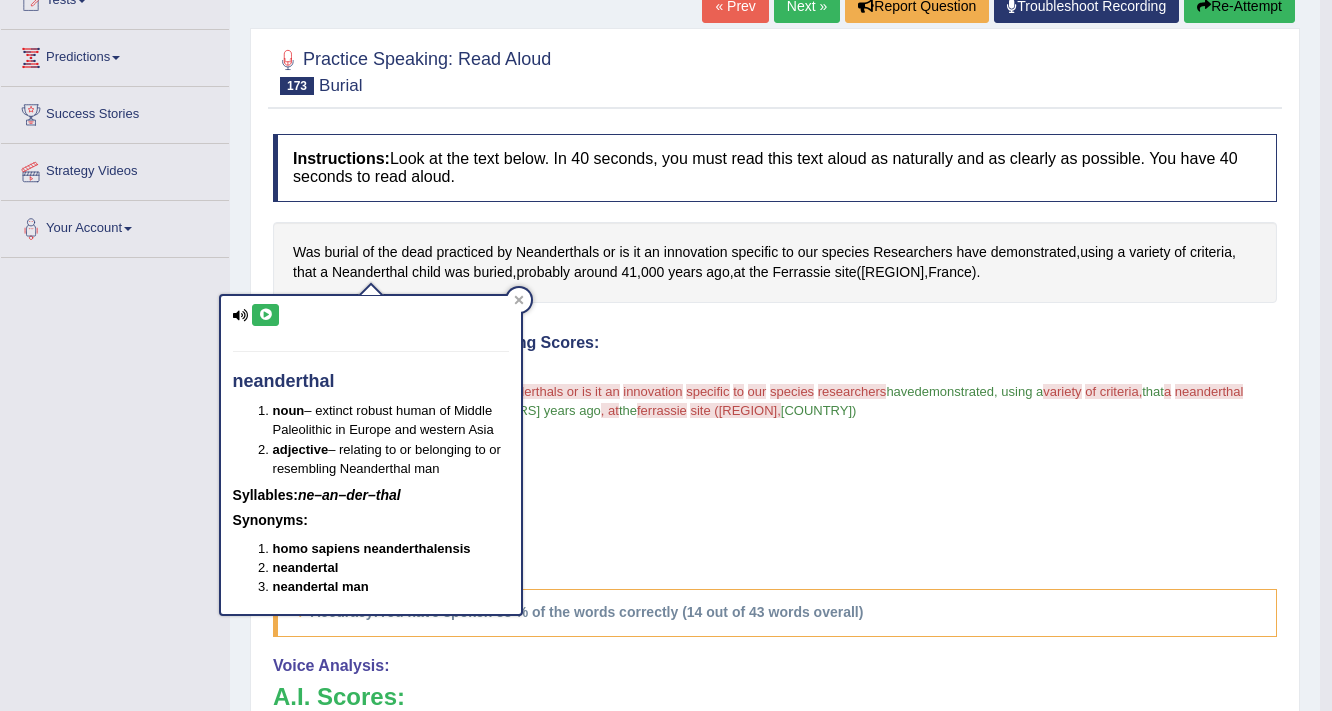 click at bounding box center (265, 315) 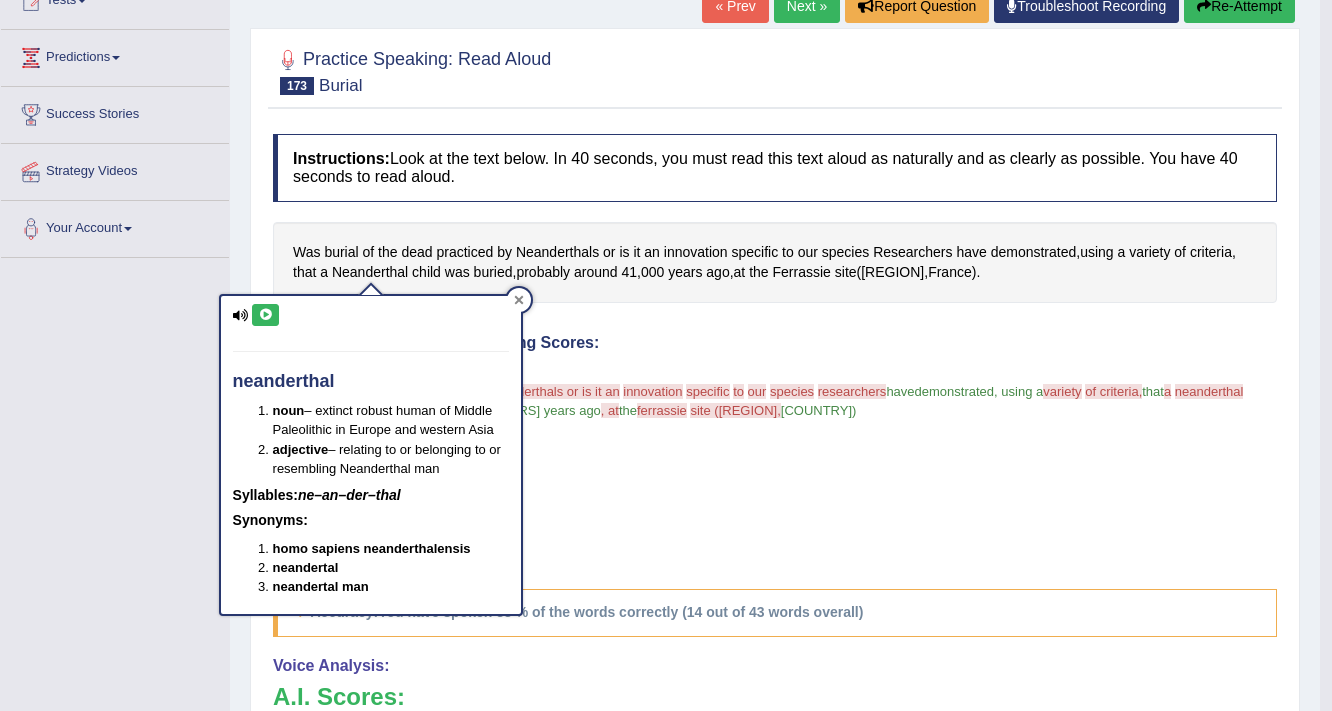 click at bounding box center [519, 300] 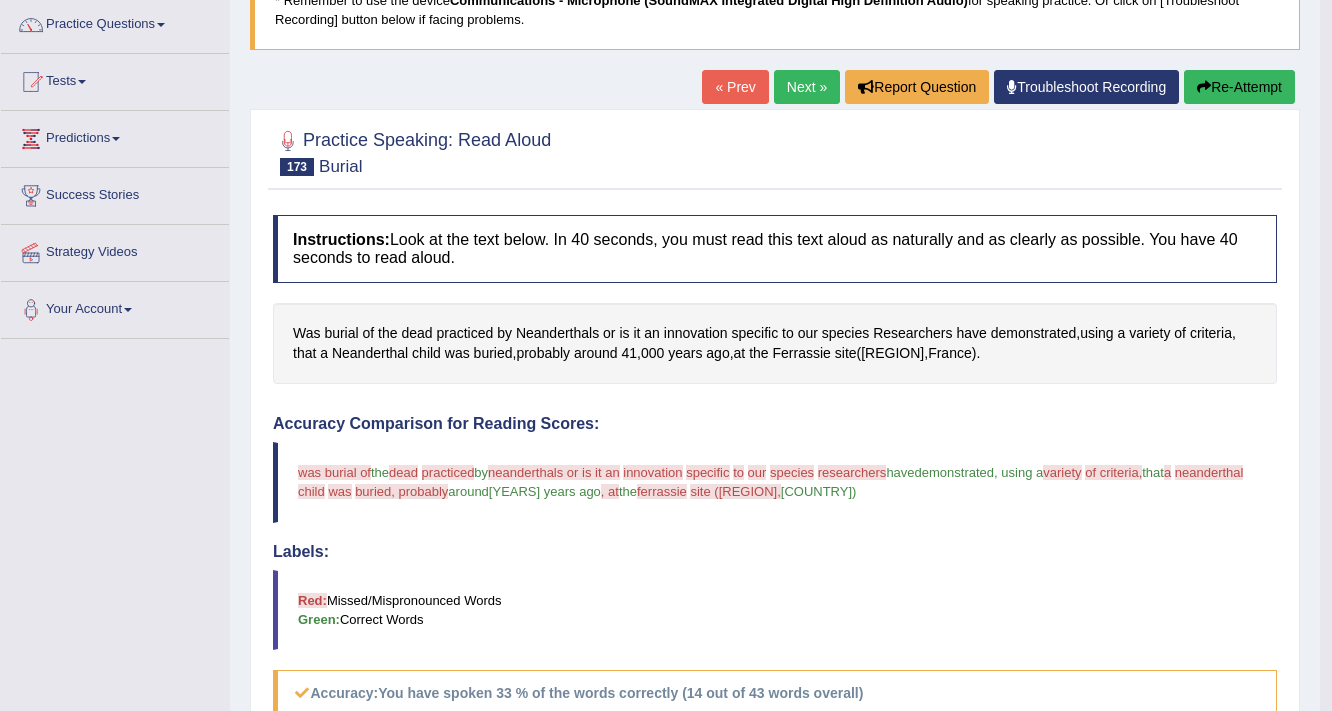 scroll, scrollTop: 80, scrollLeft: 0, axis: vertical 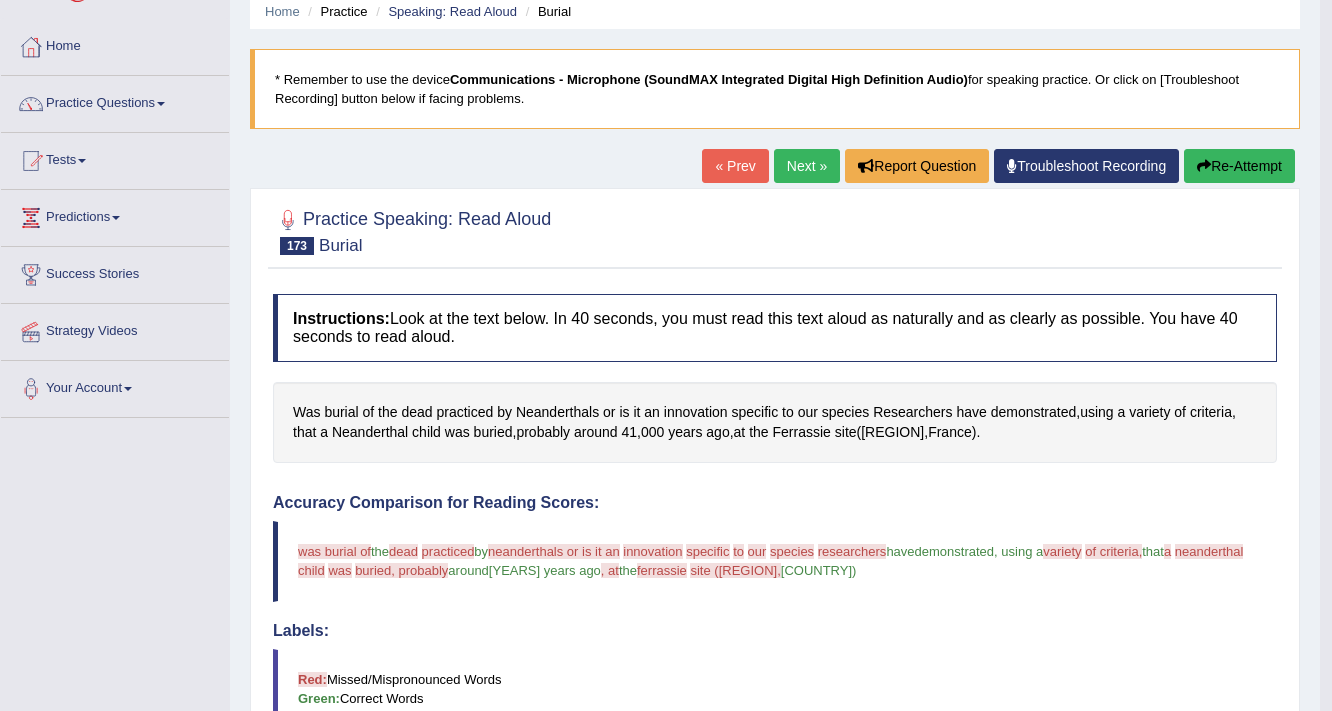 click on "Re-Attempt" at bounding box center (1239, 166) 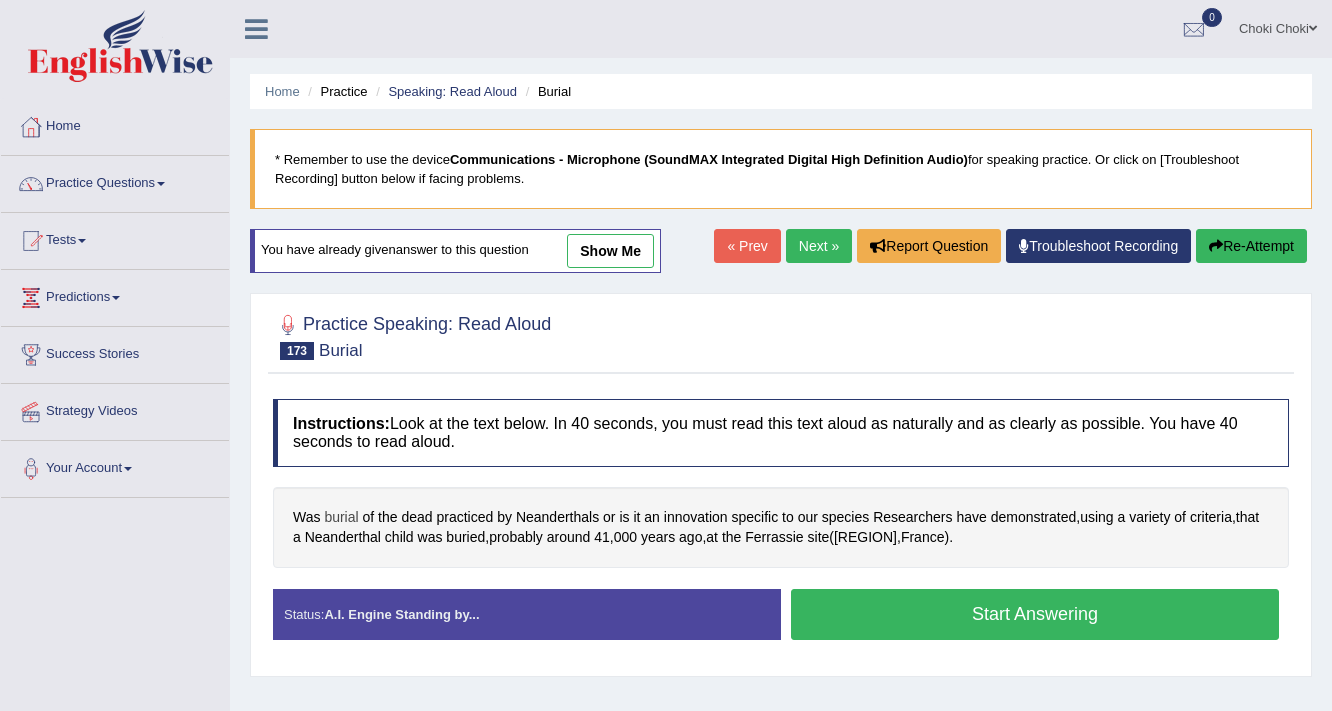 scroll, scrollTop: 80, scrollLeft: 0, axis: vertical 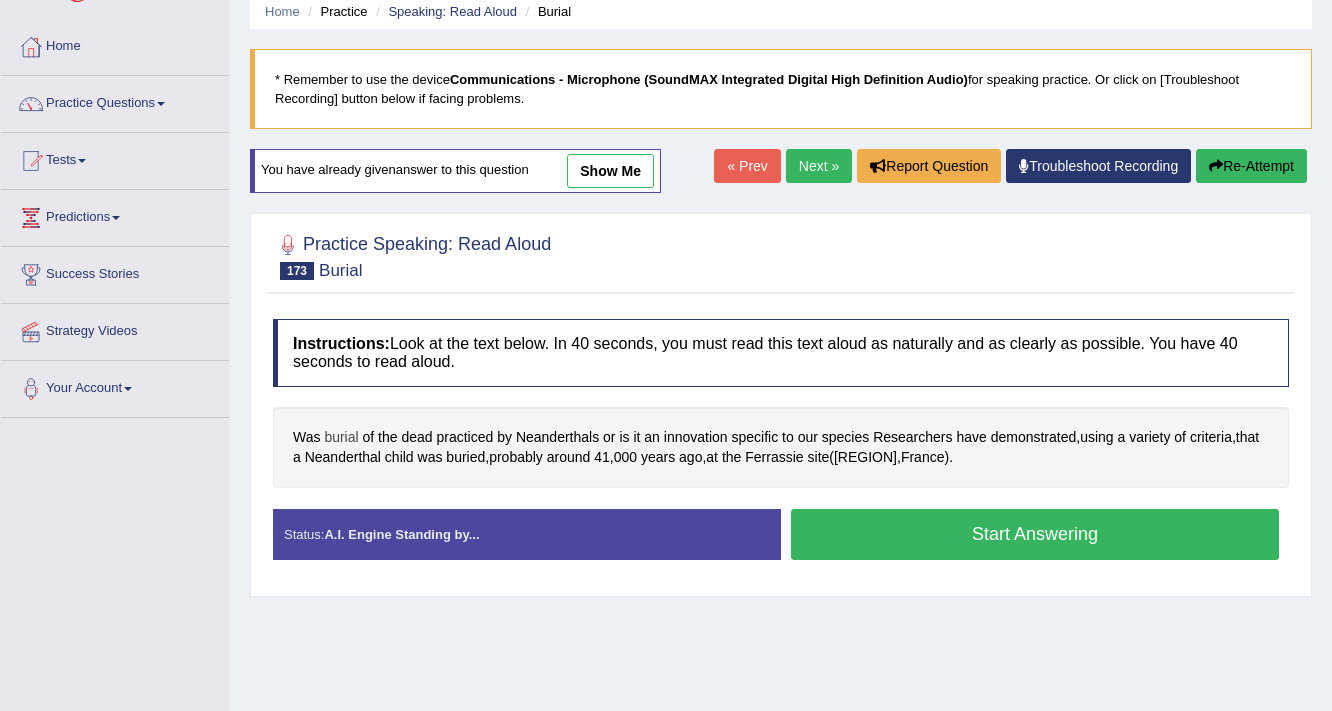 click on "burial" at bounding box center (341, 437) 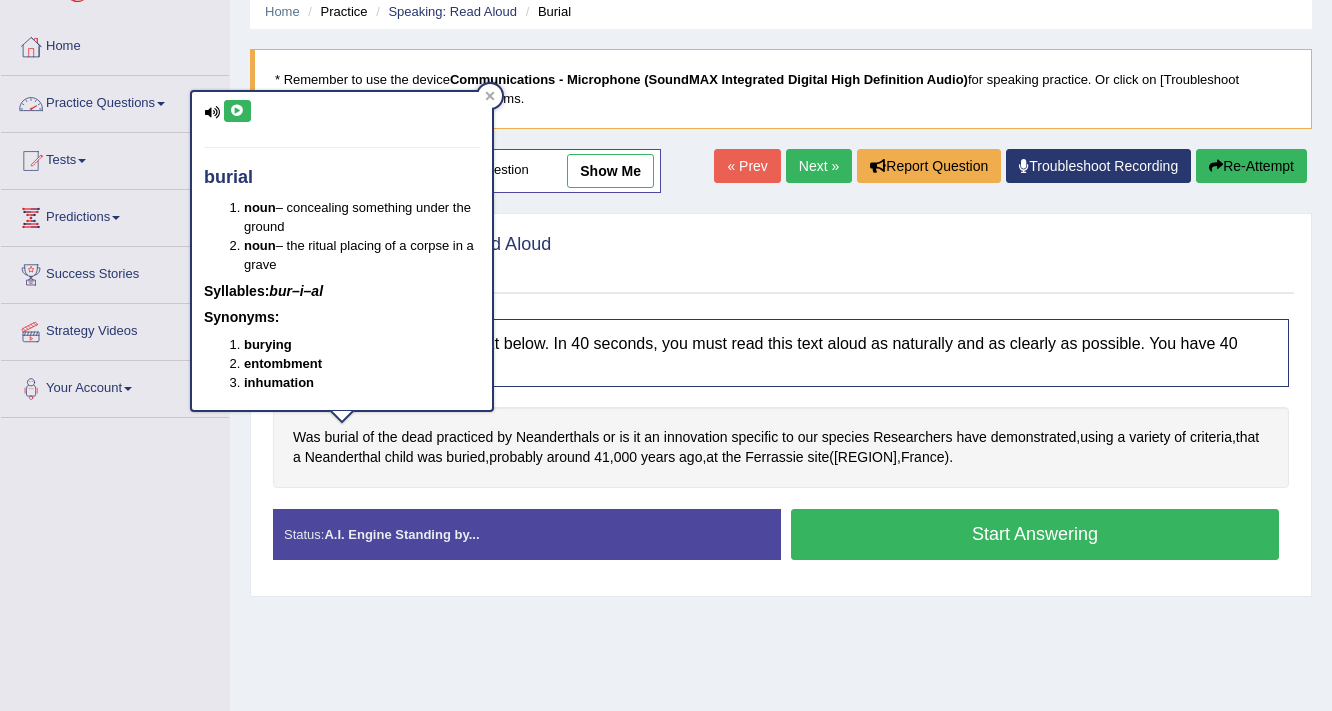 click at bounding box center [237, 111] 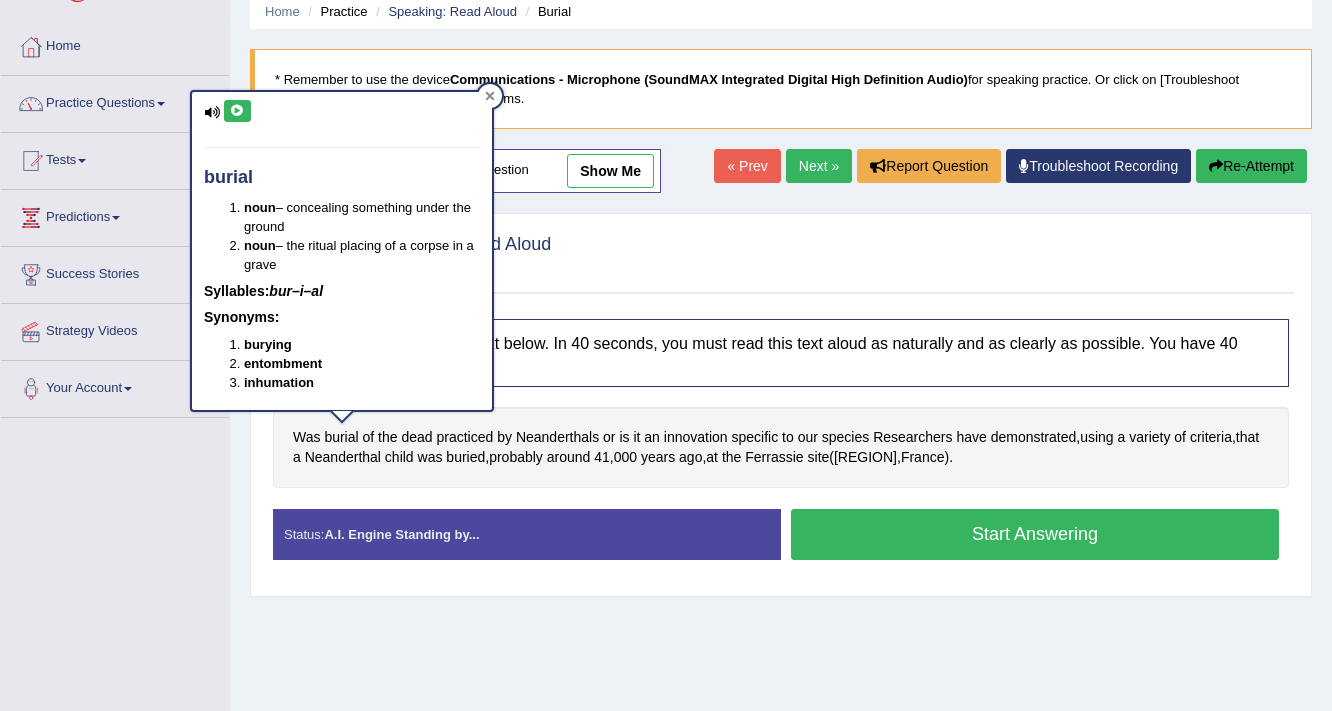 click at bounding box center (490, 96) 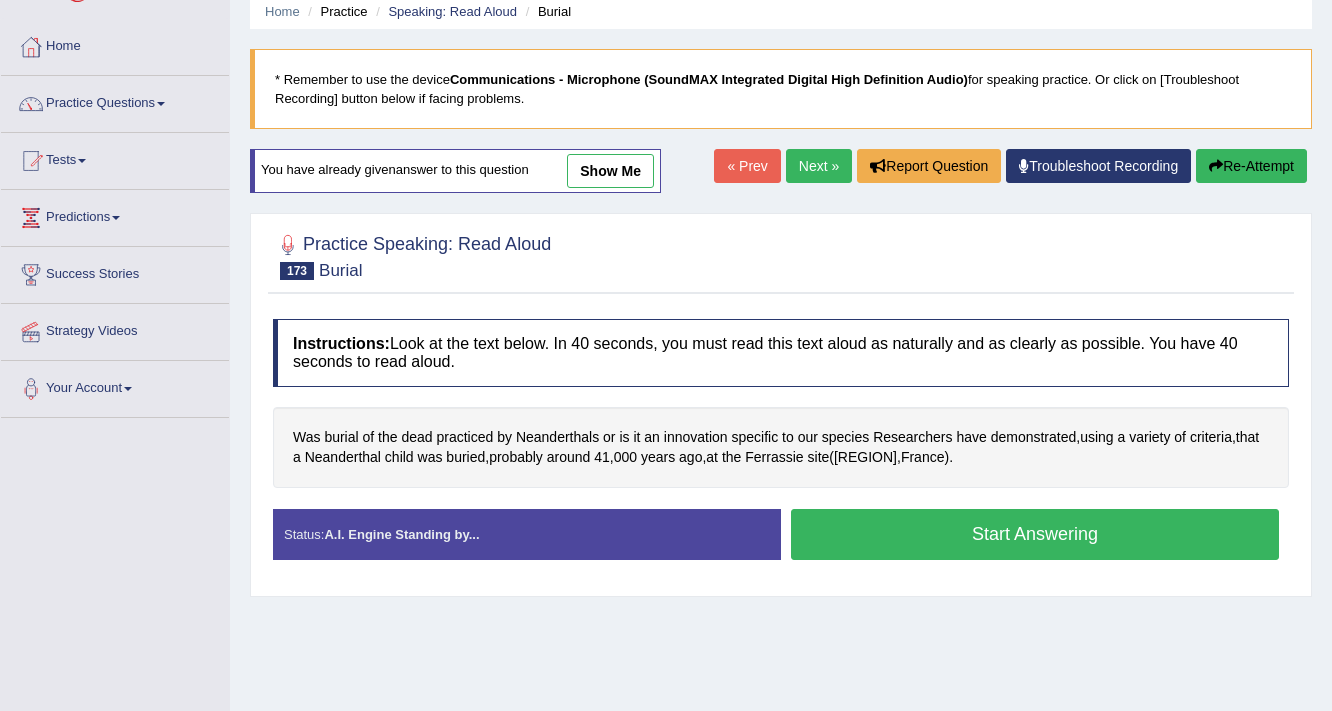 click on "Start Answering" at bounding box center (1035, 534) 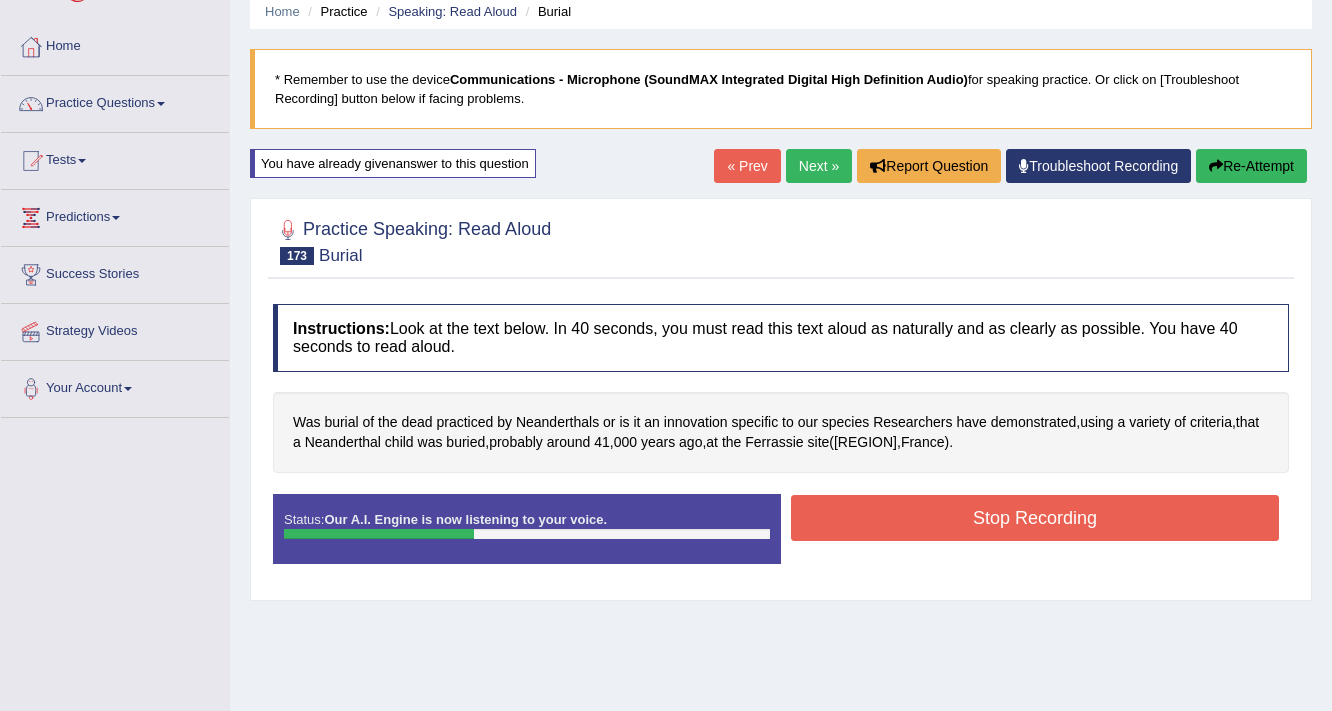 click on "Stop Recording" at bounding box center (1035, 518) 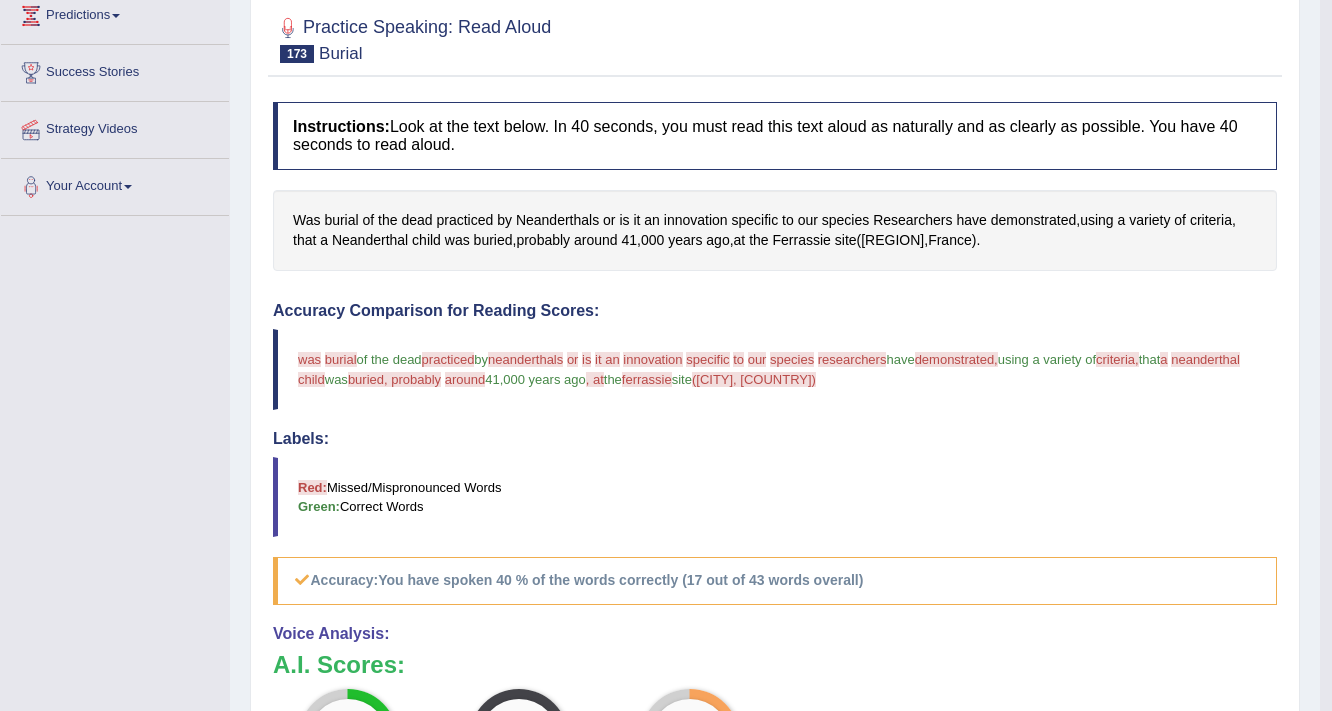 scroll, scrollTop: 80, scrollLeft: 0, axis: vertical 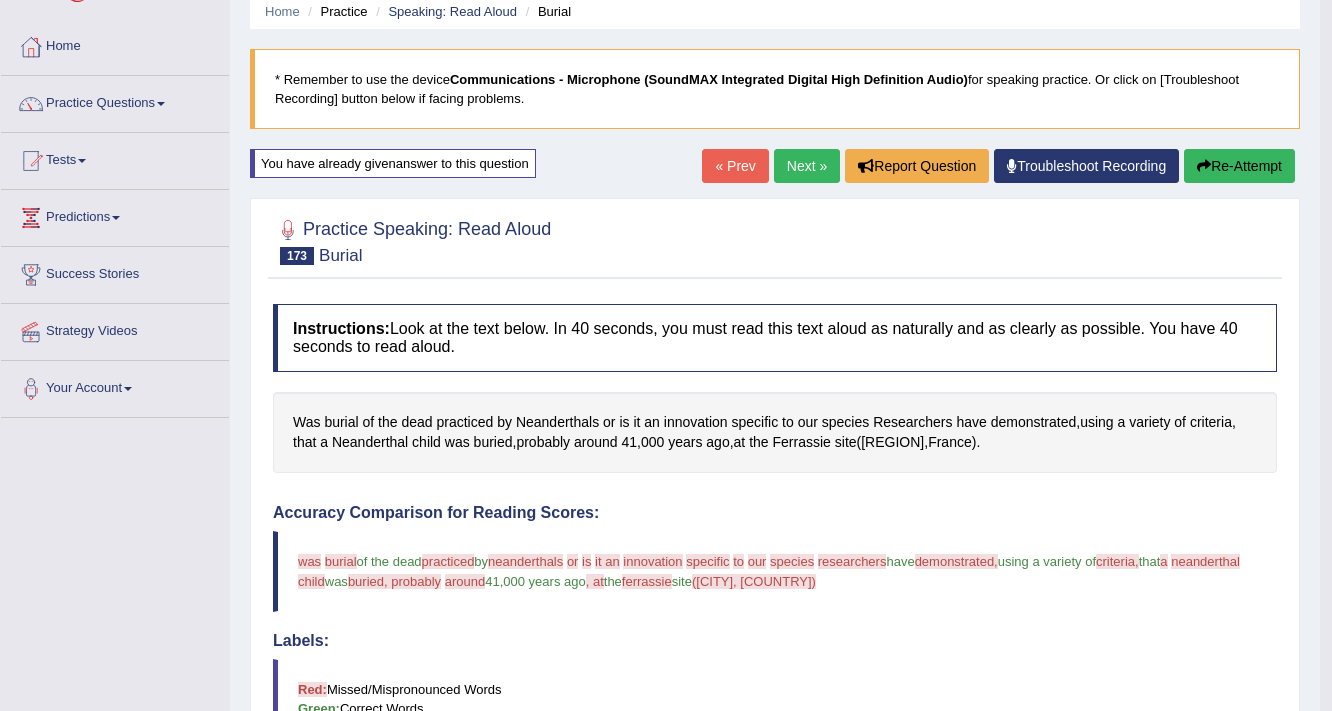 click on "Next »" at bounding box center (807, 166) 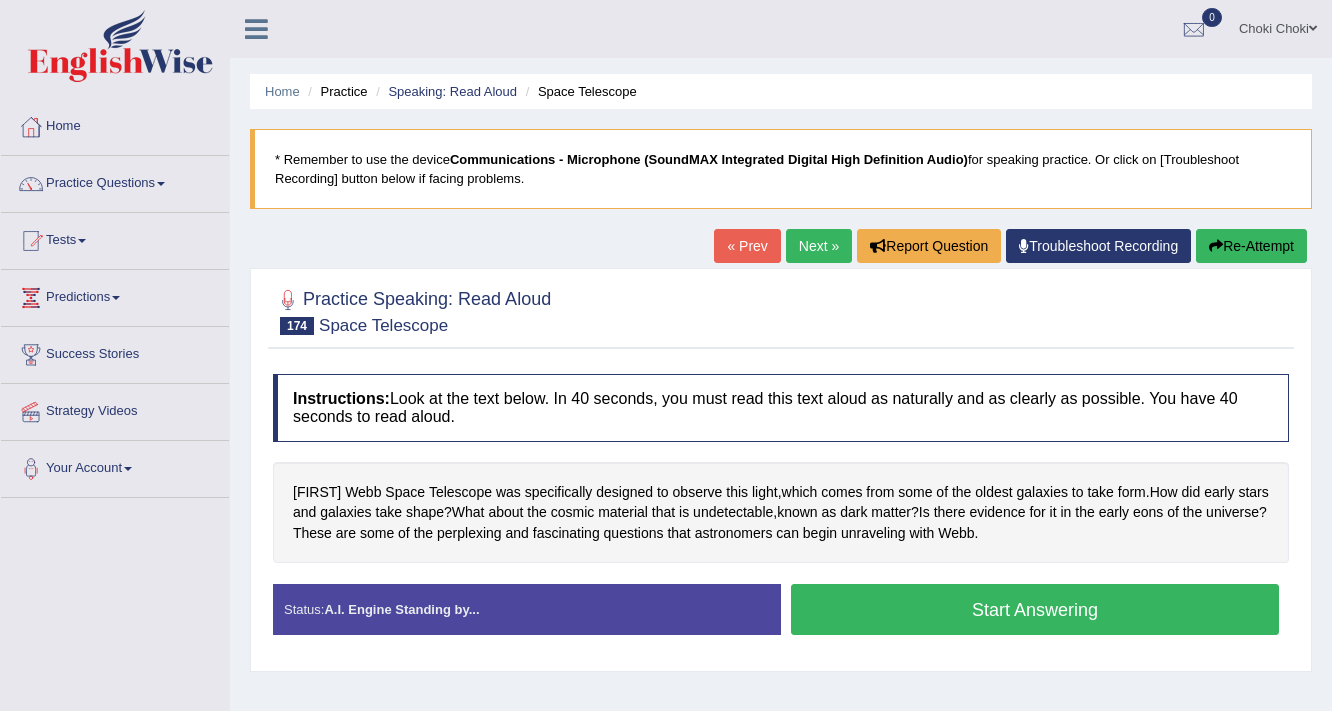 scroll, scrollTop: 103, scrollLeft: 0, axis: vertical 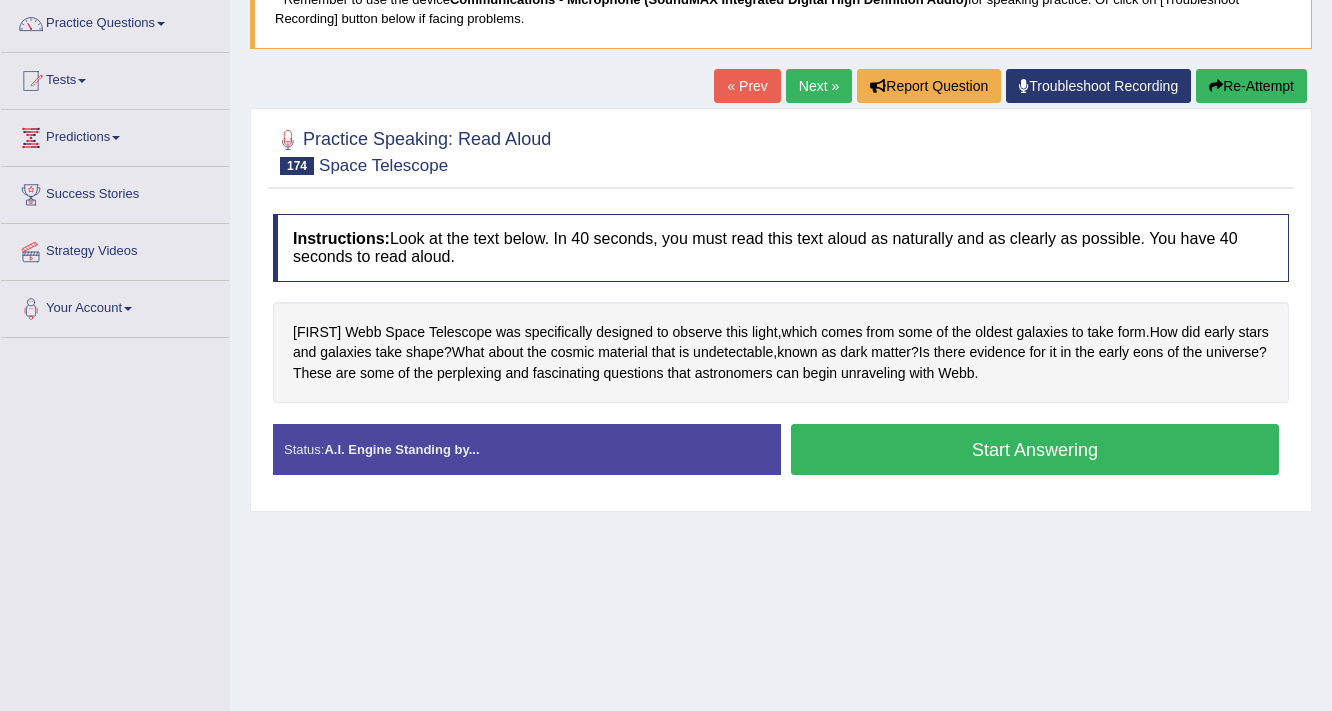 click on "Start Answering" at bounding box center (1035, 449) 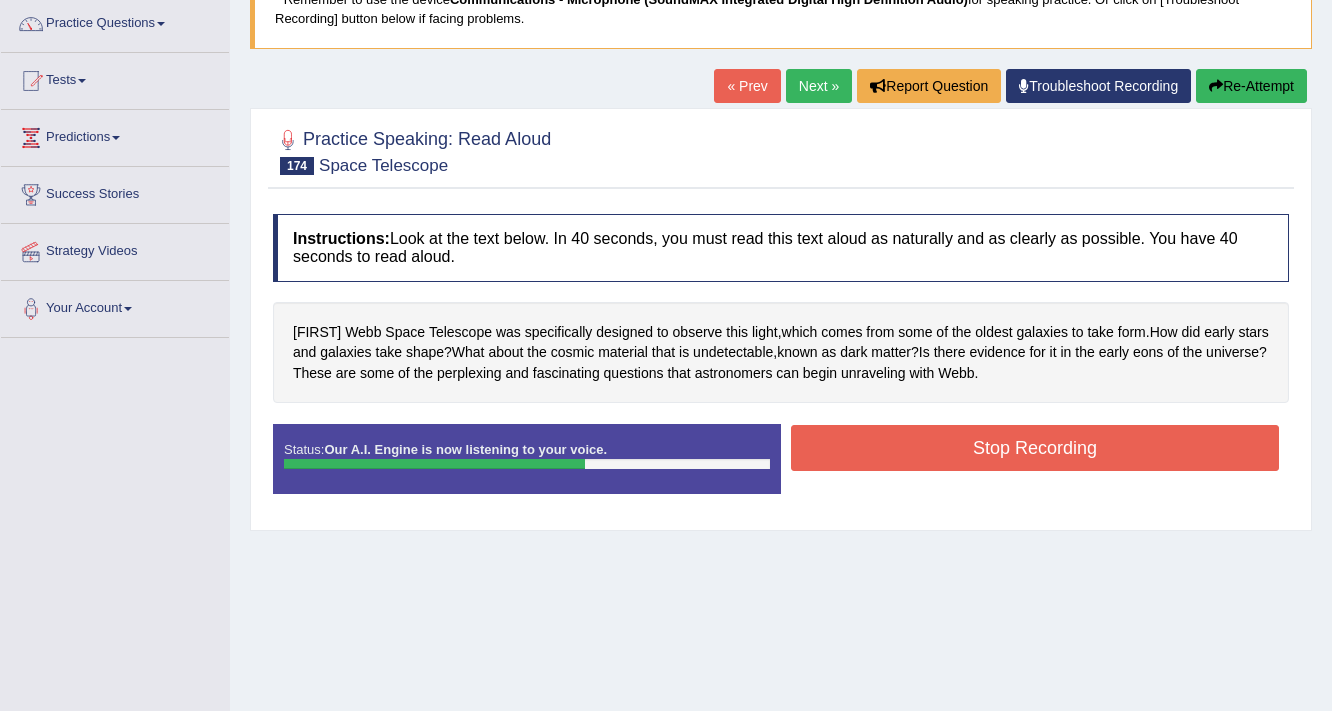 click on "Stop Recording" at bounding box center (1035, 448) 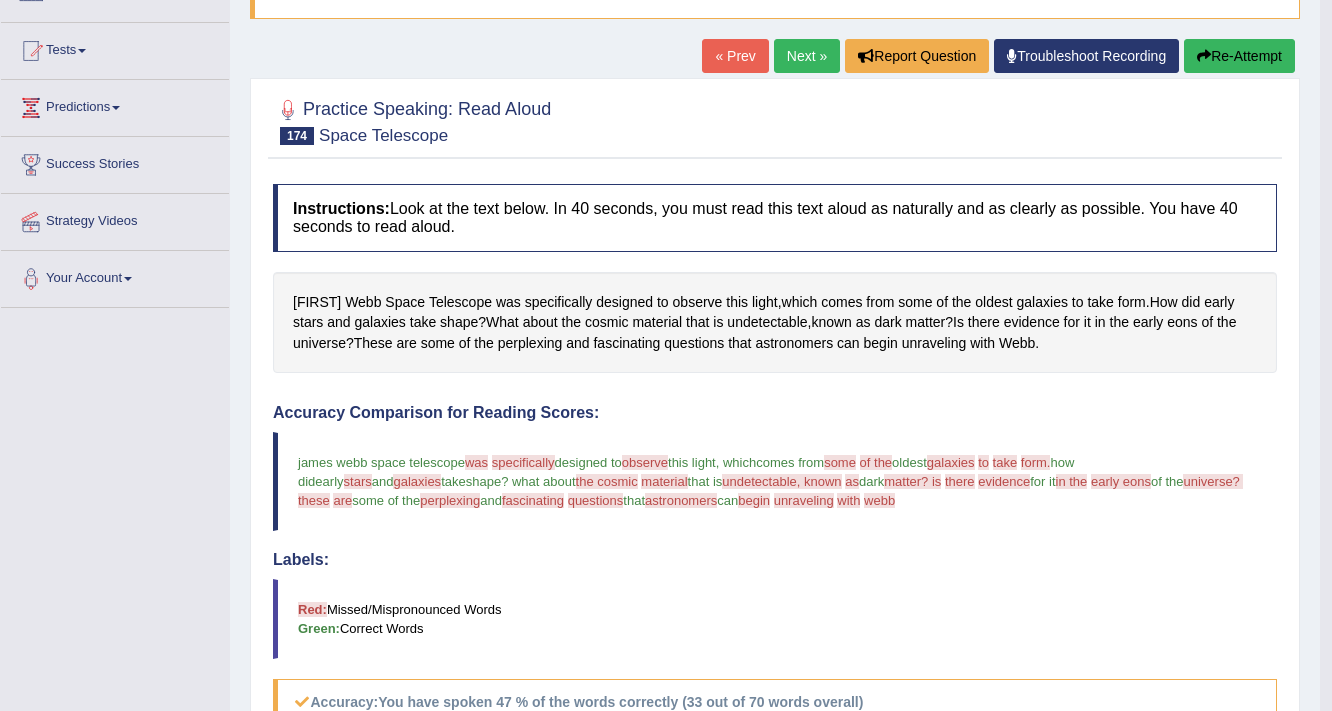 scroll, scrollTop: 160, scrollLeft: 0, axis: vertical 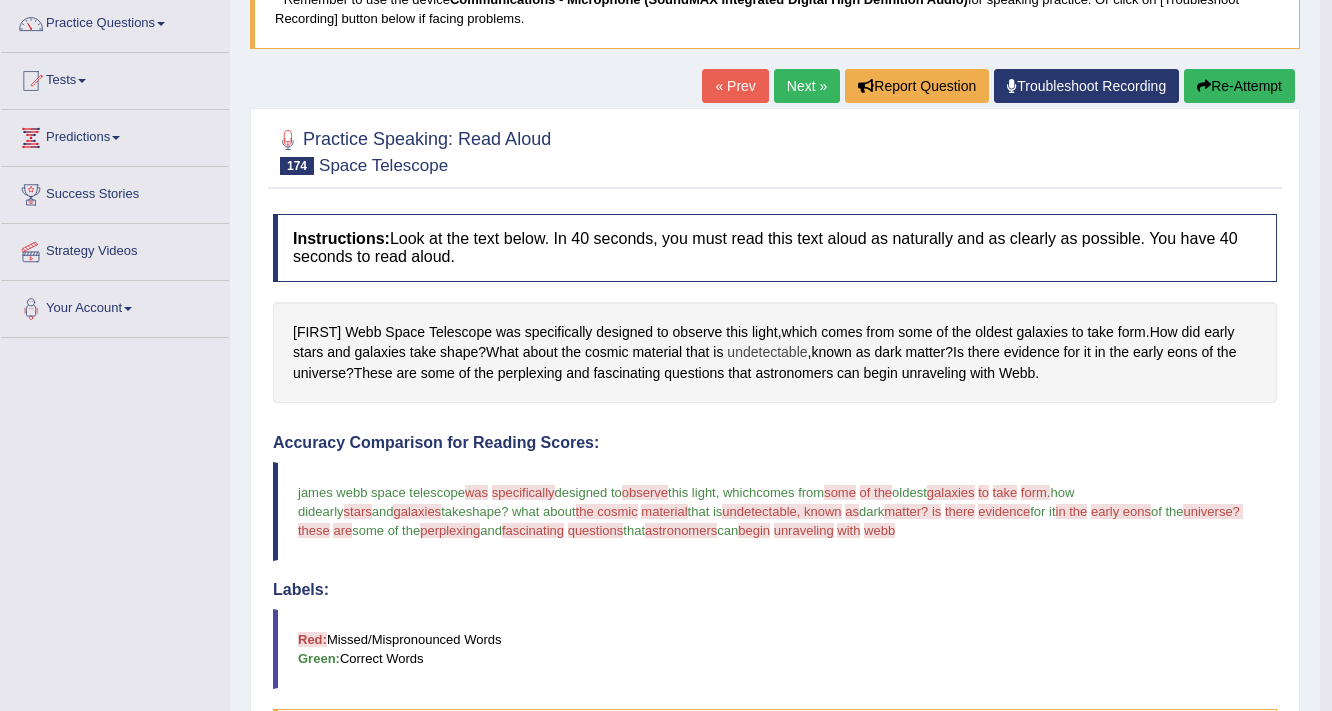 click on "undetectable" at bounding box center [767, 352] 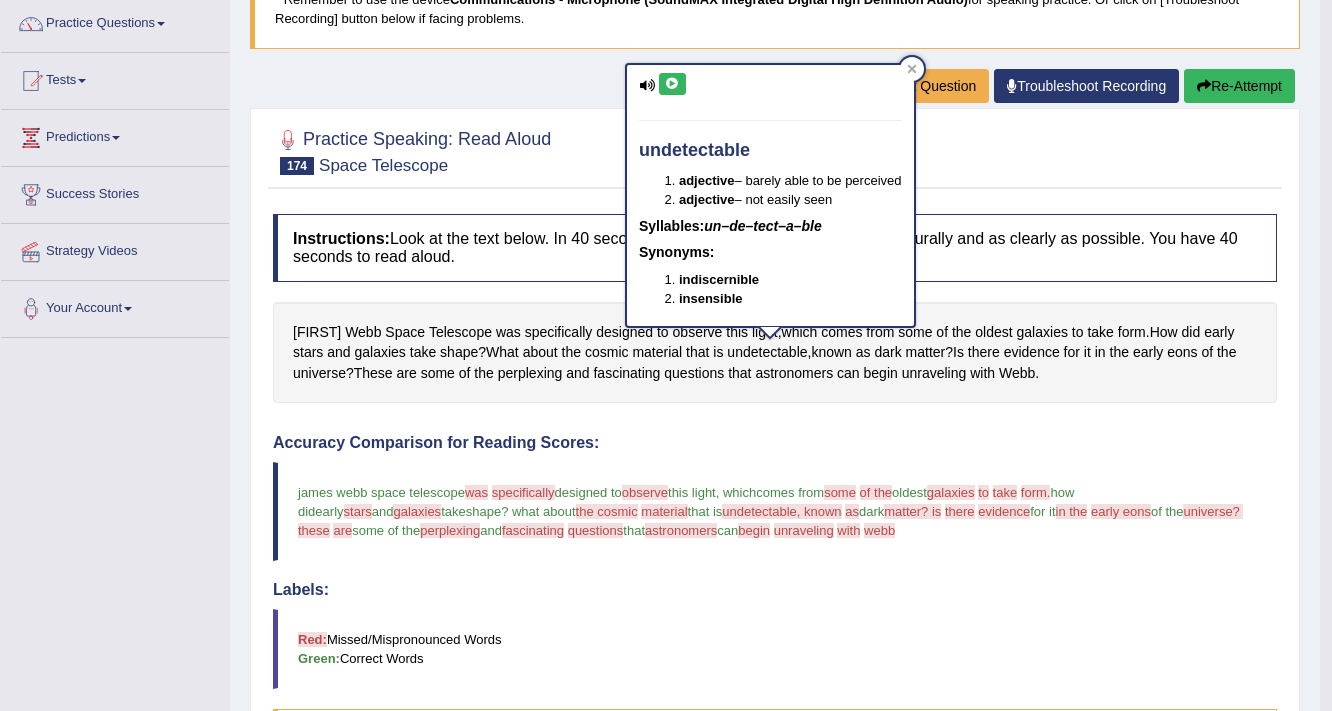 click at bounding box center [672, 84] 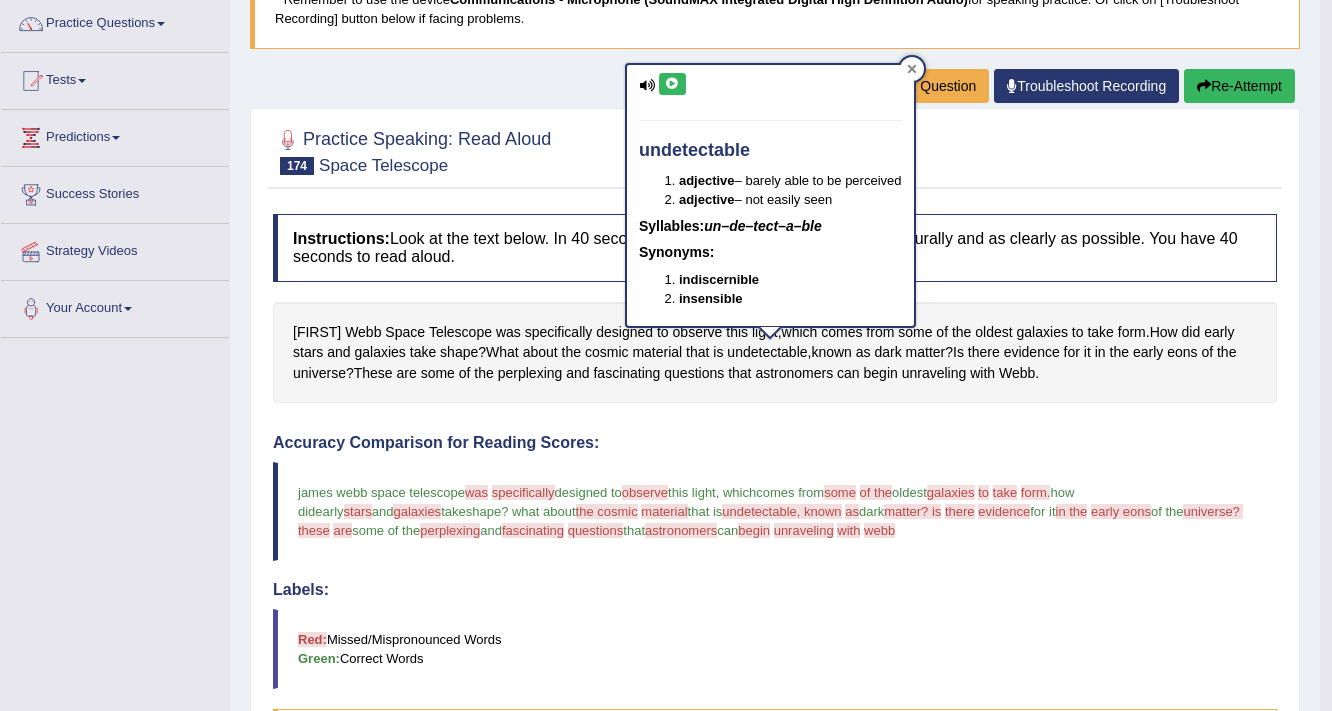 click 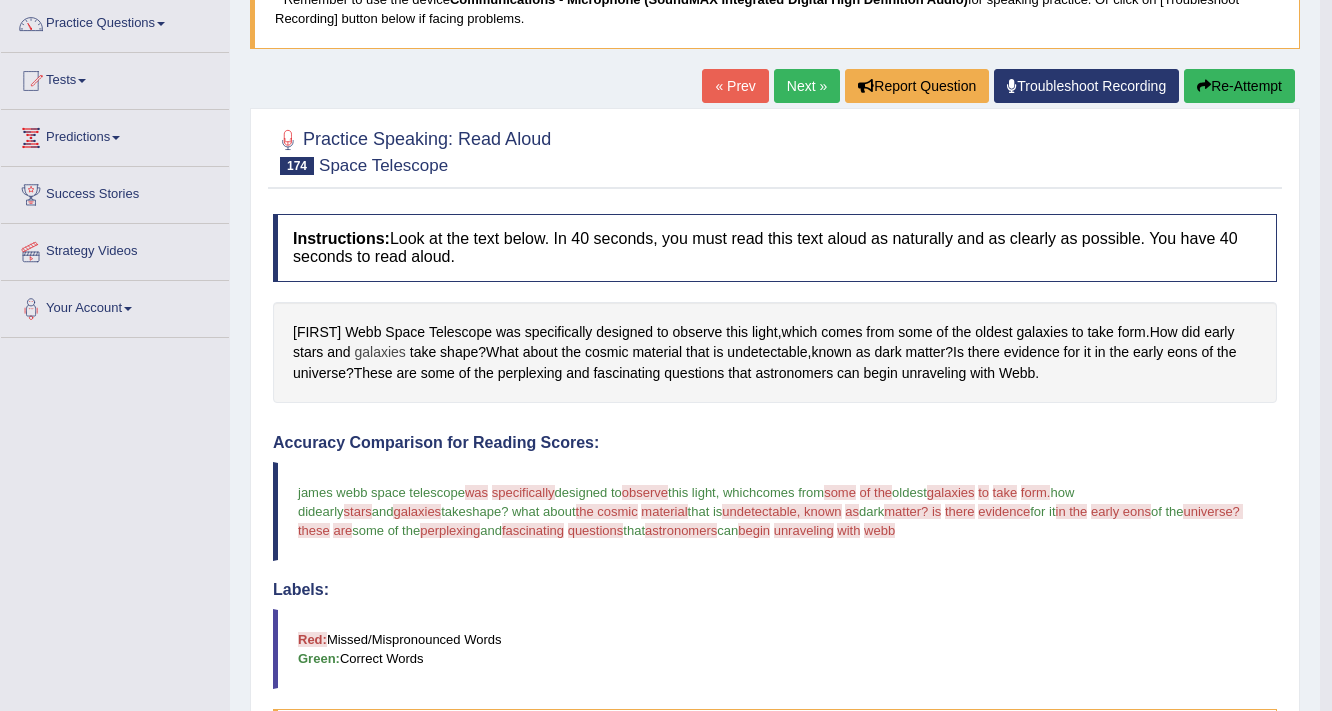 click on "galaxies" at bounding box center [379, 352] 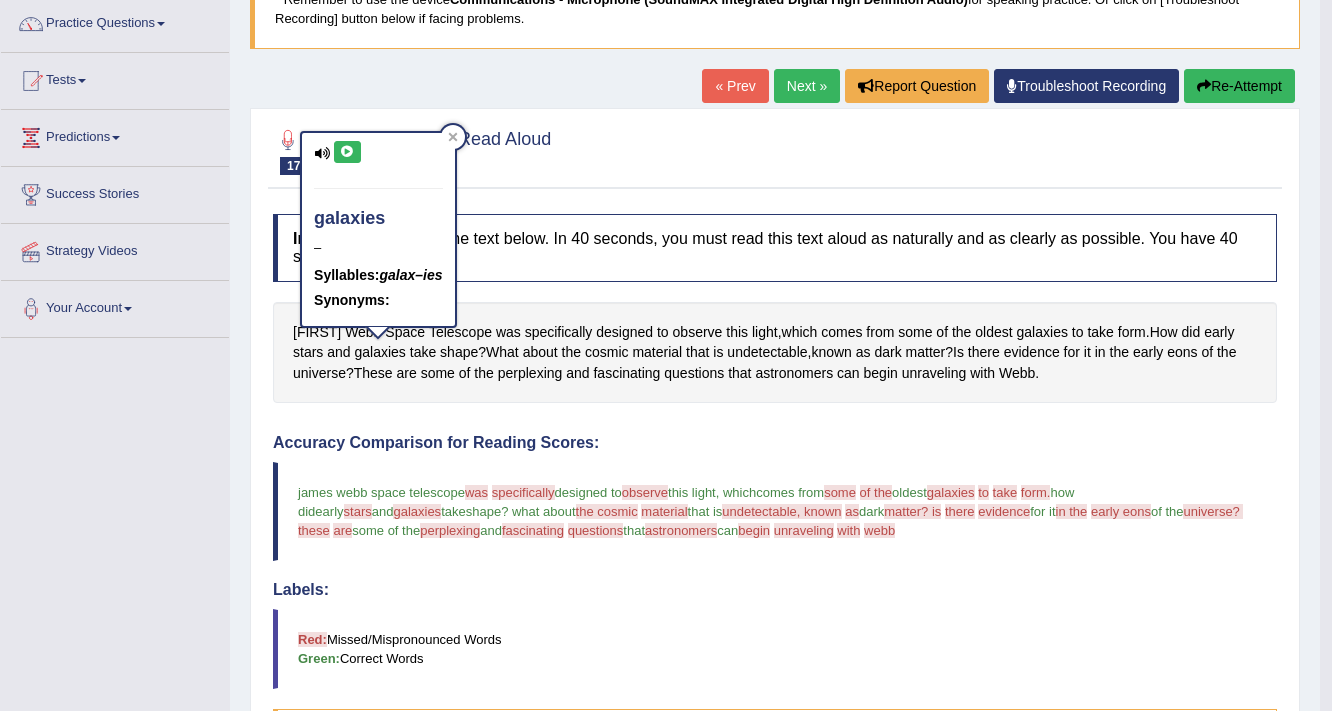 click at bounding box center (347, 152) 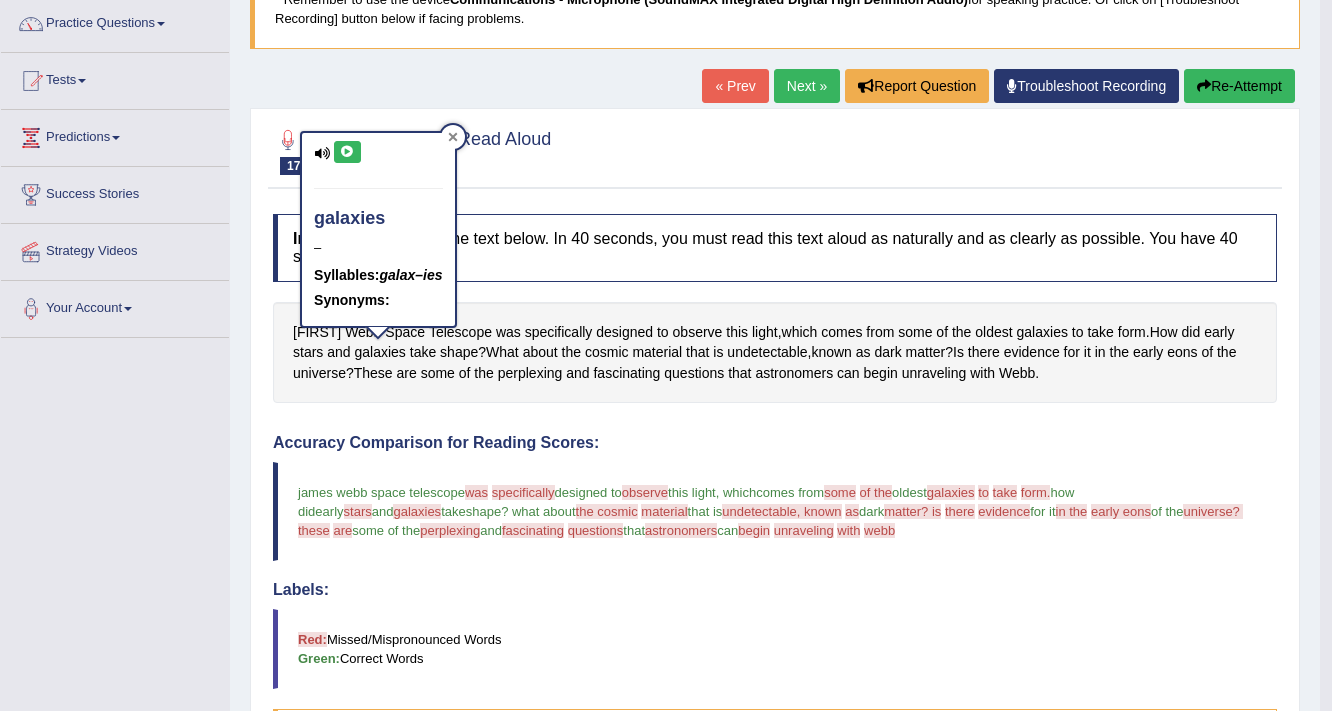 click 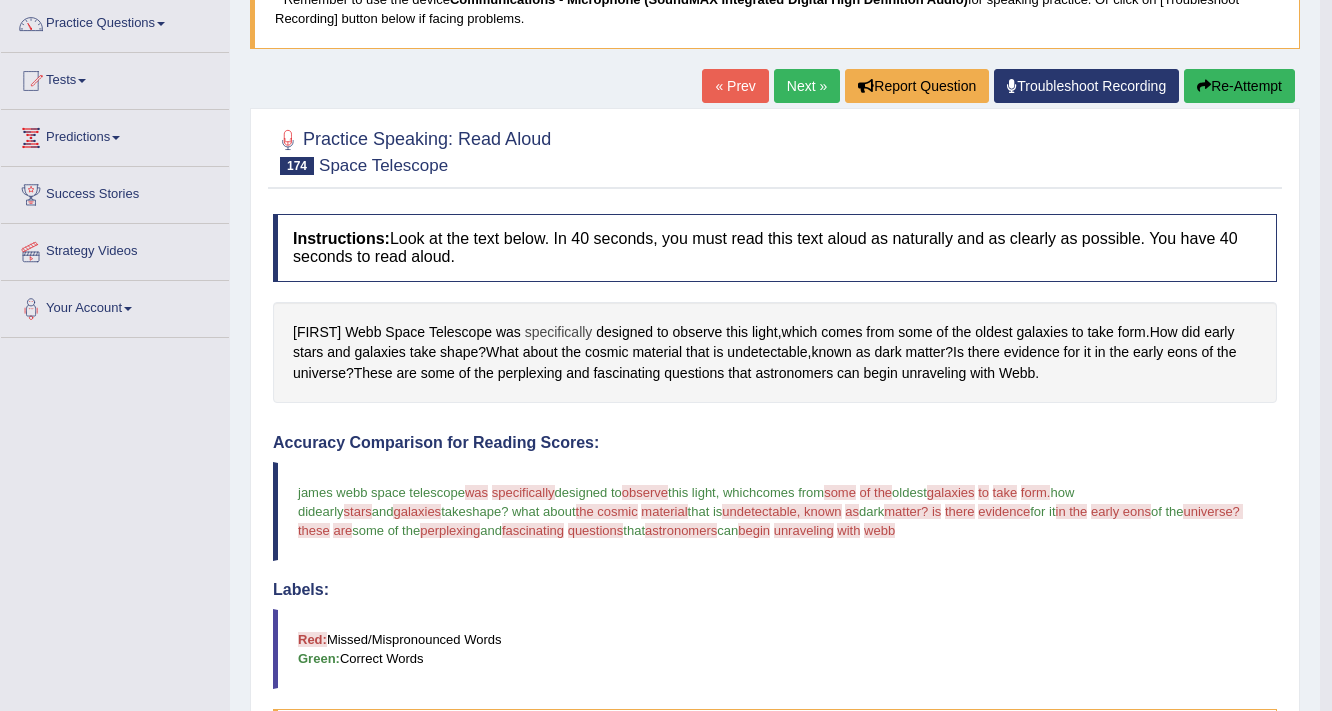 click on "specifically" at bounding box center [559, 332] 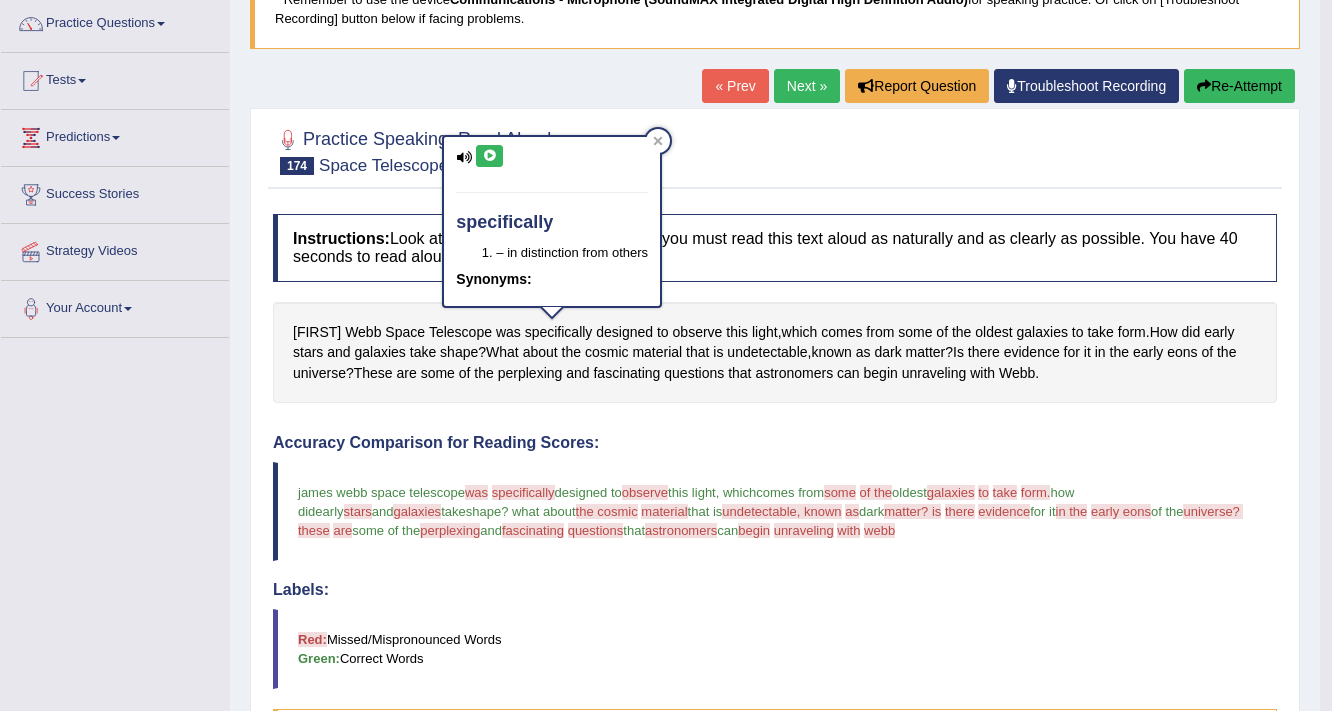 click at bounding box center [489, 156] 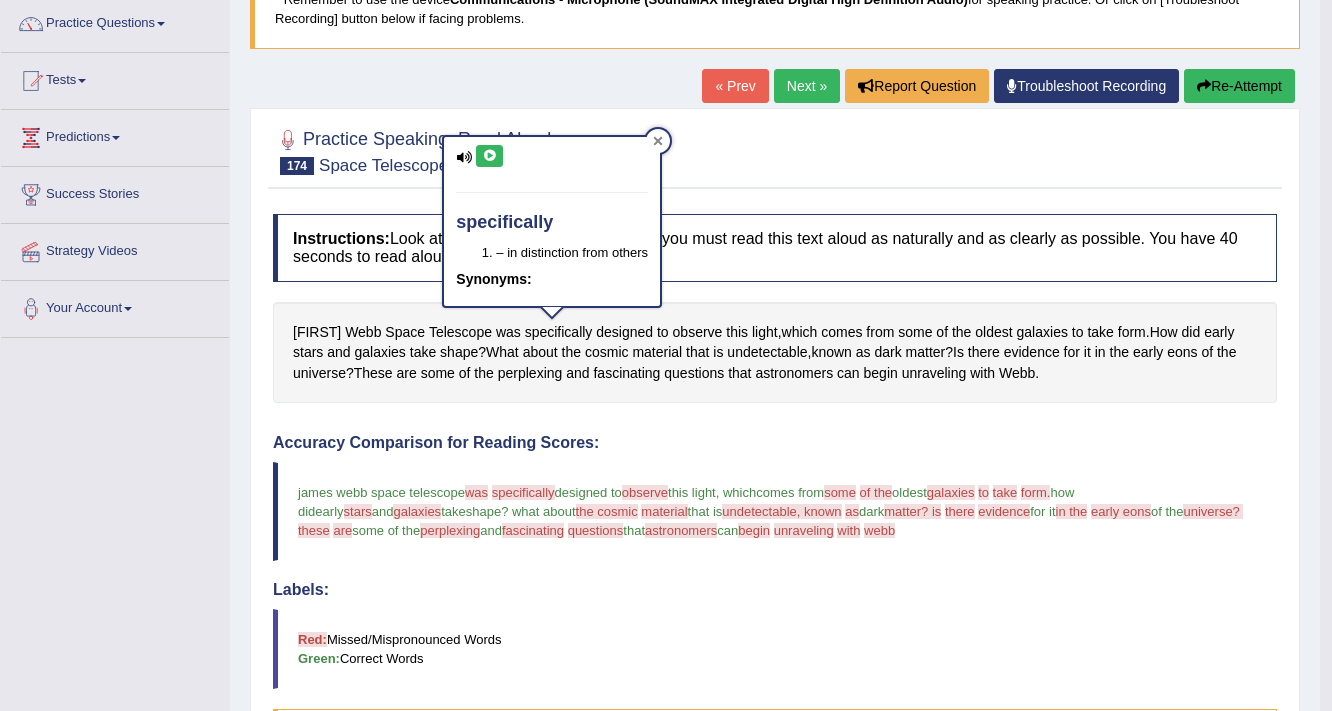 click 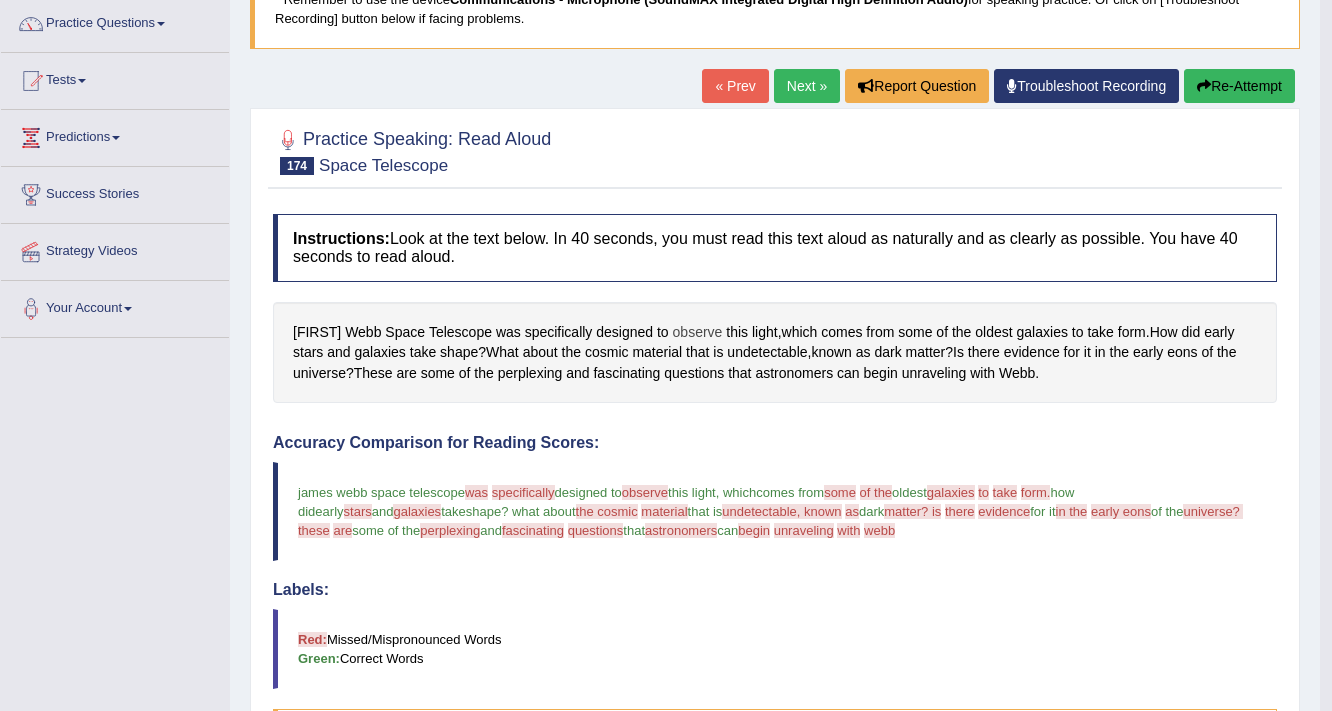 click on "observe" at bounding box center (698, 332) 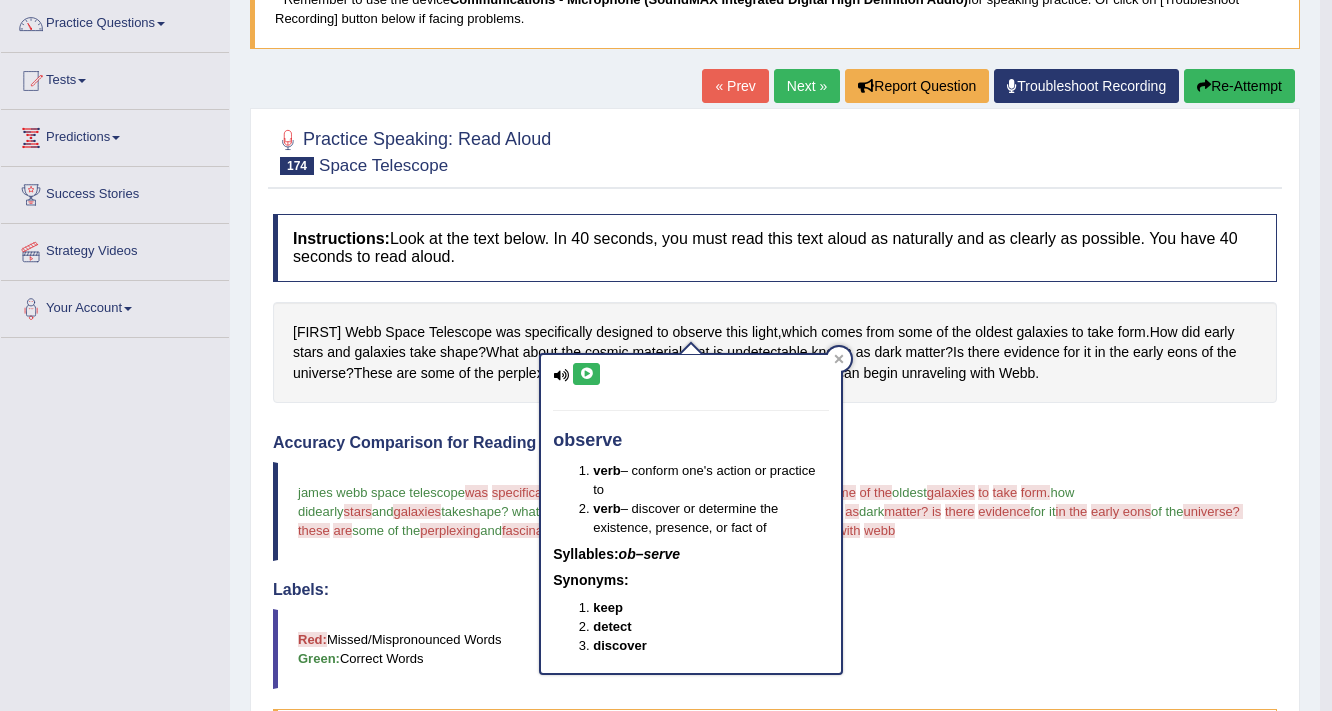 click at bounding box center [586, 374] 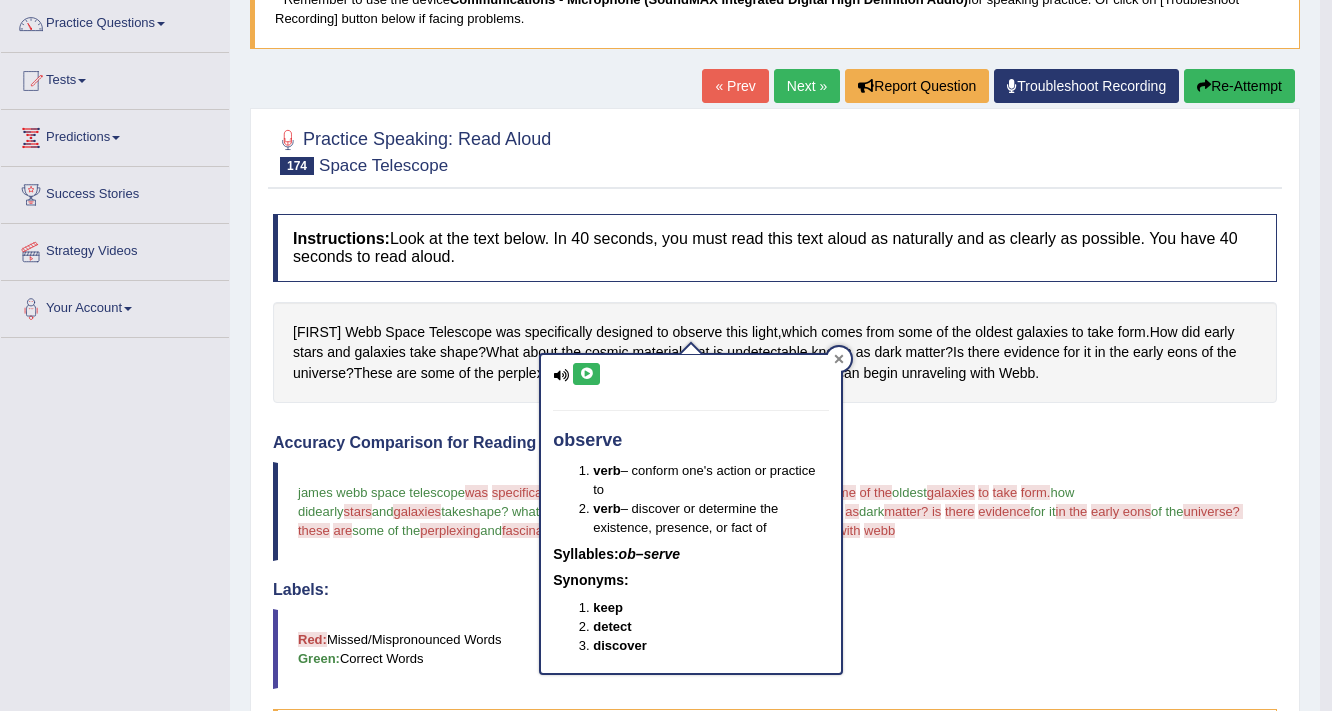 click 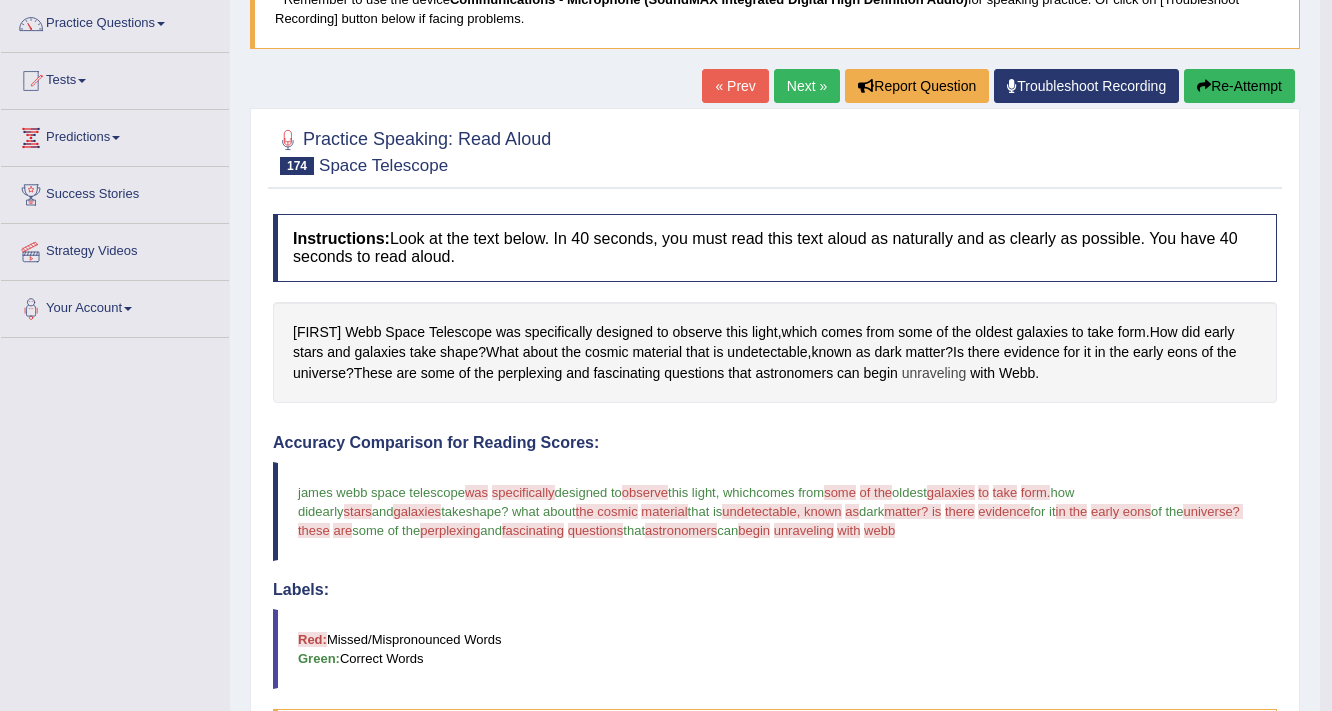 click on "unraveling" at bounding box center [934, 373] 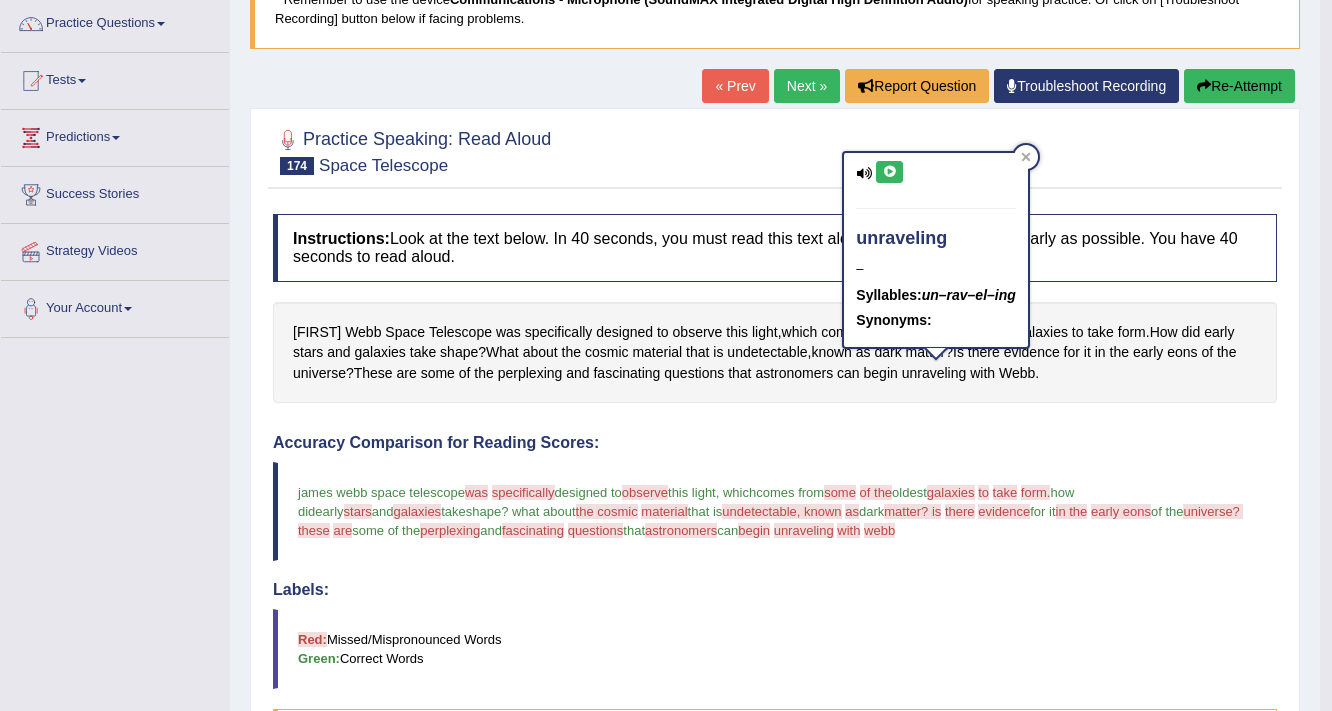 click at bounding box center [889, 172] 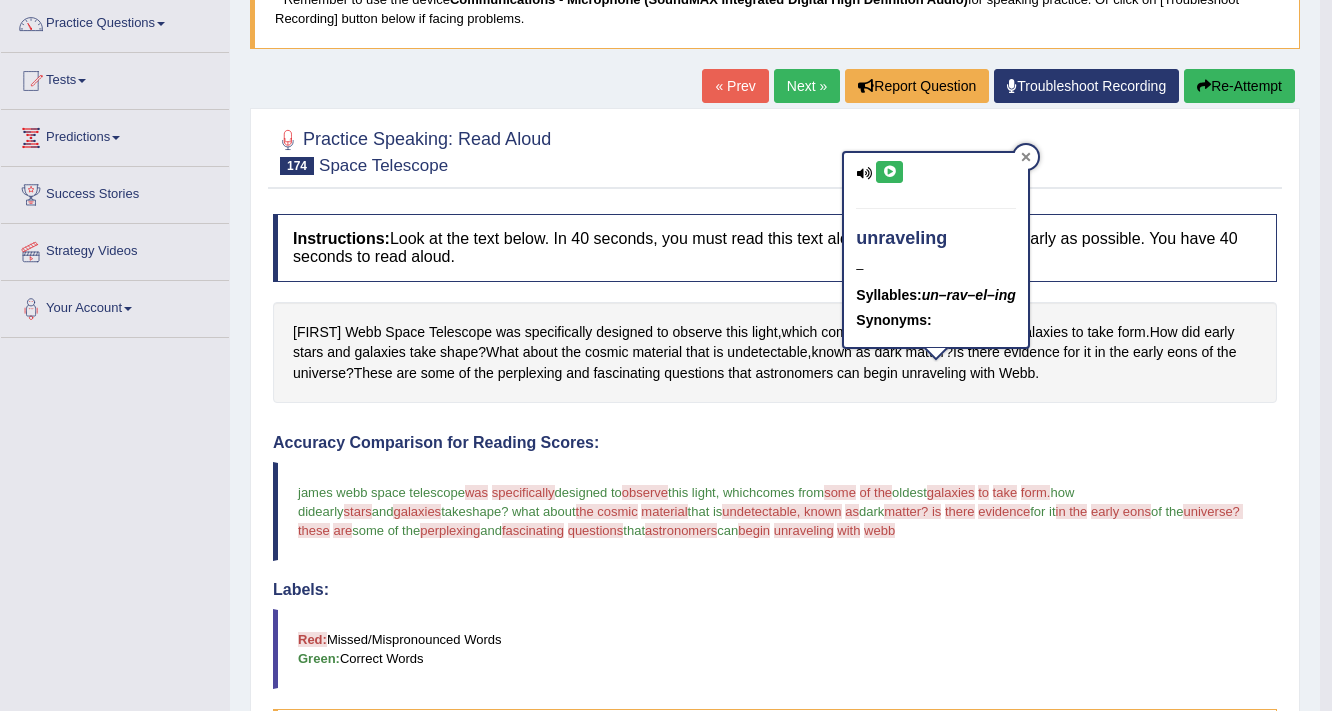 click 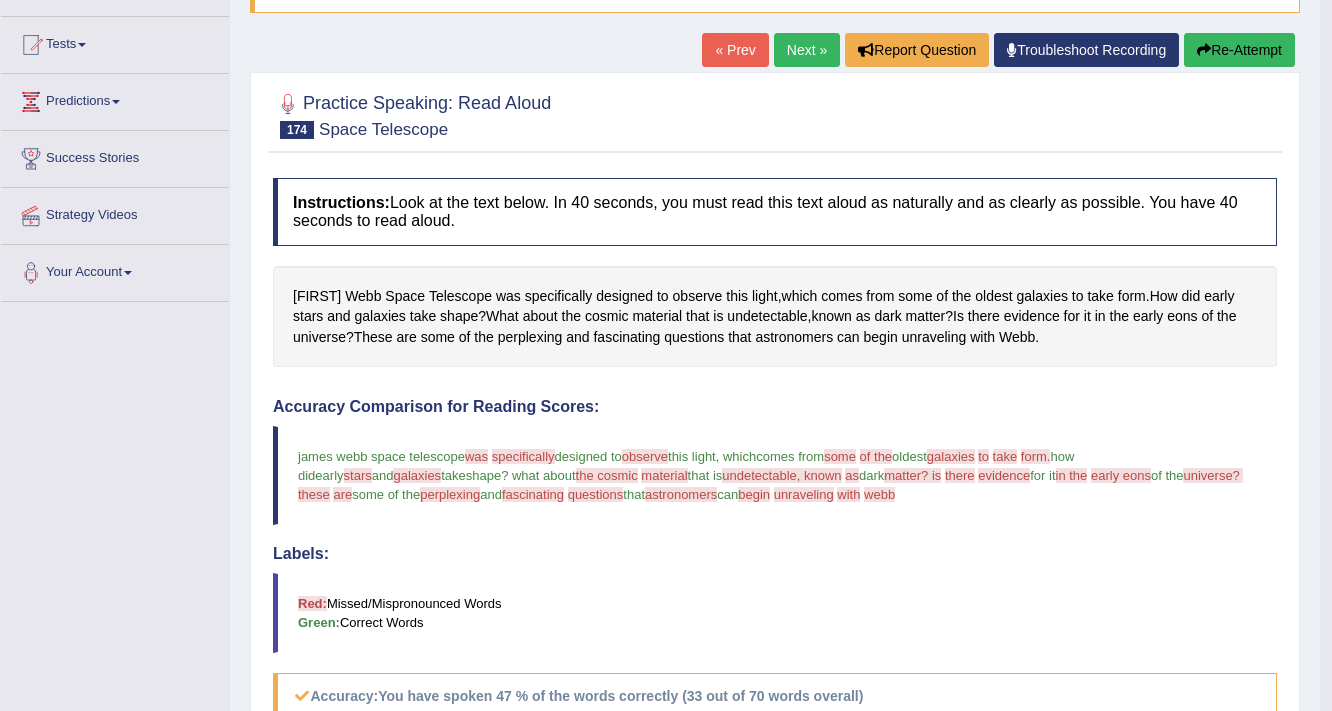 scroll, scrollTop: 160, scrollLeft: 0, axis: vertical 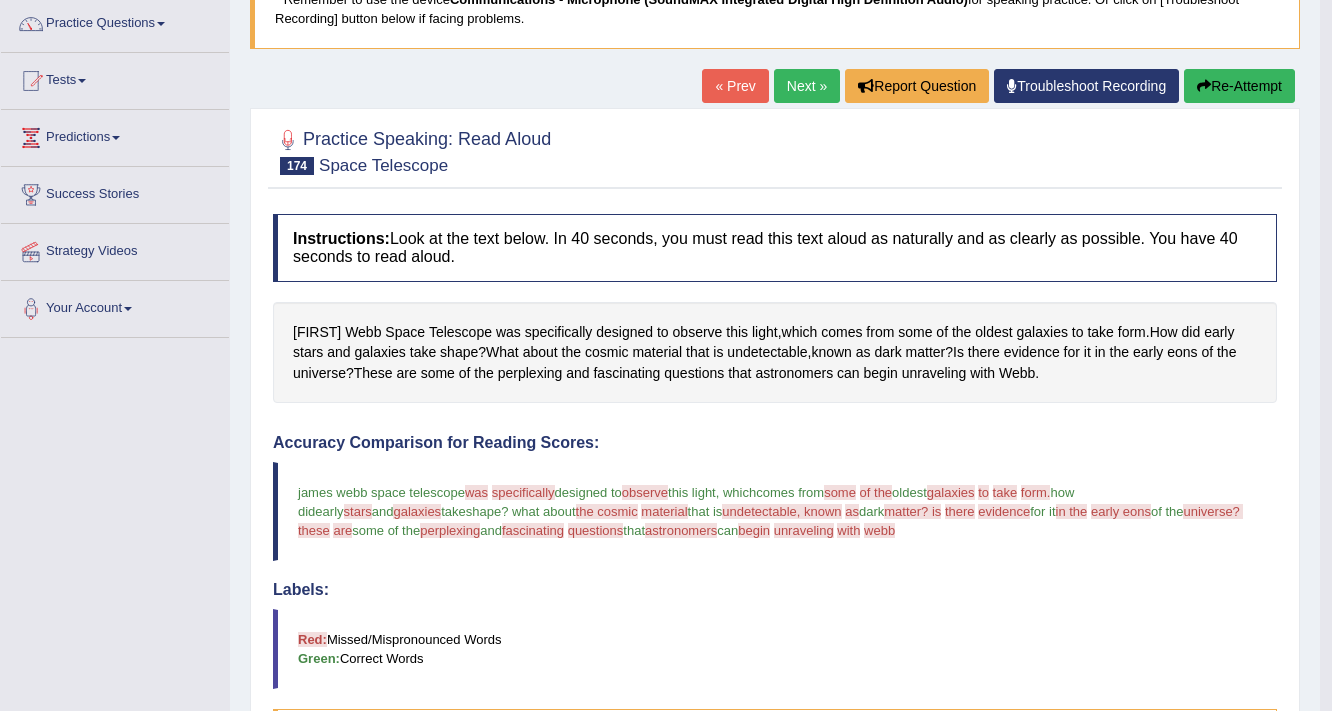 click on "Re-Attempt" at bounding box center (1239, 86) 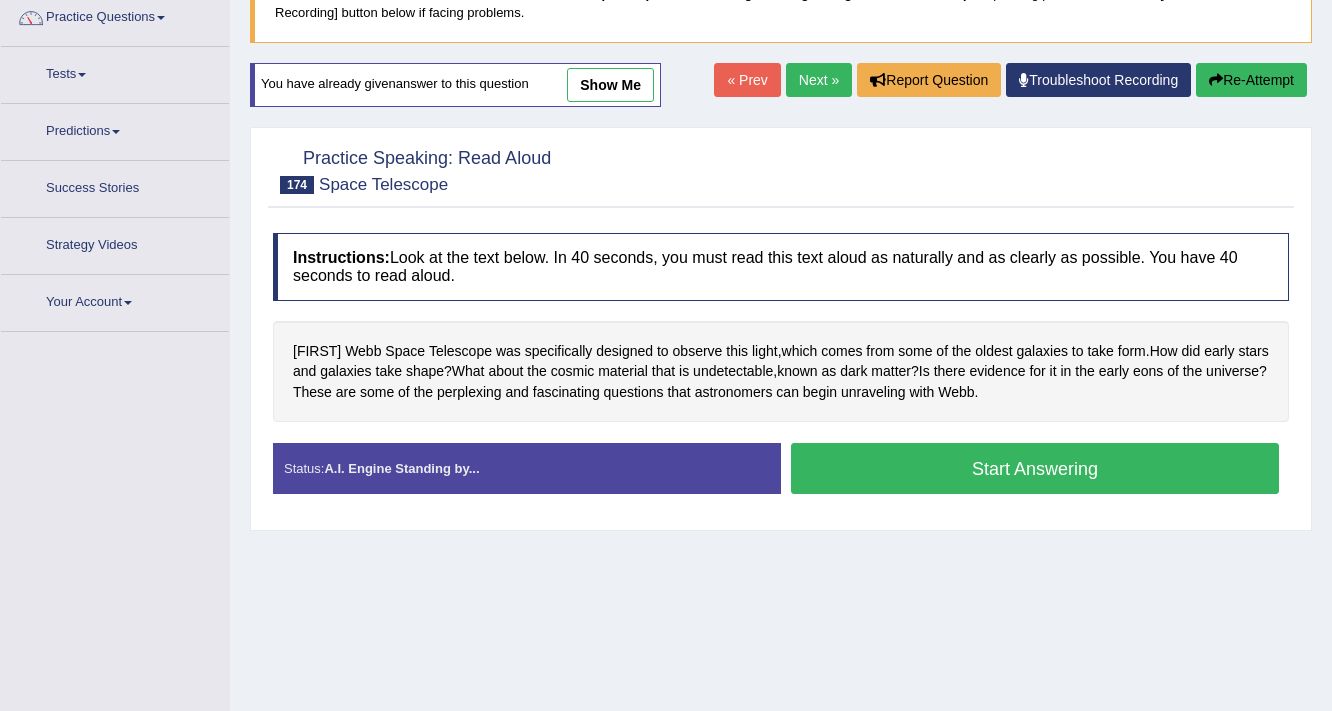 scroll, scrollTop: 0, scrollLeft: 0, axis: both 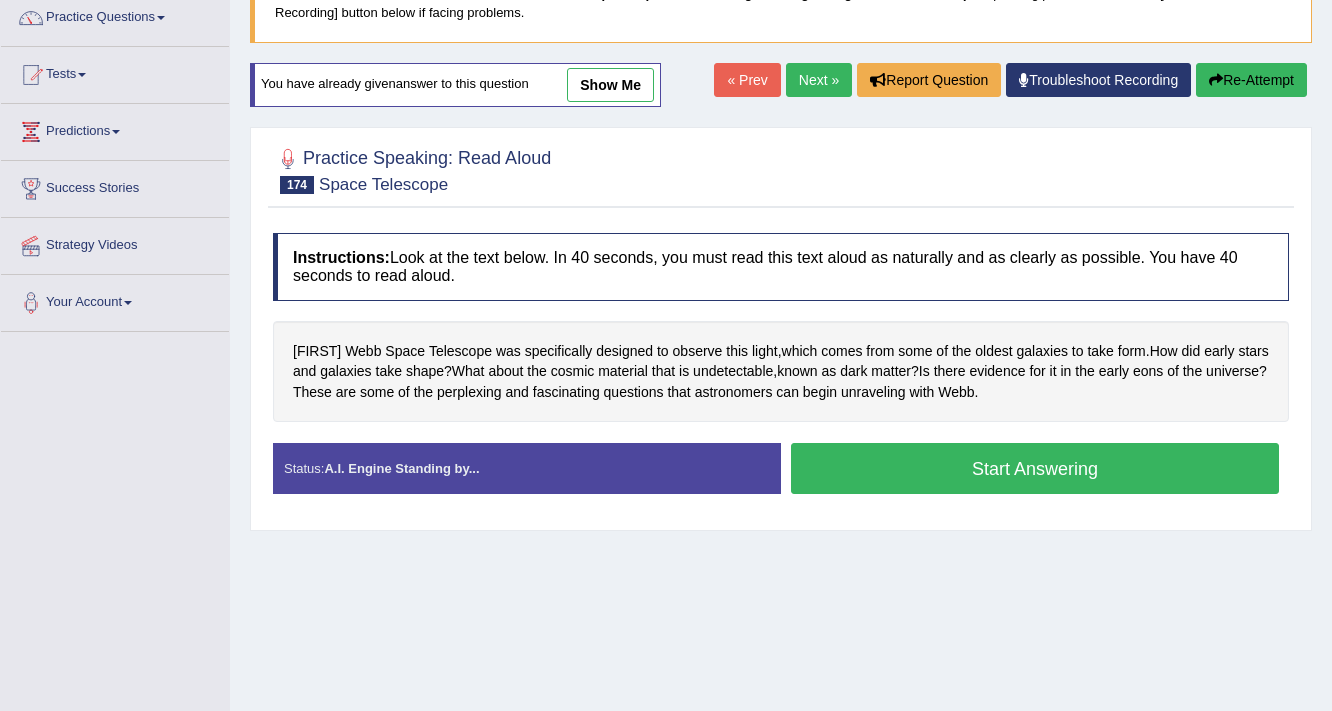 click on "Start Answering" at bounding box center (1035, 468) 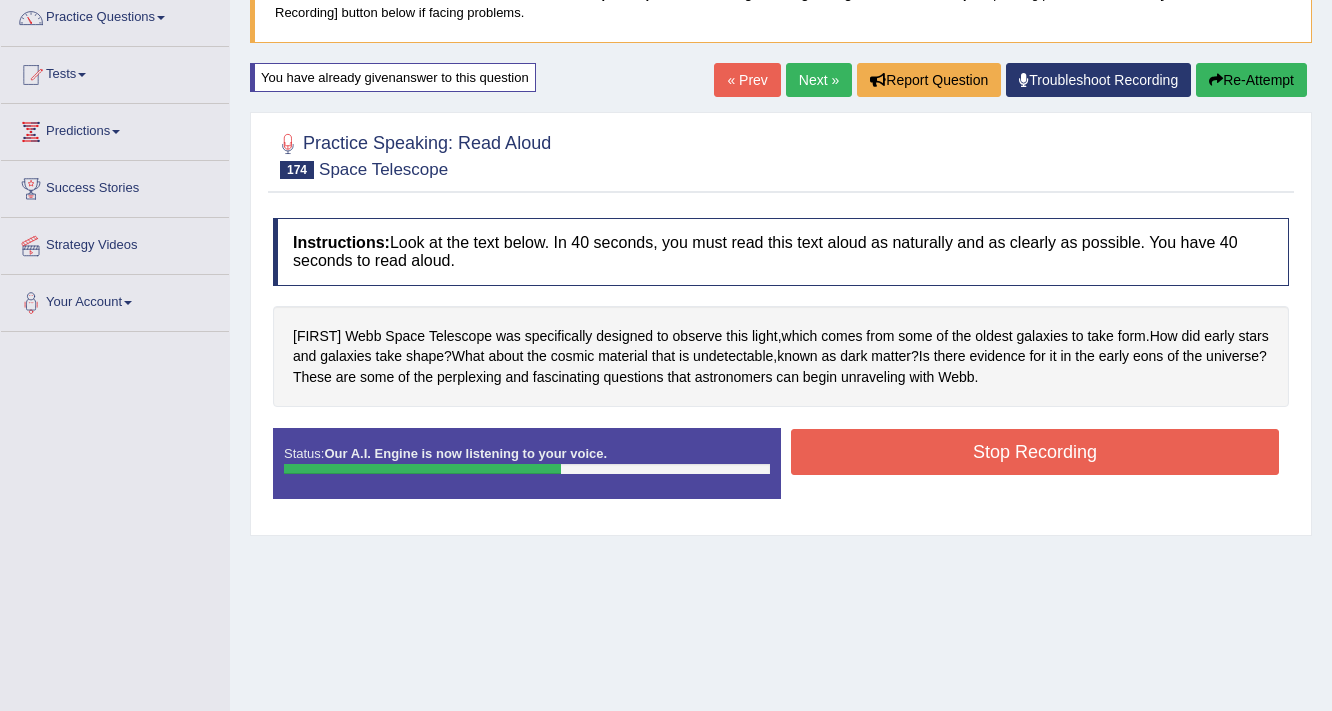 click on "Stop Recording" at bounding box center [1035, 452] 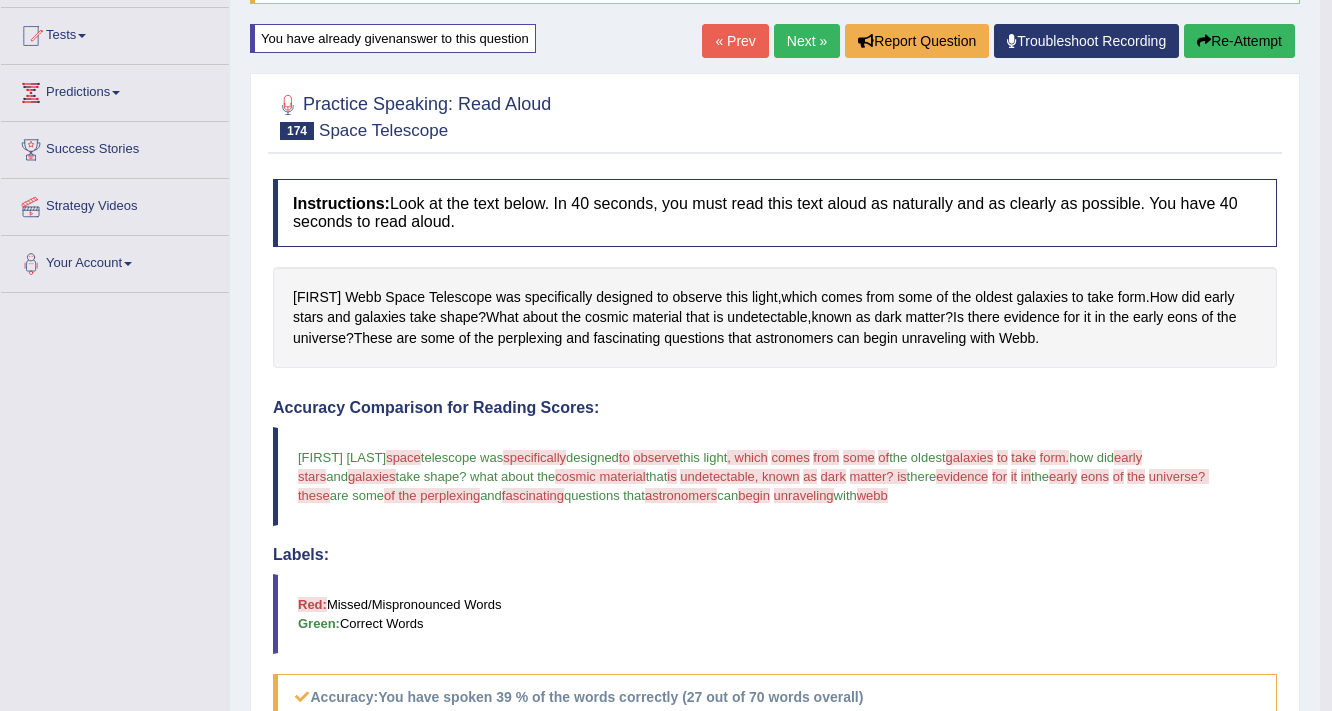 scroll, scrollTop: 166, scrollLeft: 0, axis: vertical 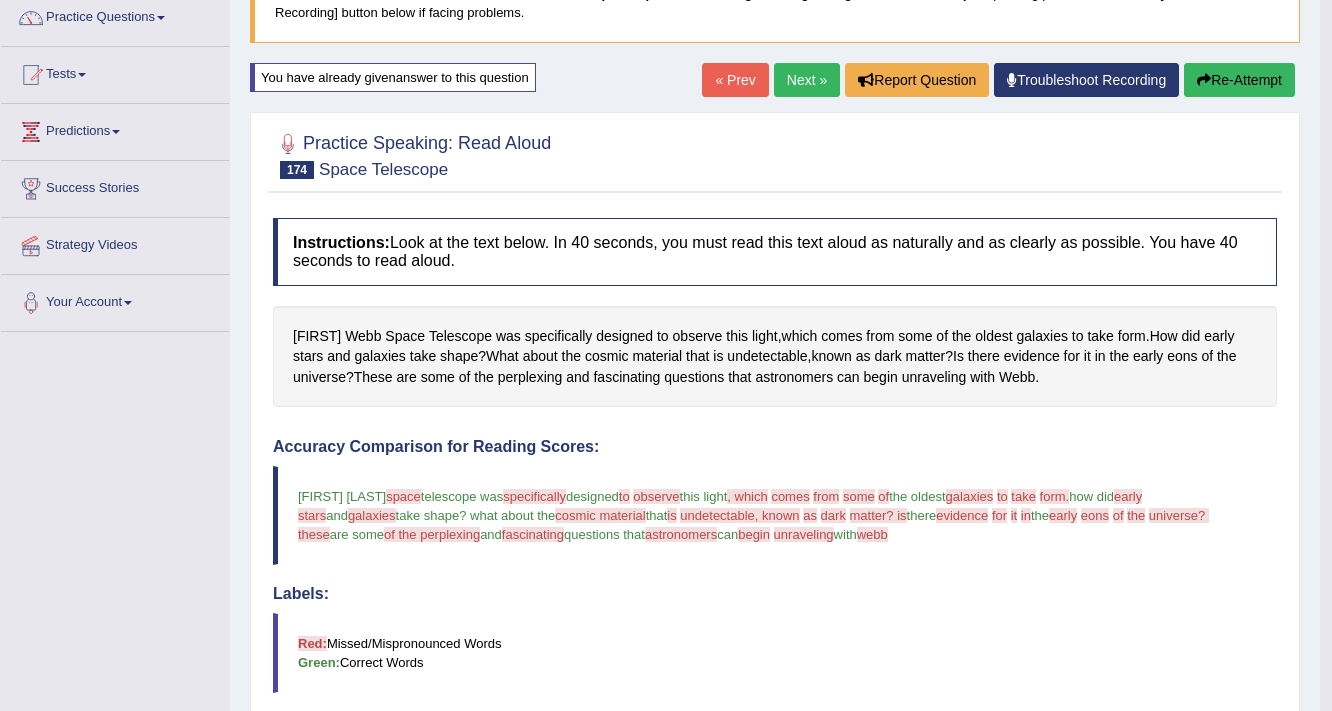 click on "Next »" at bounding box center [807, 80] 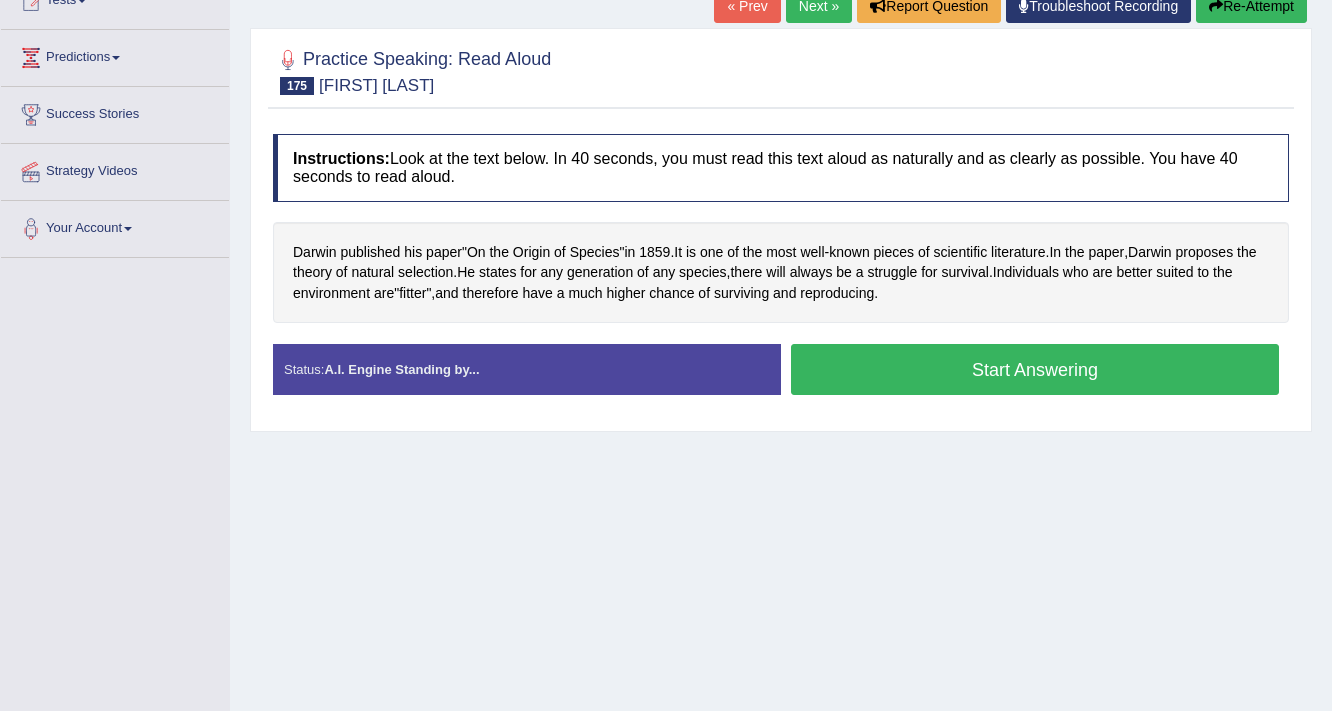 scroll, scrollTop: 240, scrollLeft: 0, axis: vertical 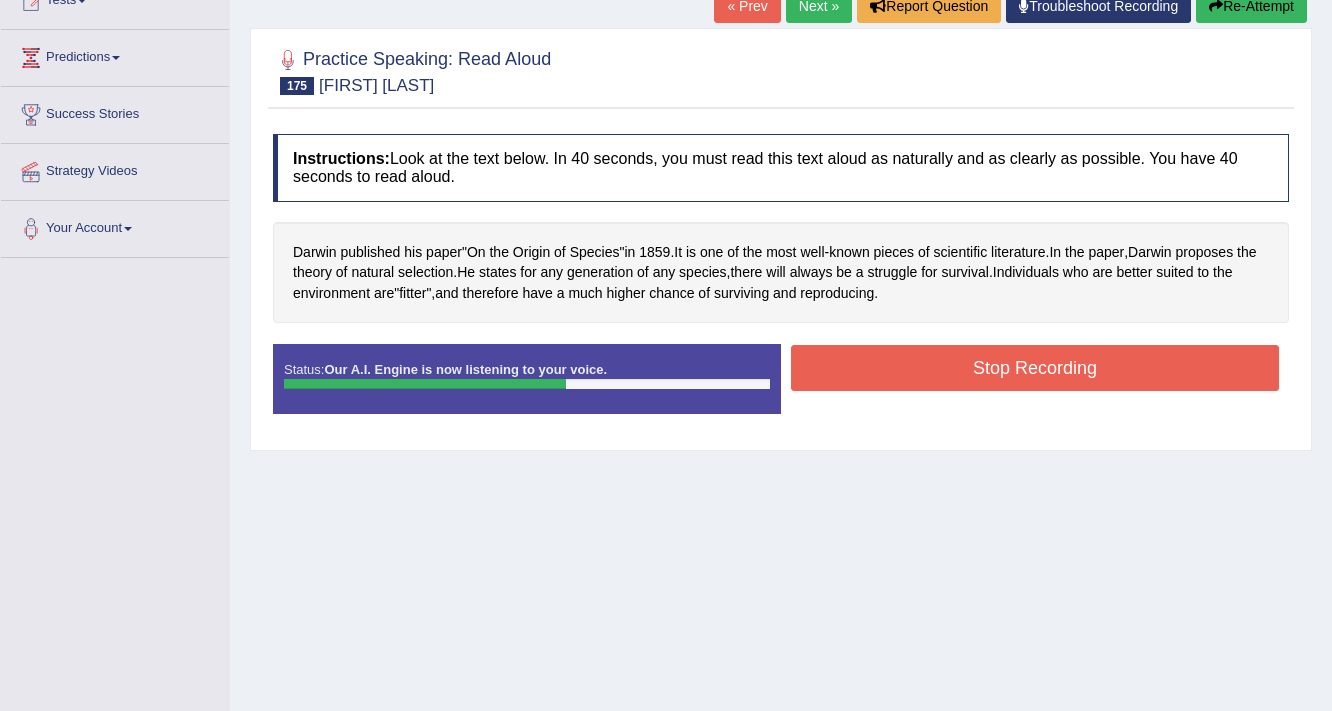 click on "Stop Recording" at bounding box center (1035, 368) 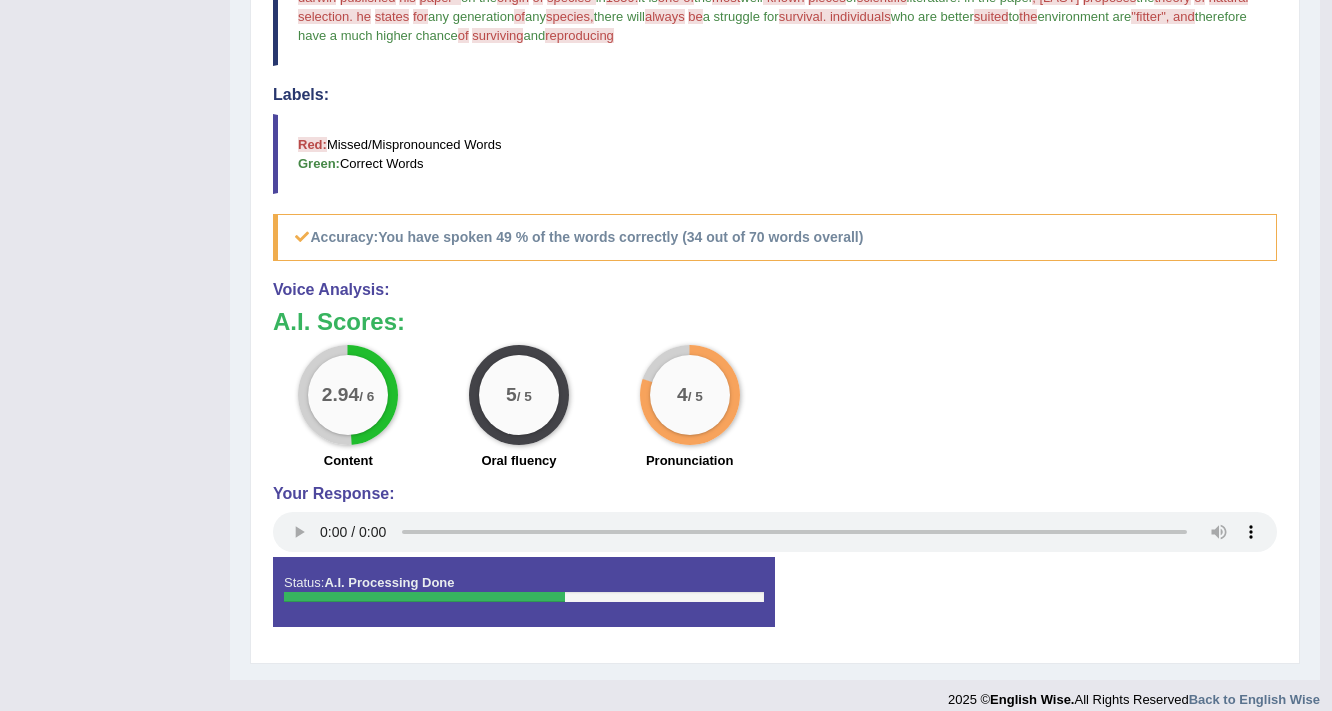 scroll, scrollTop: 670, scrollLeft: 0, axis: vertical 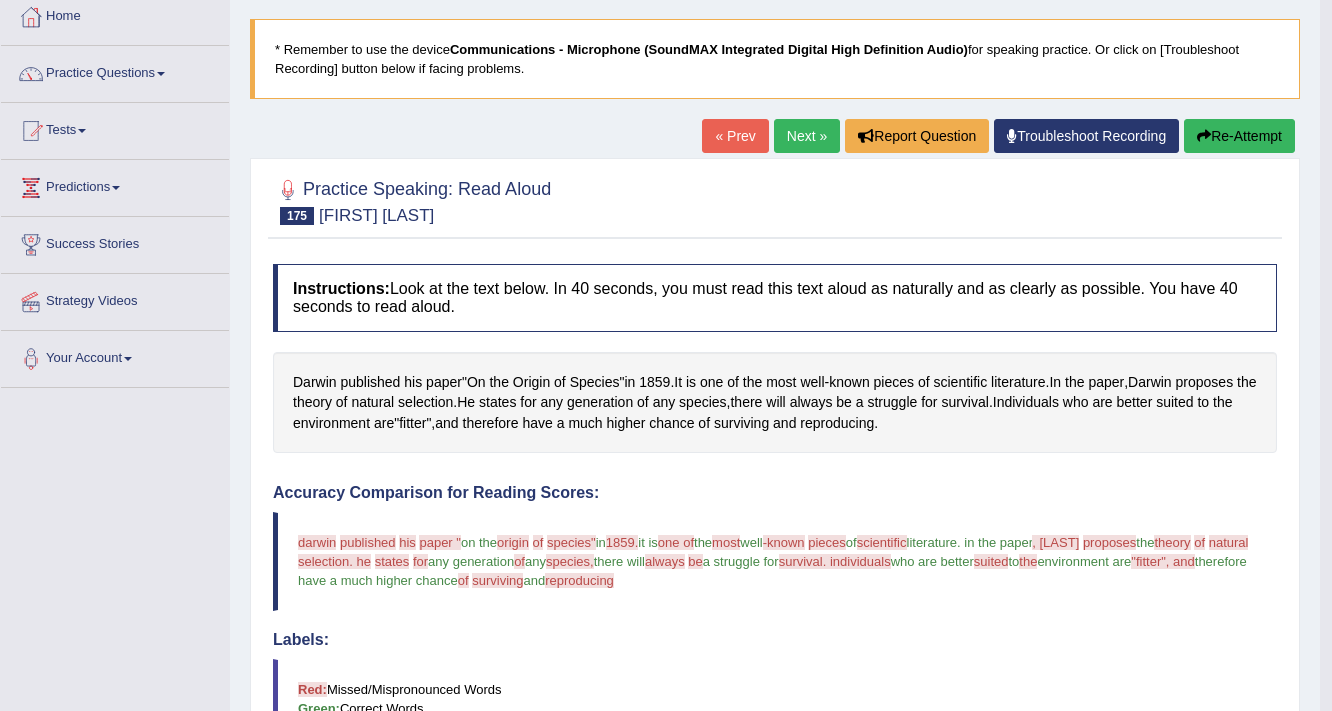 click on "Next »" at bounding box center (807, 136) 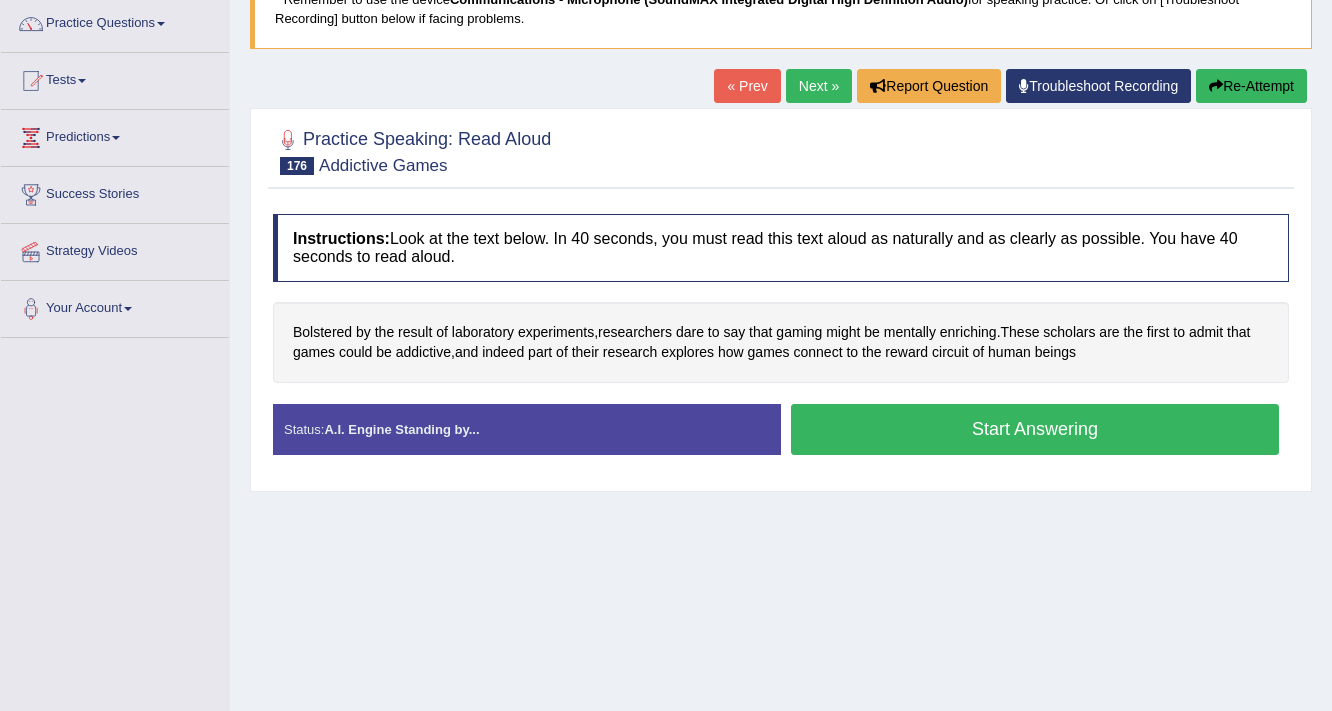 scroll, scrollTop: 0, scrollLeft: 0, axis: both 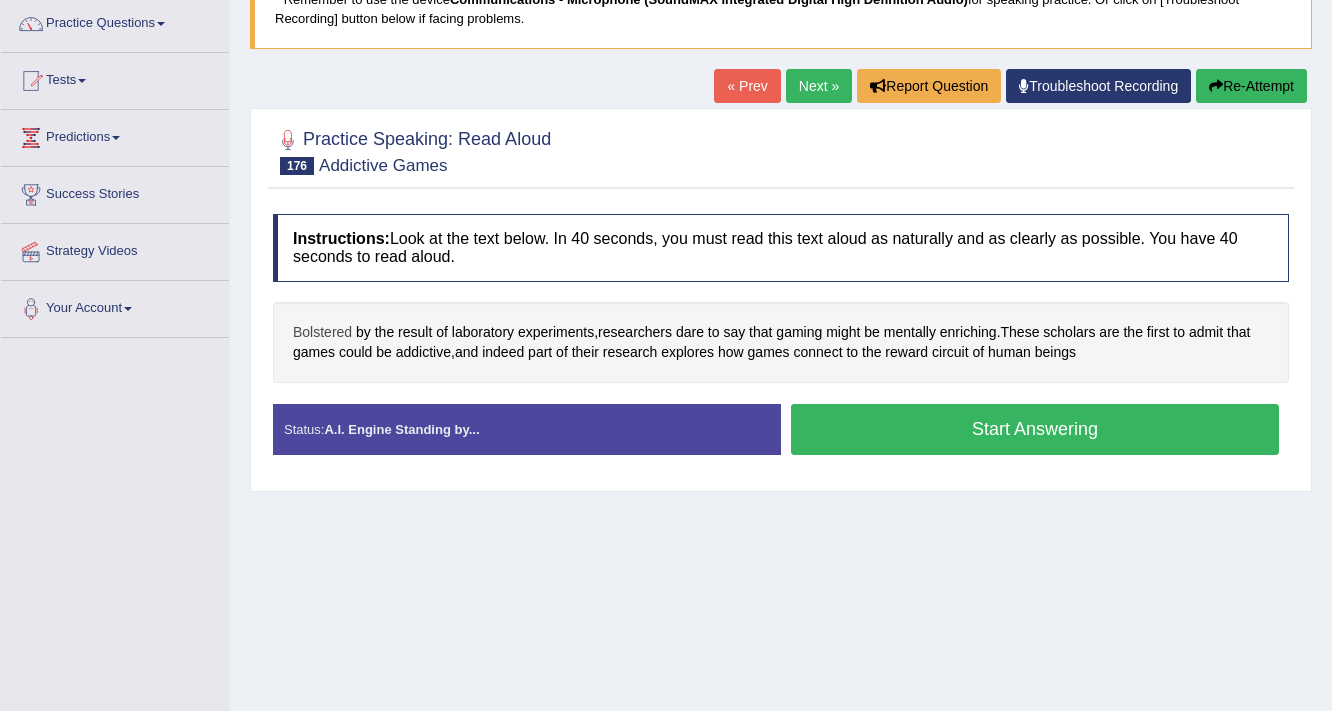 click on "Bolstered" at bounding box center [322, 332] 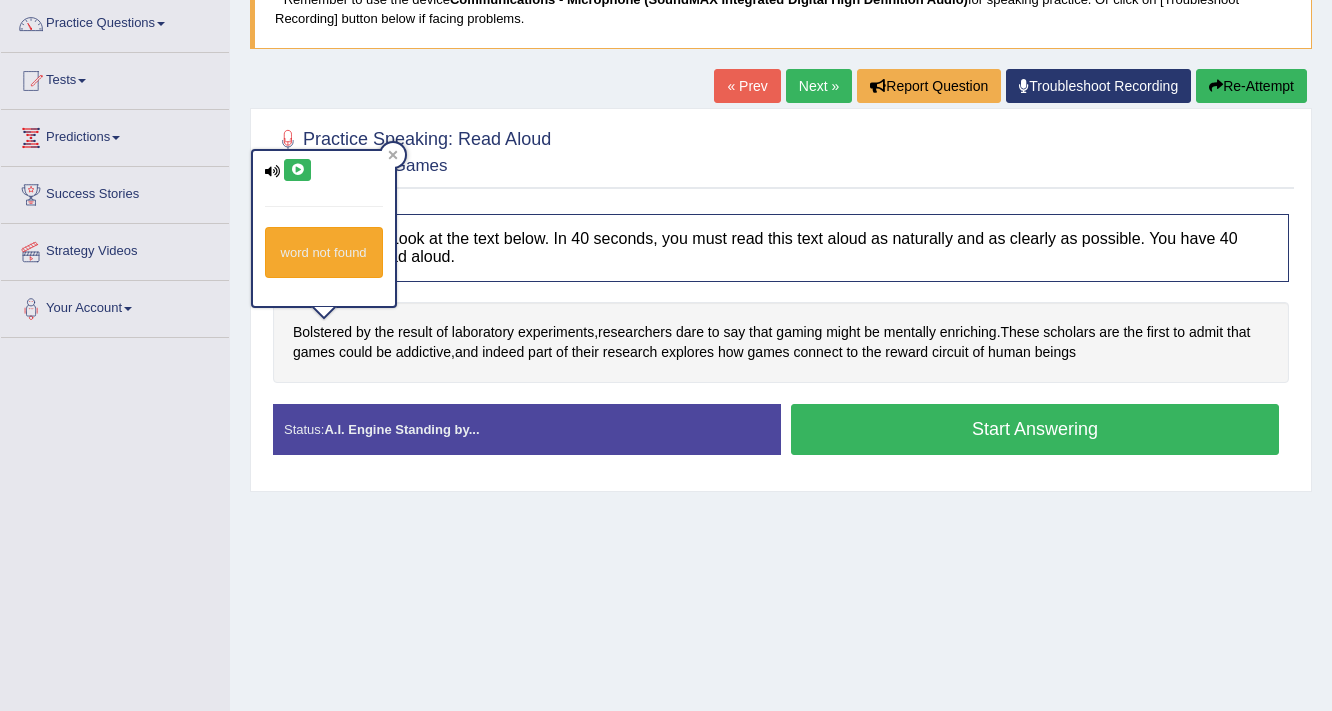 click at bounding box center (297, 170) 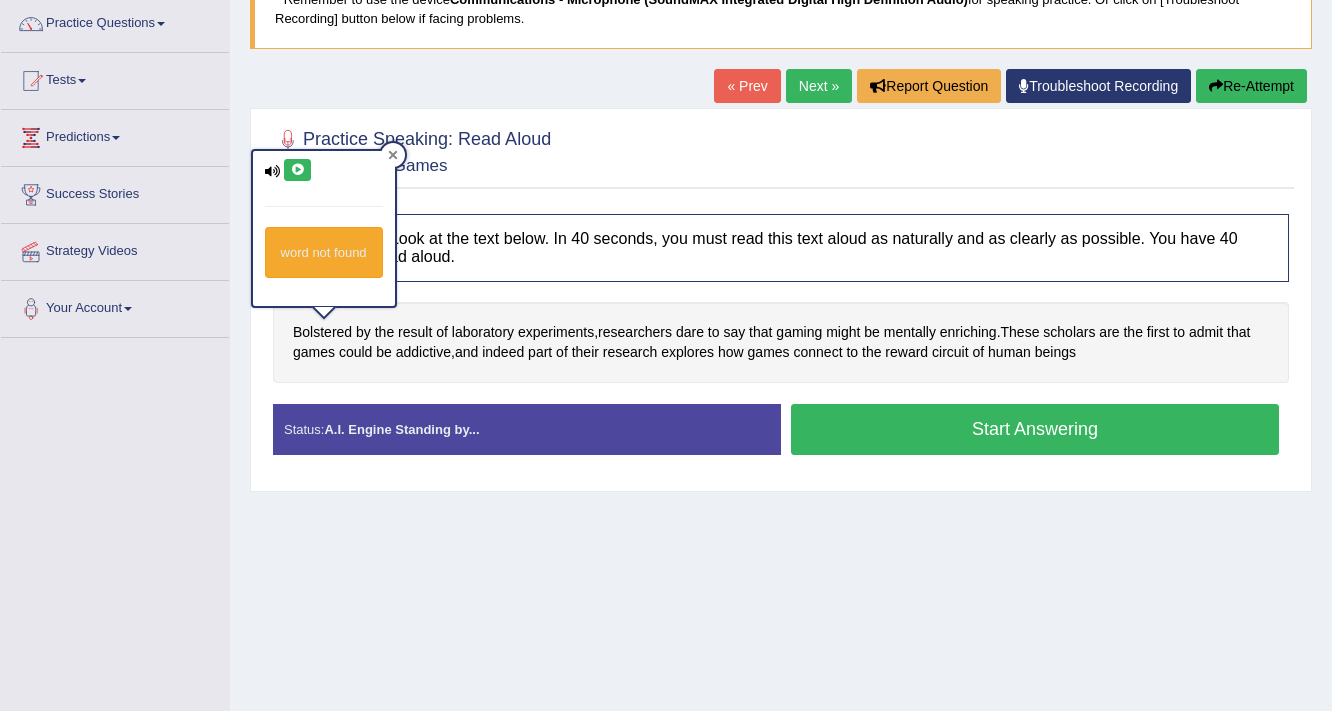 click 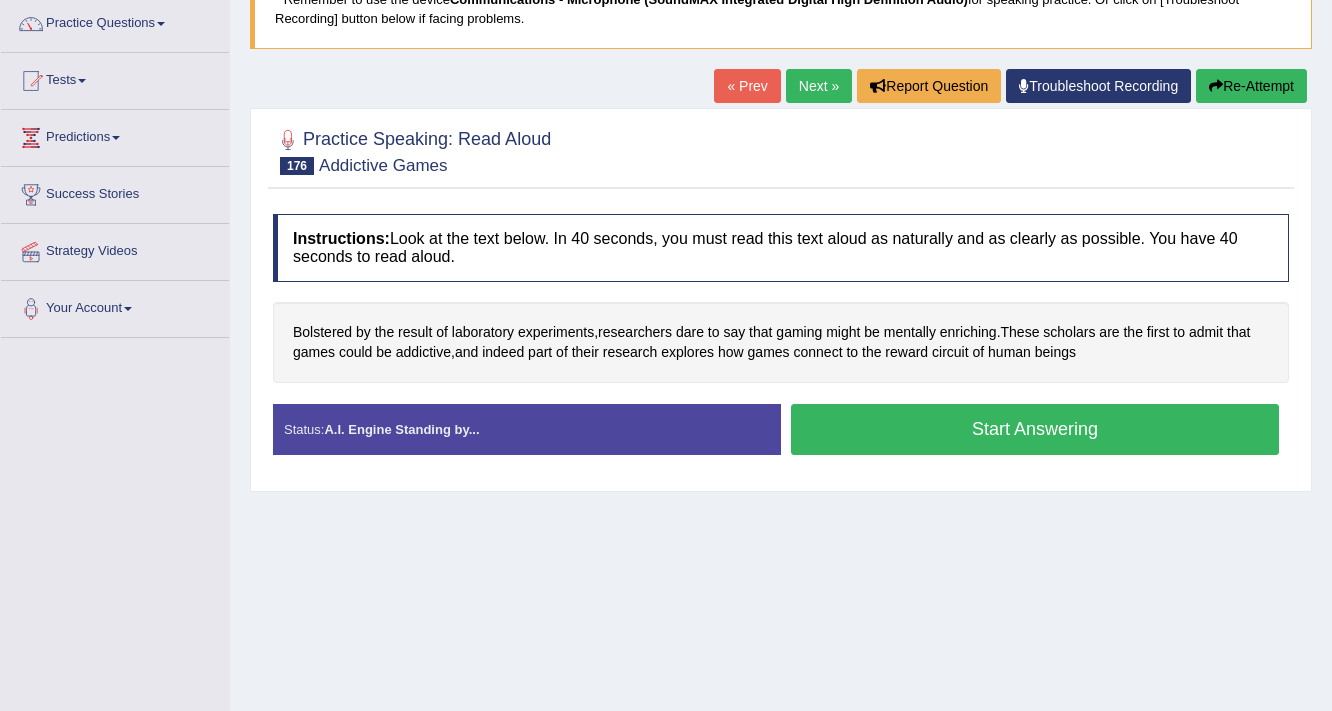 click on "Start Answering" at bounding box center [1035, 429] 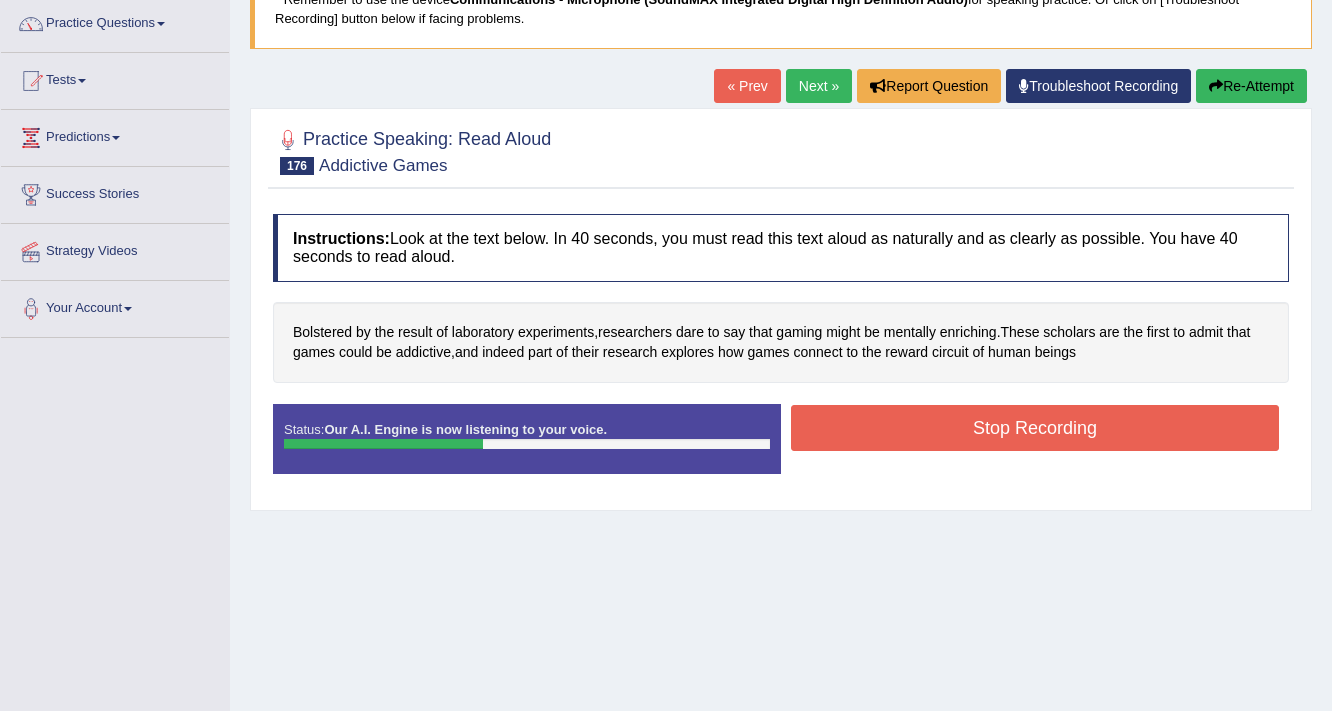 click on "Stop Recording" at bounding box center [1035, 428] 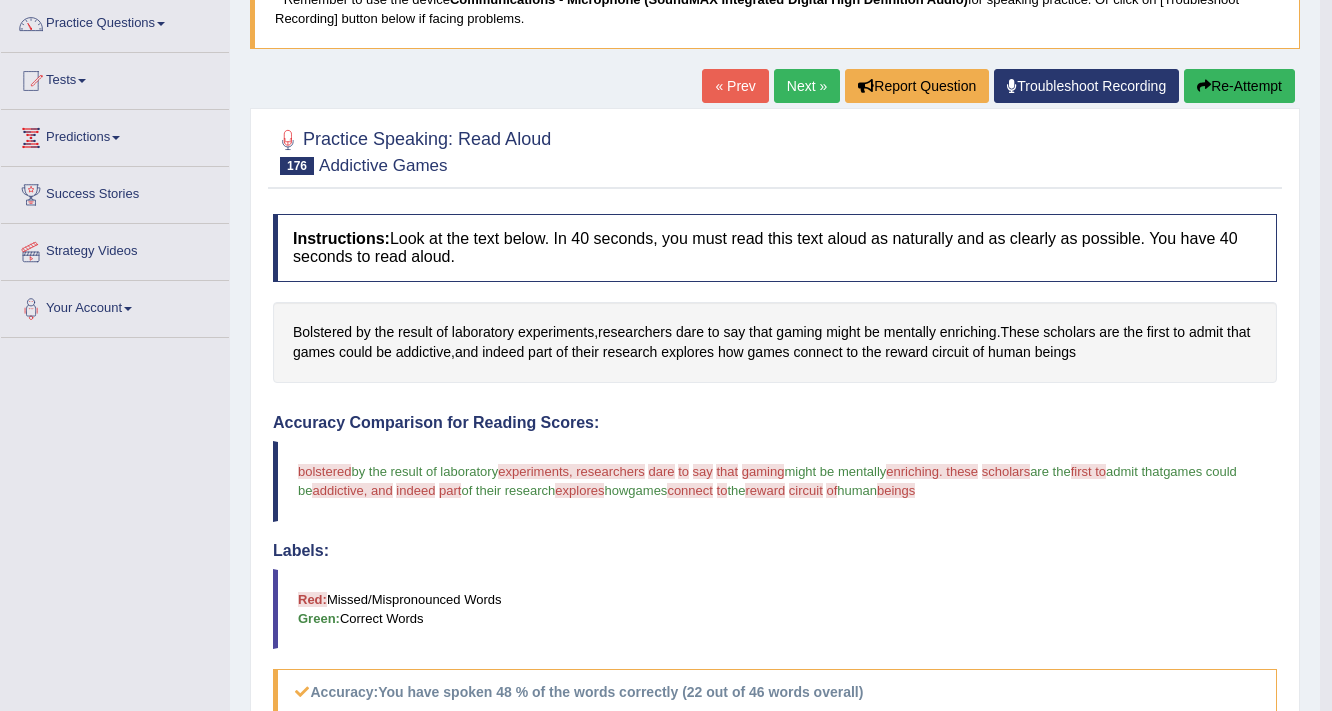 scroll, scrollTop: 160, scrollLeft: 0, axis: vertical 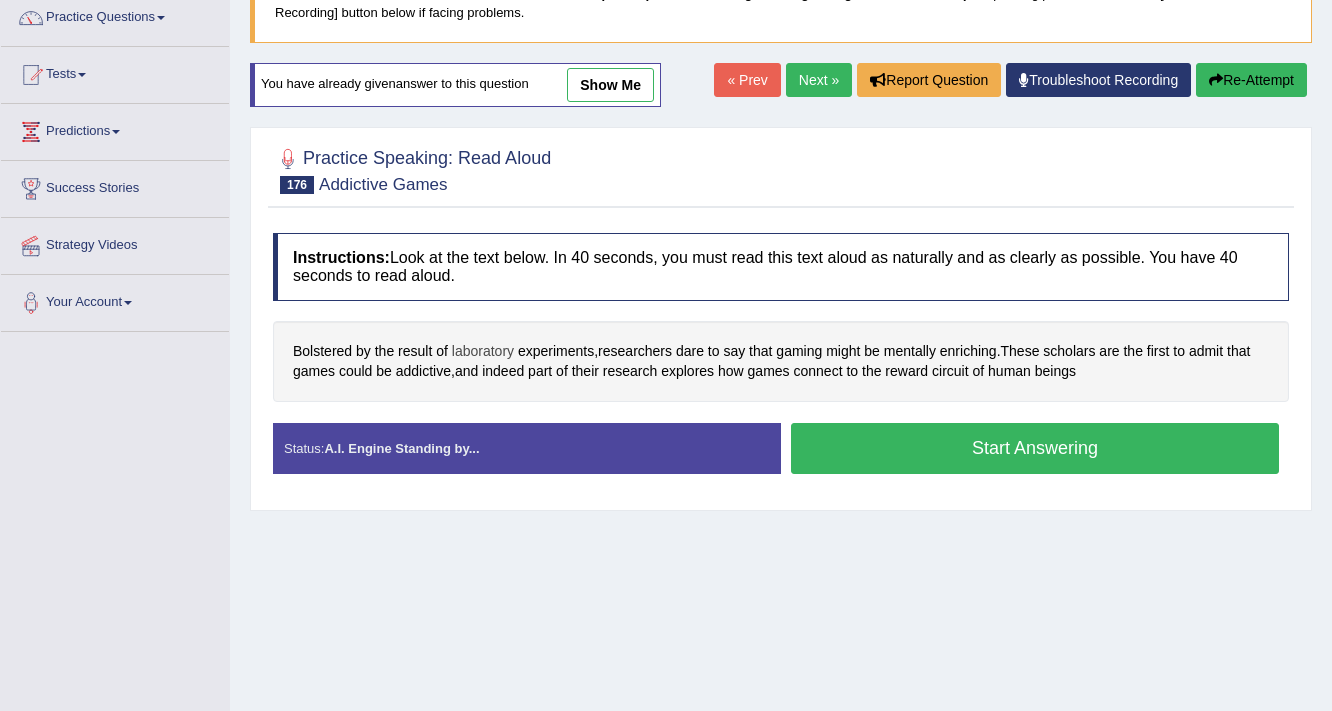 click on "laboratory" at bounding box center (483, 351) 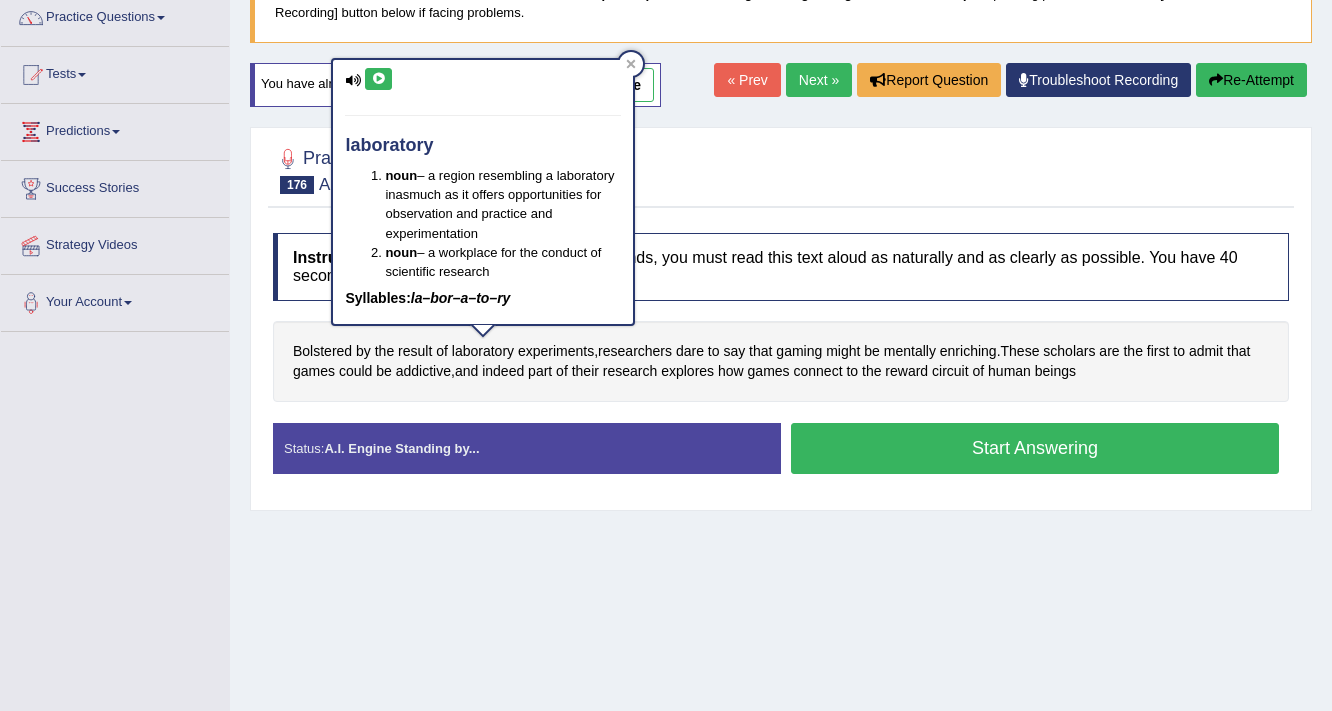 click at bounding box center (378, 79) 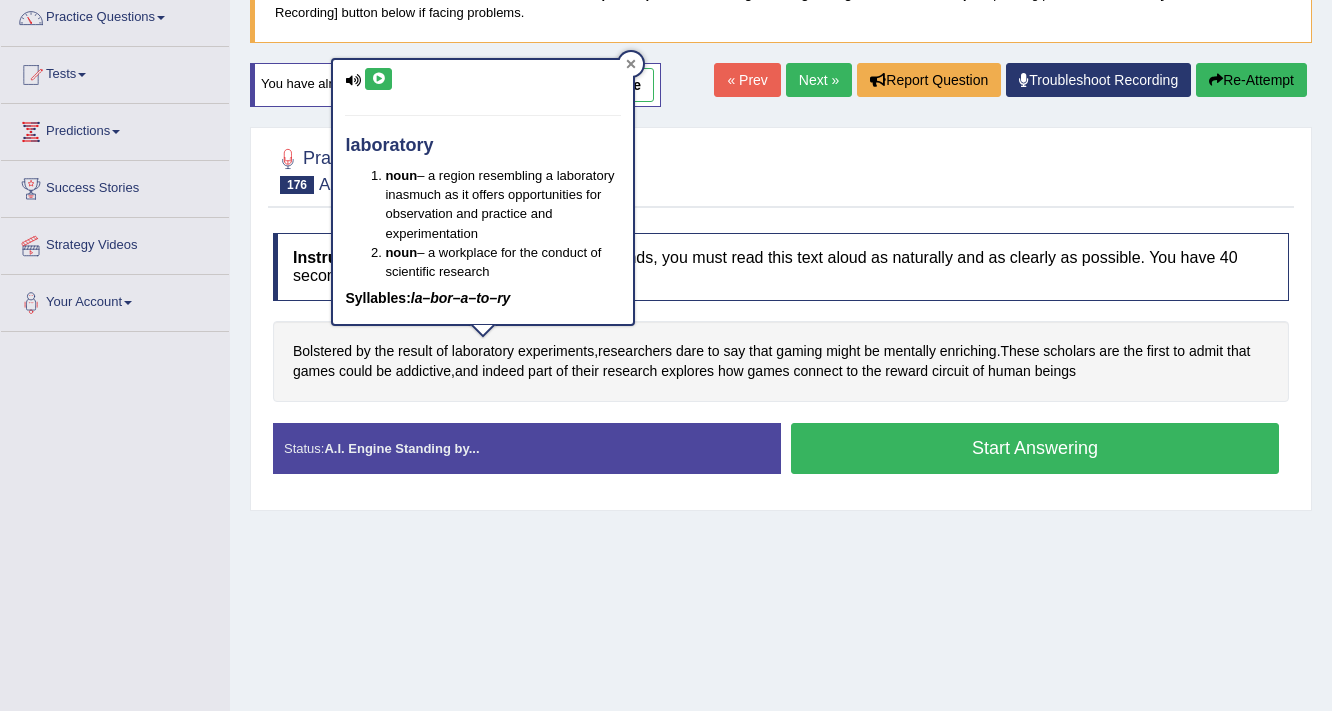 click at bounding box center [631, 64] 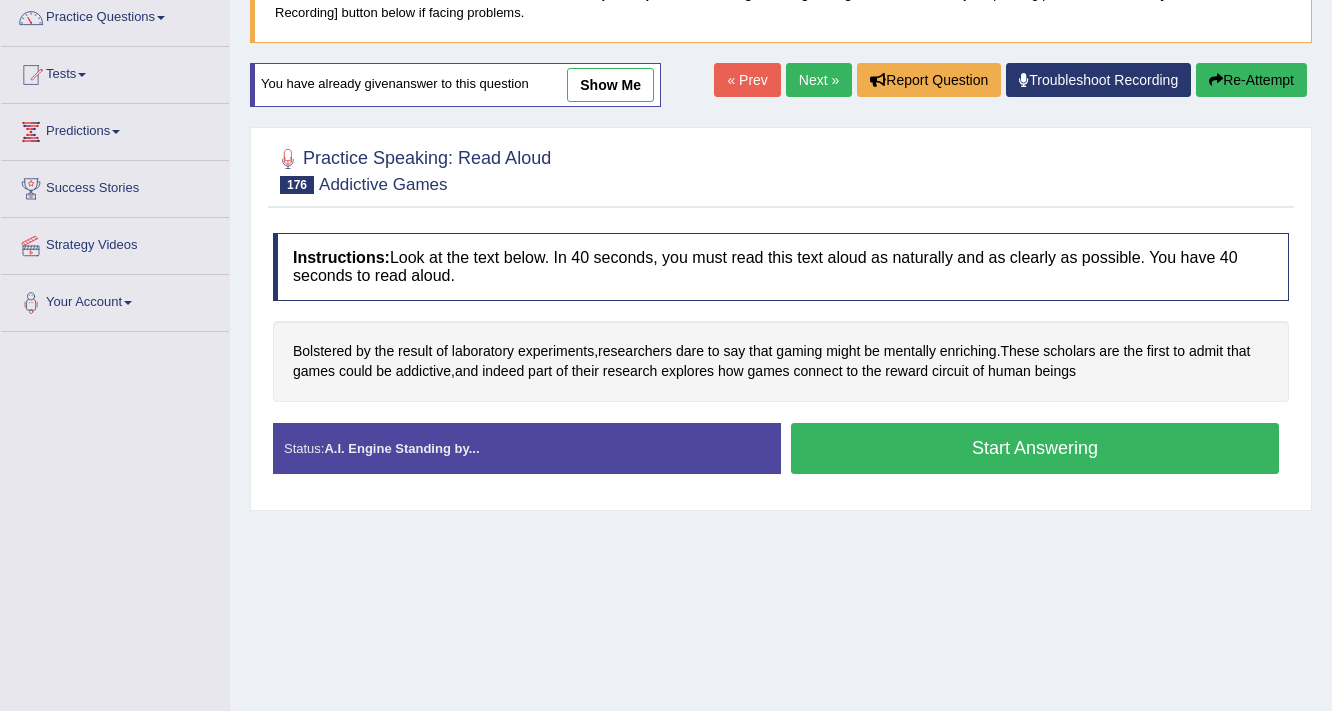 click on "Start Answering" at bounding box center (1035, 448) 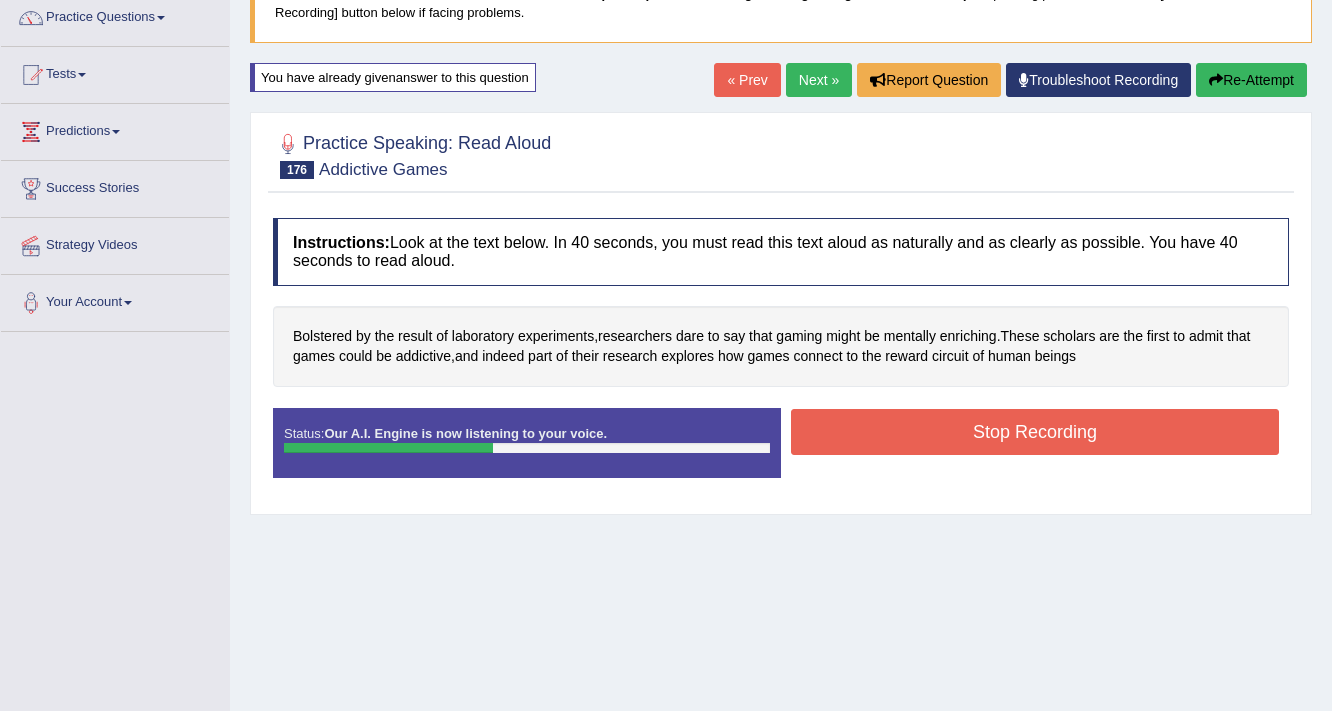 click on "Stop Recording" at bounding box center (1035, 432) 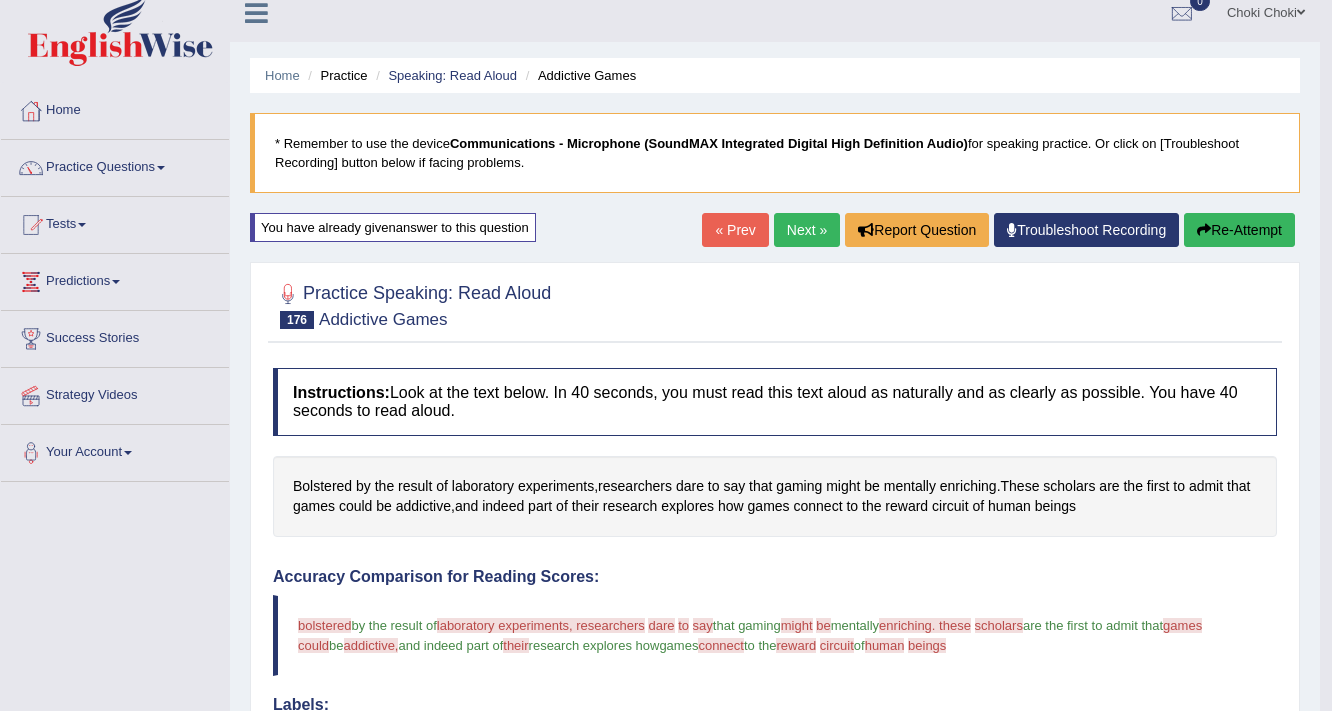 scroll, scrollTop: 0, scrollLeft: 0, axis: both 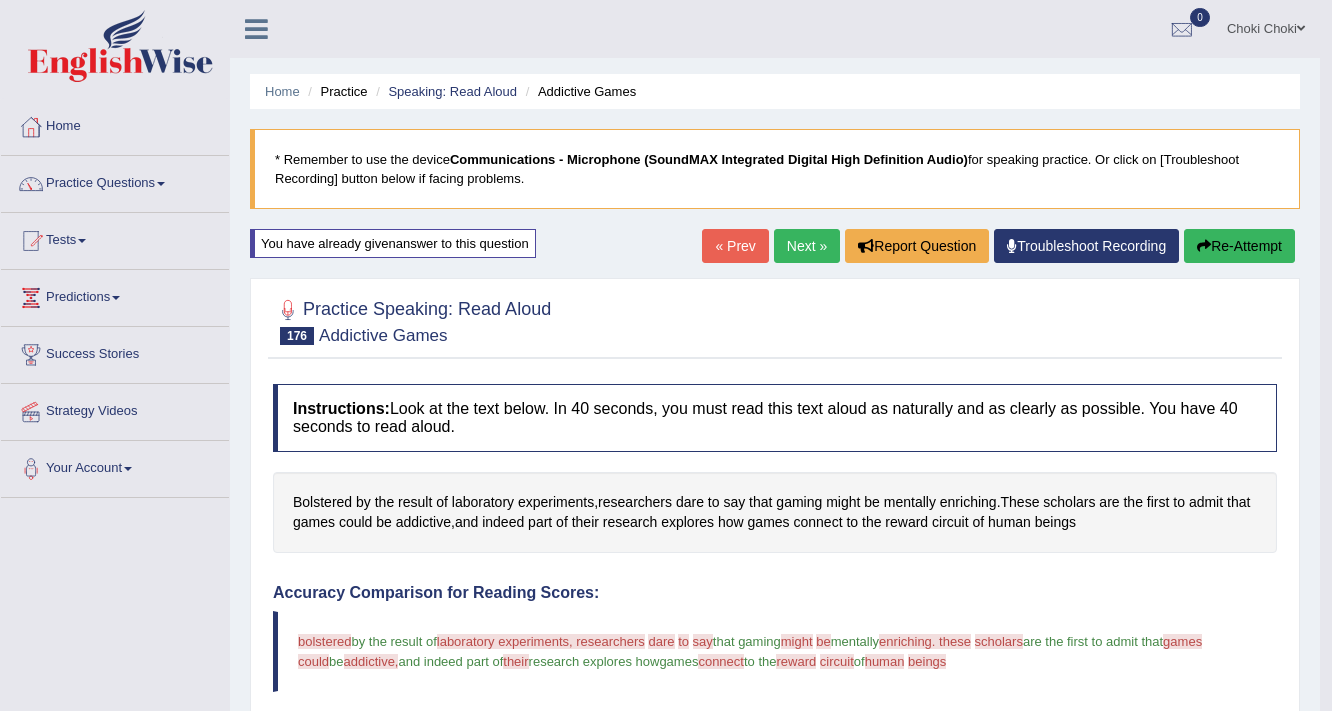 click on "Next »" at bounding box center (807, 246) 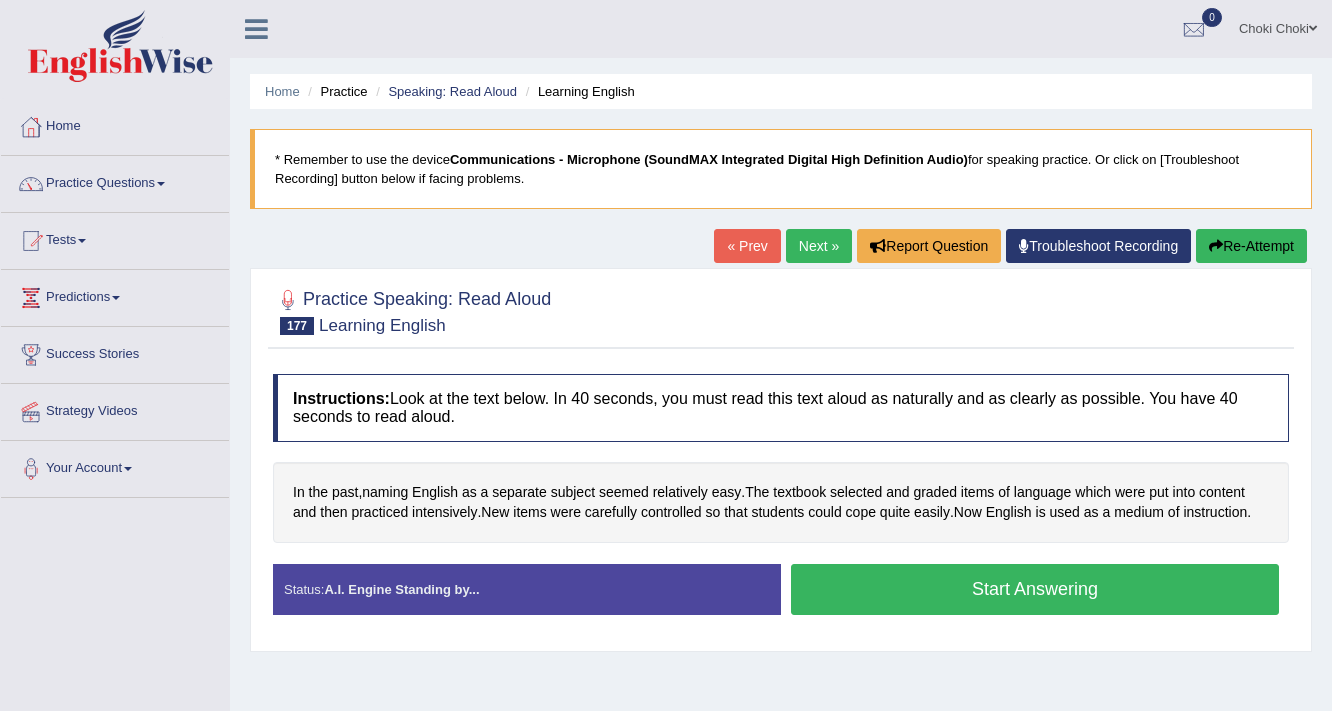 scroll, scrollTop: 0, scrollLeft: 0, axis: both 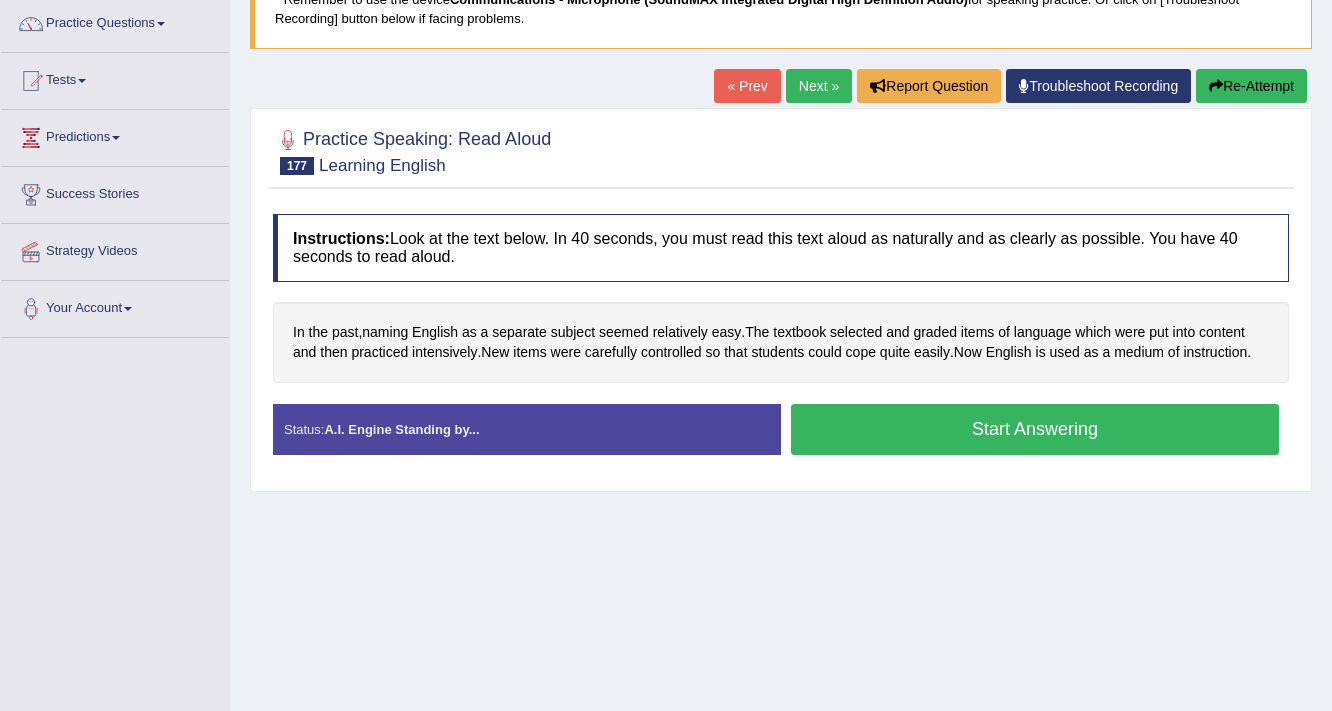 click on "Start Answering" at bounding box center (1035, 429) 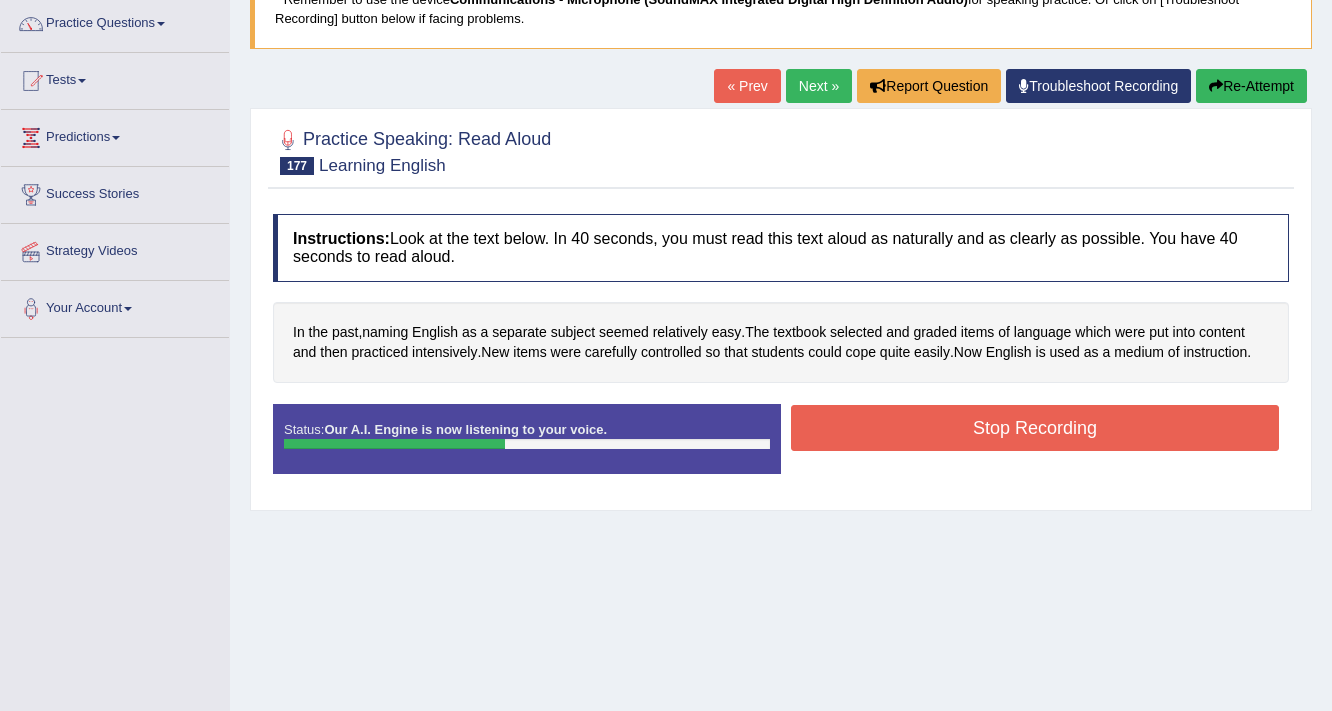 click on "Stop Recording" at bounding box center [1035, 428] 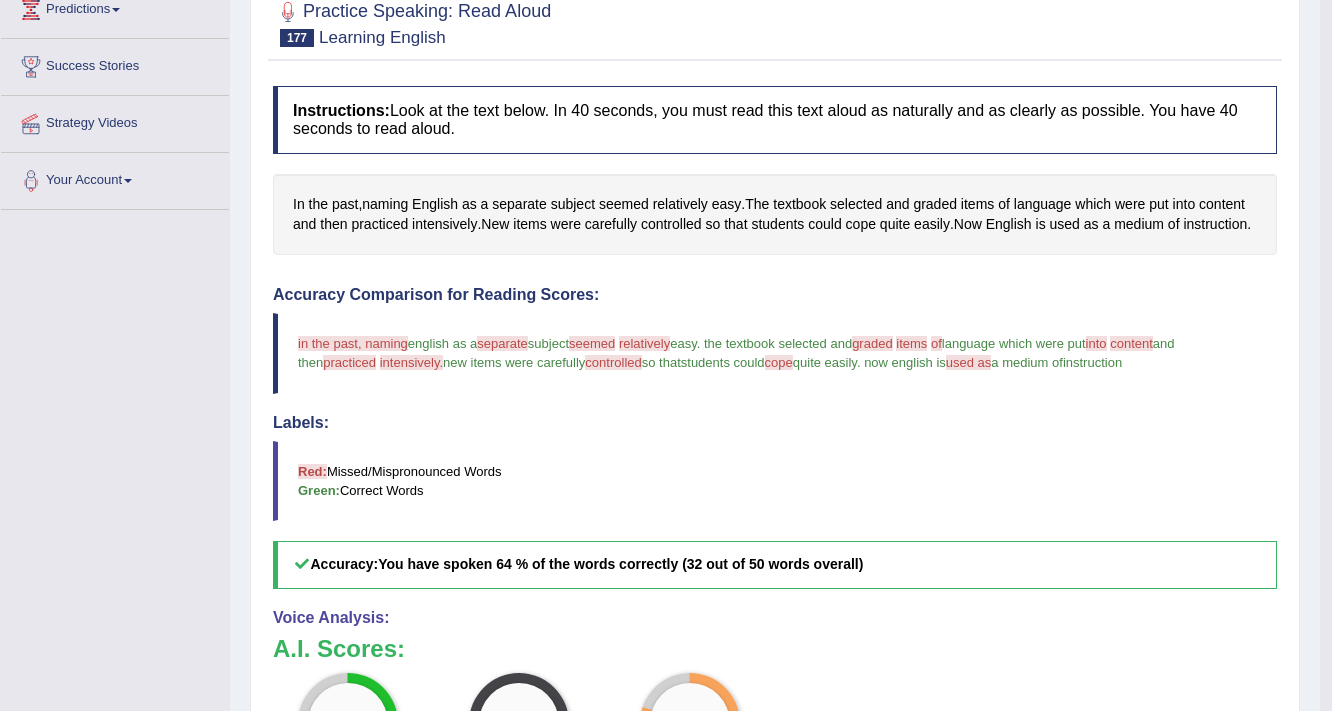 scroll, scrollTop: 171, scrollLeft: 0, axis: vertical 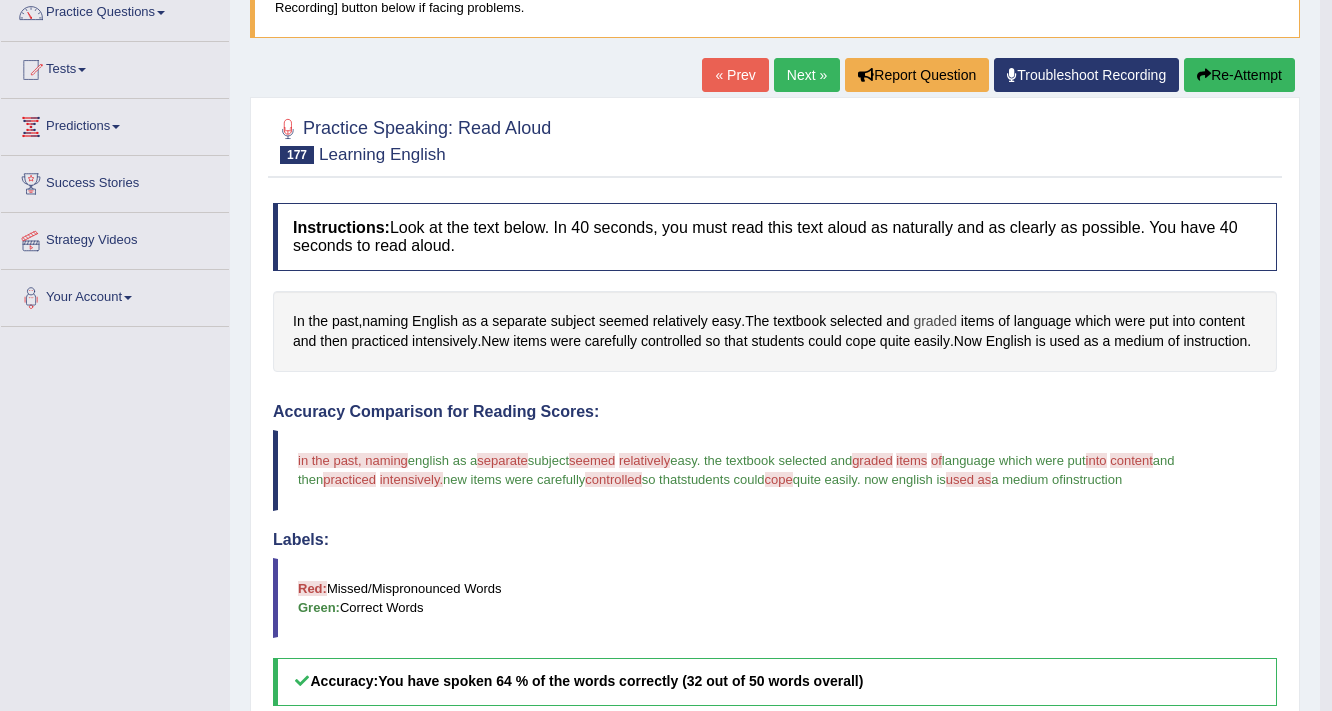 click on "graded" at bounding box center [935, 321] 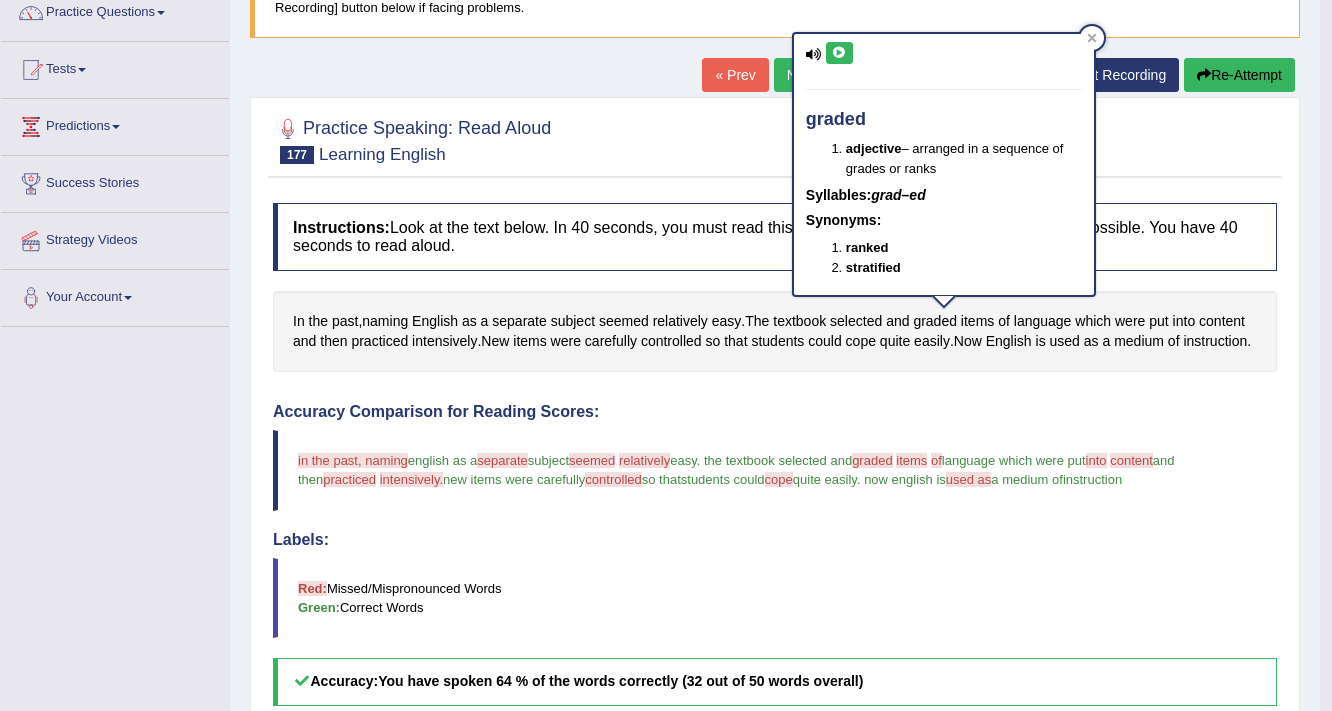 click at bounding box center [839, 53] 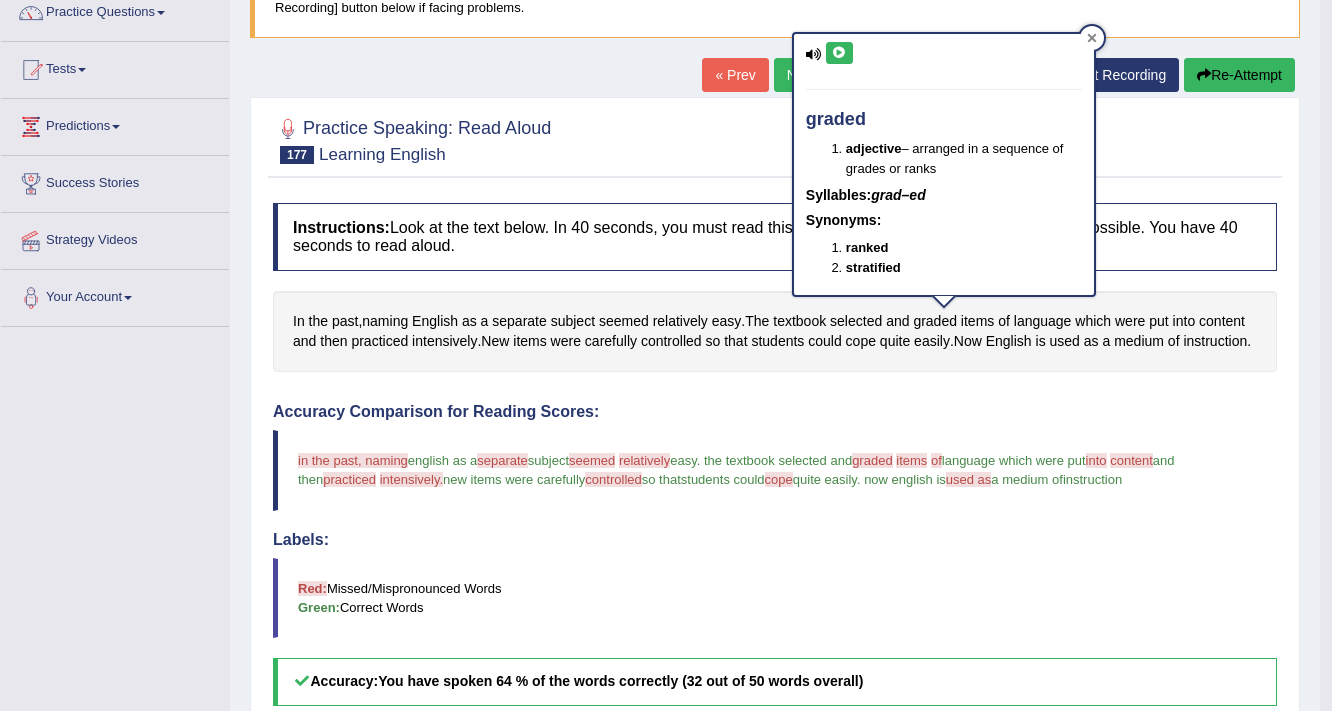 click 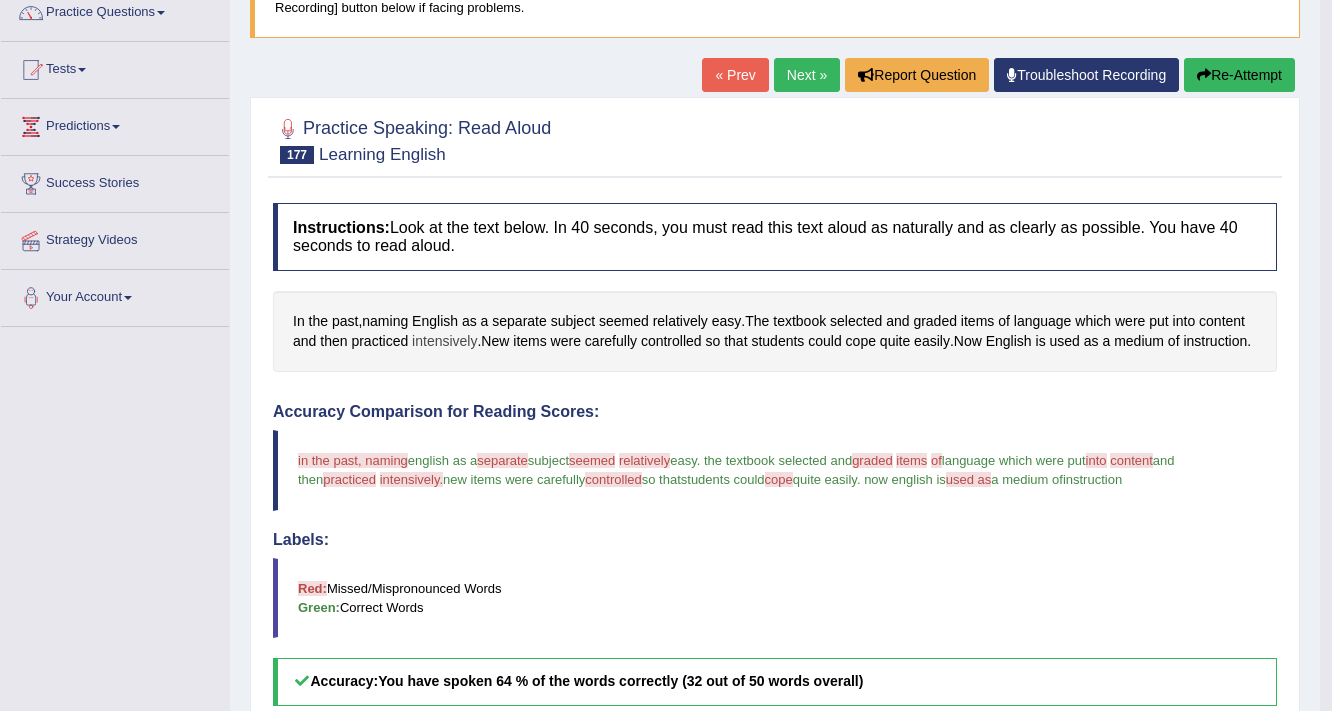 click on "intensively" at bounding box center [444, 341] 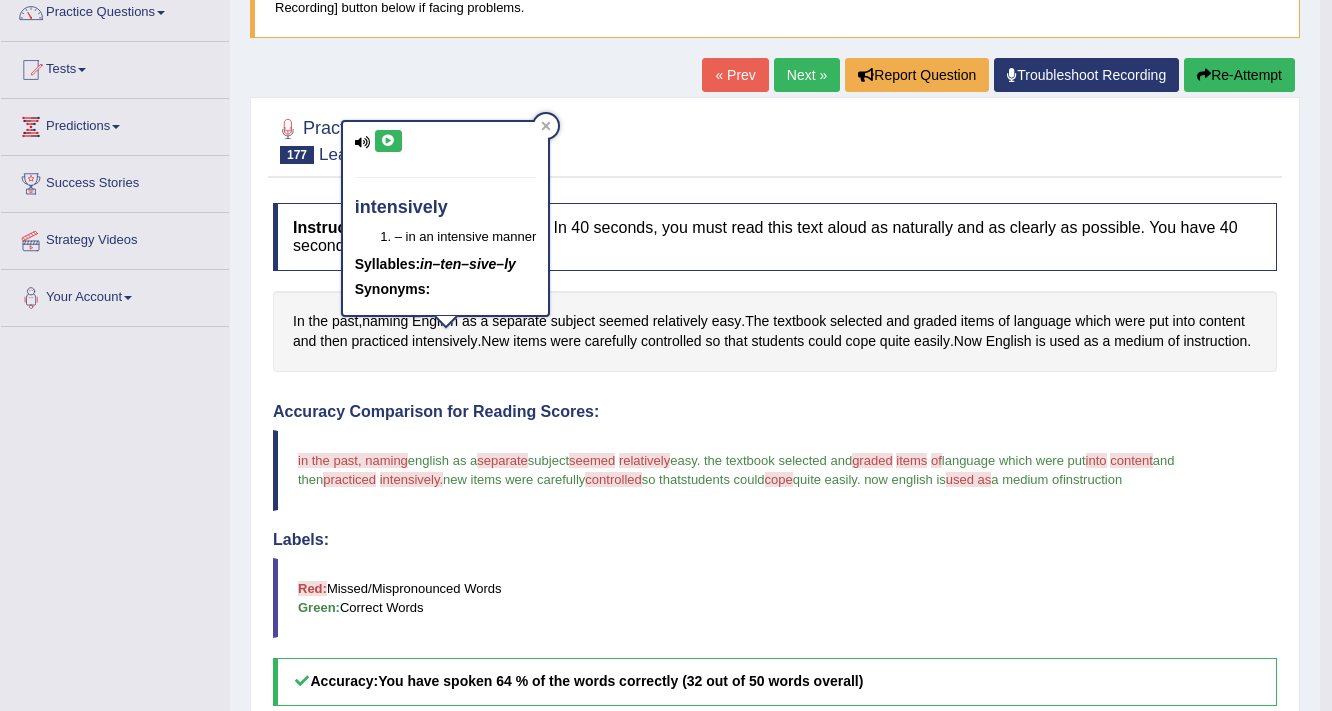click at bounding box center (388, 141) 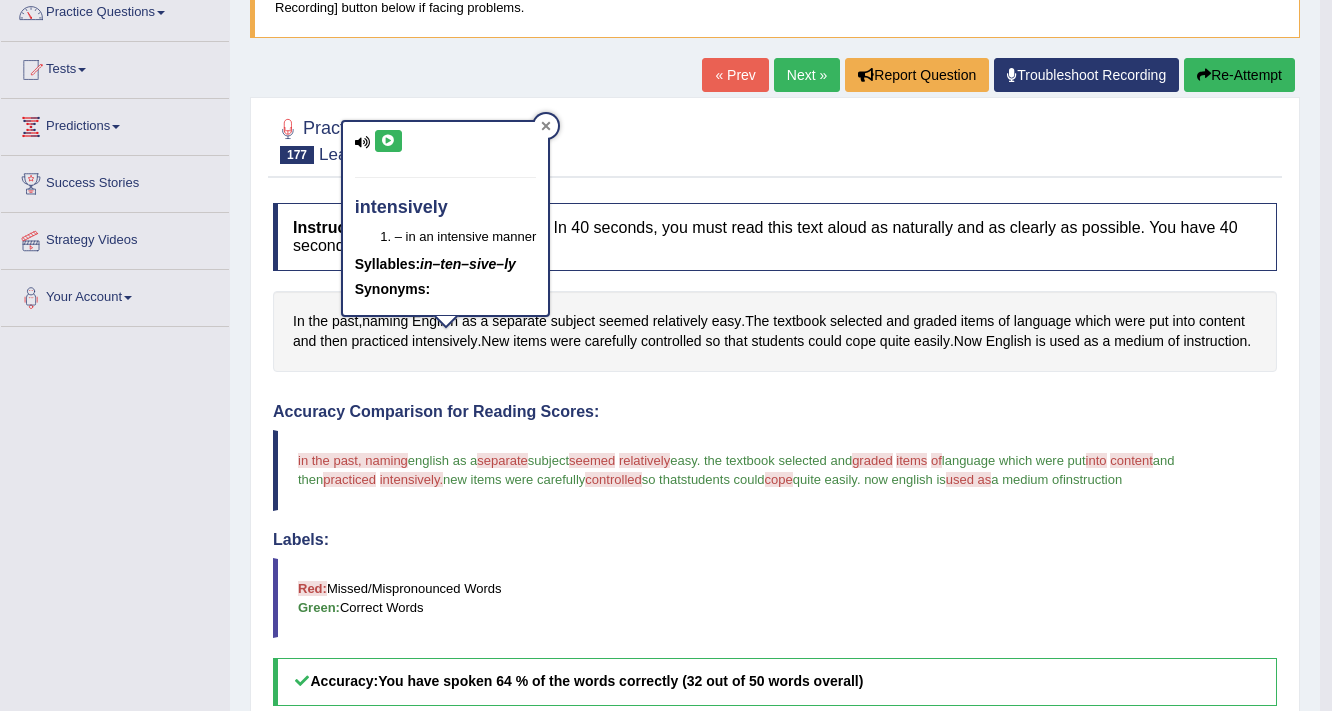 click 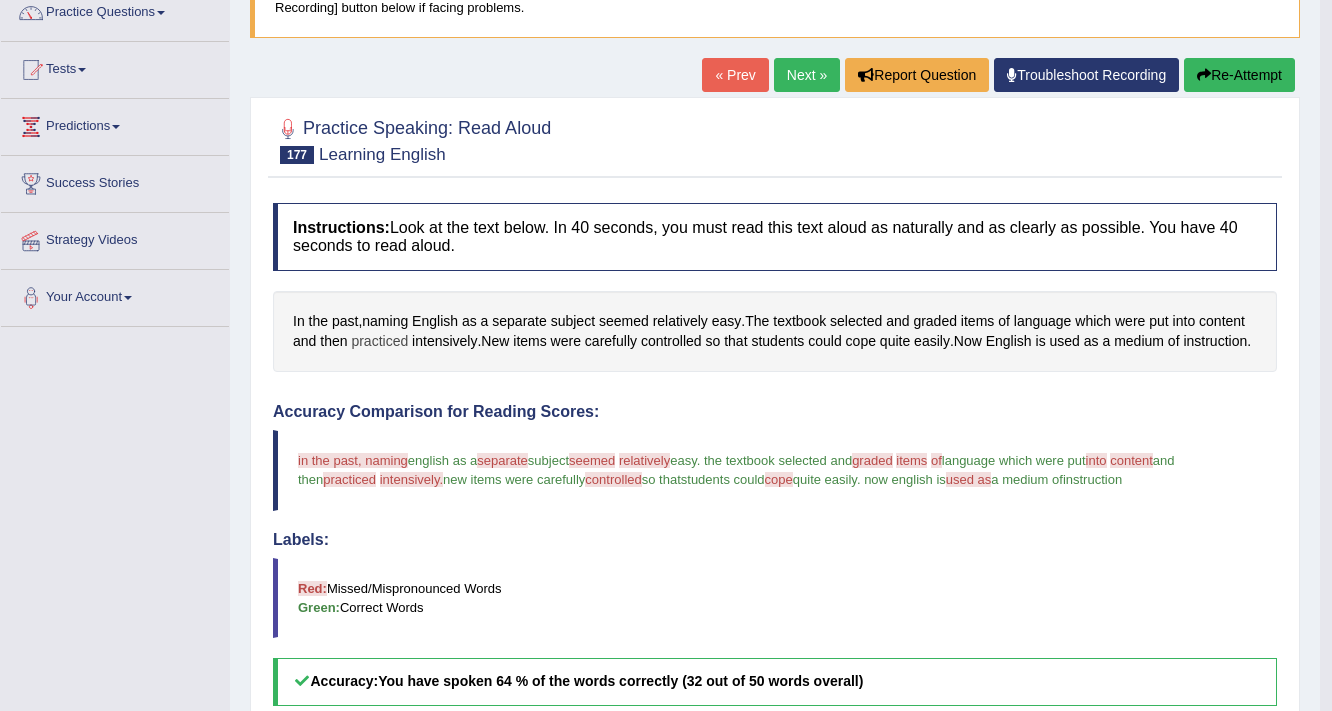 click on "practiced" at bounding box center (379, 341) 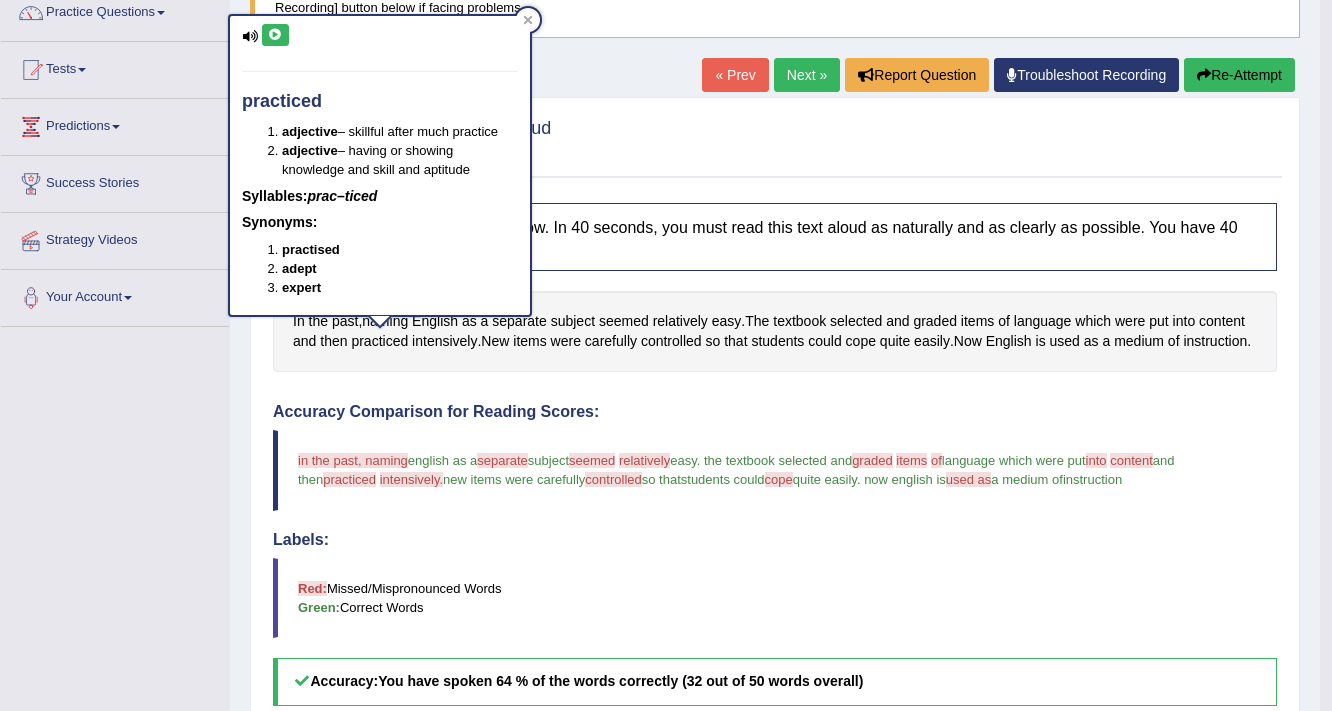 click at bounding box center [275, 35] 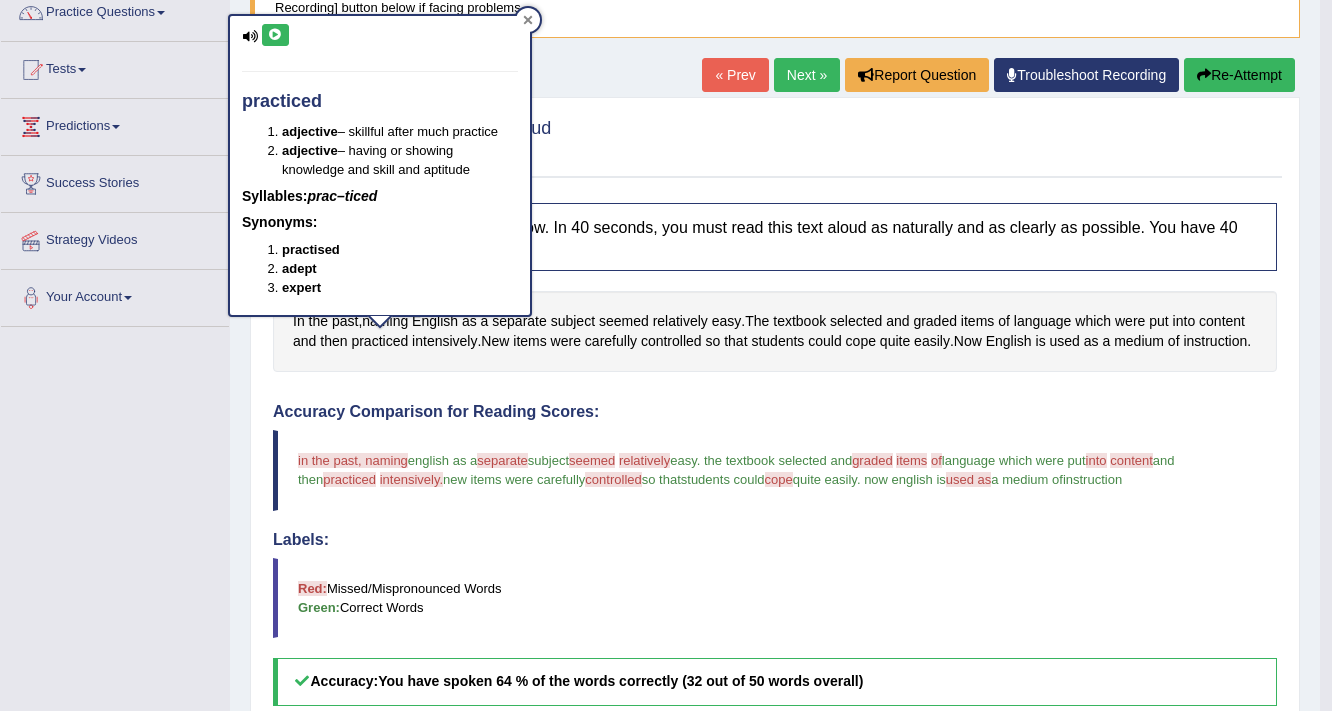 click 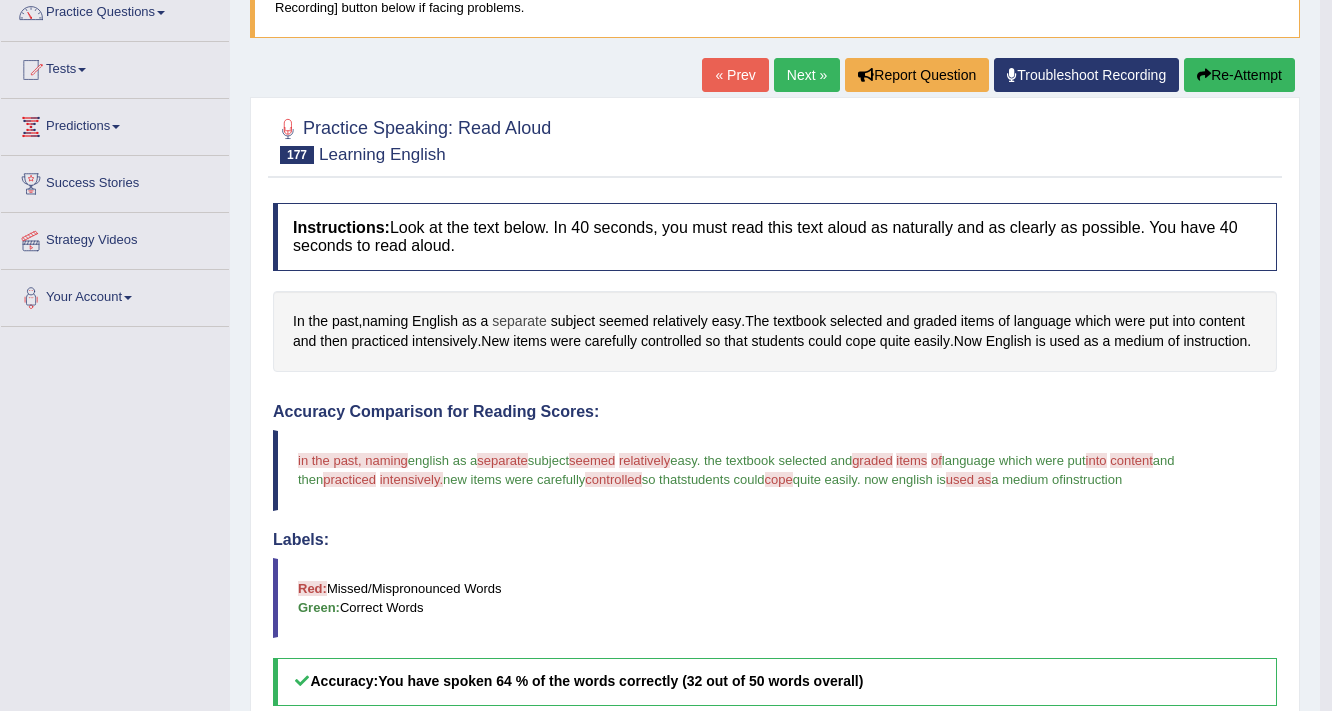 click on "separate" at bounding box center [519, 321] 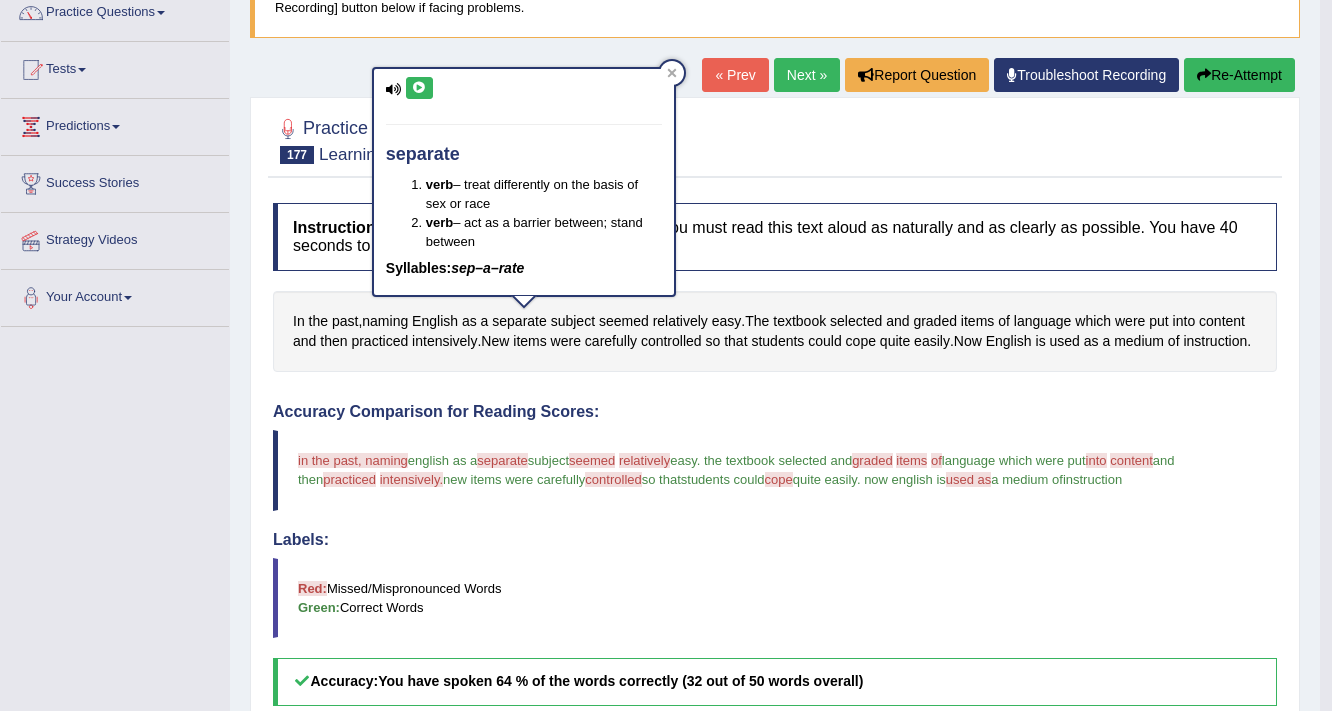 click at bounding box center (419, 88) 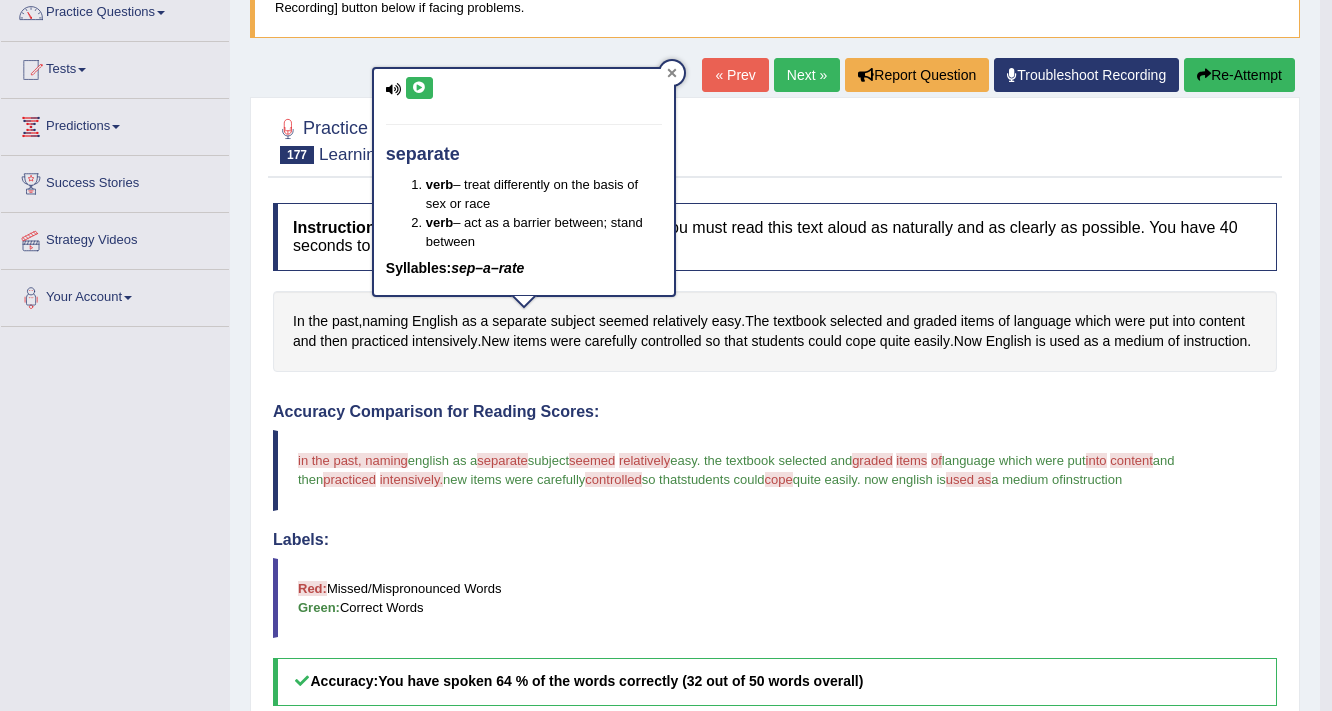 click 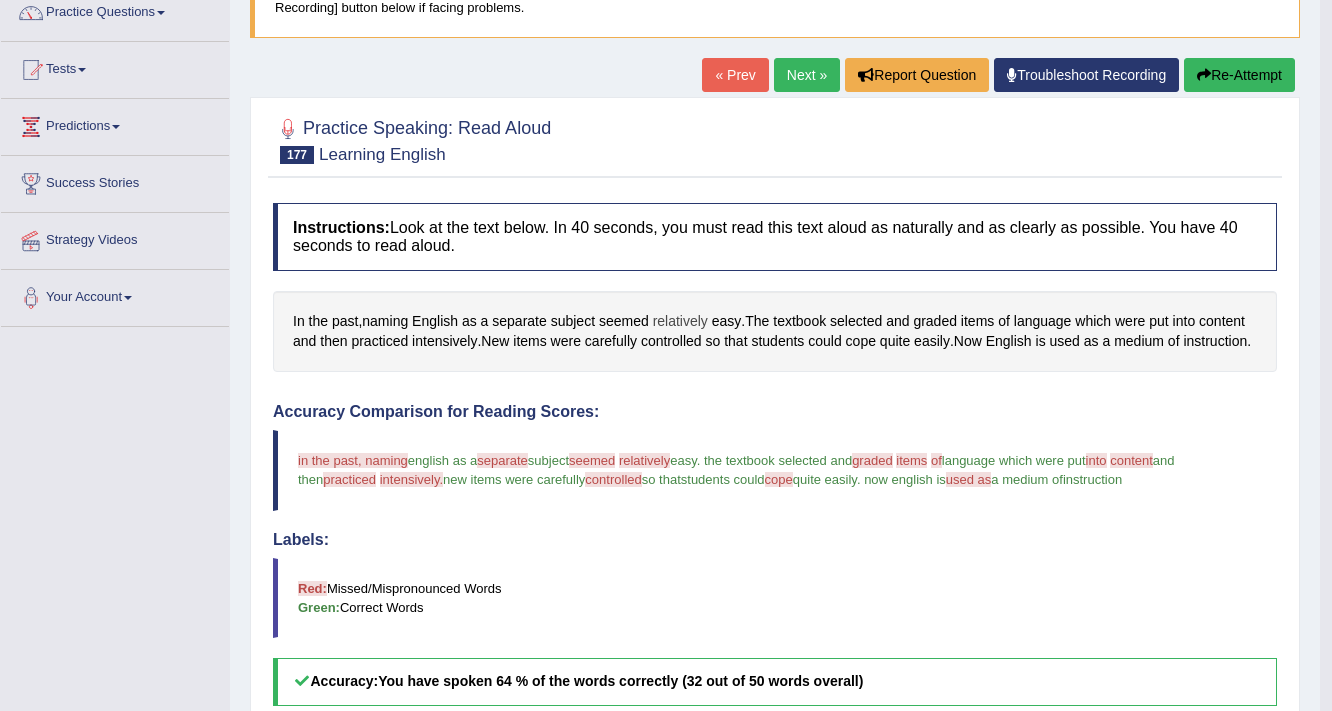 click on "relatively" at bounding box center (680, 321) 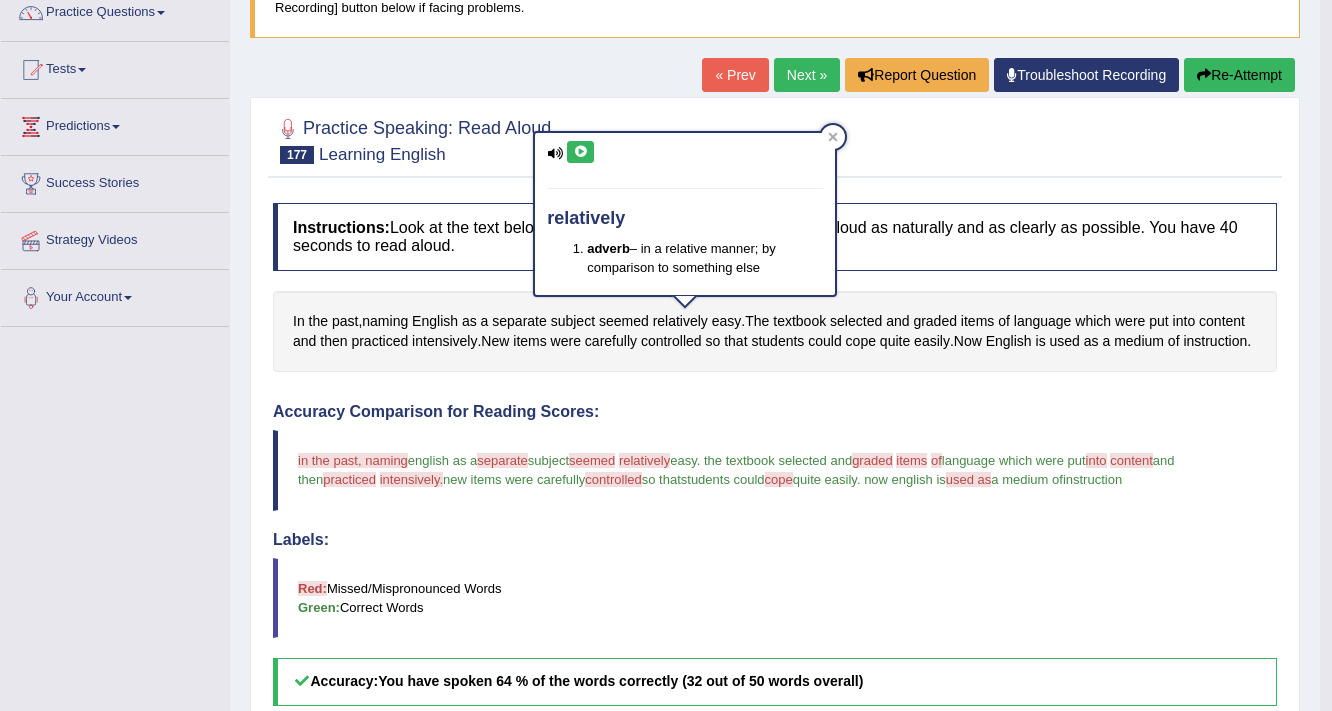 click at bounding box center [580, 152] 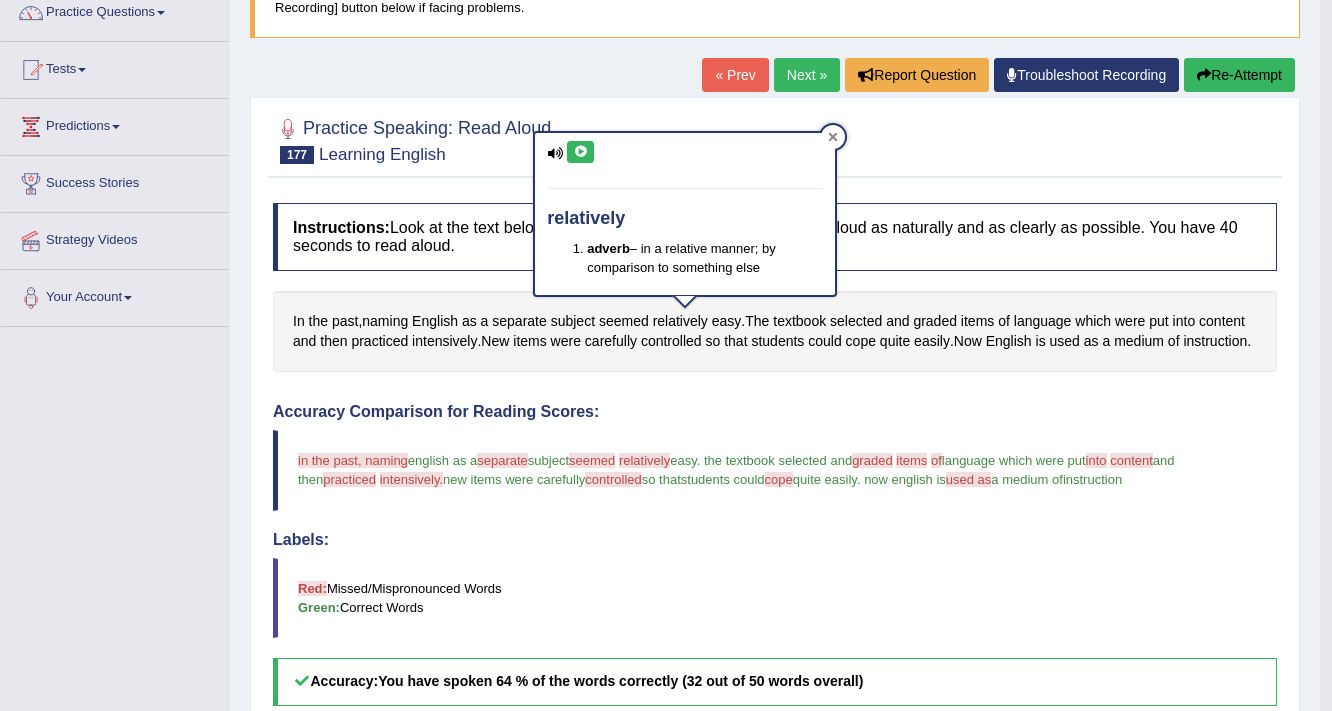 click 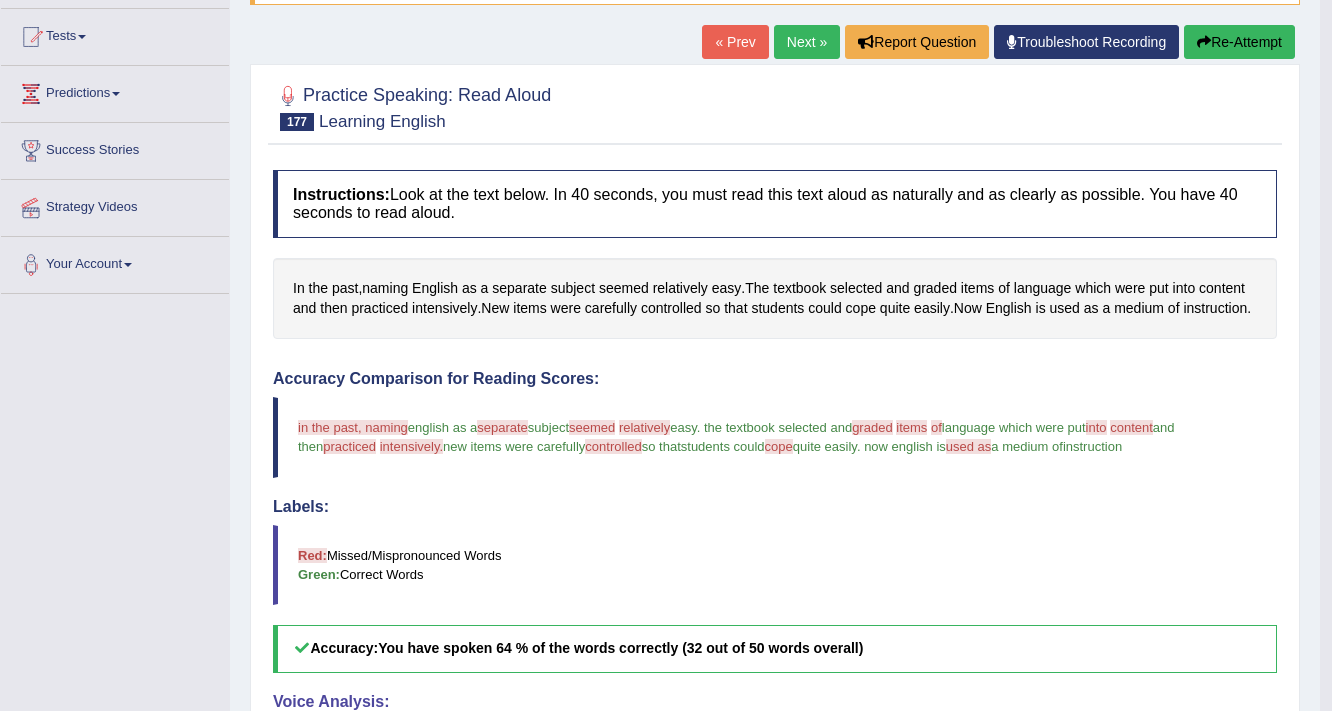 scroll, scrollTop: 171, scrollLeft: 0, axis: vertical 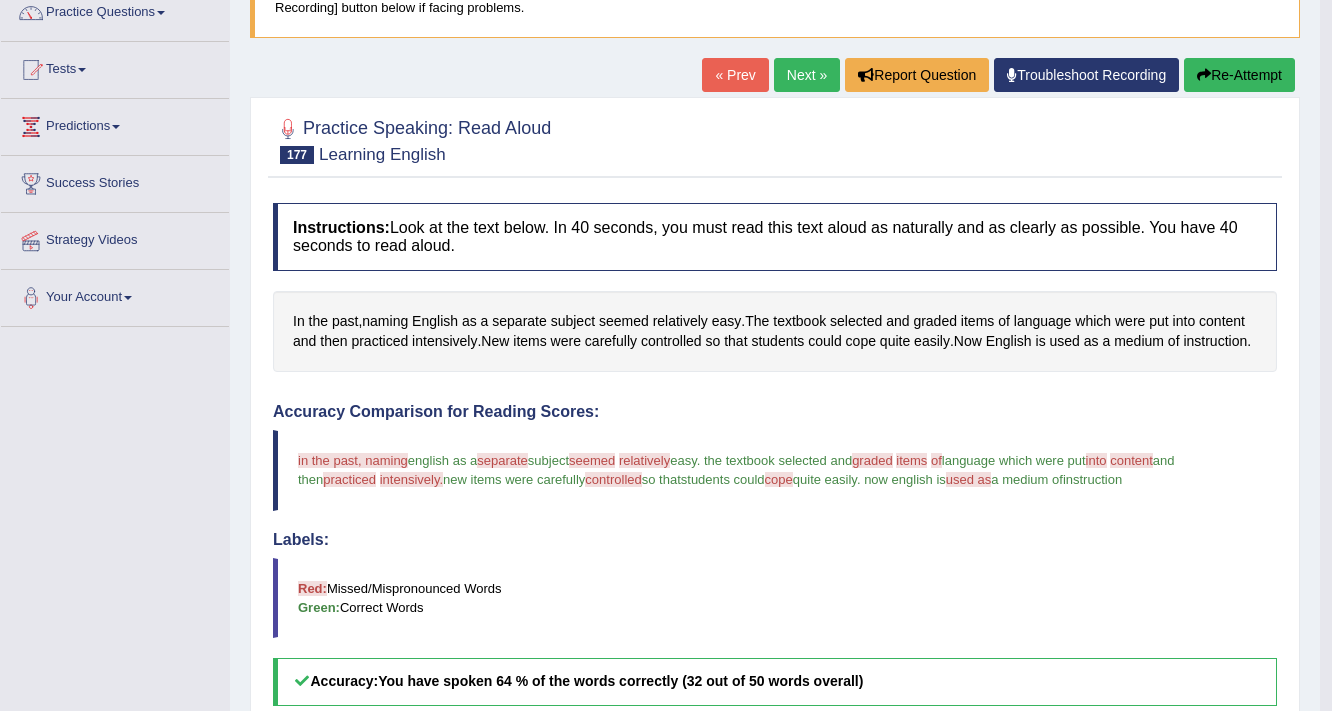 click on "Re-Attempt" at bounding box center (1239, 75) 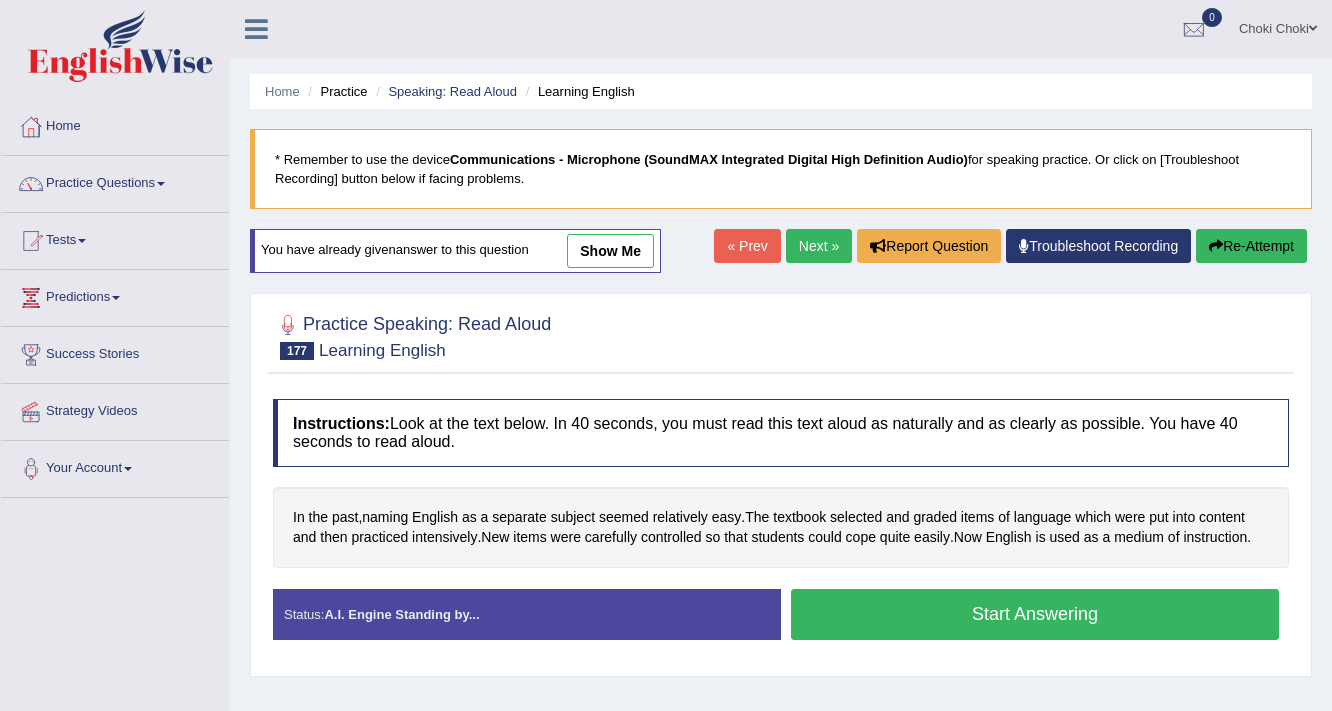 scroll, scrollTop: 171, scrollLeft: 0, axis: vertical 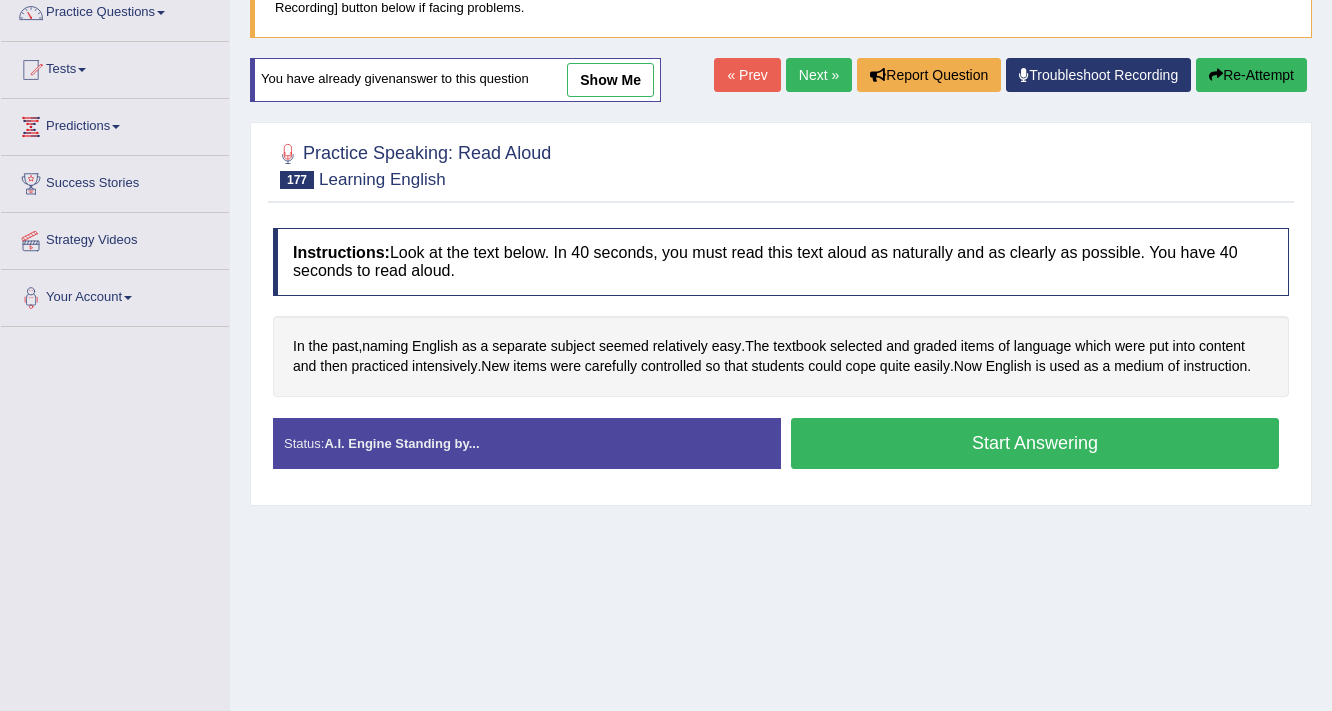 click on "Start Answering" at bounding box center [1035, 443] 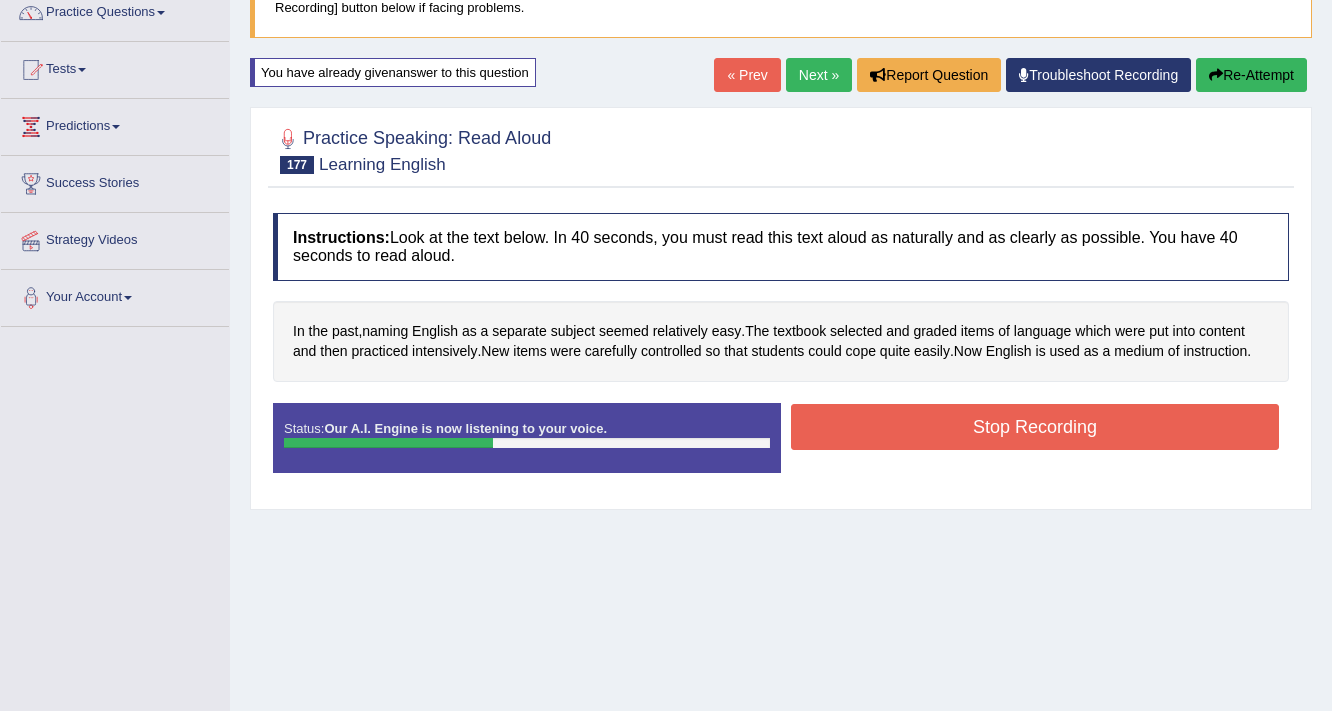 click on "Stop Recording" at bounding box center [1035, 427] 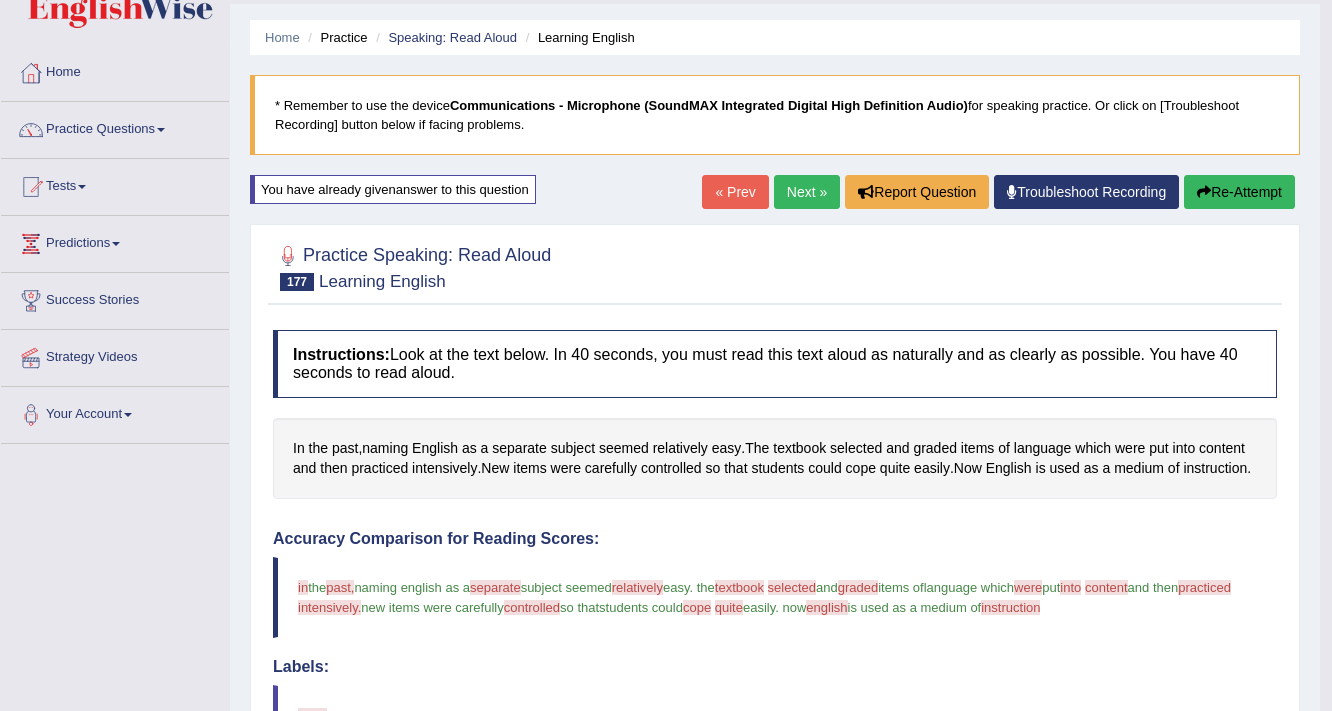 scroll, scrollTop: 91, scrollLeft: 0, axis: vertical 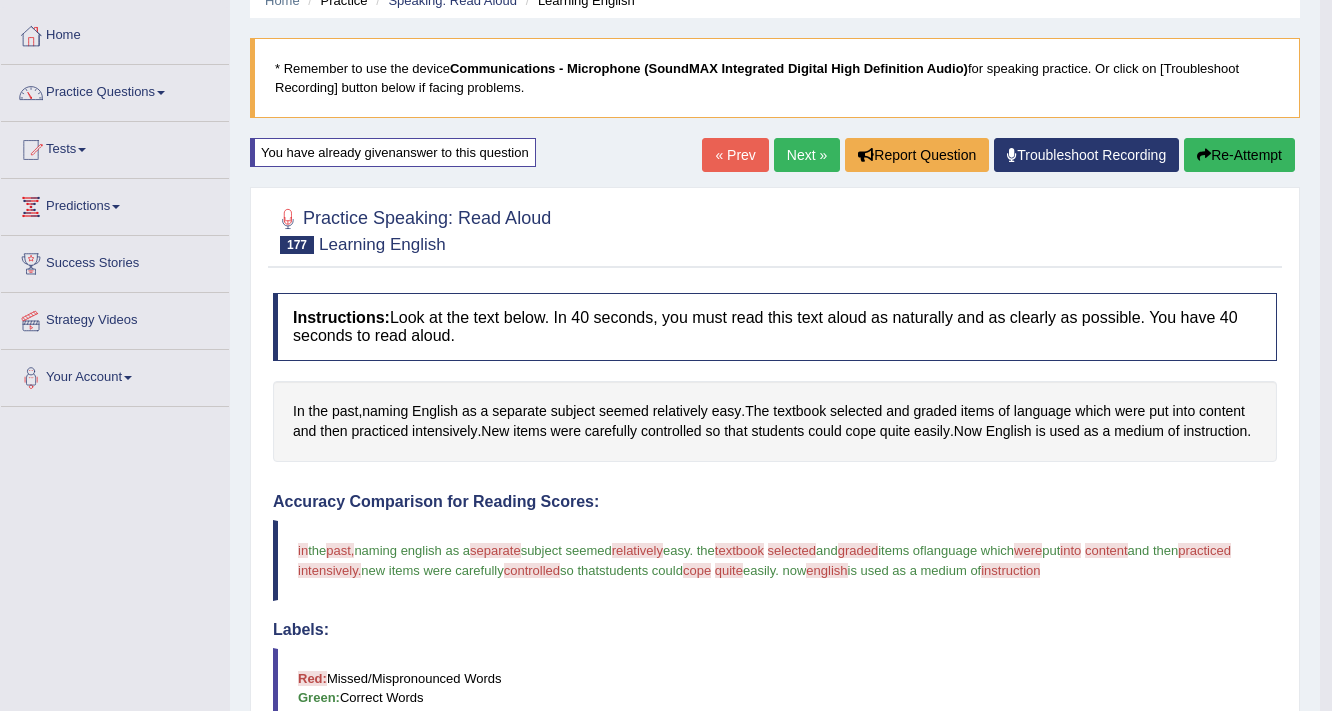 click on "Re-Attempt" at bounding box center (1239, 155) 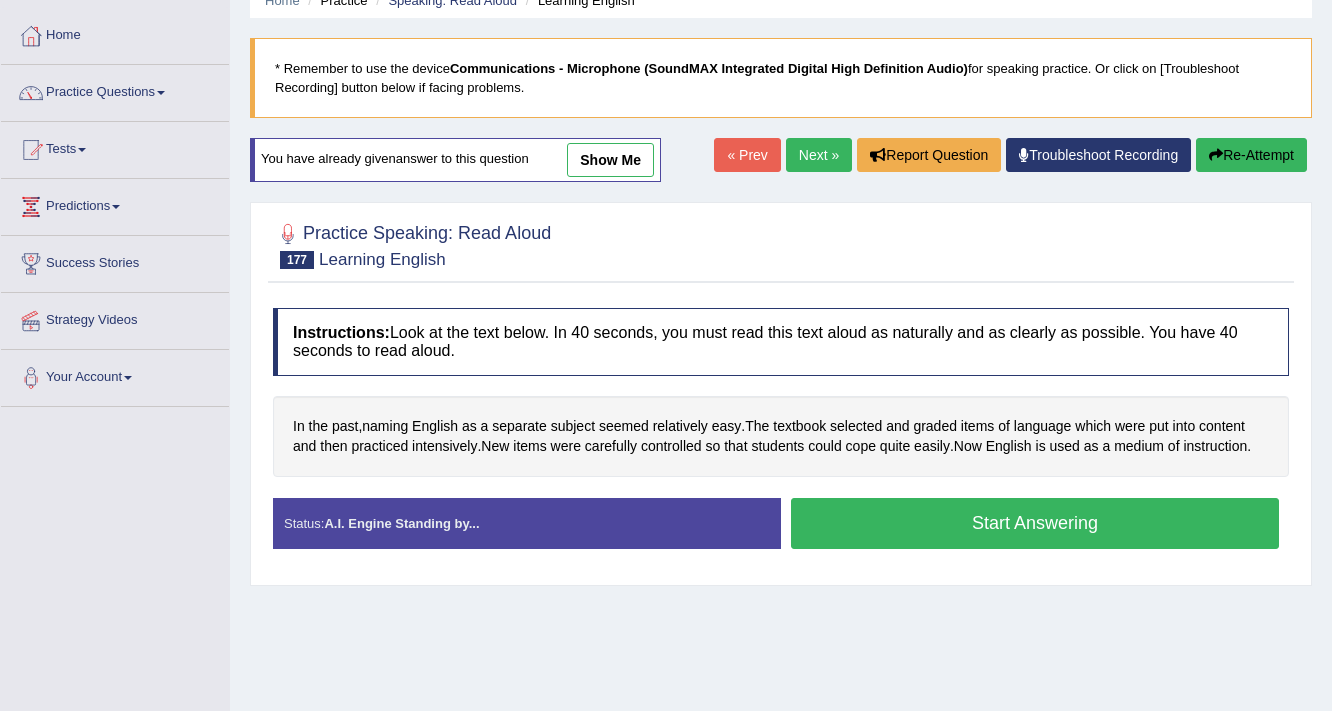 scroll, scrollTop: 91, scrollLeft: 0, axis: vertical 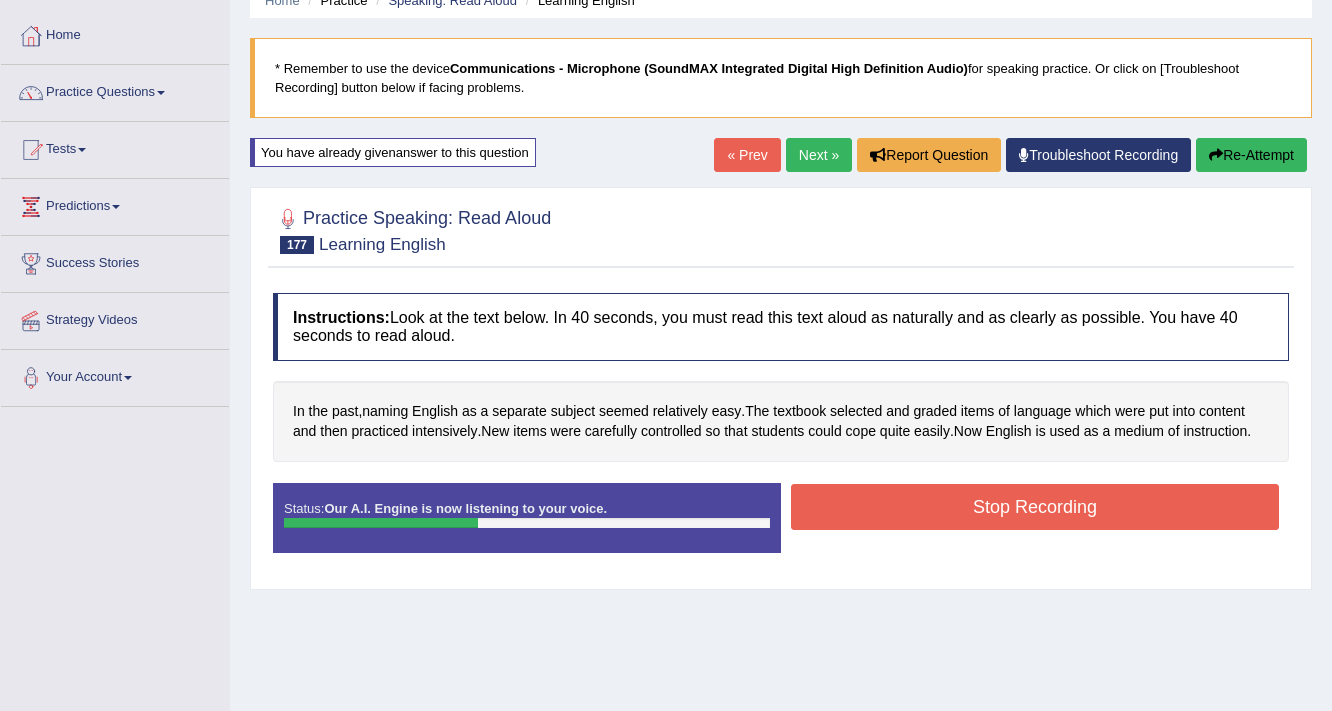 click on "Stop Recording" at bounding box center [1035, 507] 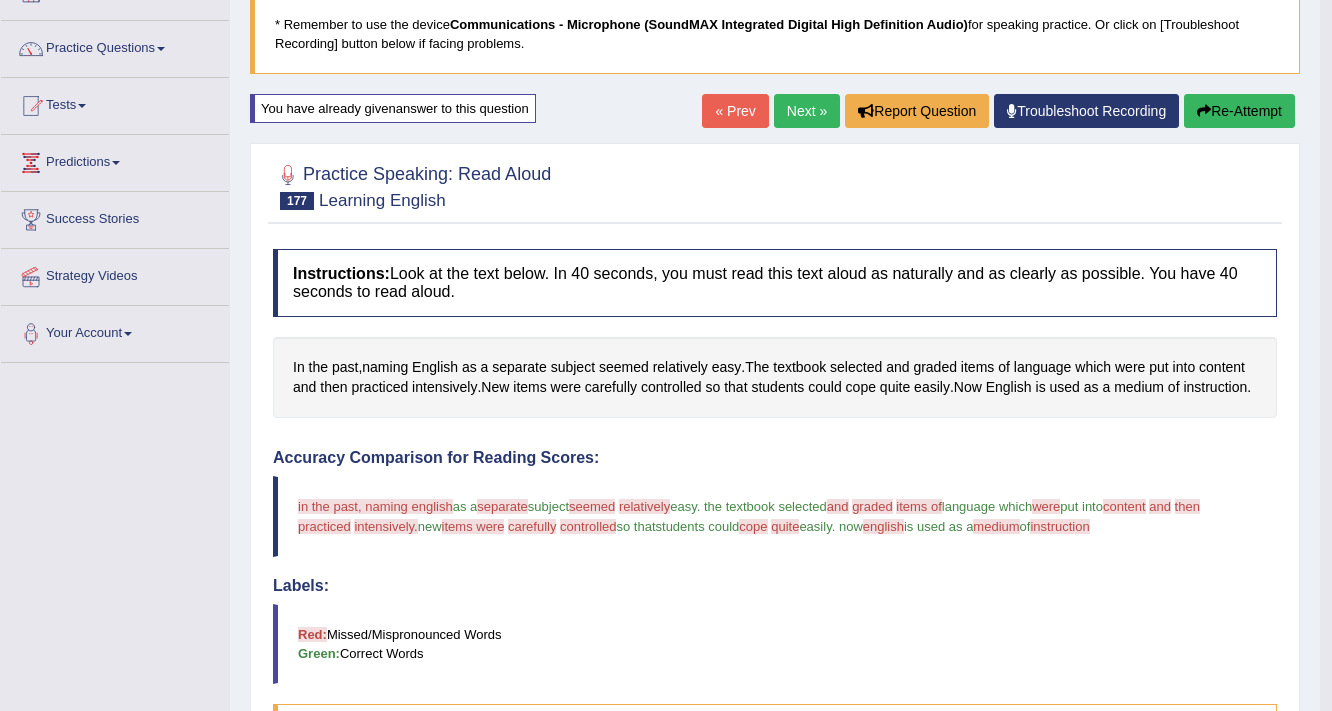 scroll, scrollTop: 91, scrollLeft: 0, axis: vertical 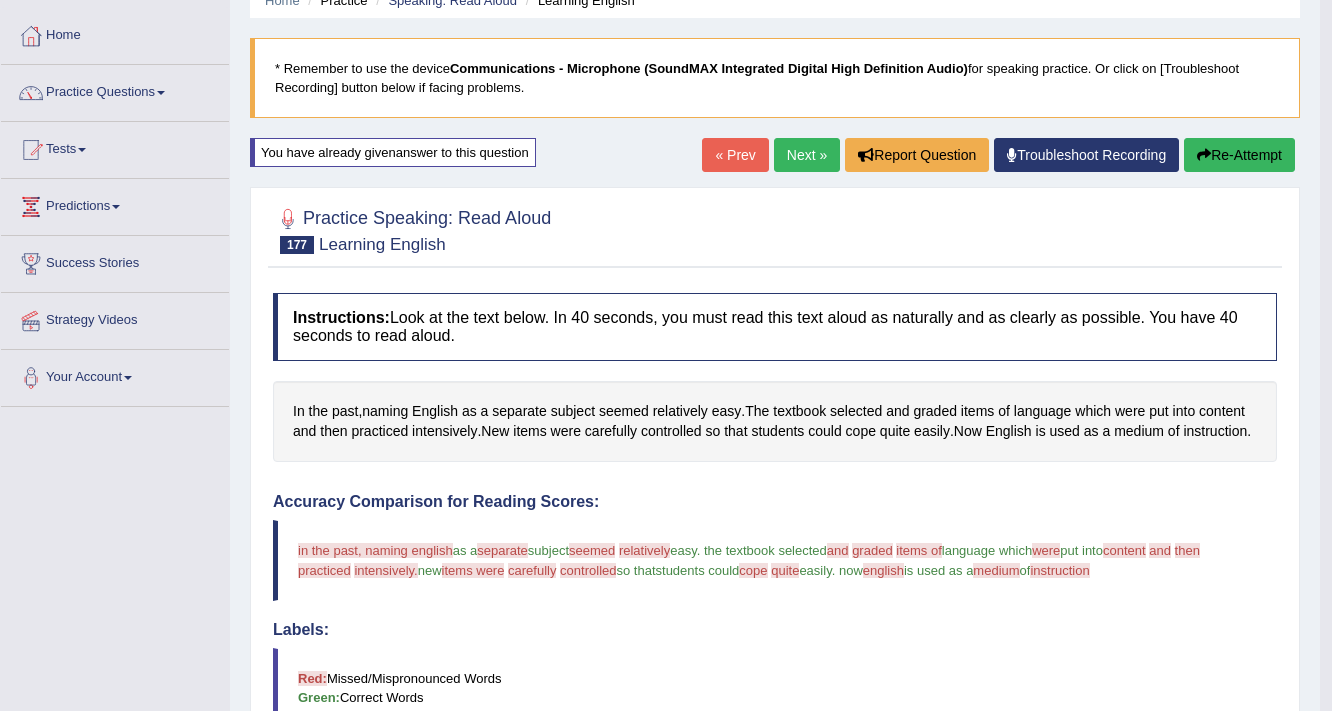 click on "Re-Attempt" at bounding box center (1239, 155) 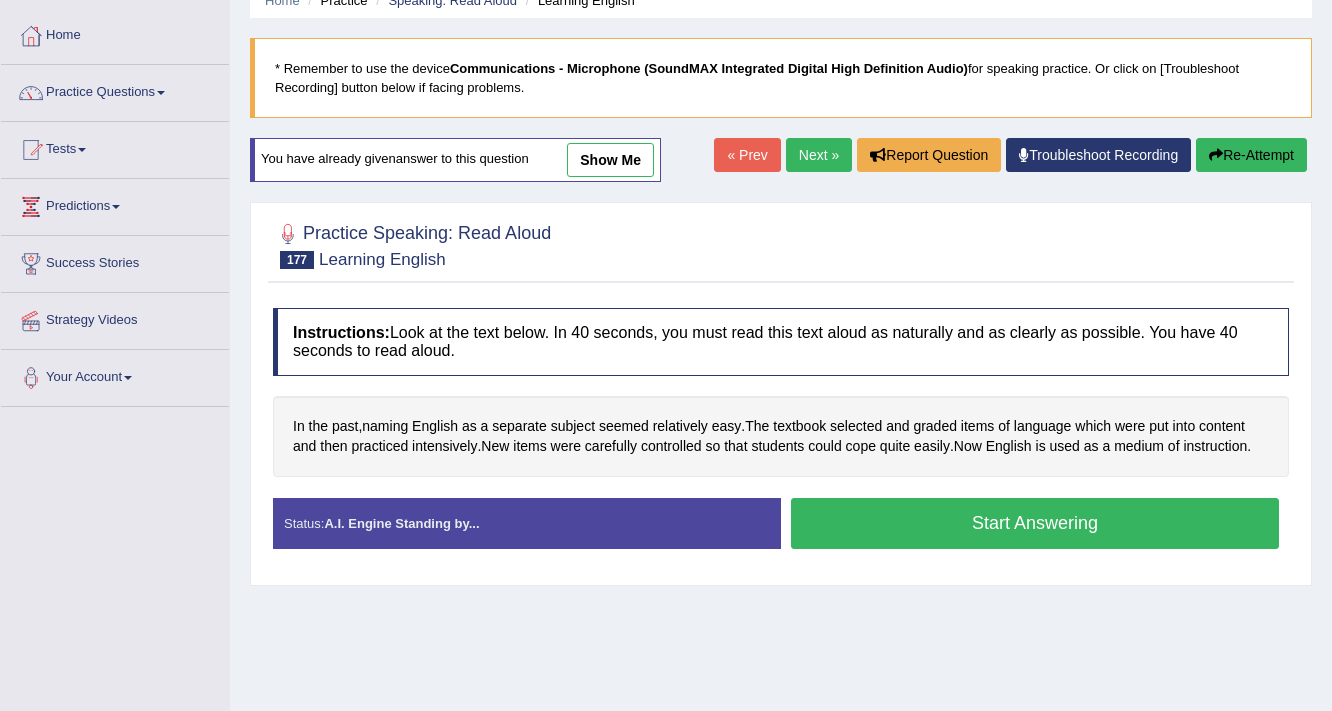 scroll, scrollTop: 0, scrollLeft: 0, axis: both 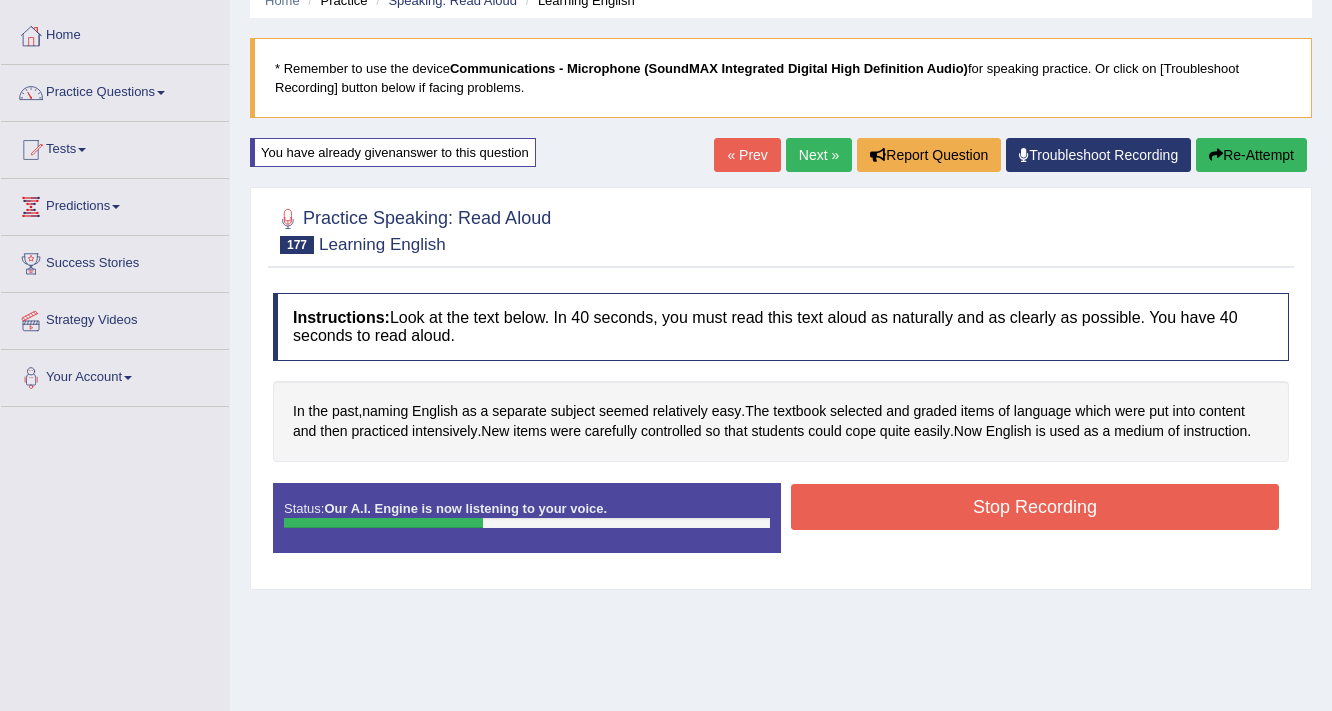 click on "Stop Recording" at bounding box center [1035, 507] 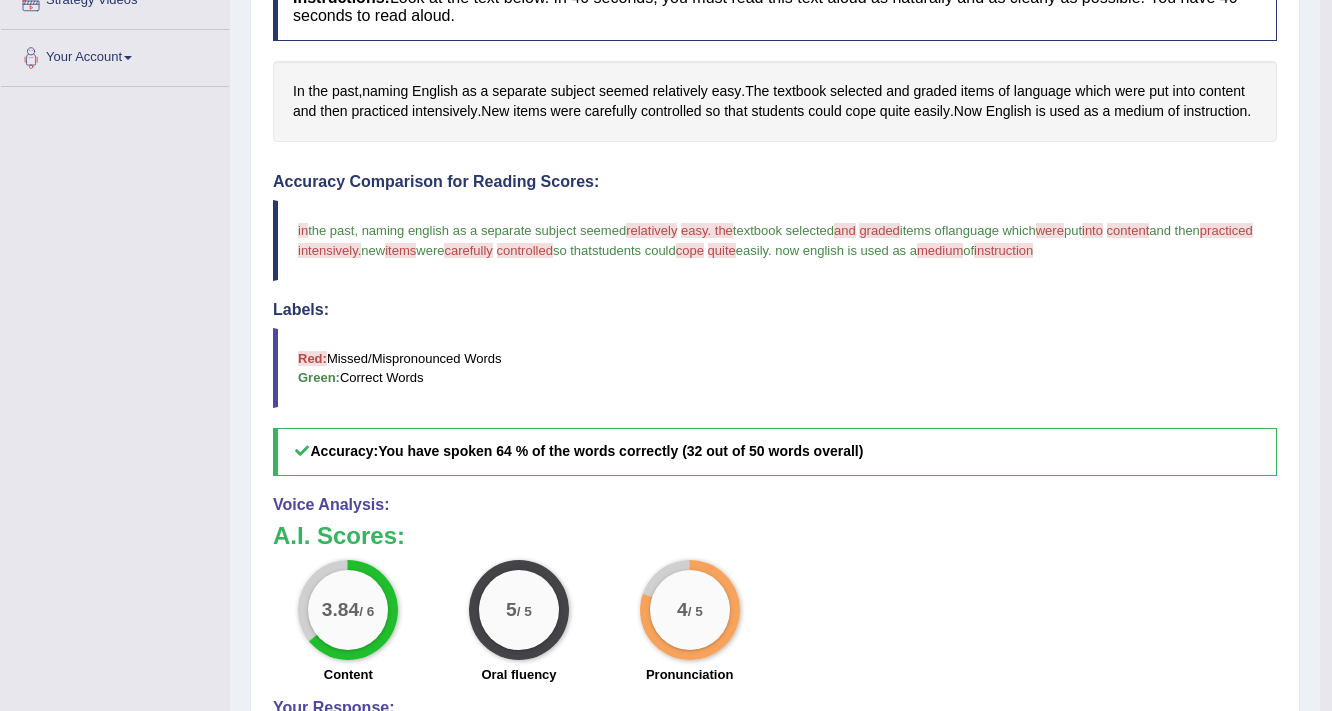 scroll, scrollTop: 91, scrollLeft: 0, axis: vertical 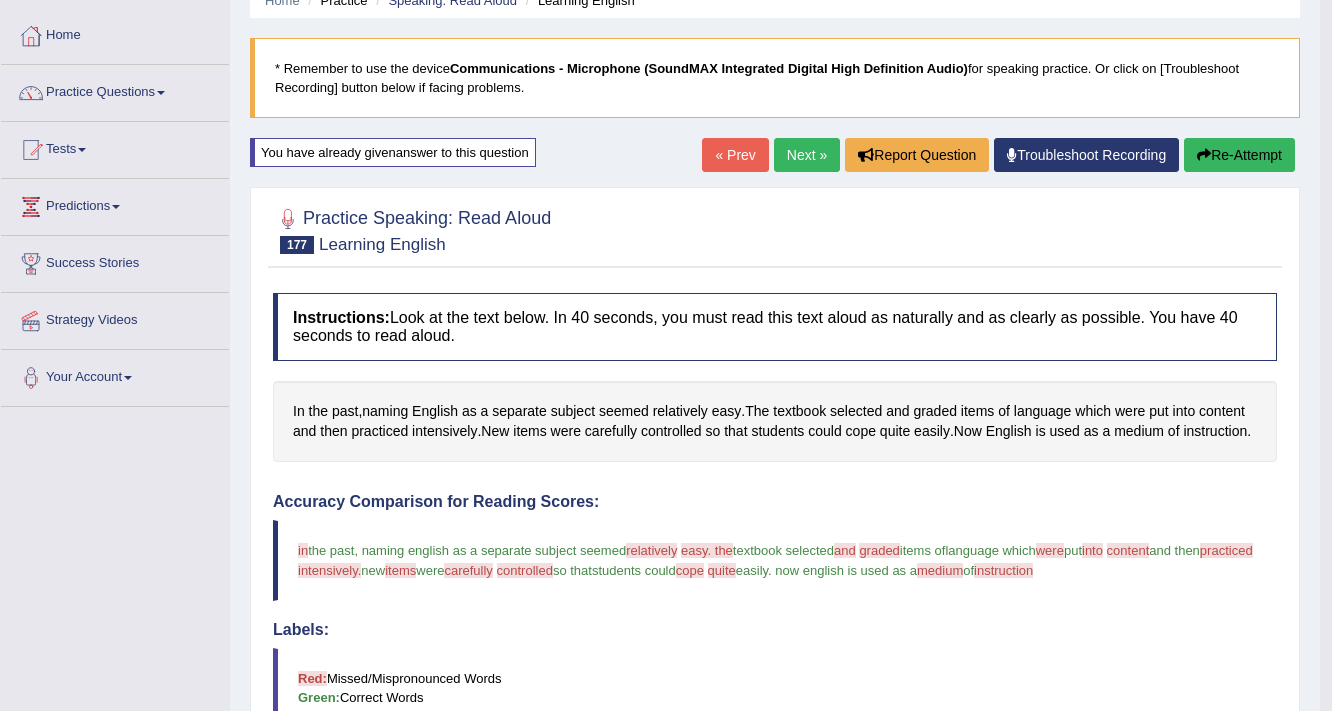 click on "Next »" at bounding box center [807, 155] 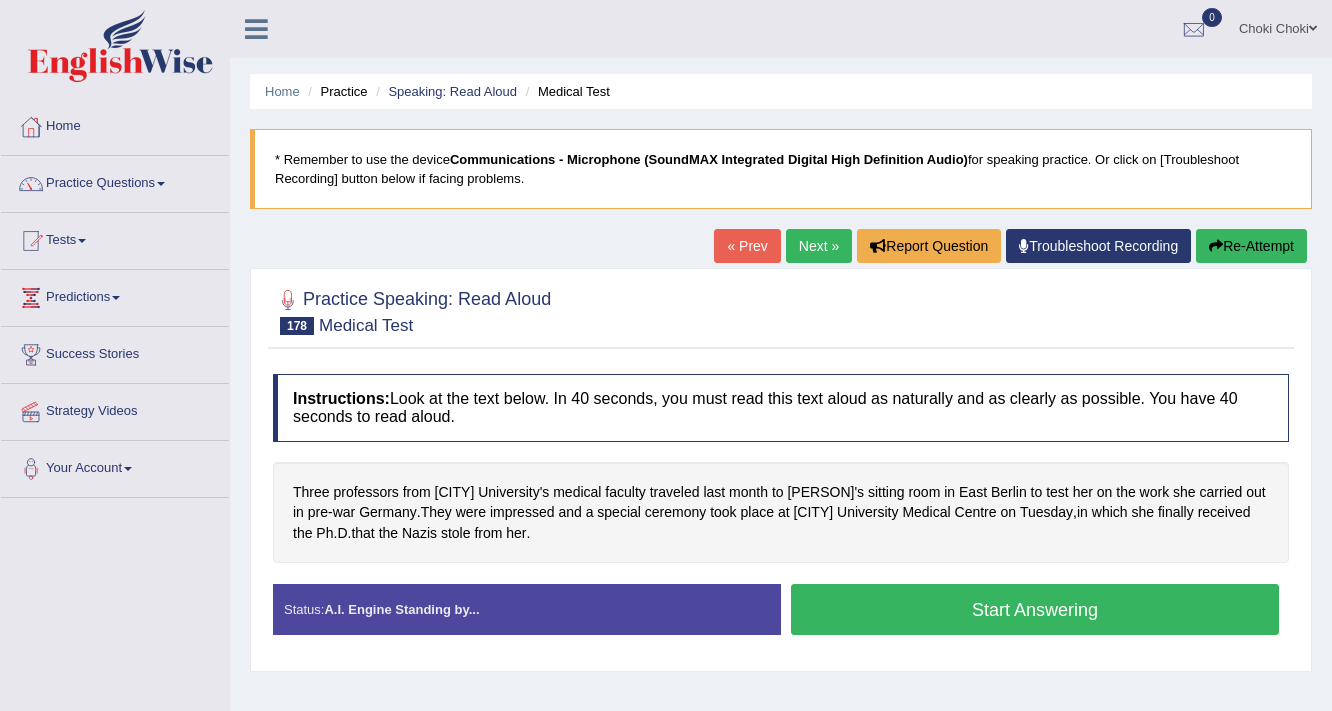 scroll, scrollTop: 28, scrollLeft: 0, axis: vertical 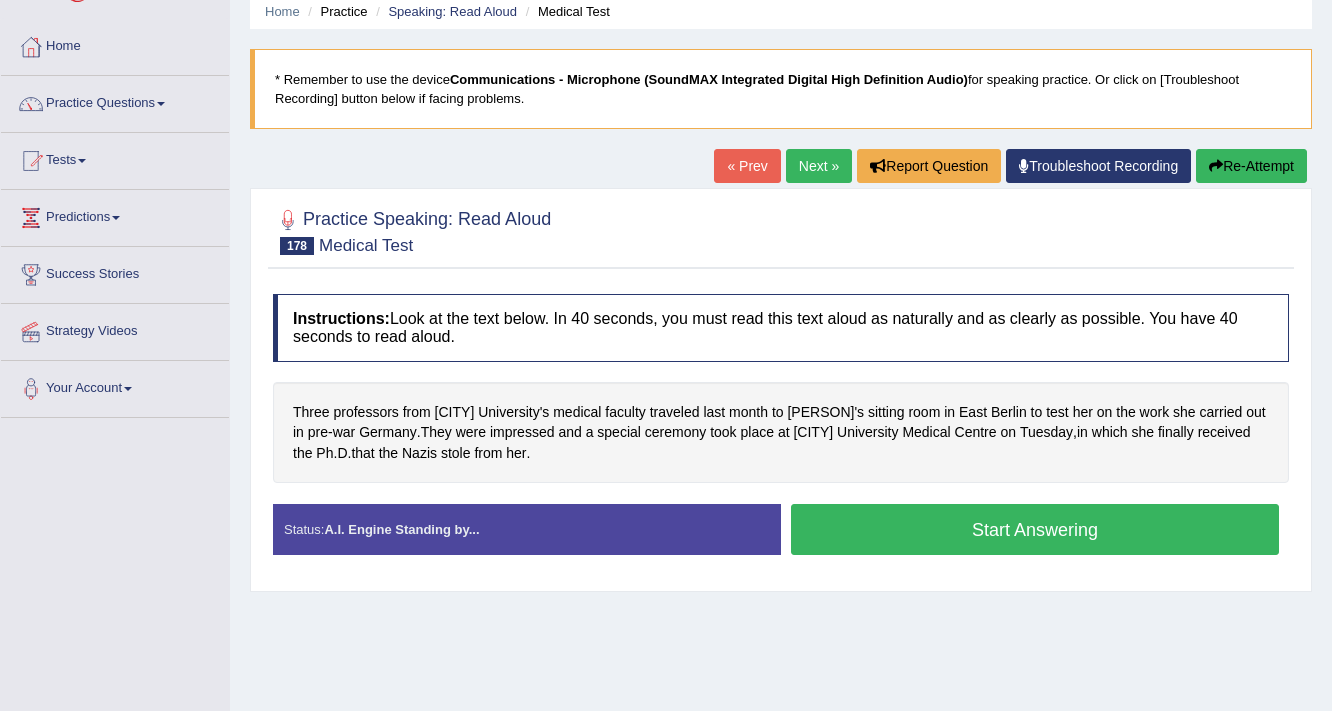 click on "Start Answering" at bounding box center [1035, 529] 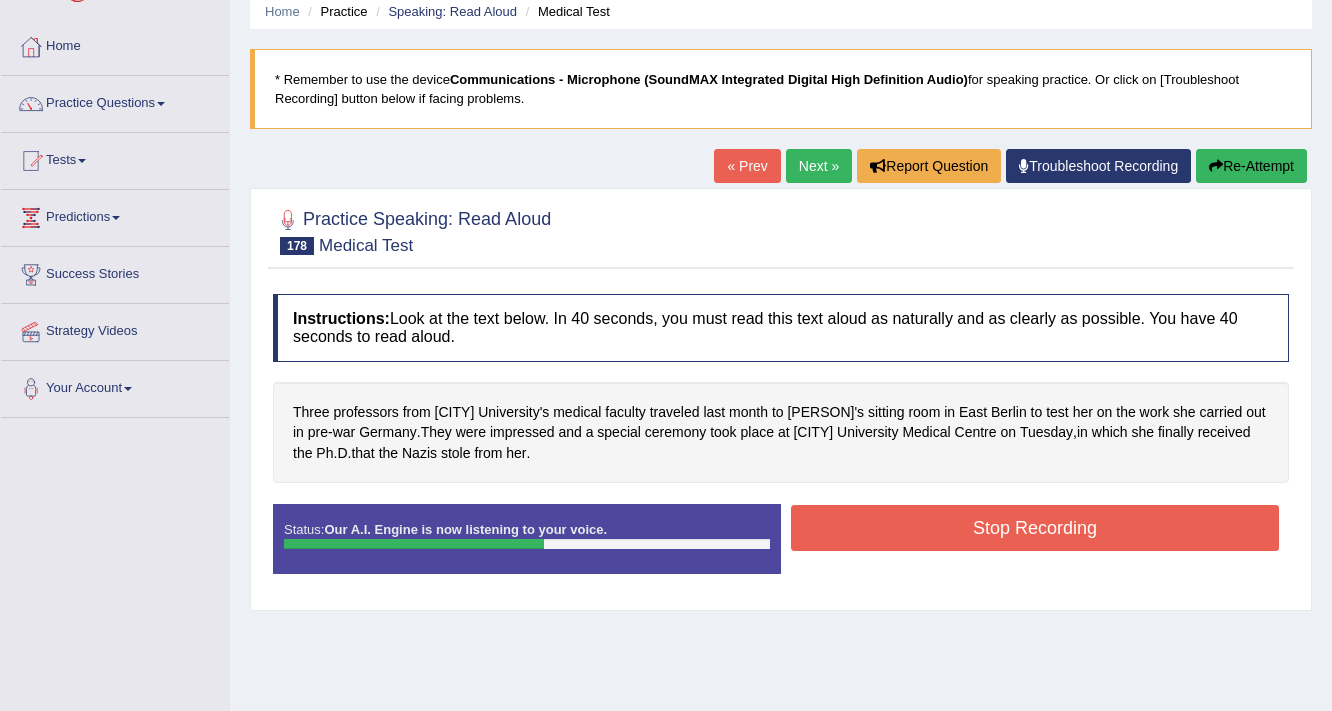 click on "Stop Recording" at bounding box center [1035, 528] 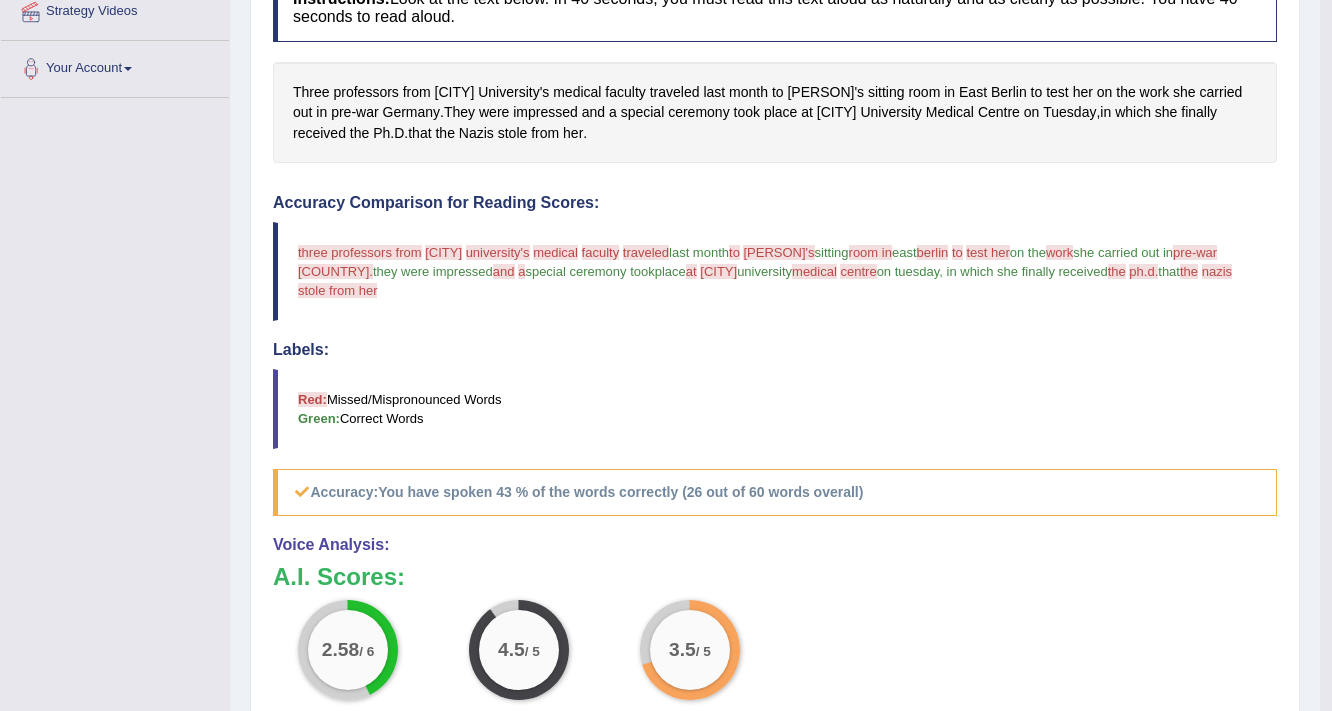 scroll, scrollTop: 80, scrollLeft: 0, axis: vertical 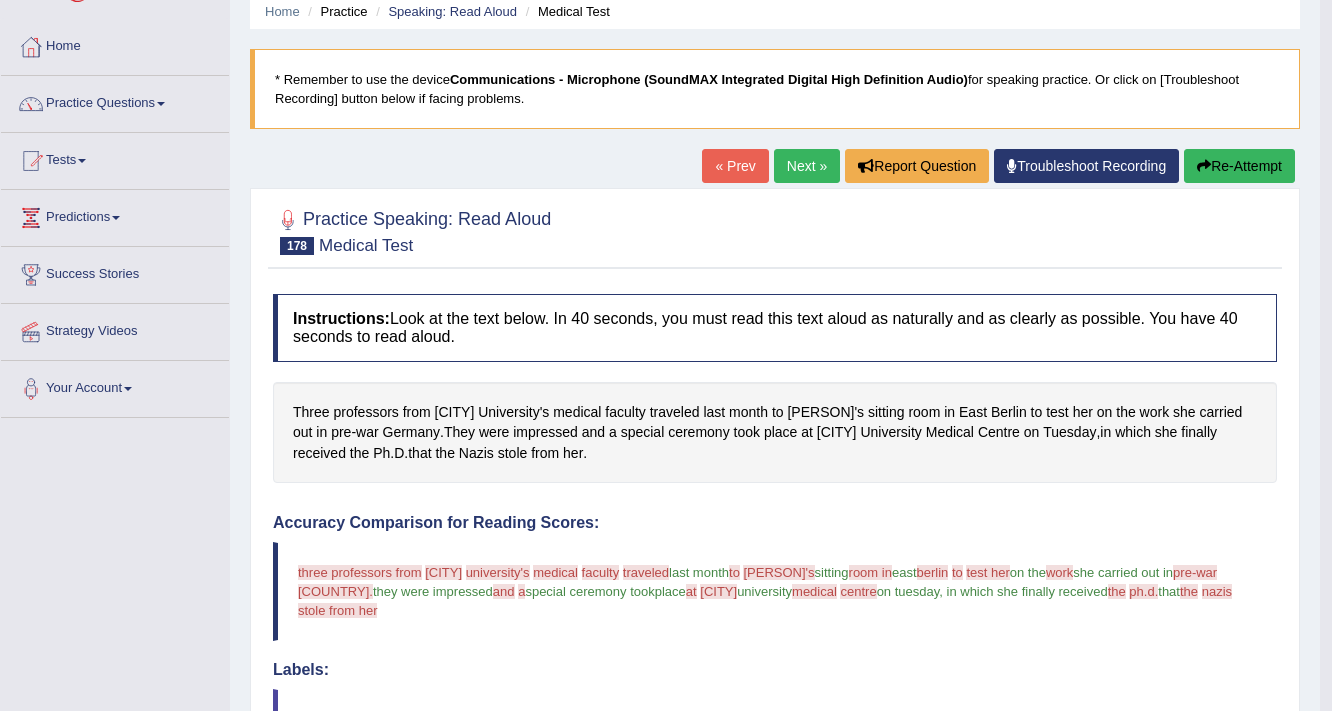 click on "Re-Attempt" at bounding box center (1239, 166) 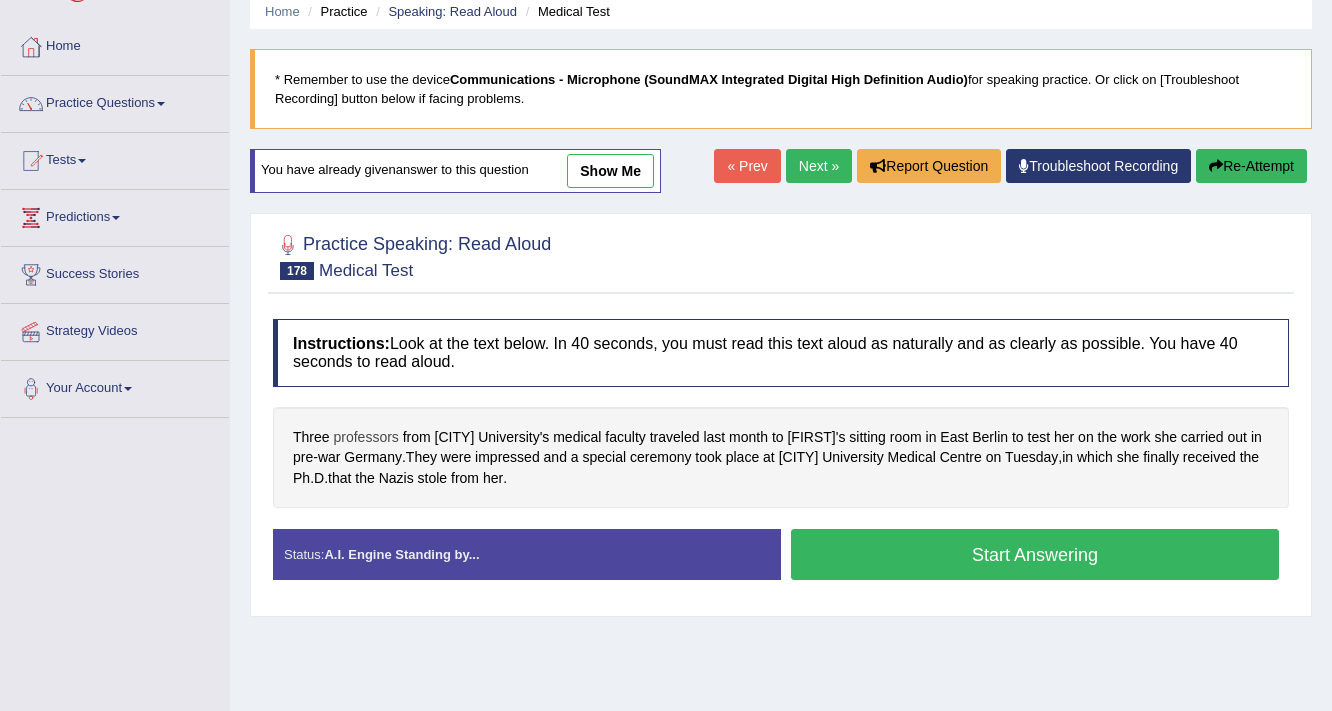 scroll, scrollTop: 80, scrollLeft: 0, axis: vertical 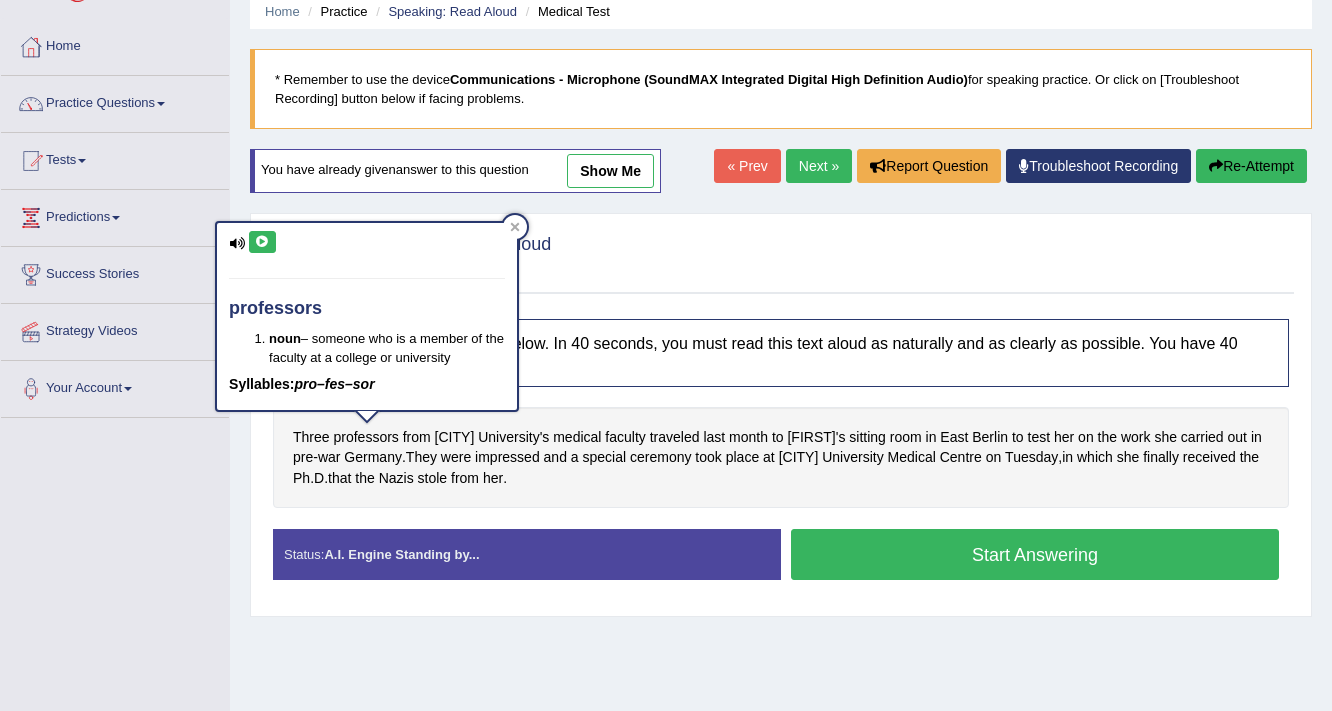 click at bounding box center [262, 242] 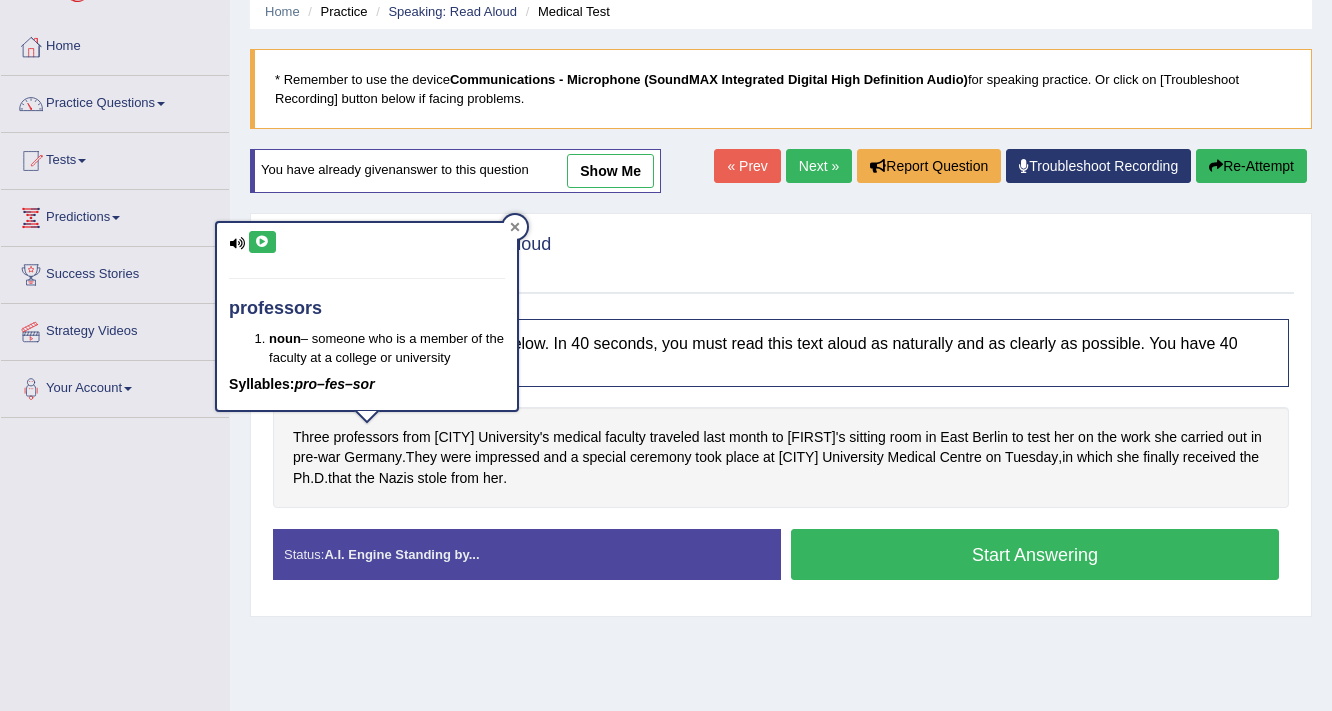 click at bounding box center (515, 227) 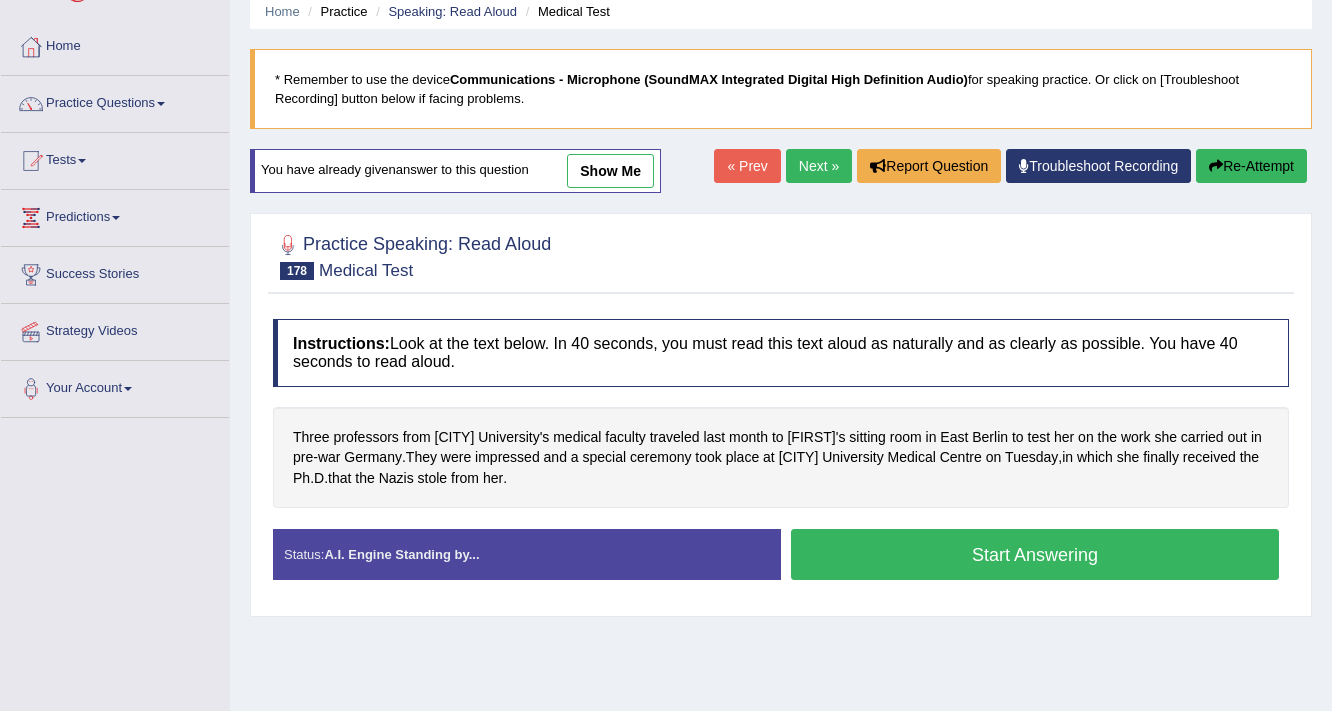 click on "Start Answering" at bounding box center [1035, 554] 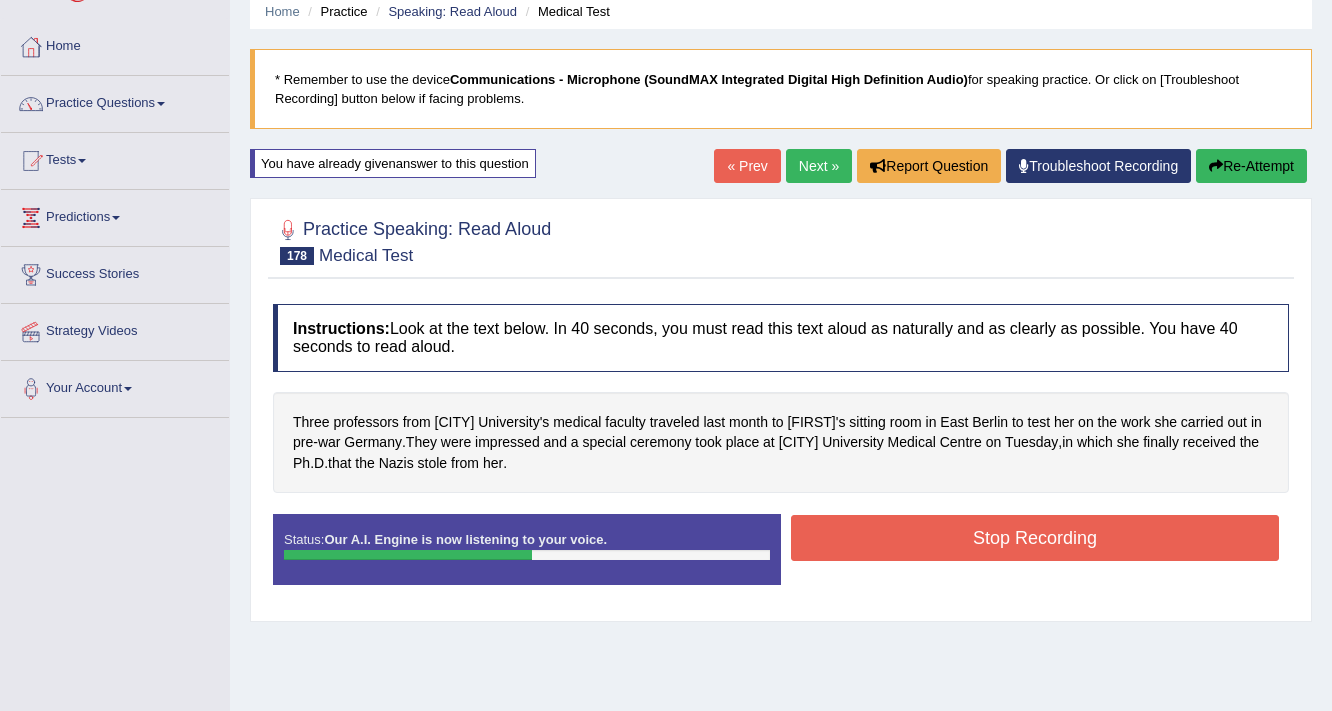click on "Stop Recording" at bounding box center (1035, 538) 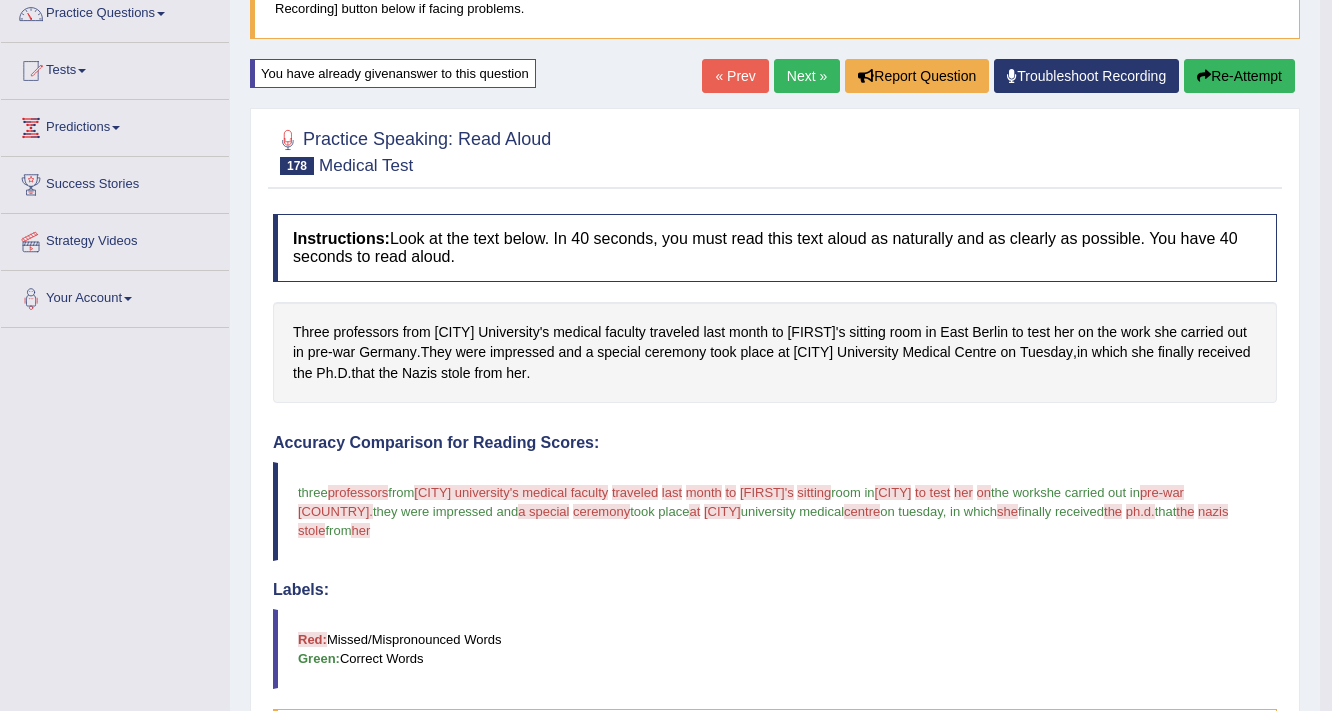 scroll, scrollTop: 160, scrollLeft: 0, axis: vertical 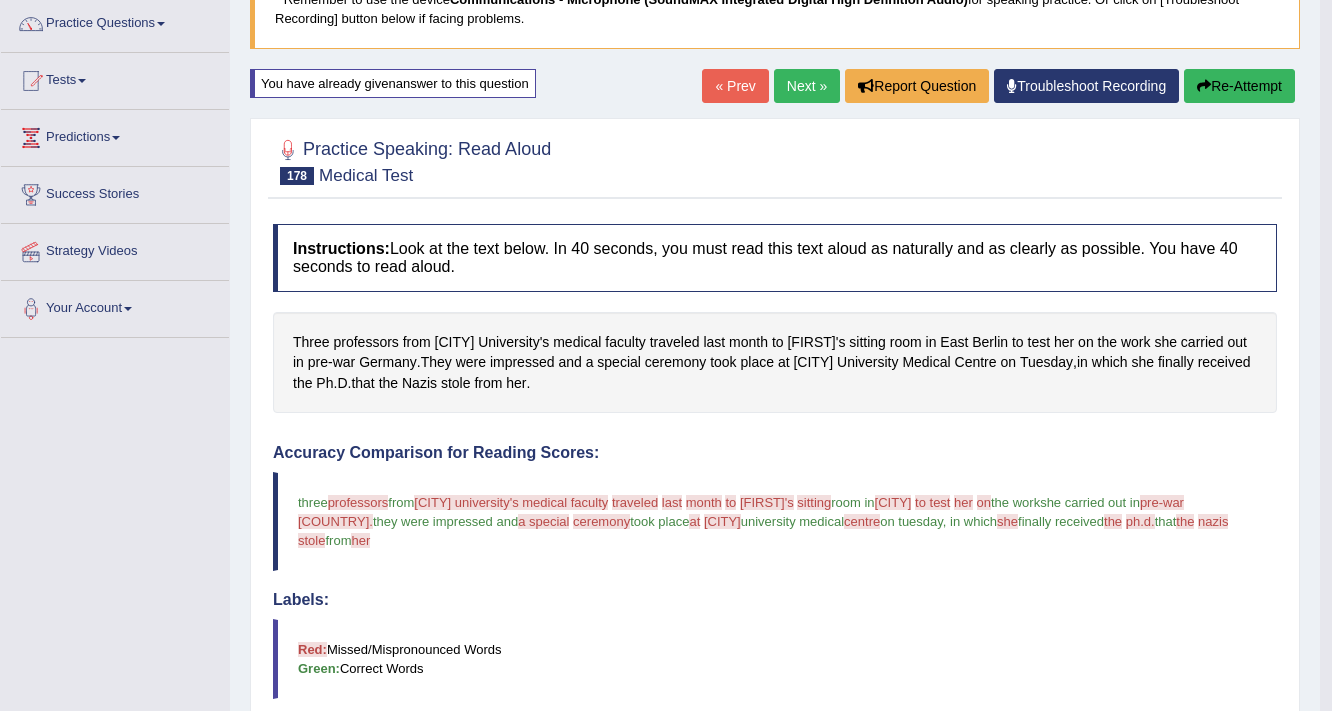 click on "Next »" at bounding box center (807, 86) 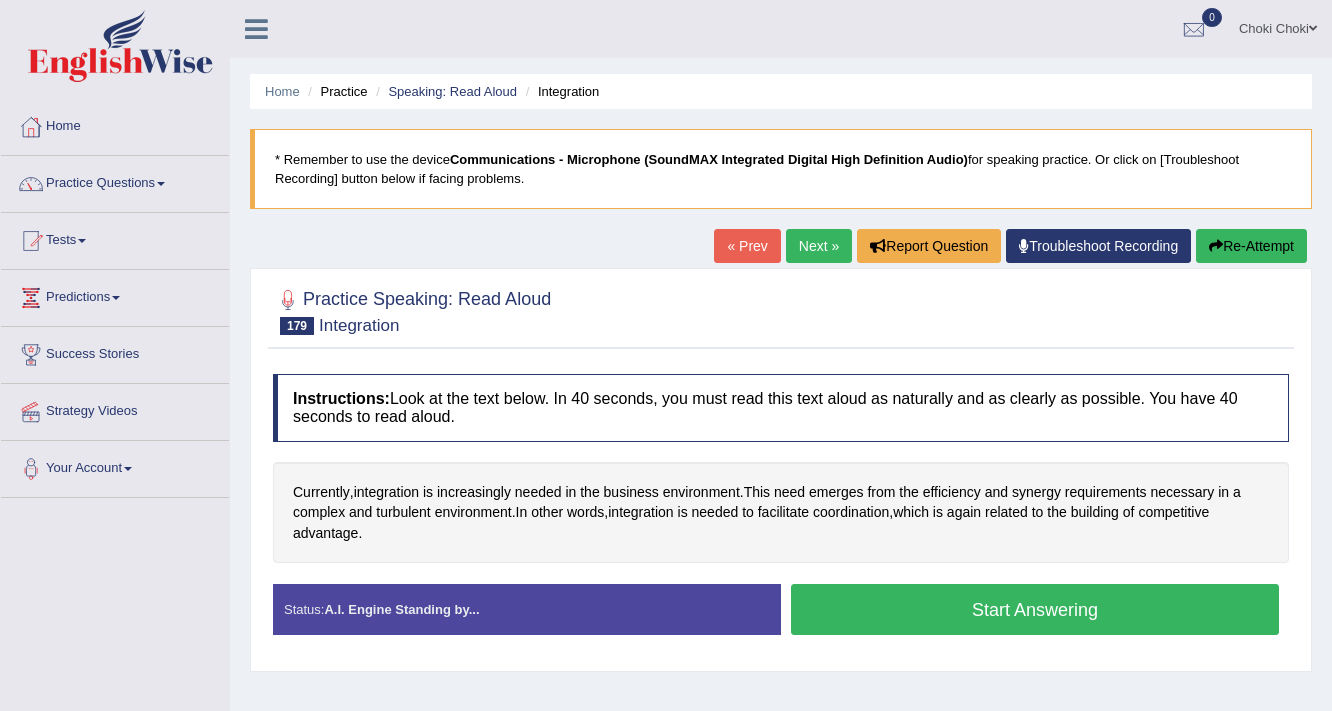 scroll, scrollTop: 0, scrollLeft: 0, axis: both 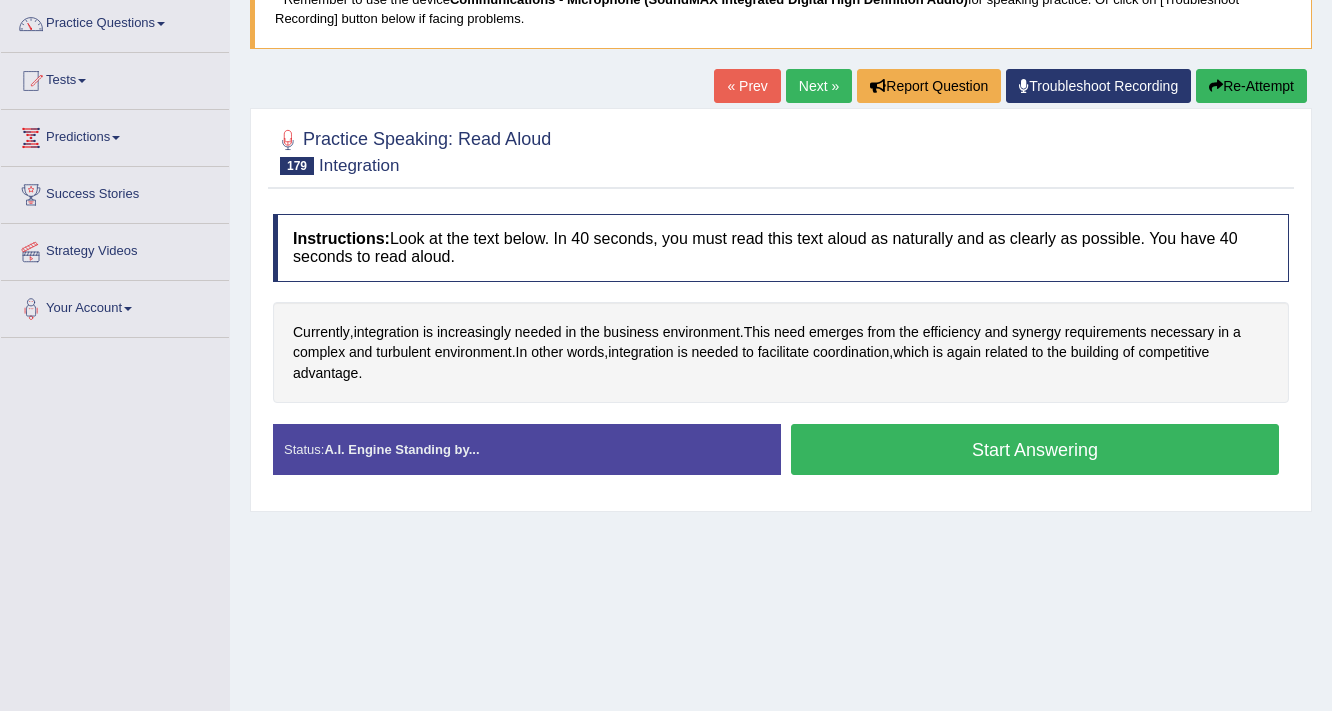 click on "Start Answering" at bounding box center (1035, 449) 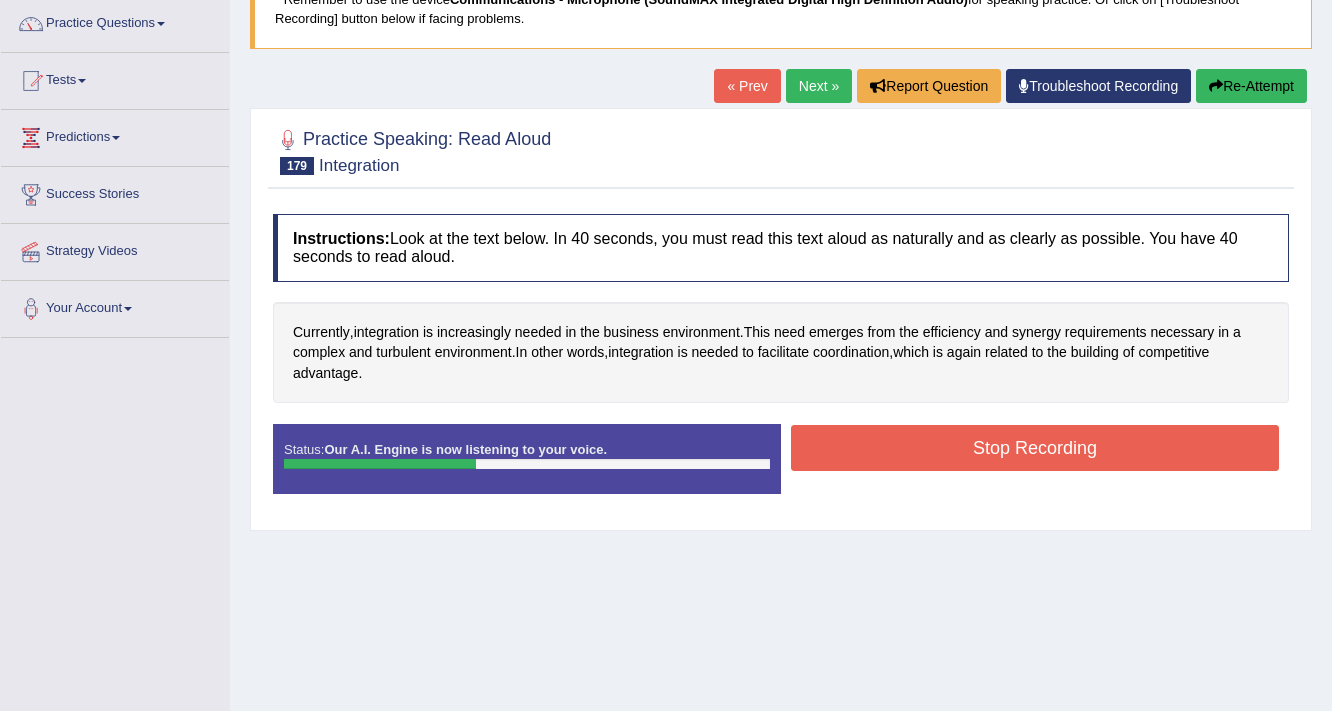 click on "Stop Recording" at bounding box center [1035, 448] 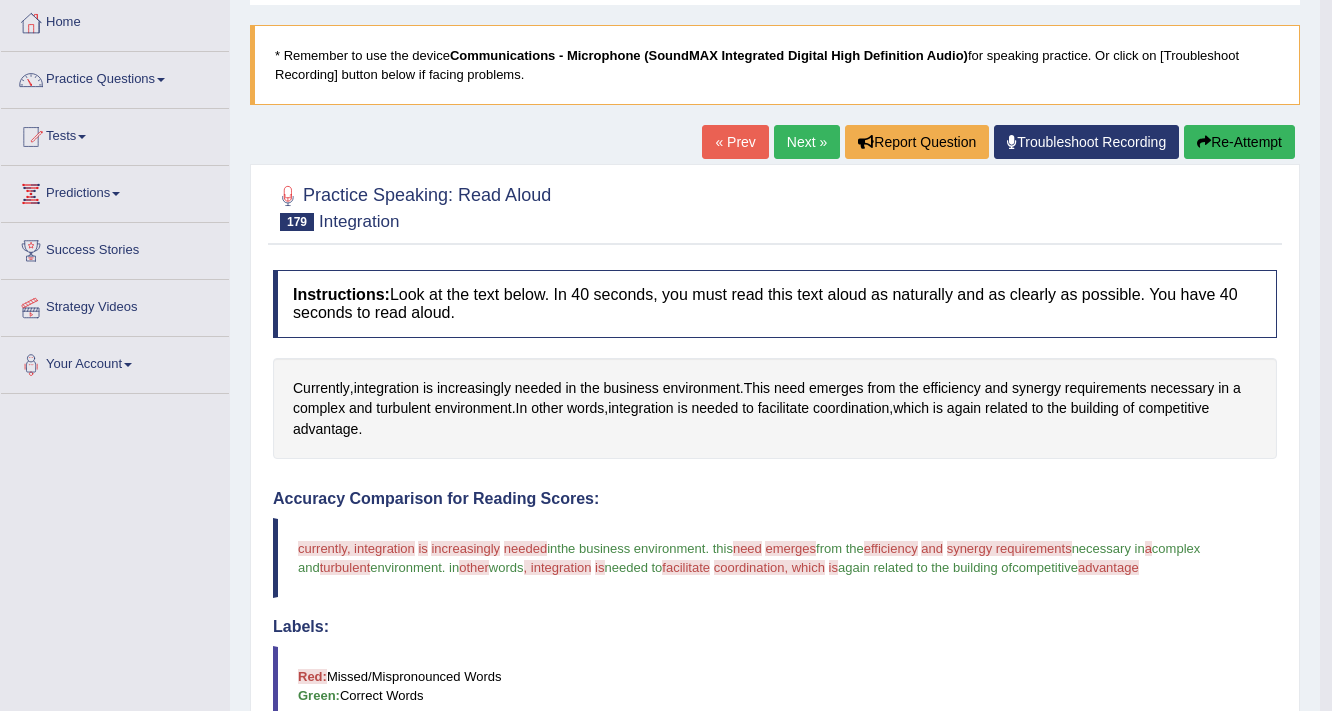 scroll, scrollTop: 80, scrollLeft: 0, axis: vertical 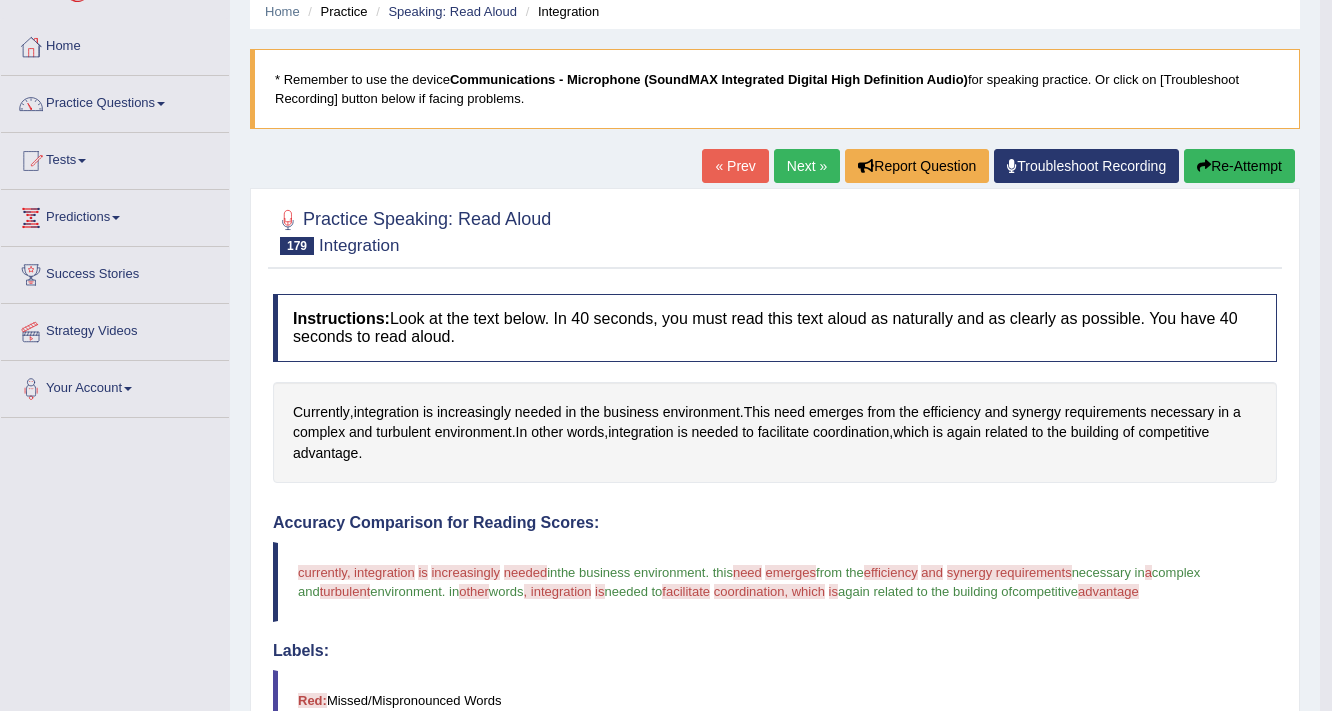 click on "Next »" at bounding box center [807, 166] 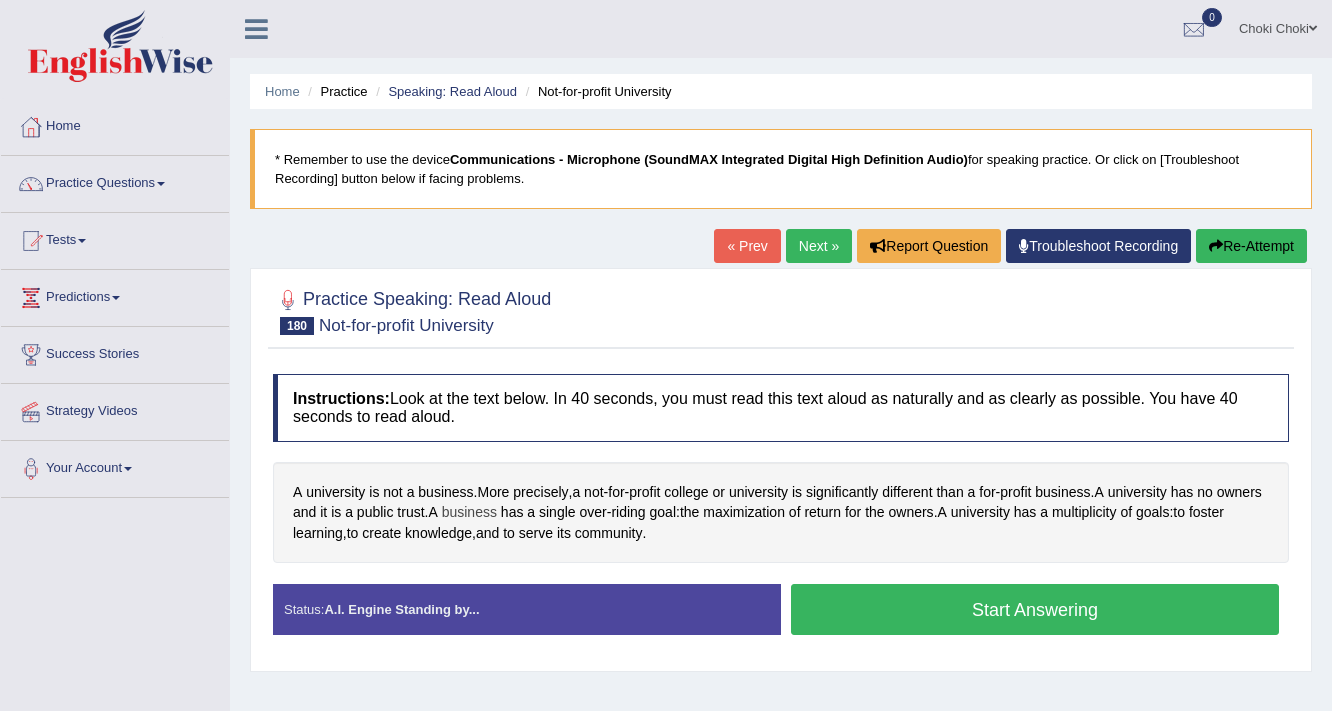 scroll, scrollTop: 0, scrollLeft: 0, axis: both 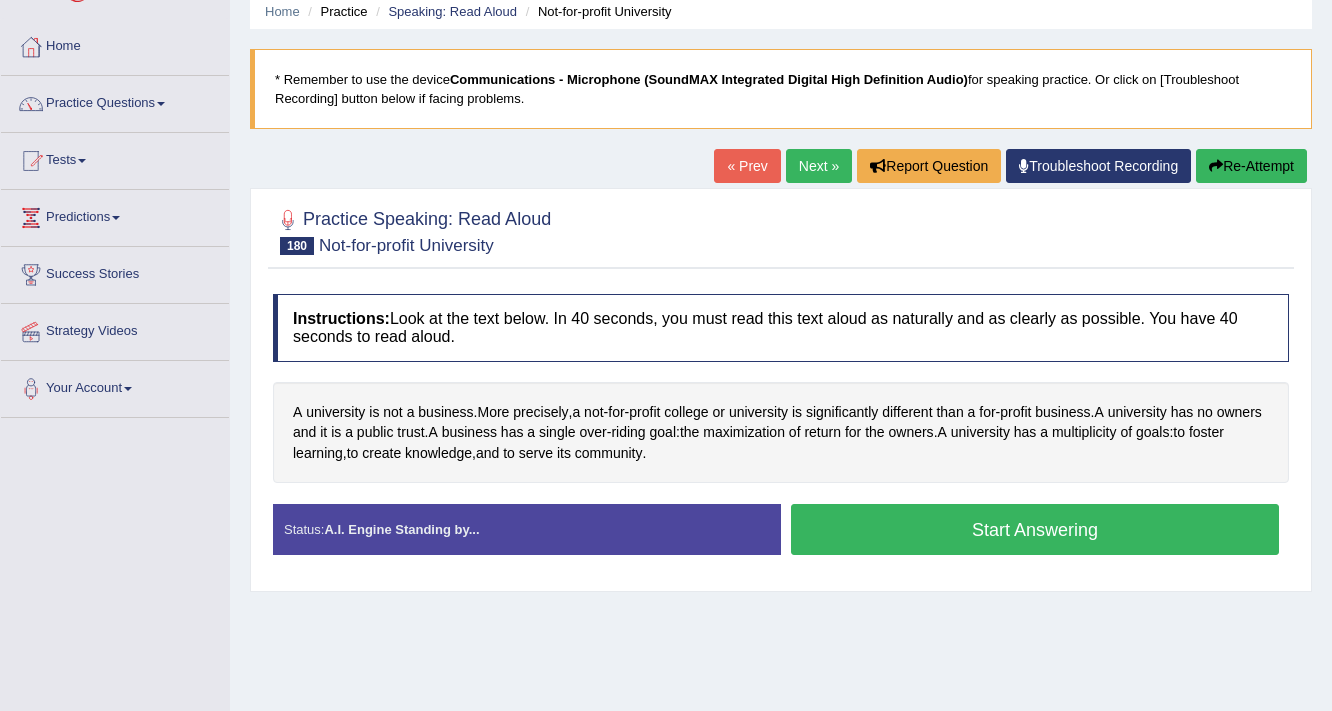 click on "Start Answering" at bounding box center [1035, 529] 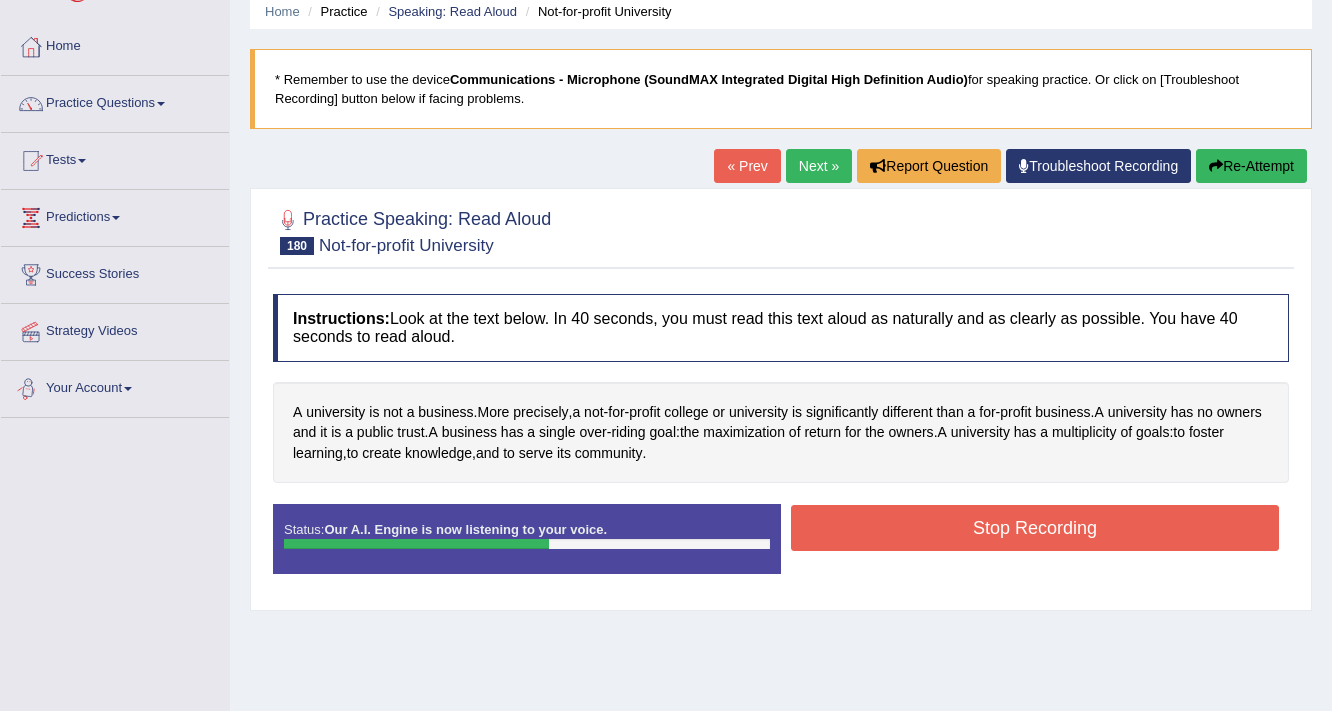 click on "Stop Recording" at bounding box center (1035, 528) 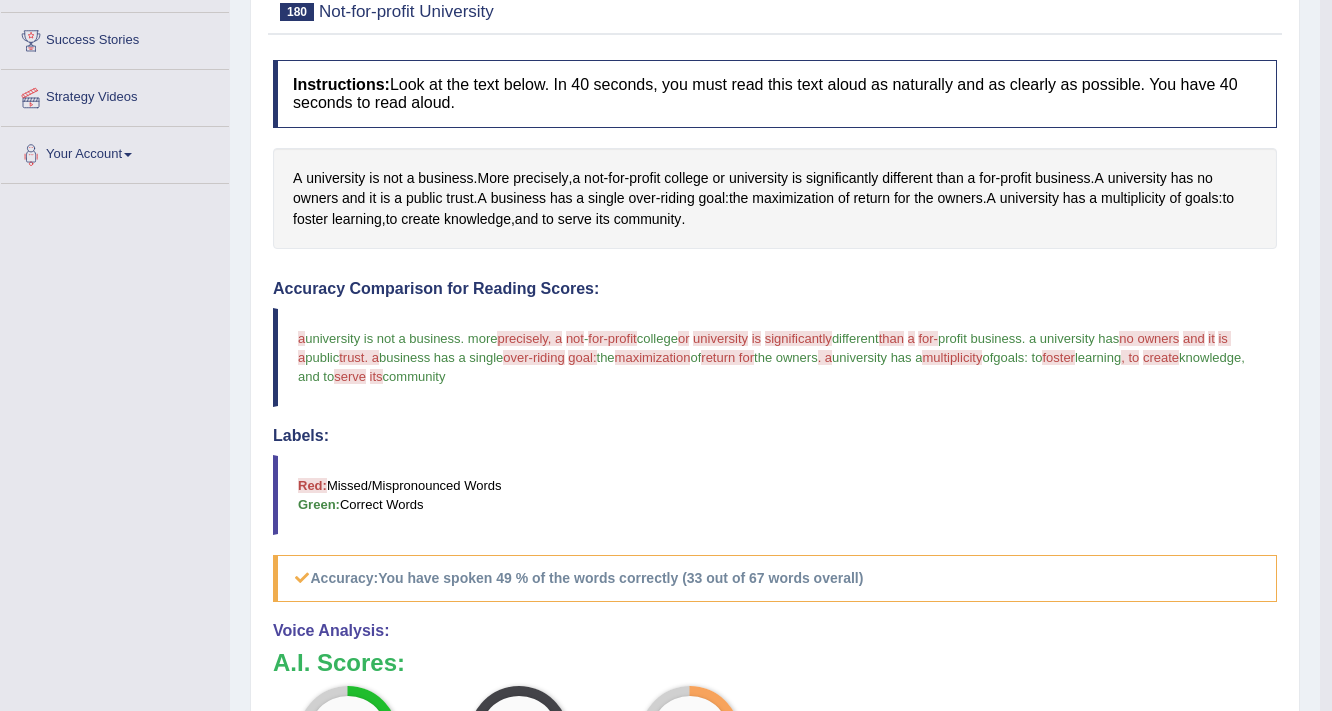 scroll, scrollTop: 0, scrollLeft: 0, axis: both 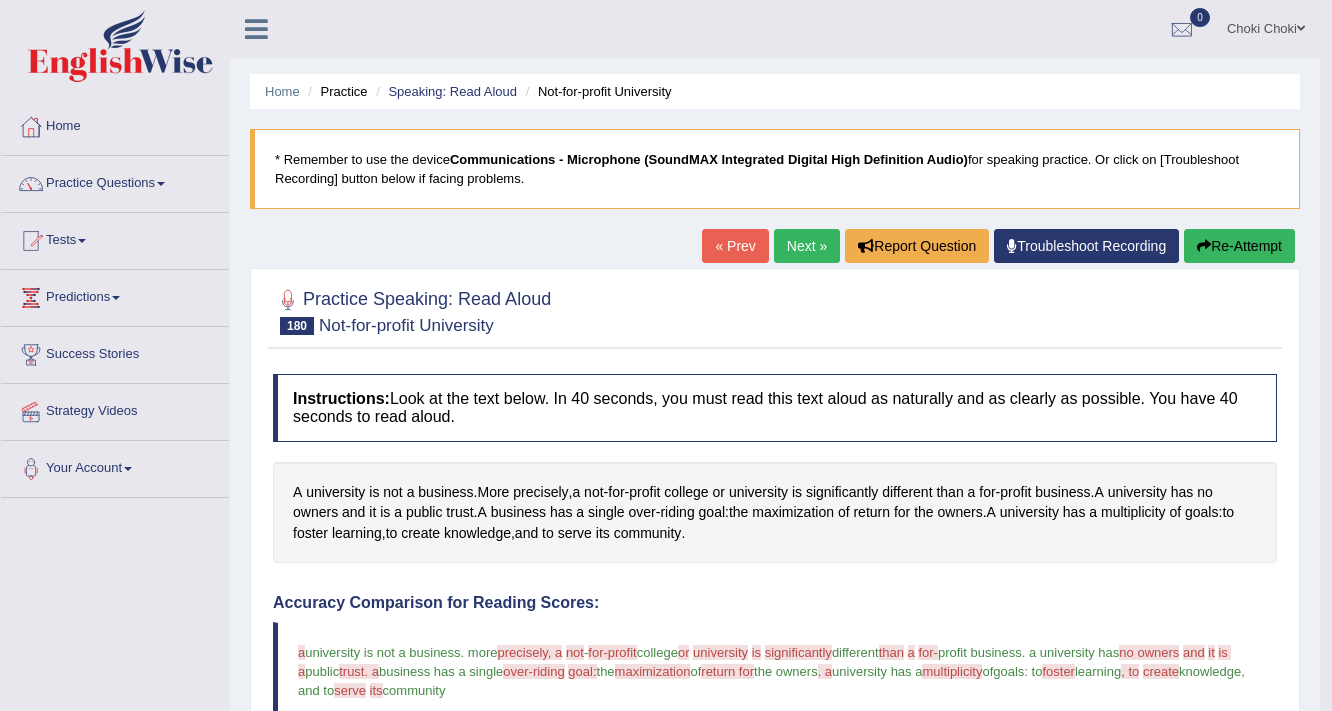 click on "Next »" at bounding box center [807, 246] 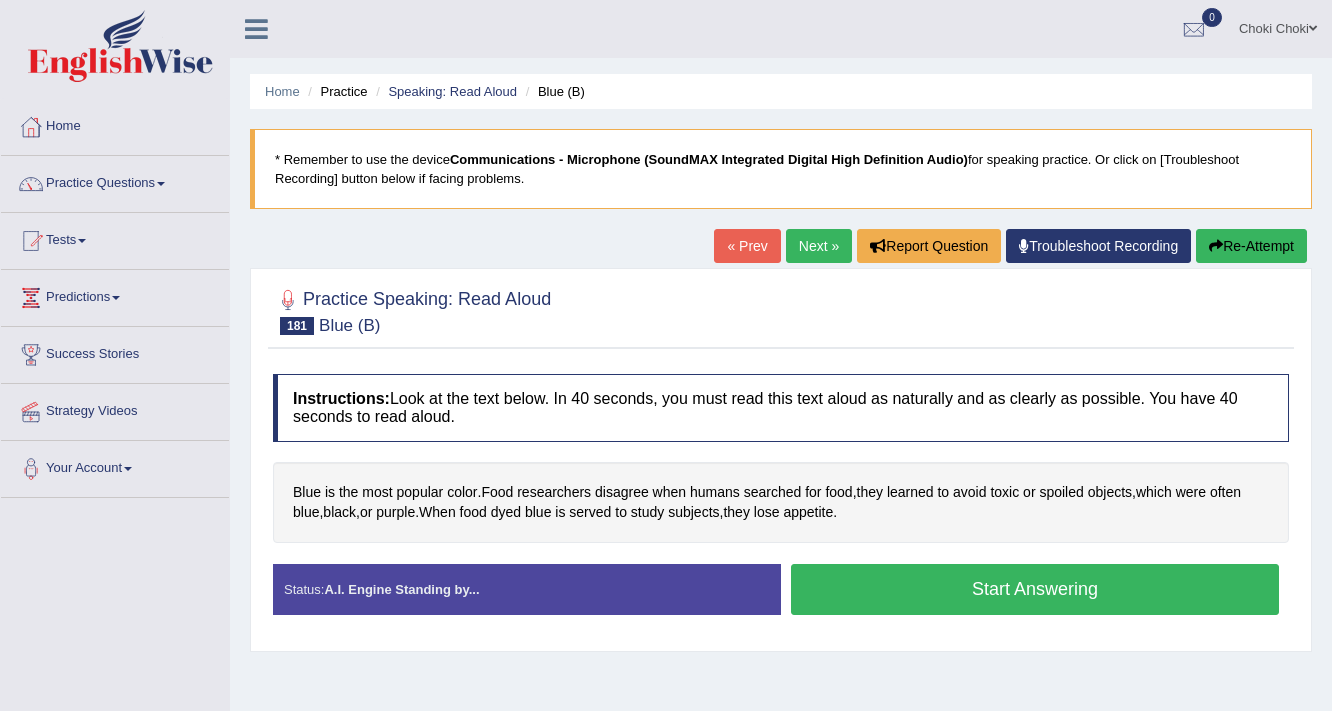 scroll, scrollTop: 0, scrollLeft: 0, axis: both 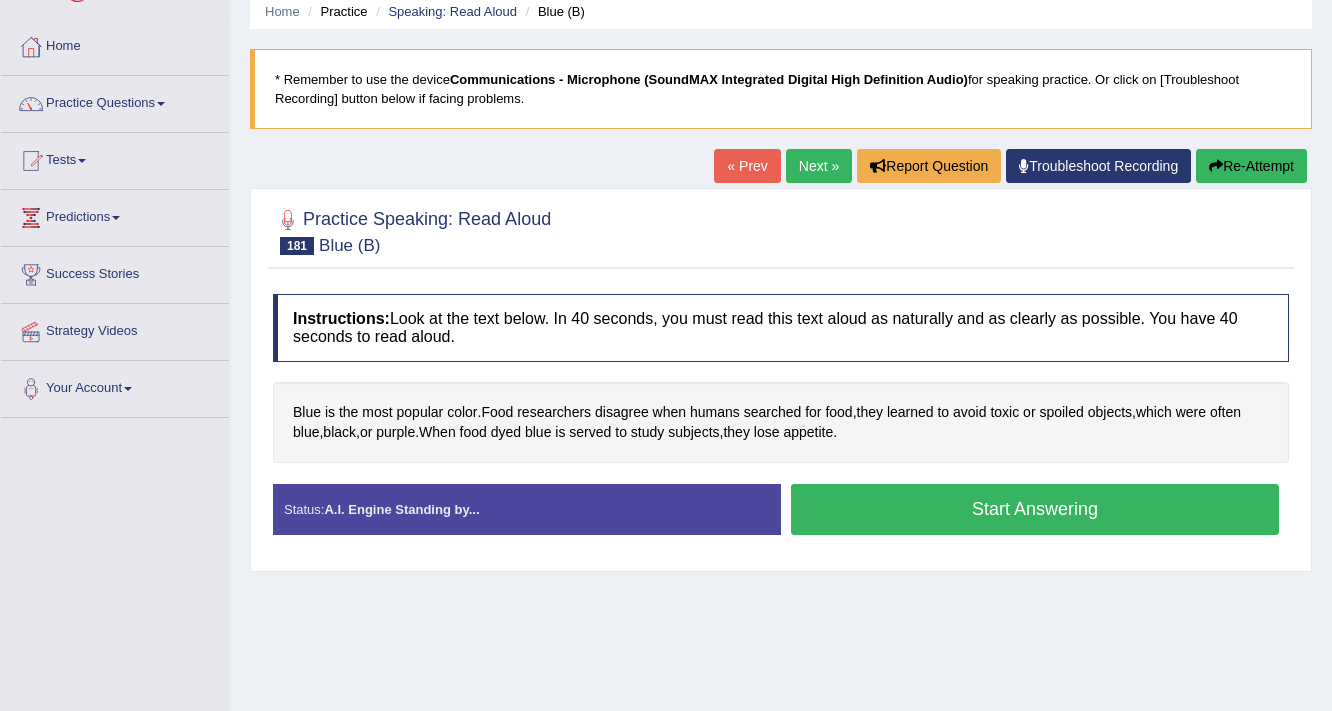 click on "Start Answering" at bounding box center [1035, 509] 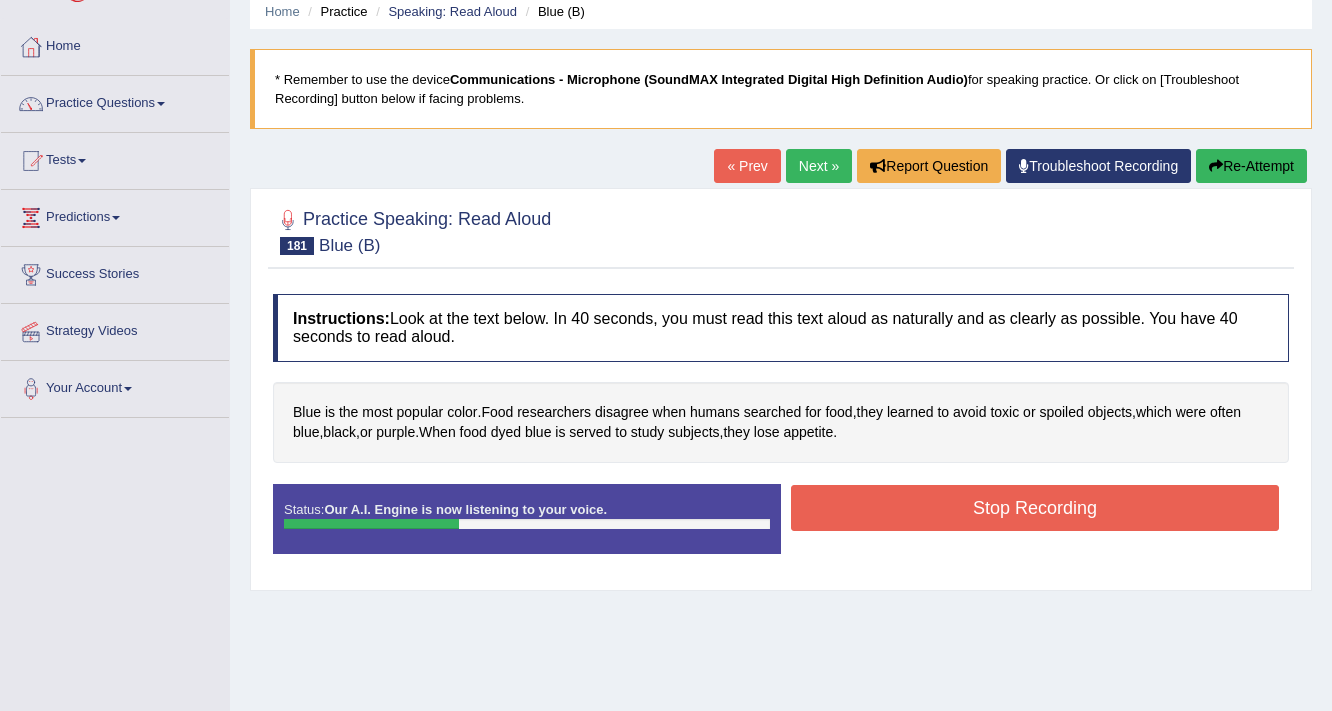 click on "Stop Recording" at bounding box center (1035, 508) 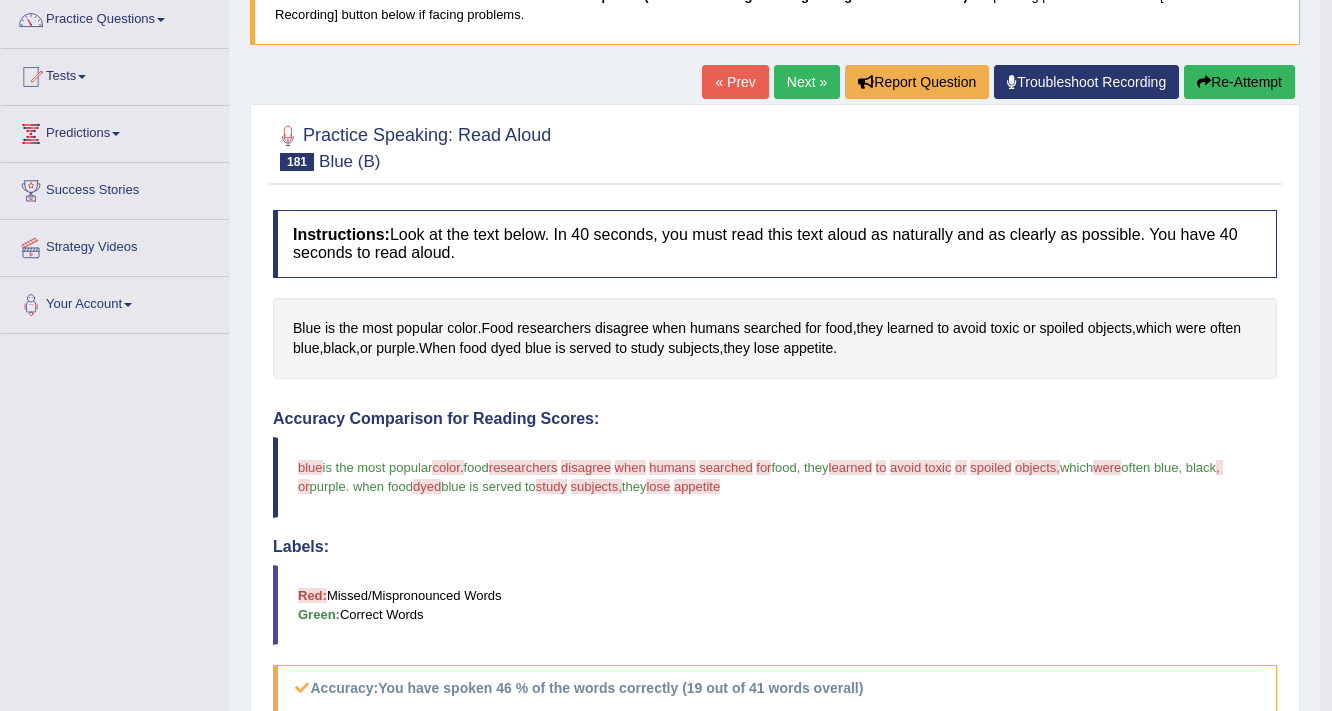 scroll, scrollTop: 0, scrollLeft: 0, axis: both 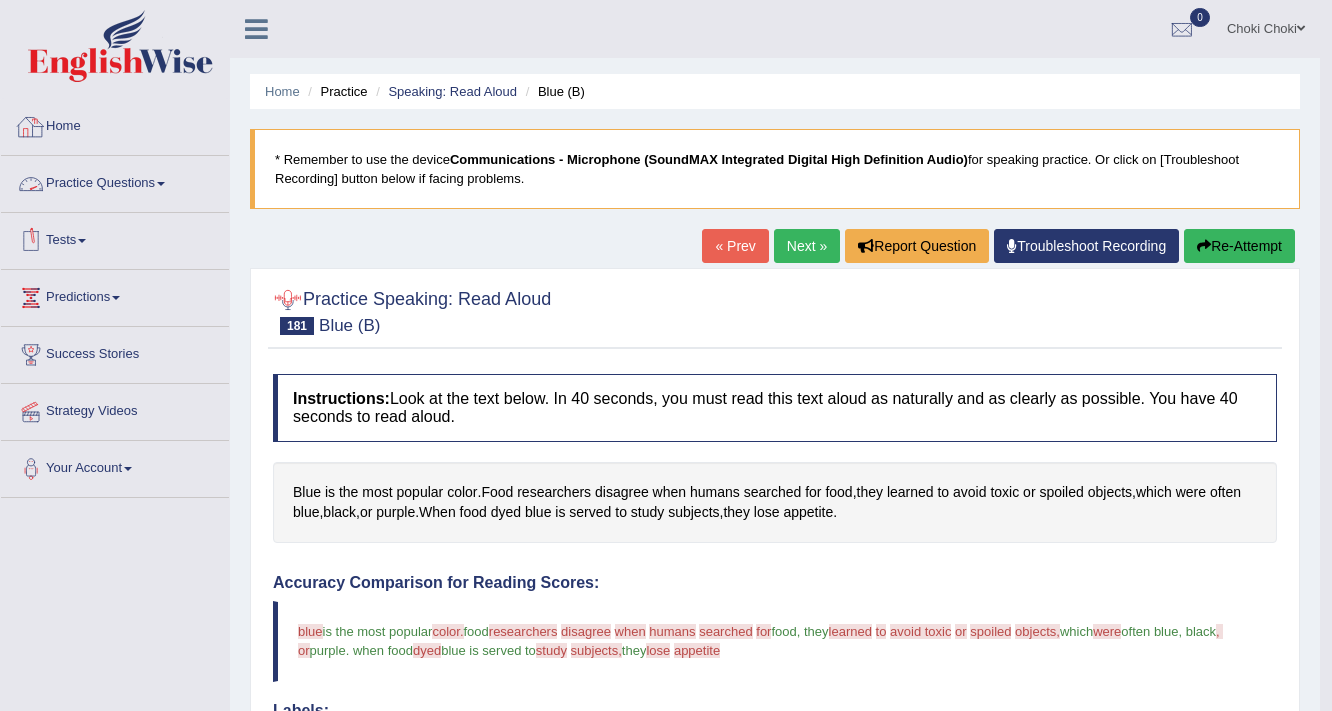 click on "Practice Questions" at bounding box center [115, 181] 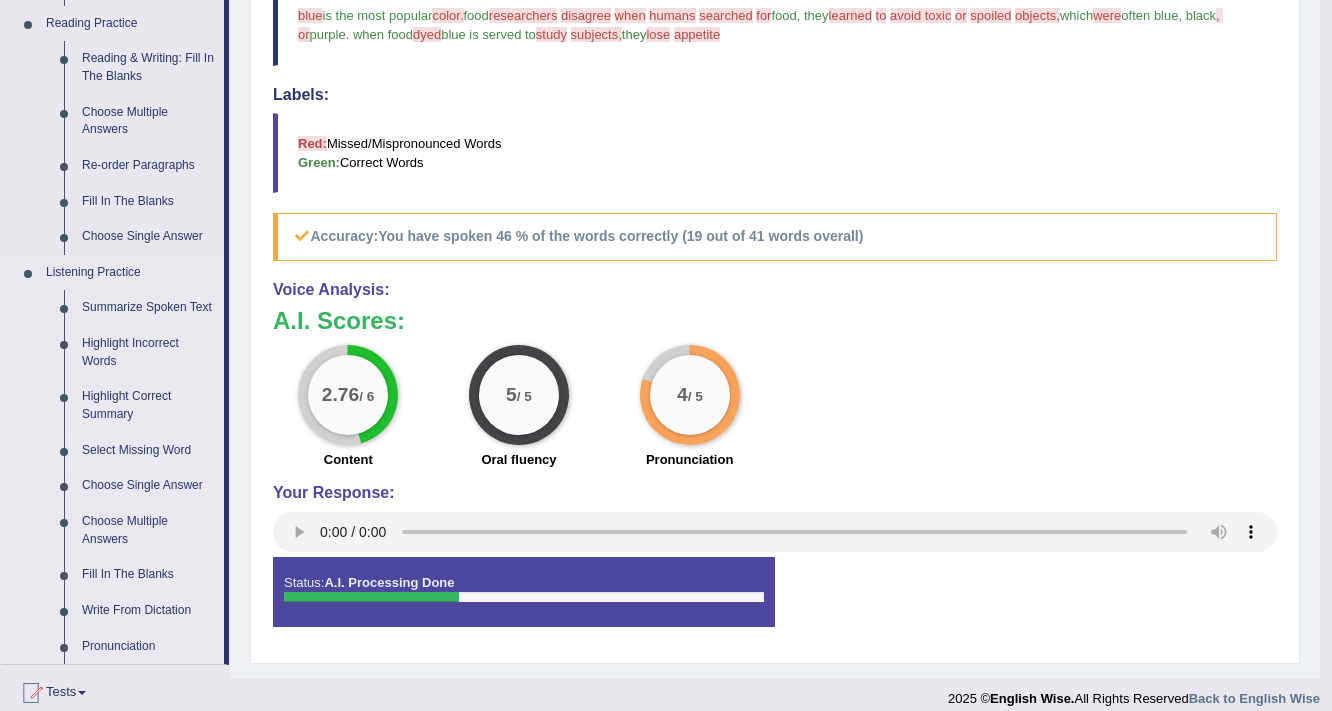 scroll, scrollTop: 720, scrollLeft: 0, axis: vertical 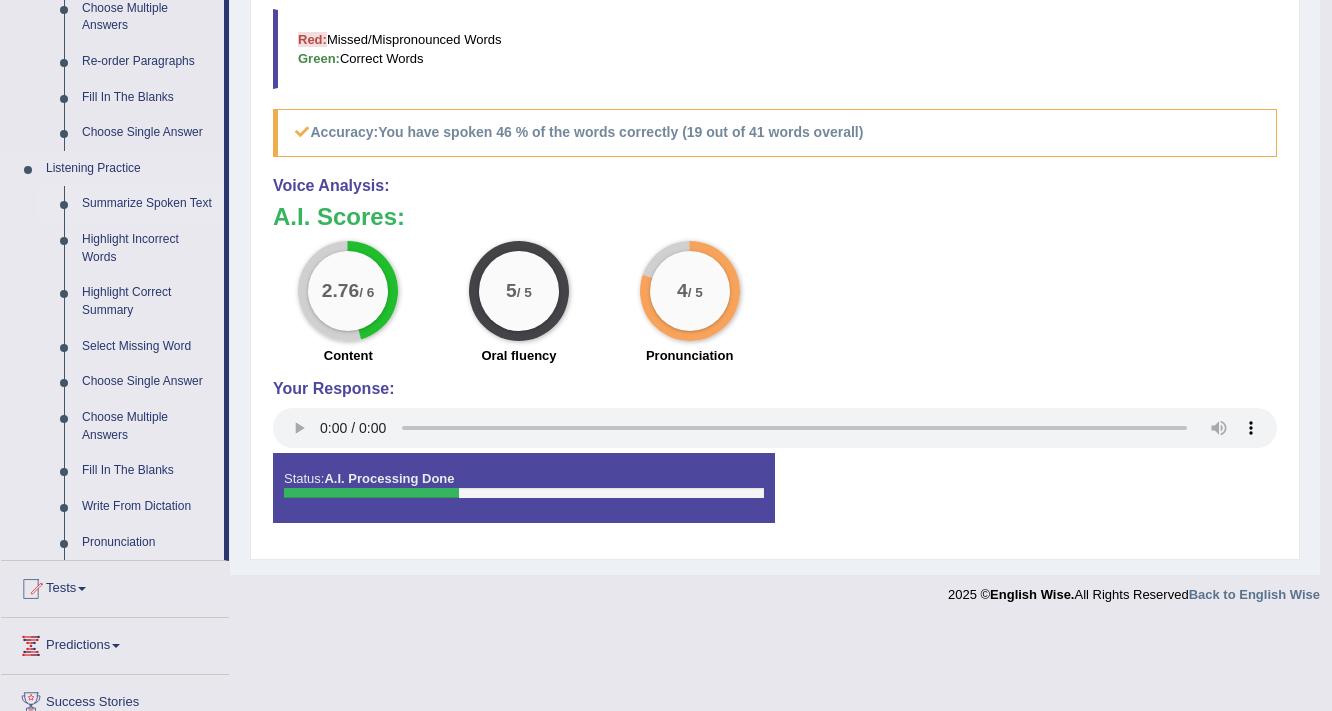 click on "Summarize Spoken Text" at bounding box center (148, 204) 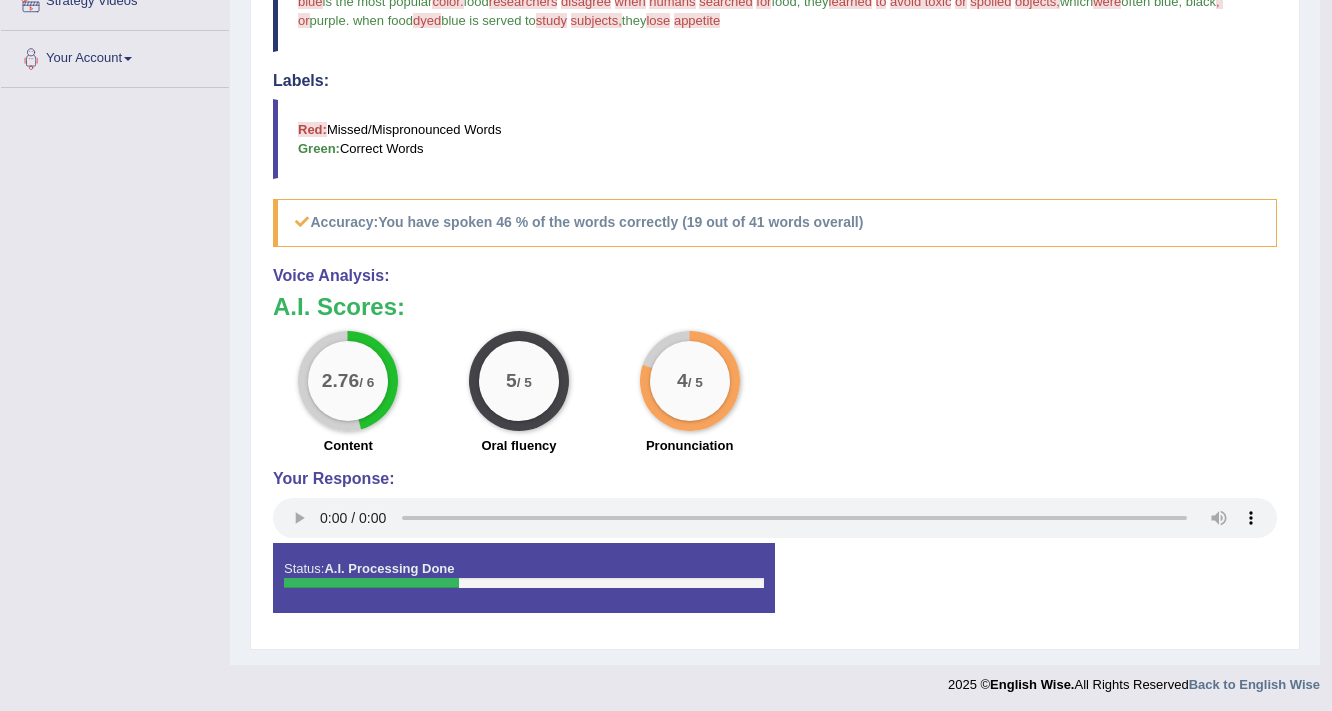 scroll, scrollTop: 377, scrollLeft: 0, axis: vertical 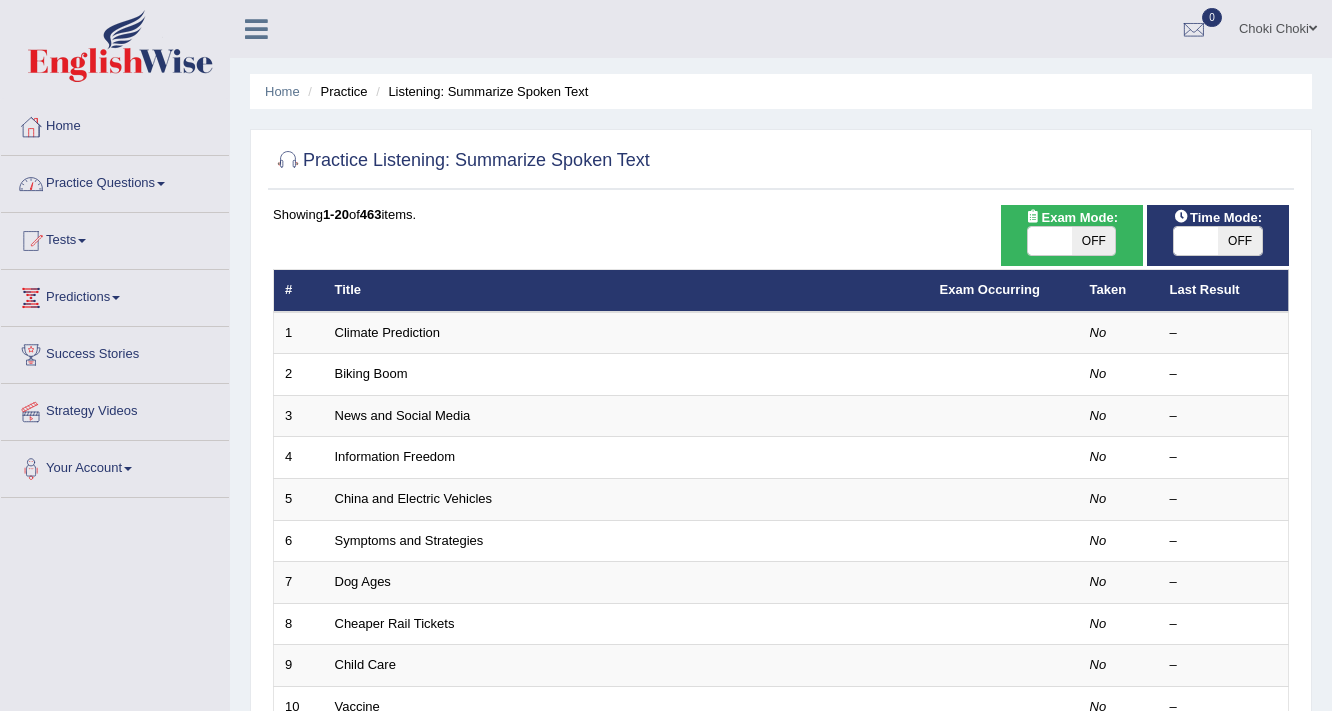 click on "Practice Questions" at bounding box center (115, 181) 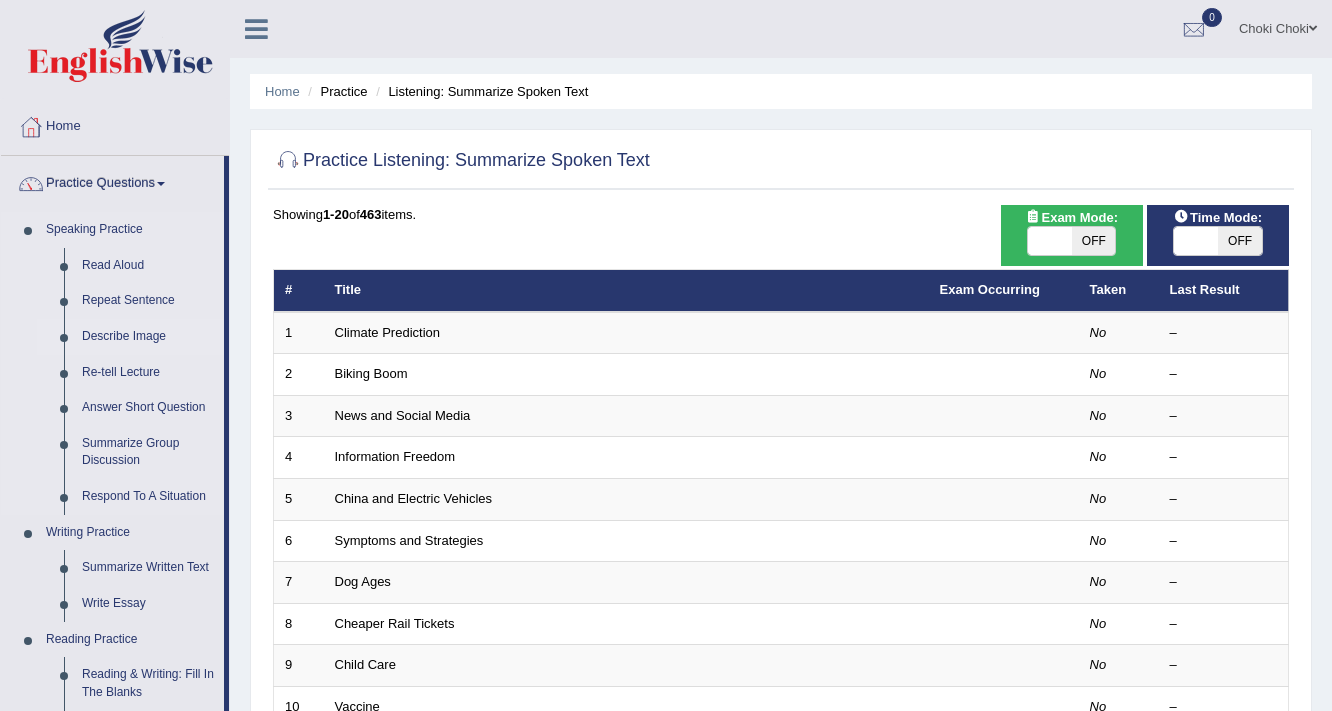 click on "Describe Image" at bounding box center [148, 337] 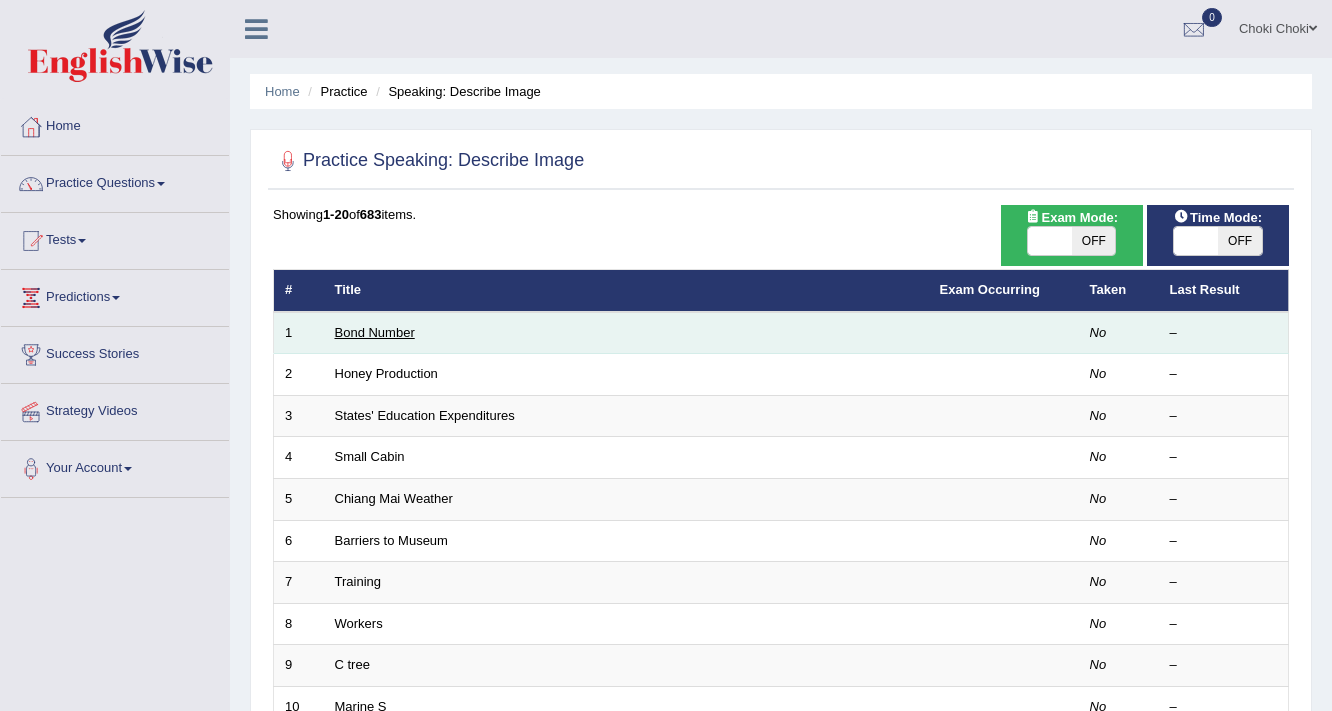 scroll, scrollTop: 0, scrollLeft: 0, axis: both 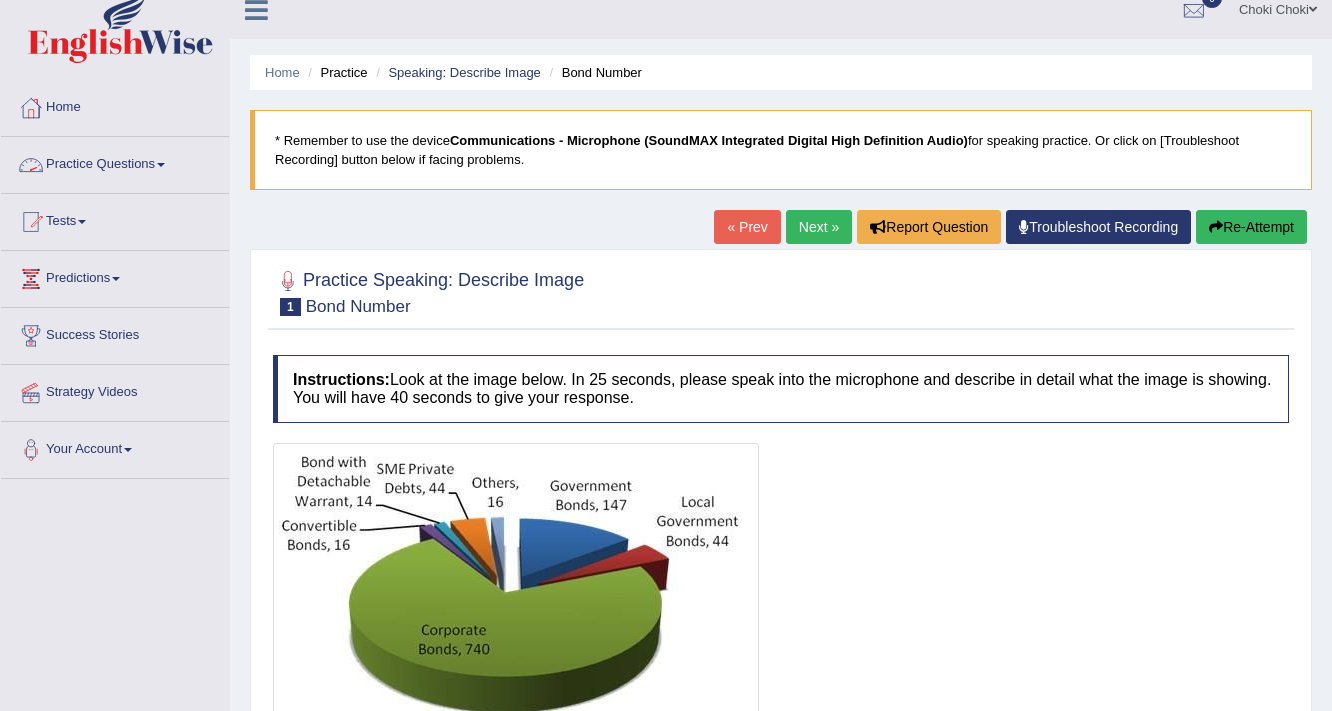 click at bounding box center (161, 165) 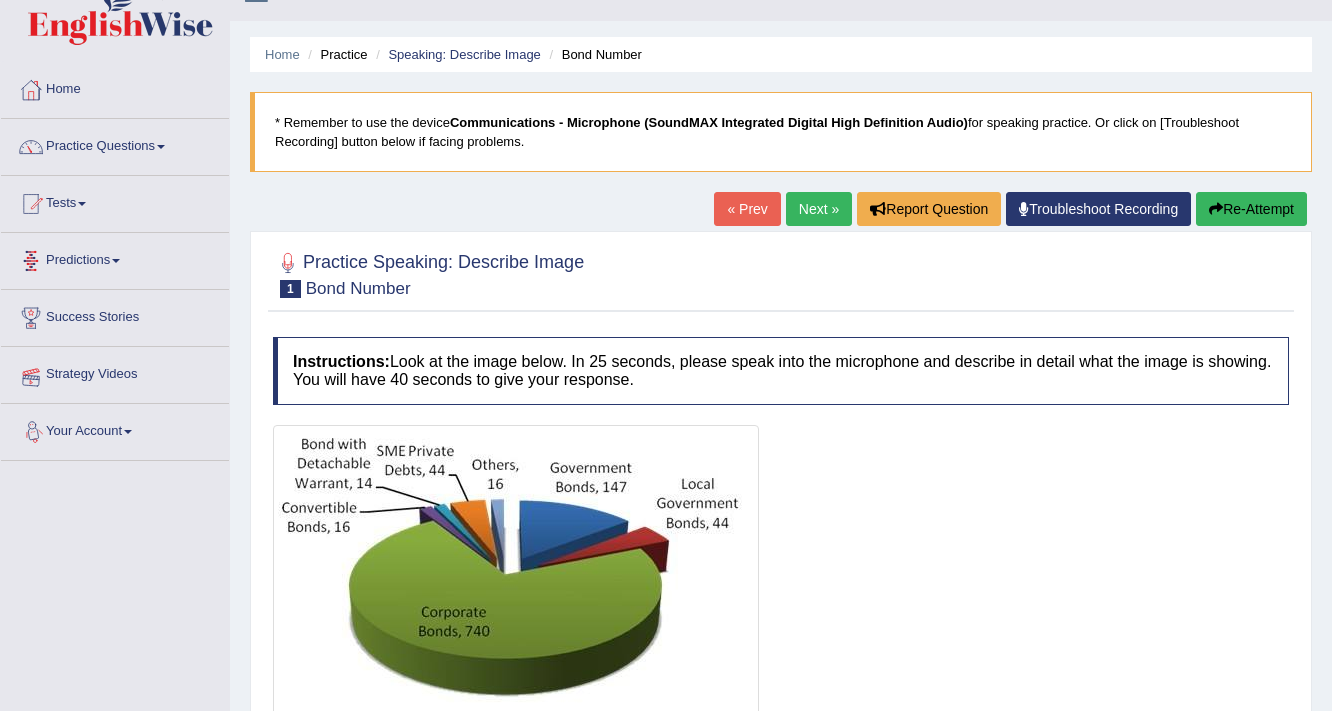 scroll, scrollTop: 19, scrollLeft: 0, axis: vertical 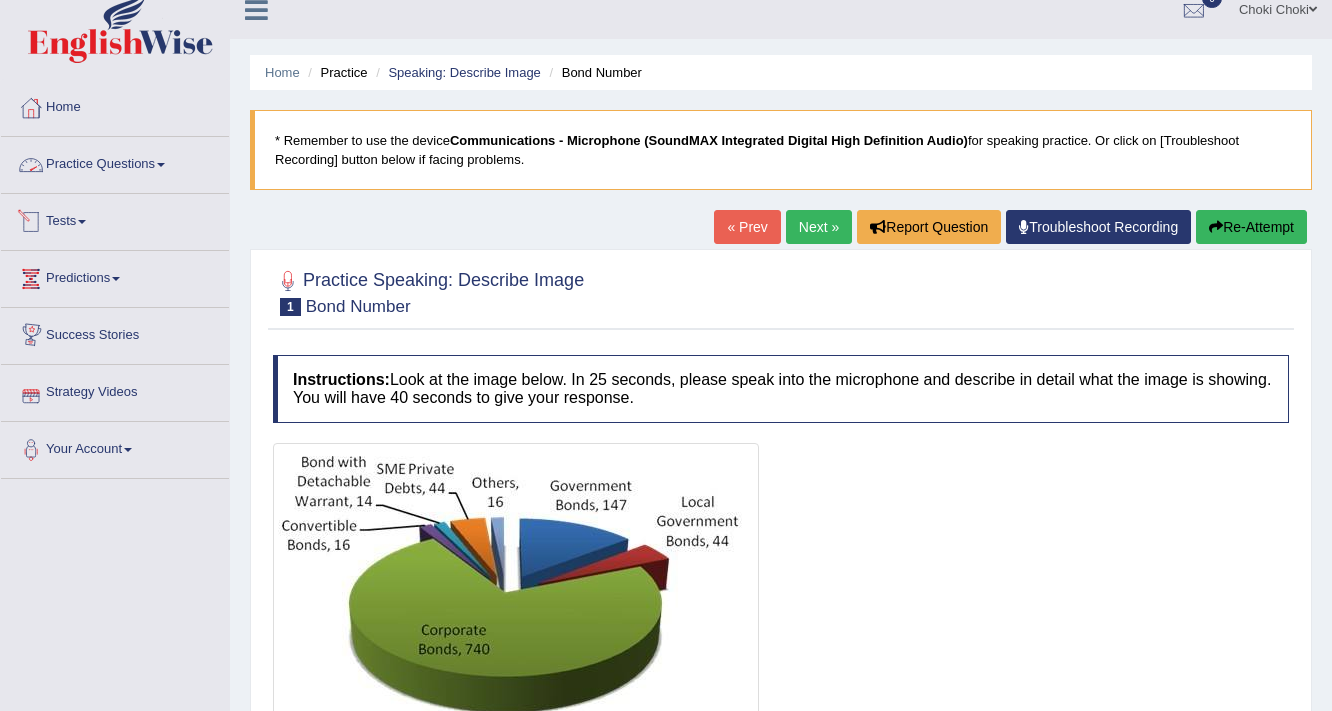 click at bounding box center (161, 165) 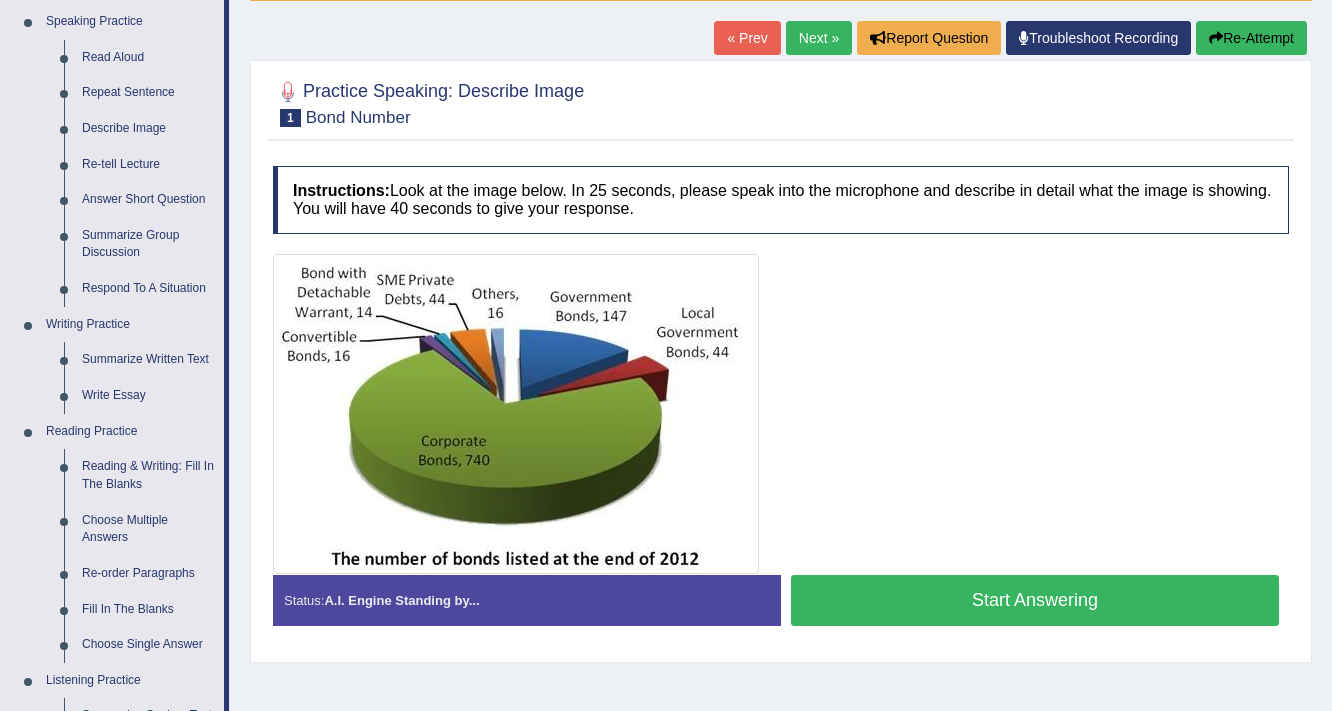scroll, scrollTop: 179, scrollLeft: 0, axis: vertical 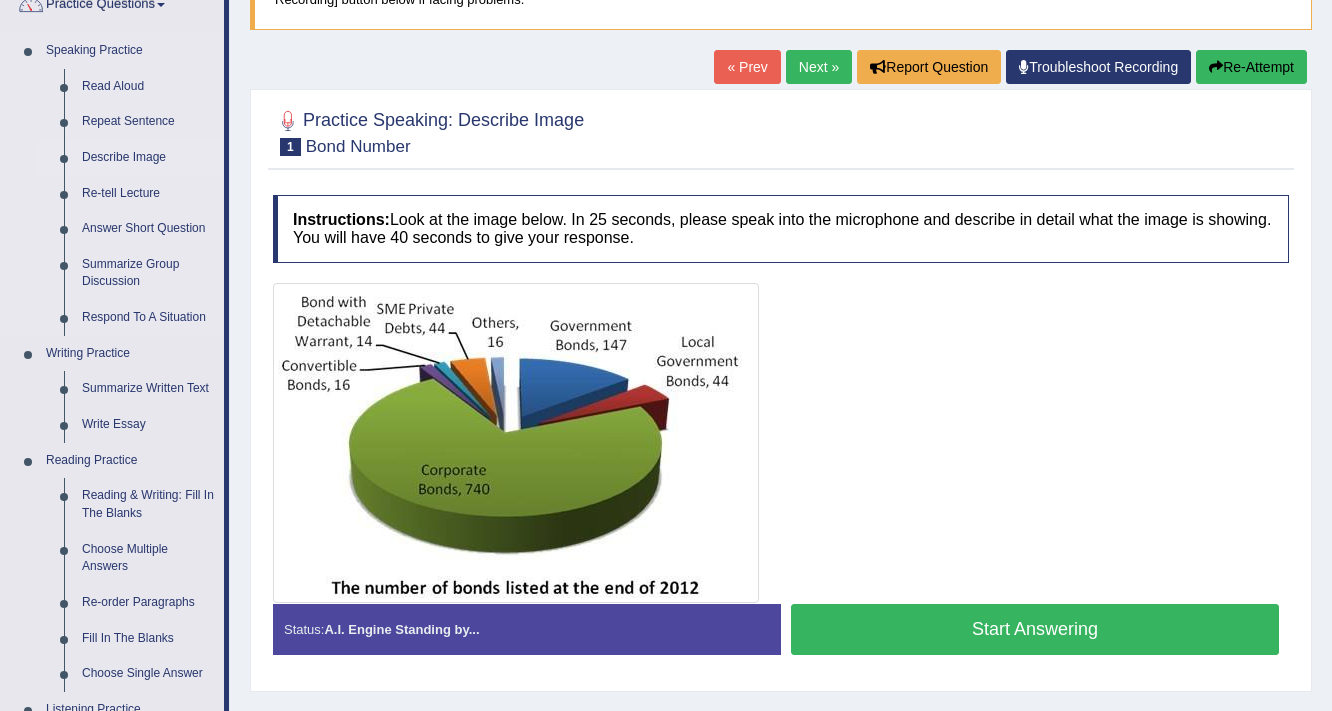 click on "Describe Image" at bounding box center (148, 158) 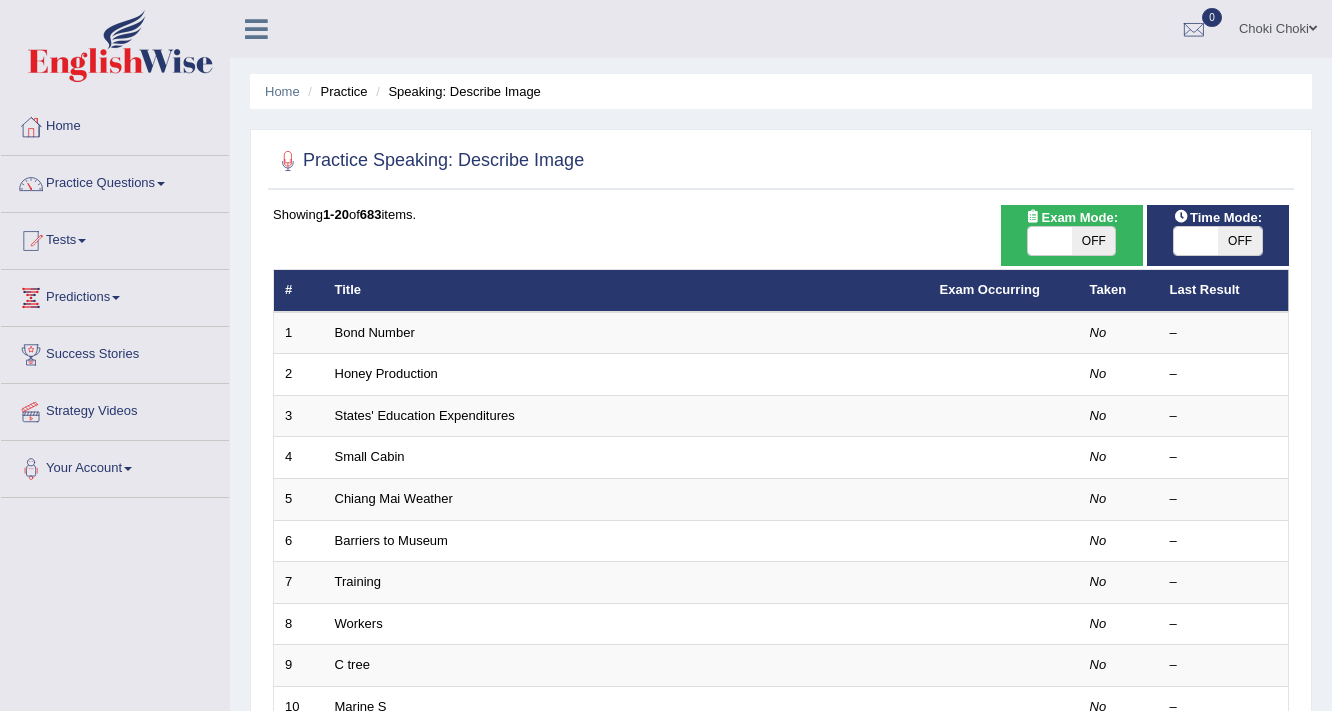 scroll, scrollTop: 0, scrollLeft: 0, axis: both 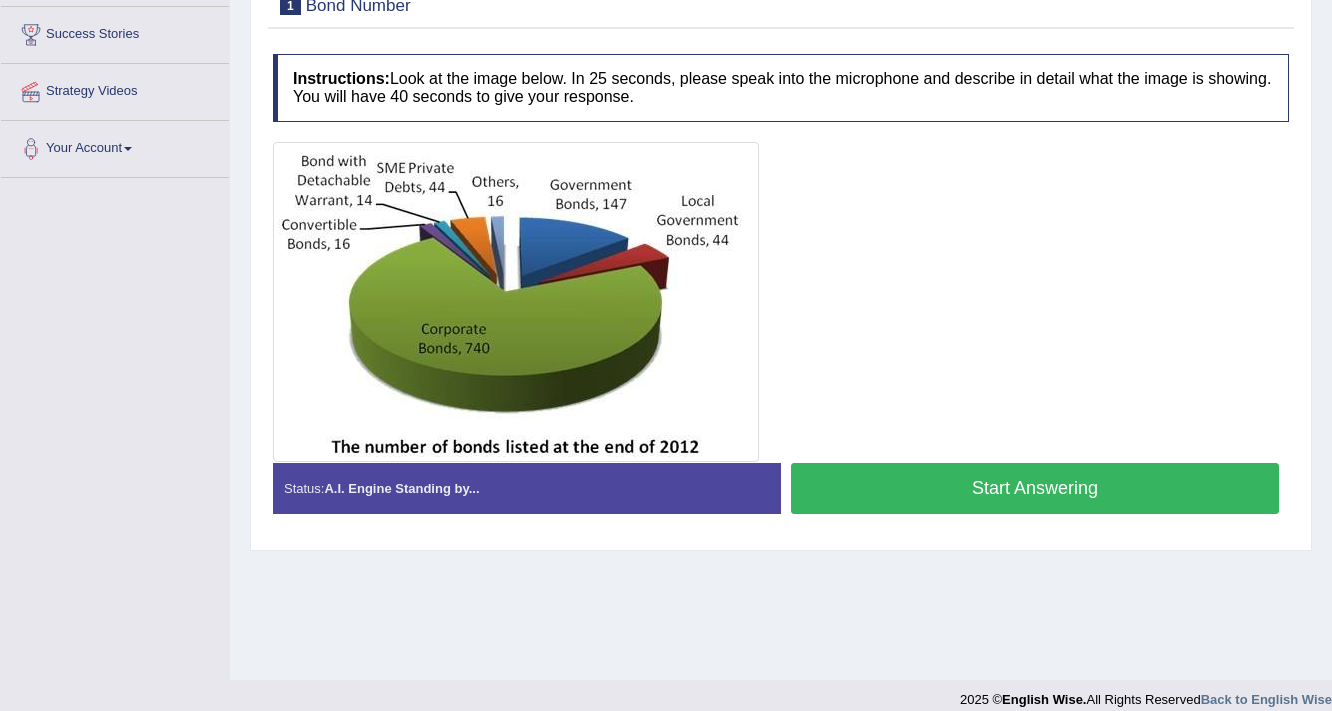 click on "Start Answering" at bounding box center [1035, 488] 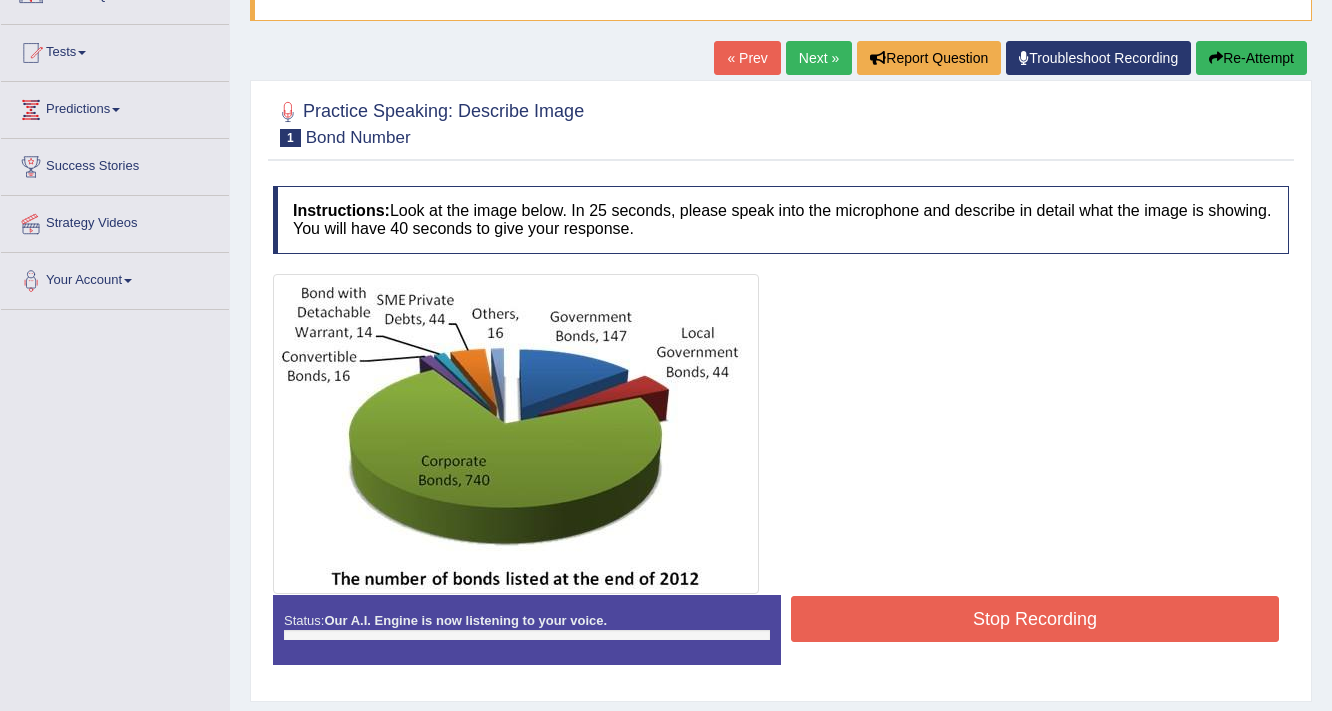 scroll, scrollTop: 160, scrollLeft: 0, axis: vertical 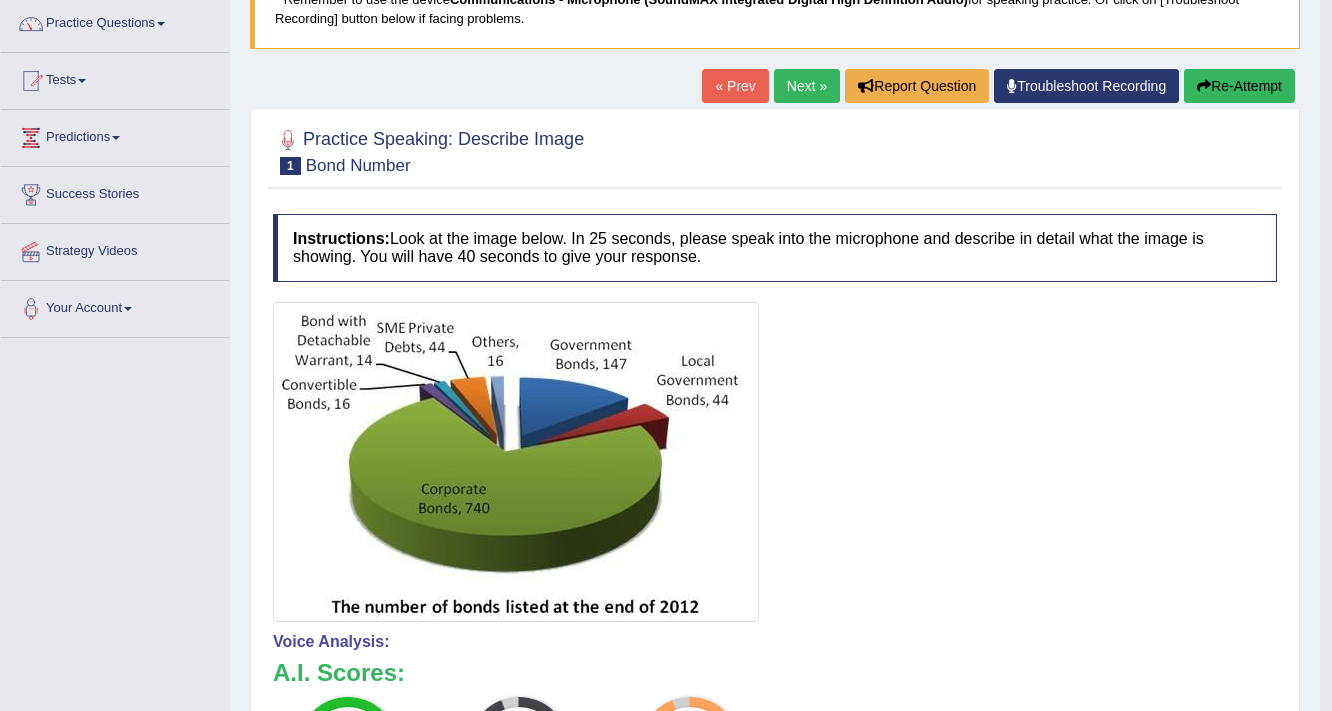 click on "Next »" at bounding box center [807, 86] 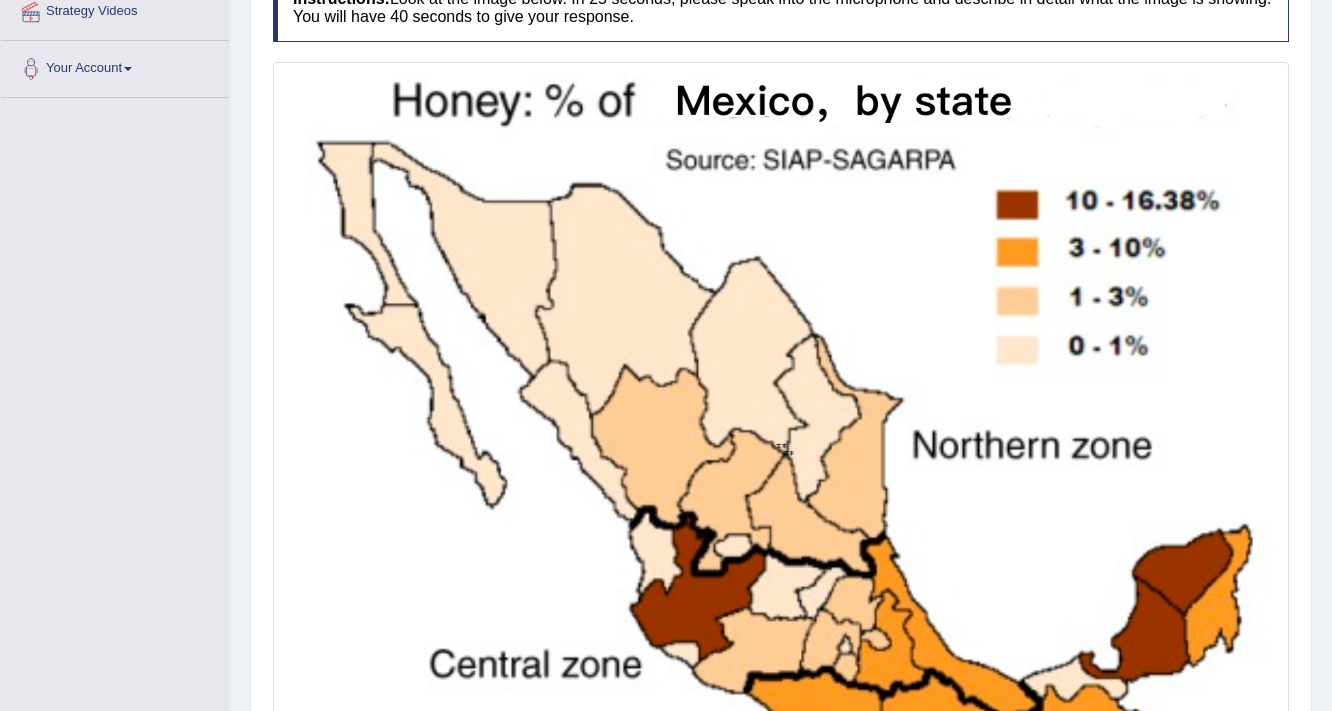 scroll, scrollTop: 0, scrollLeft: 0, axis: both 